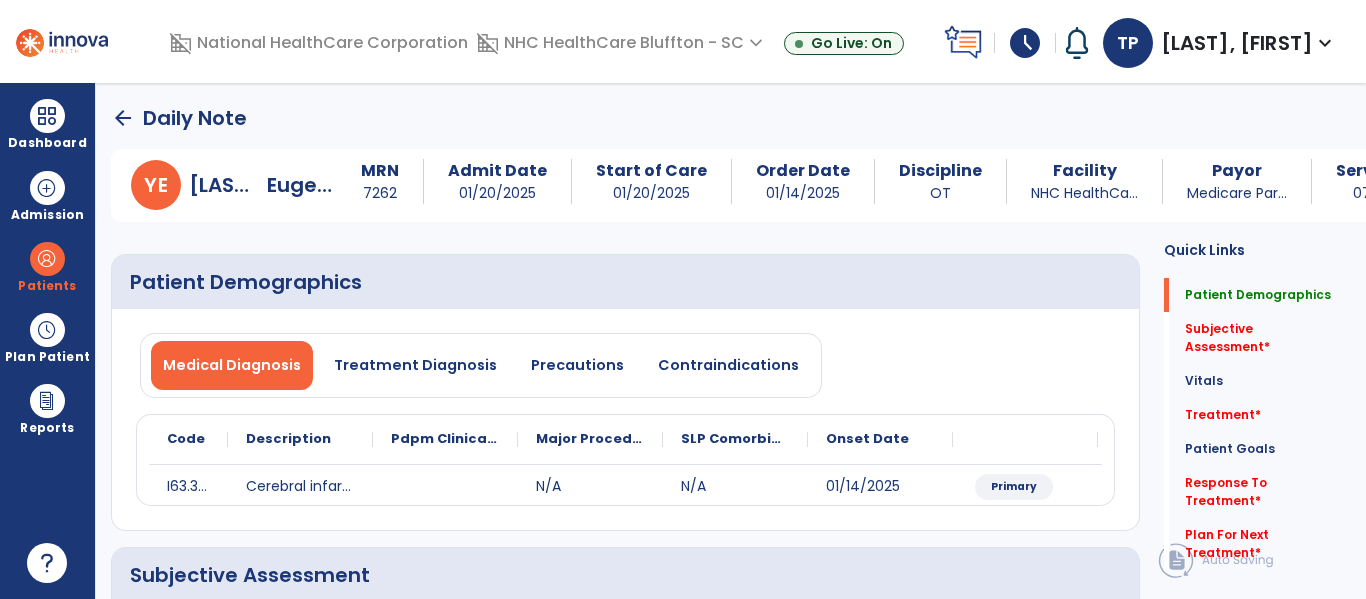 select on "*" 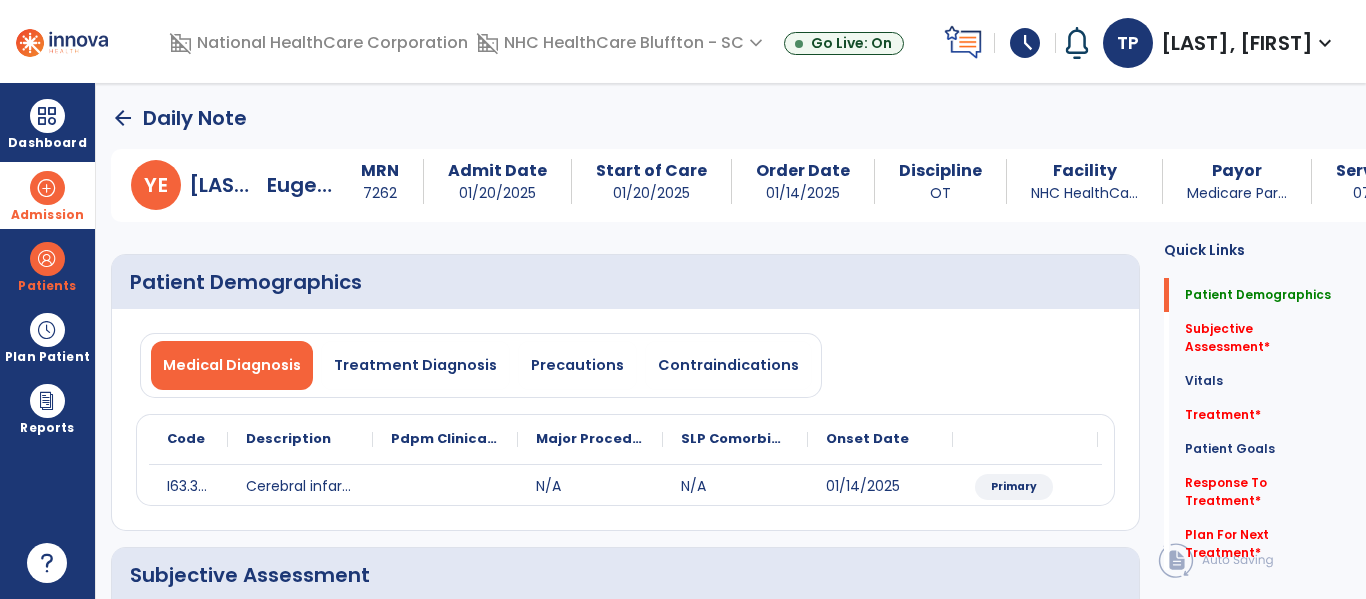 scroll, scrollTop: 0, scrollLeft: 0, axis: both 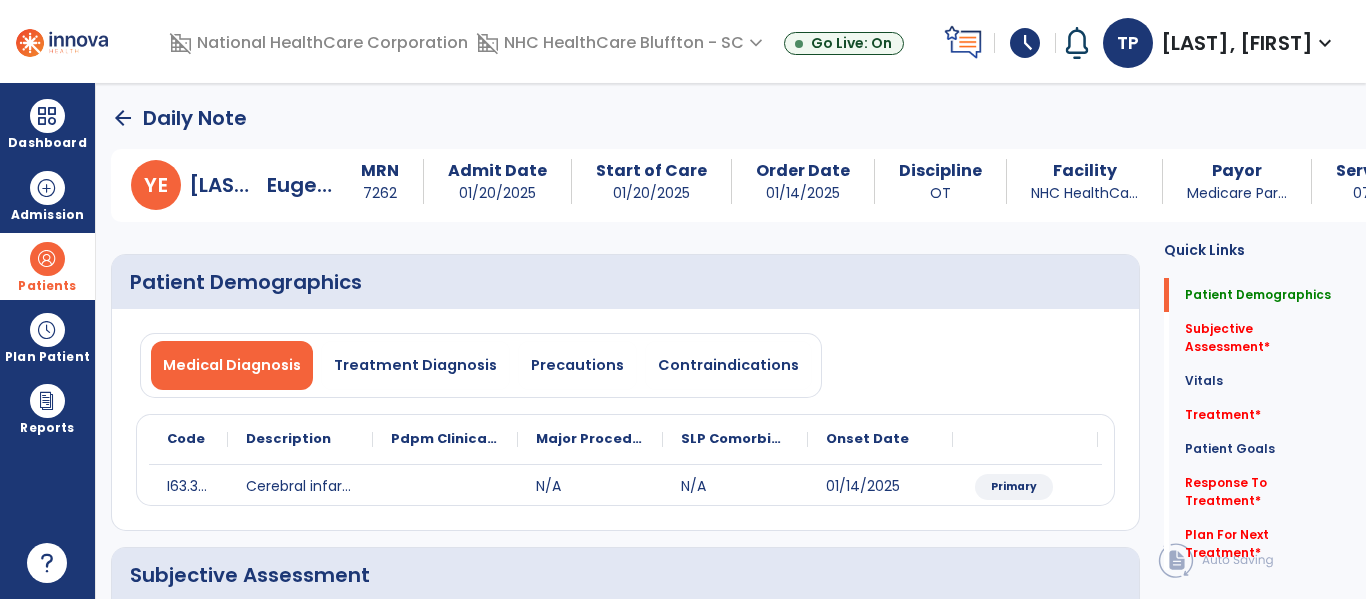click at bounding box center [47, 259] 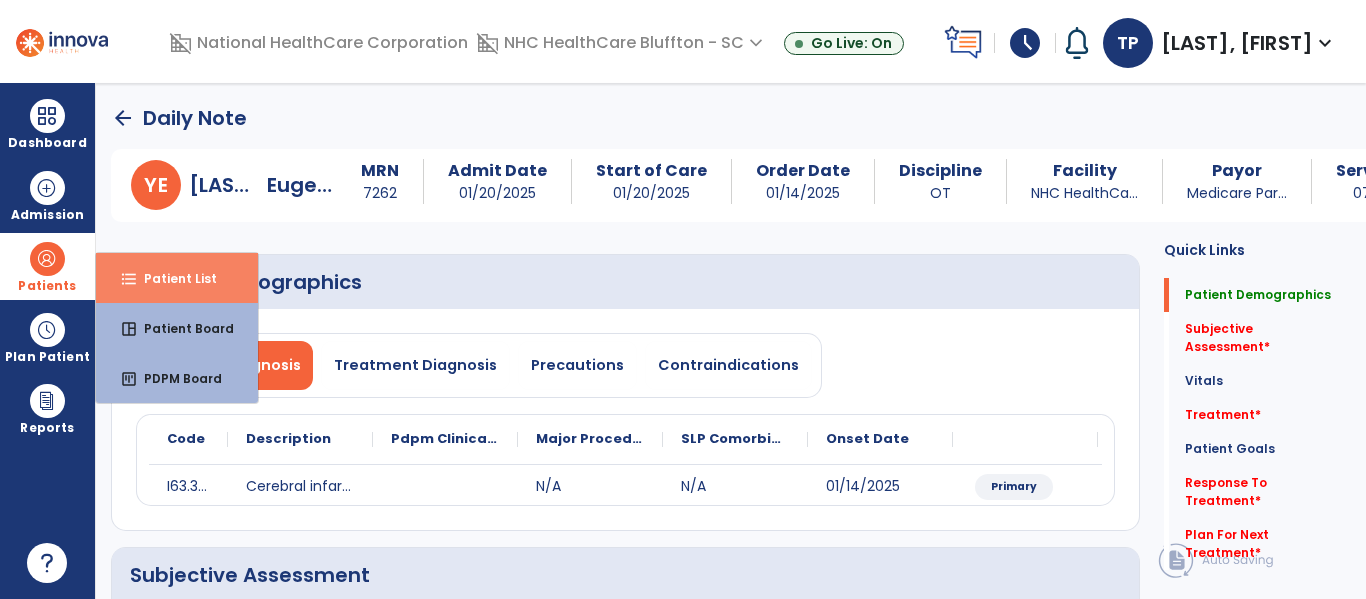 click on "format_list_bulleted  Patient List" at bounding box center (177, 278) 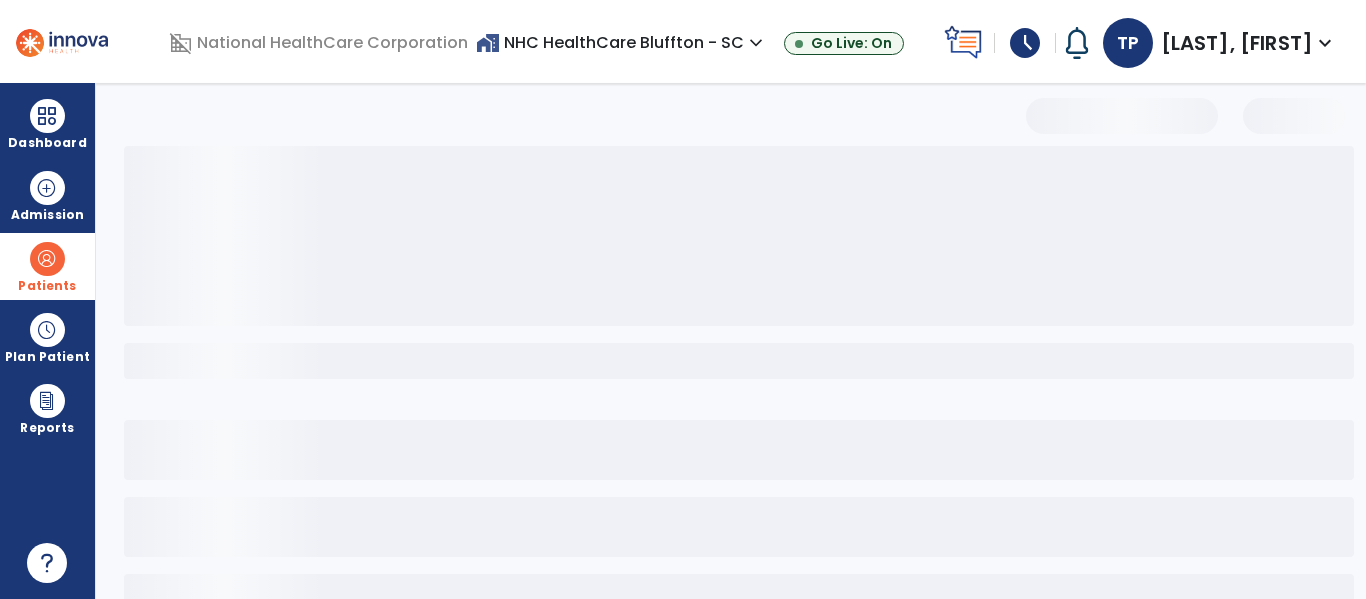 select on "***" 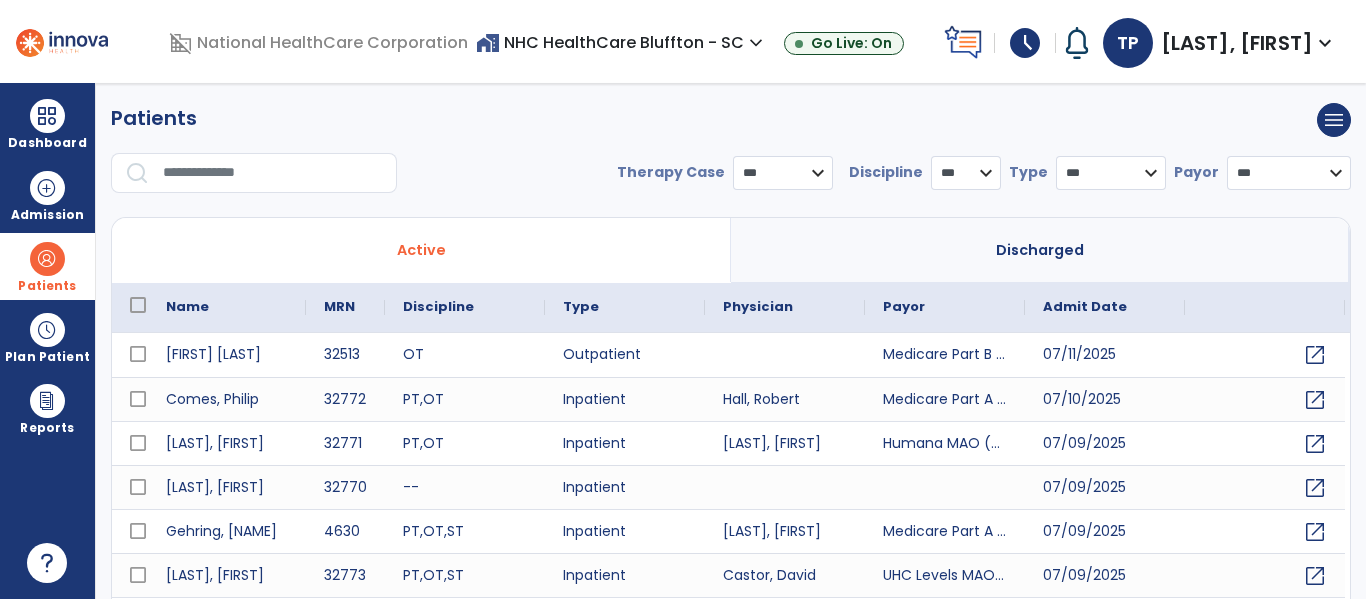 click at bounding box center [273, 173] 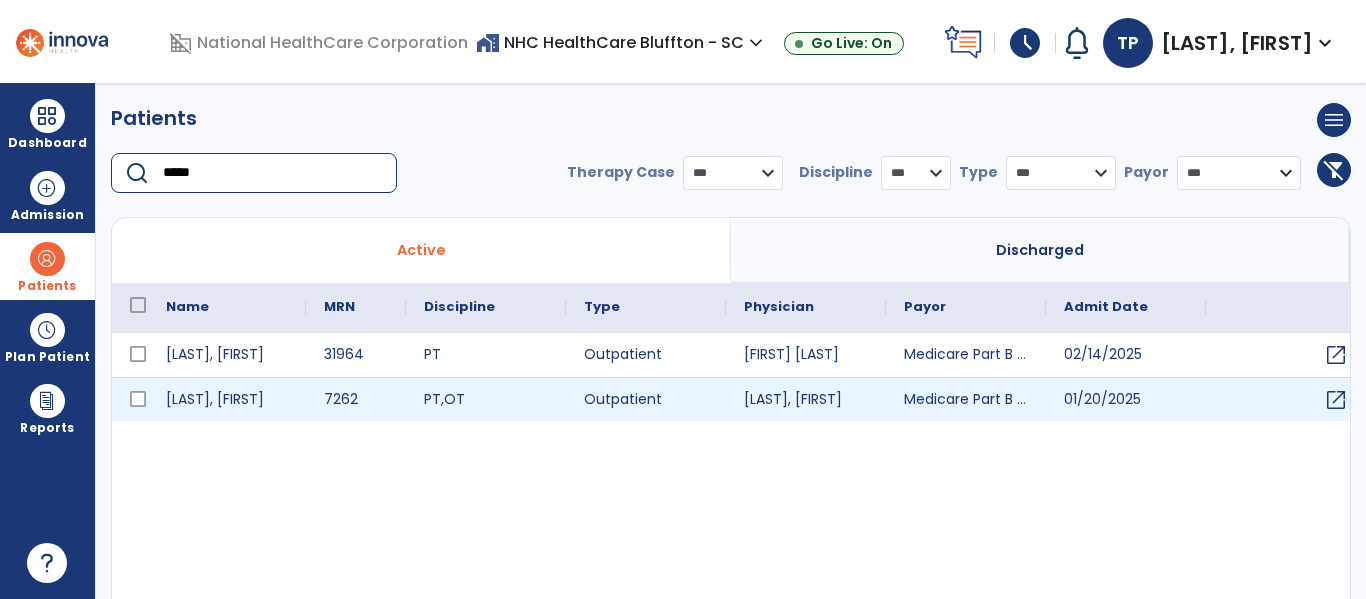 type on "*****" 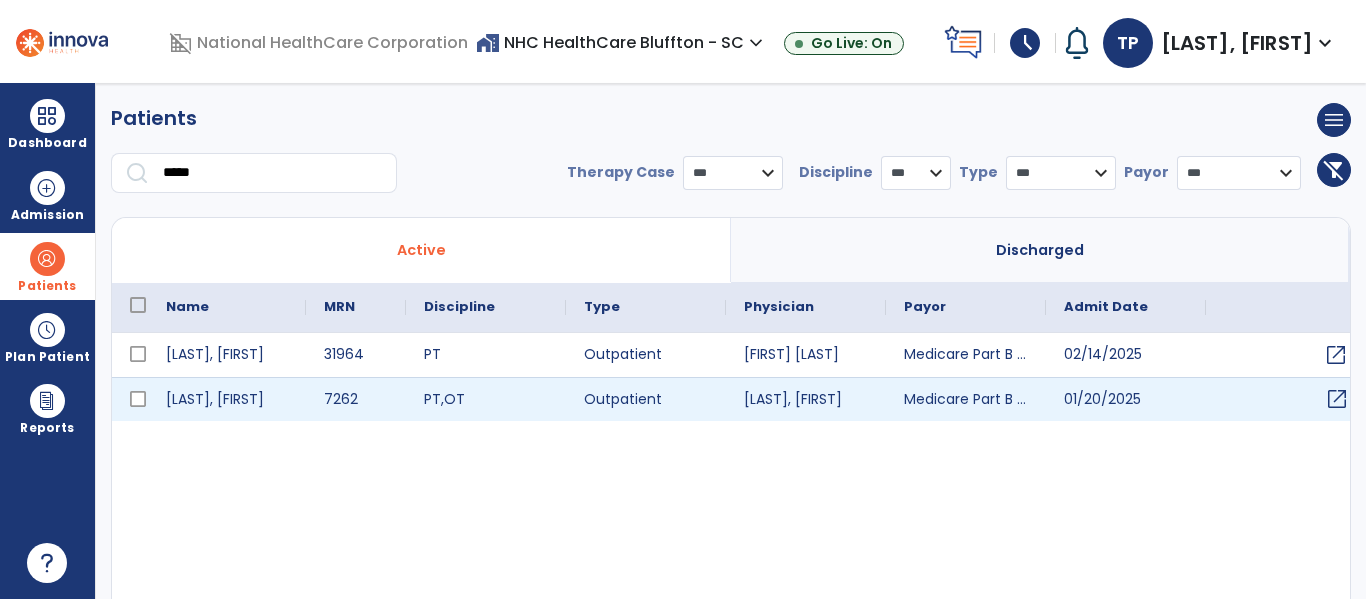 click on "open_in_new" at bounding box center [1337, 399] 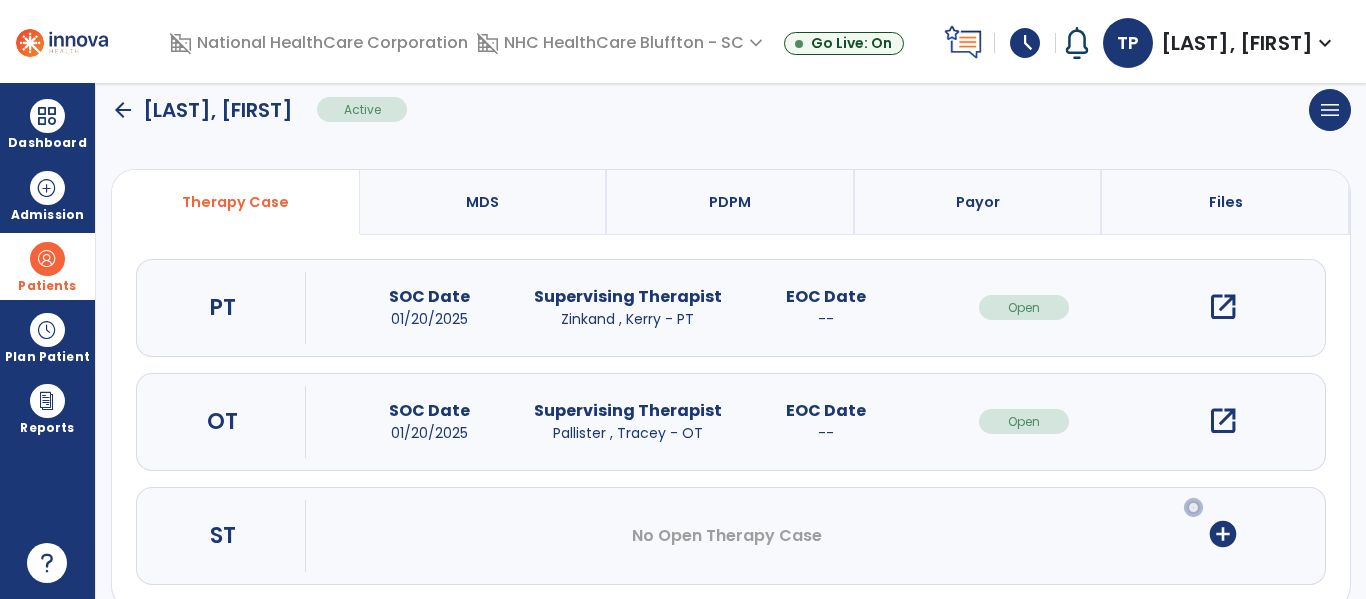 scroll, scrollTop: 200, scrollLeft: 0, axis: vertical 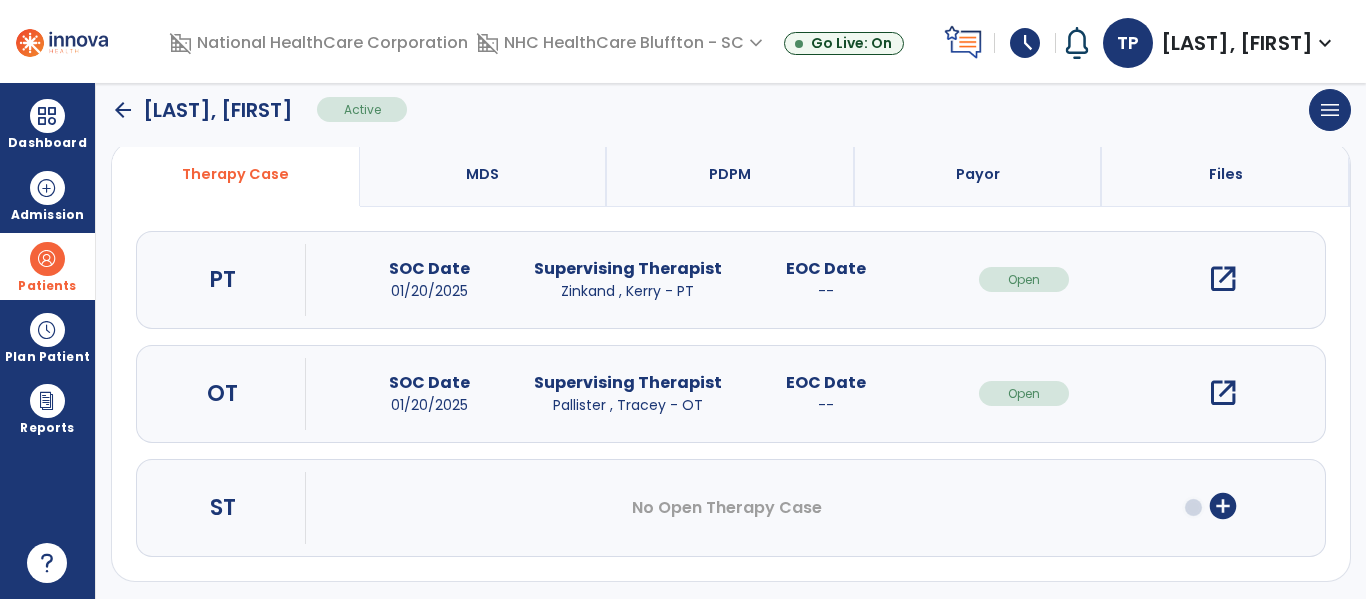 click on "open_in_new" at bounding box center [1223, 393] 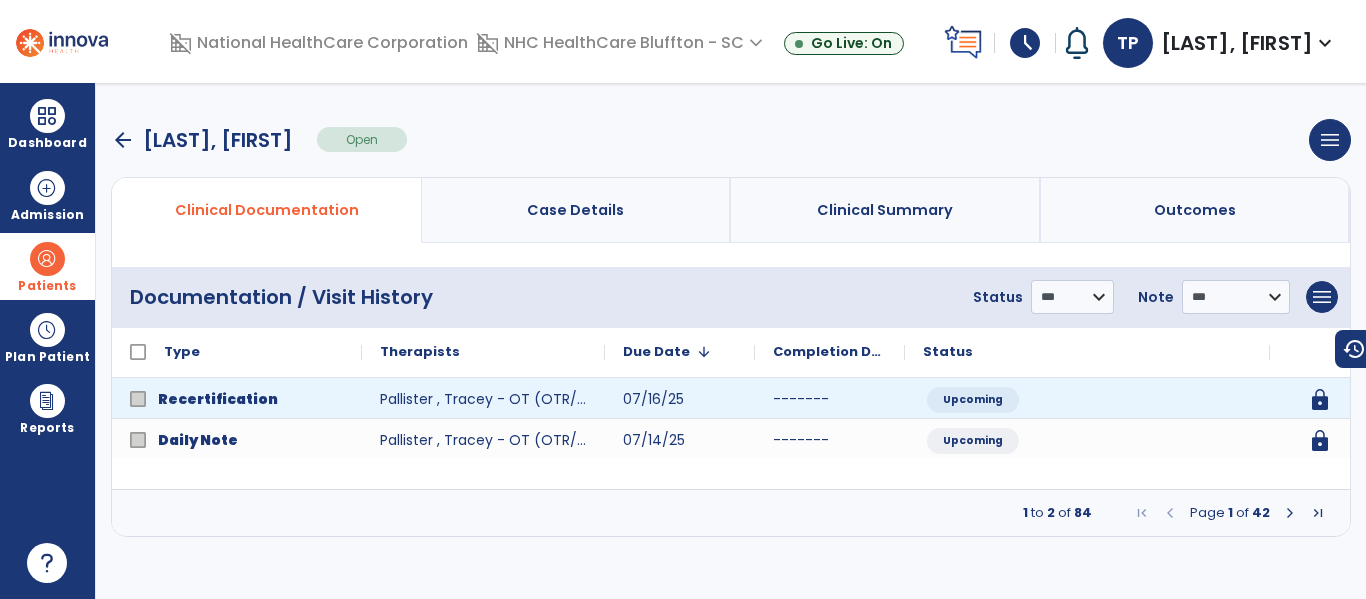 scroll, scrollTop: 0, scrollLeft: 0, axis: both 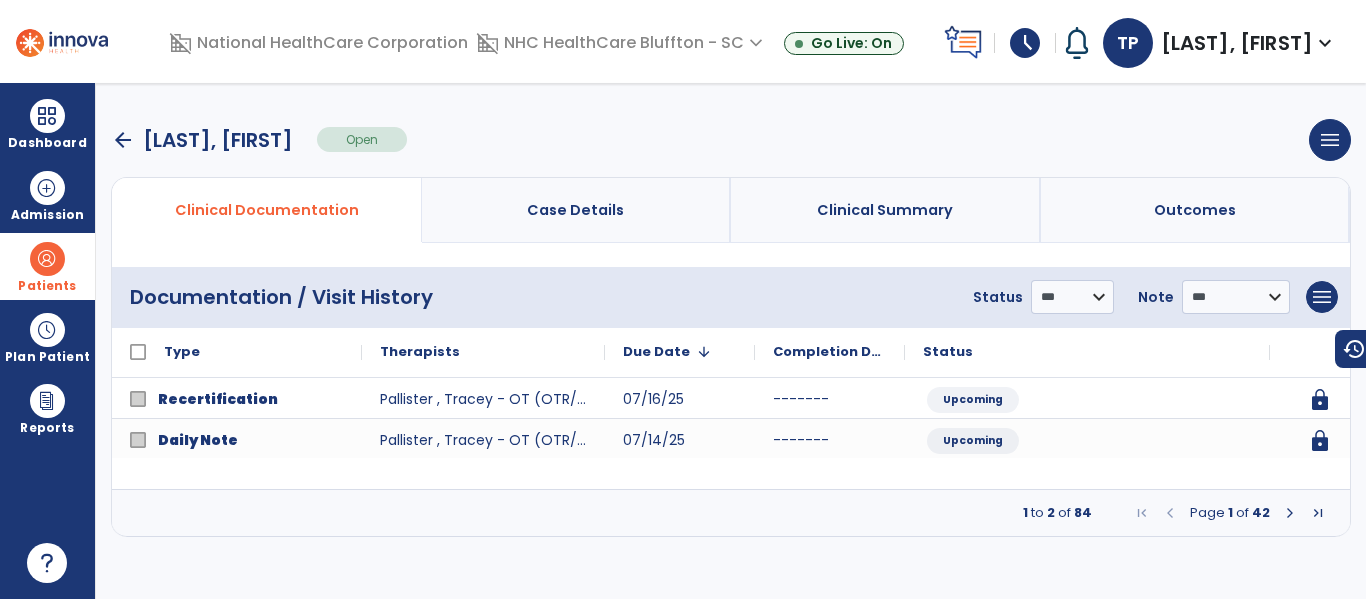 click at bounding box center (1290, 513) 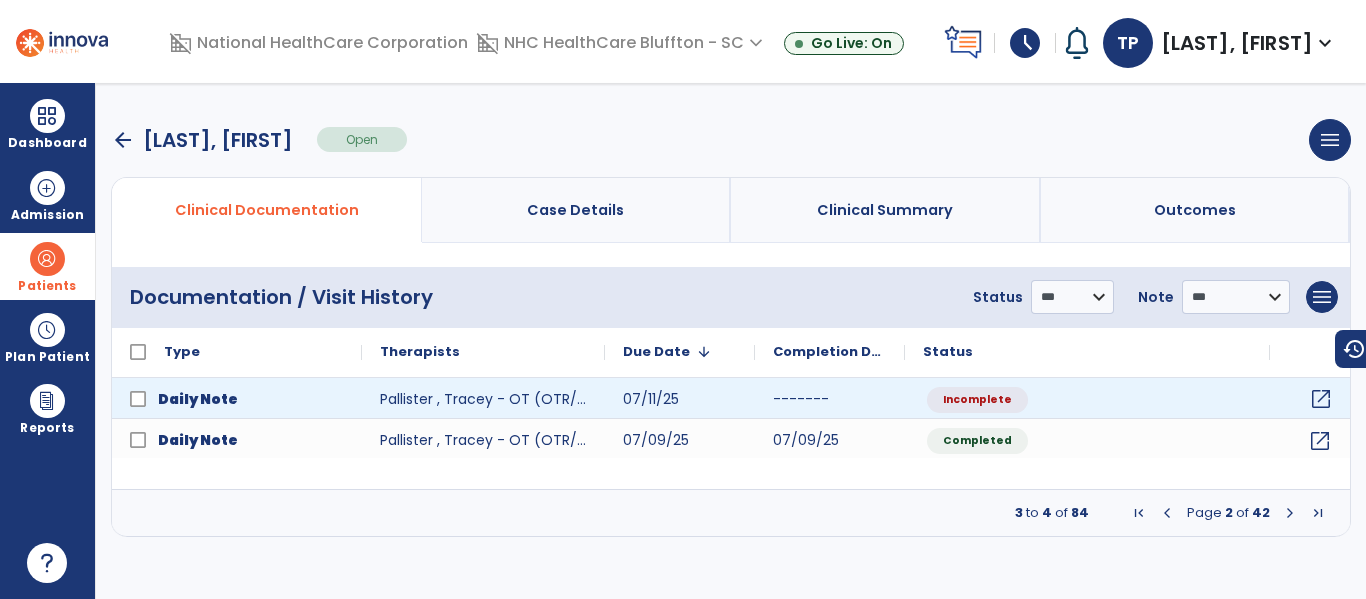 click on "open_in_new" 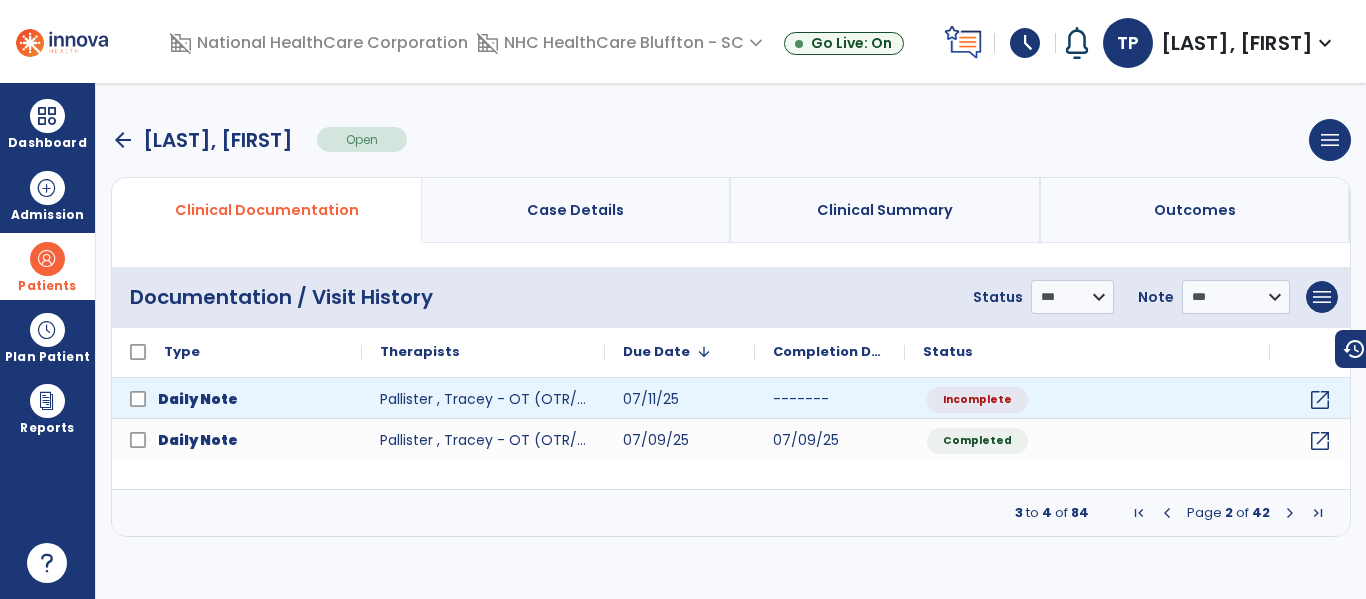 select on "*" 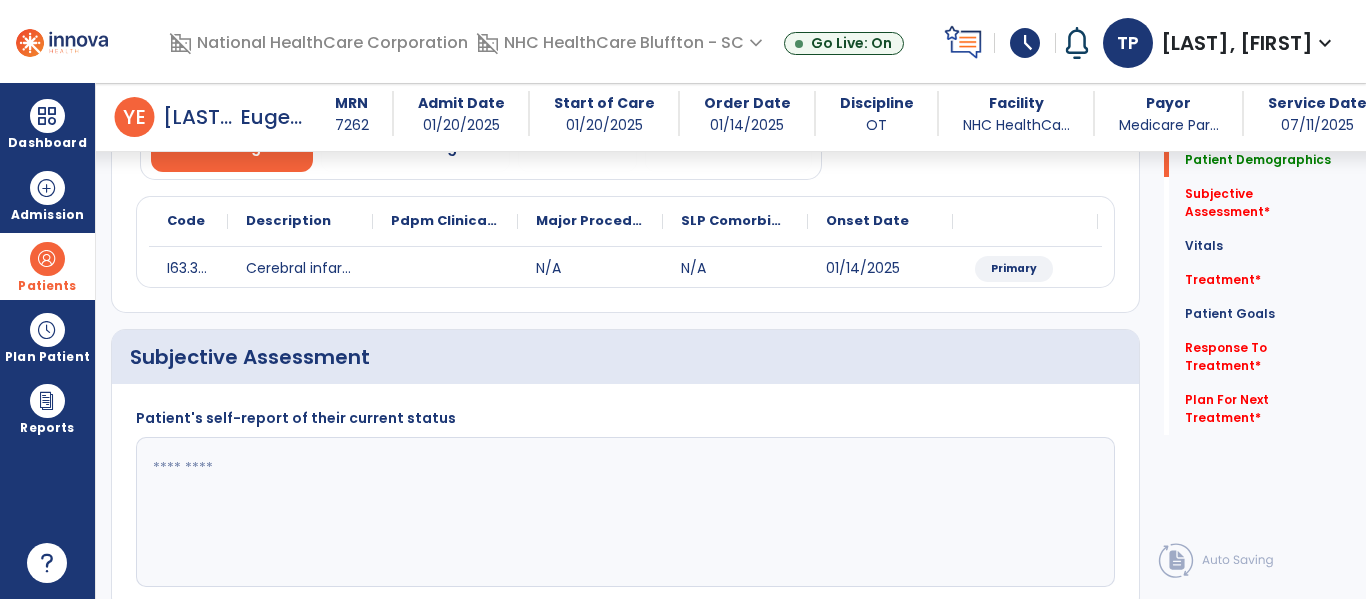 scroll, scrollTop: 200, scrollLeft: 0, axis: vertical 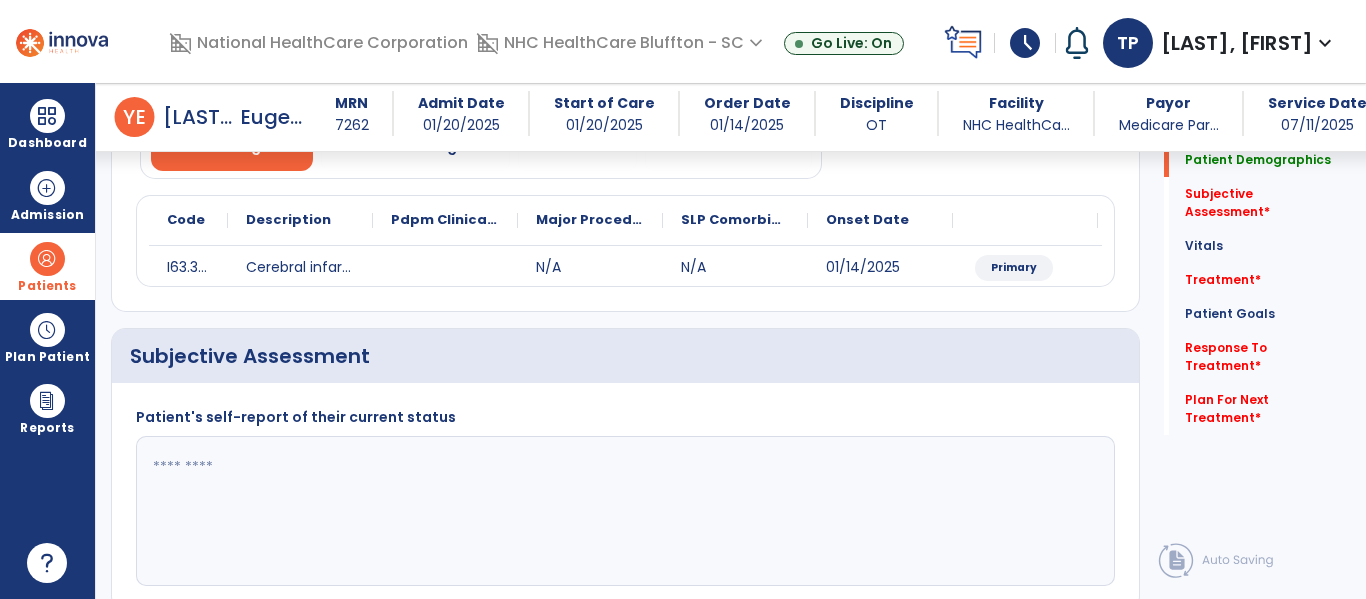click 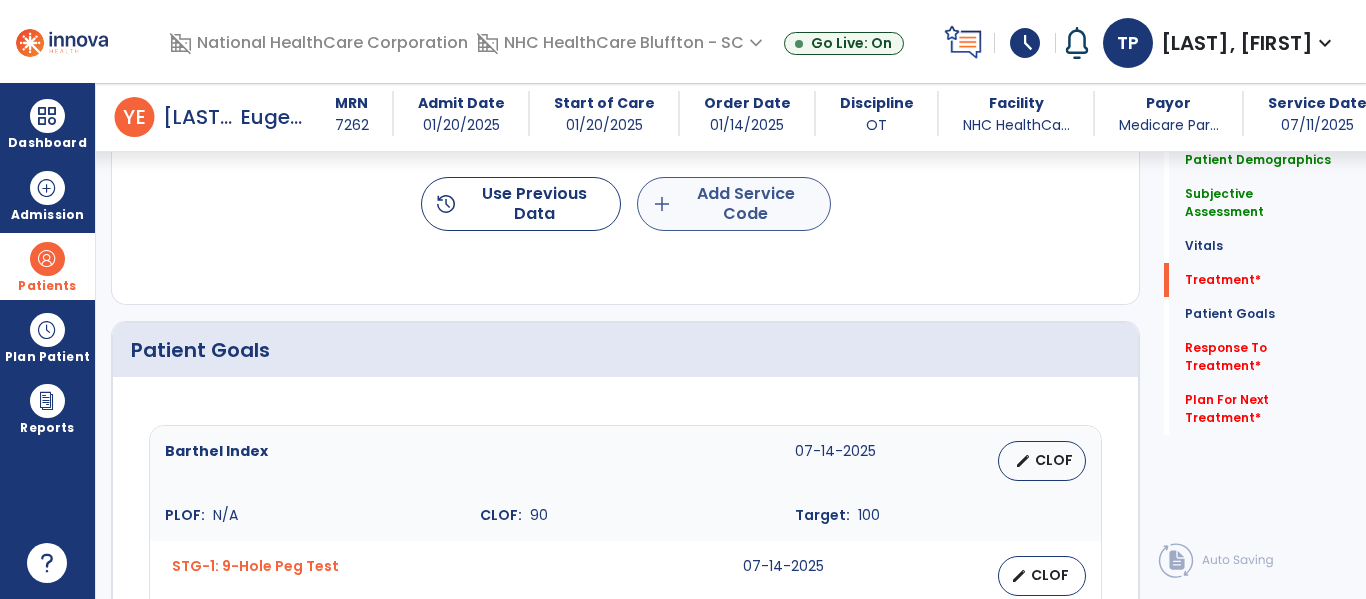type on "**********" 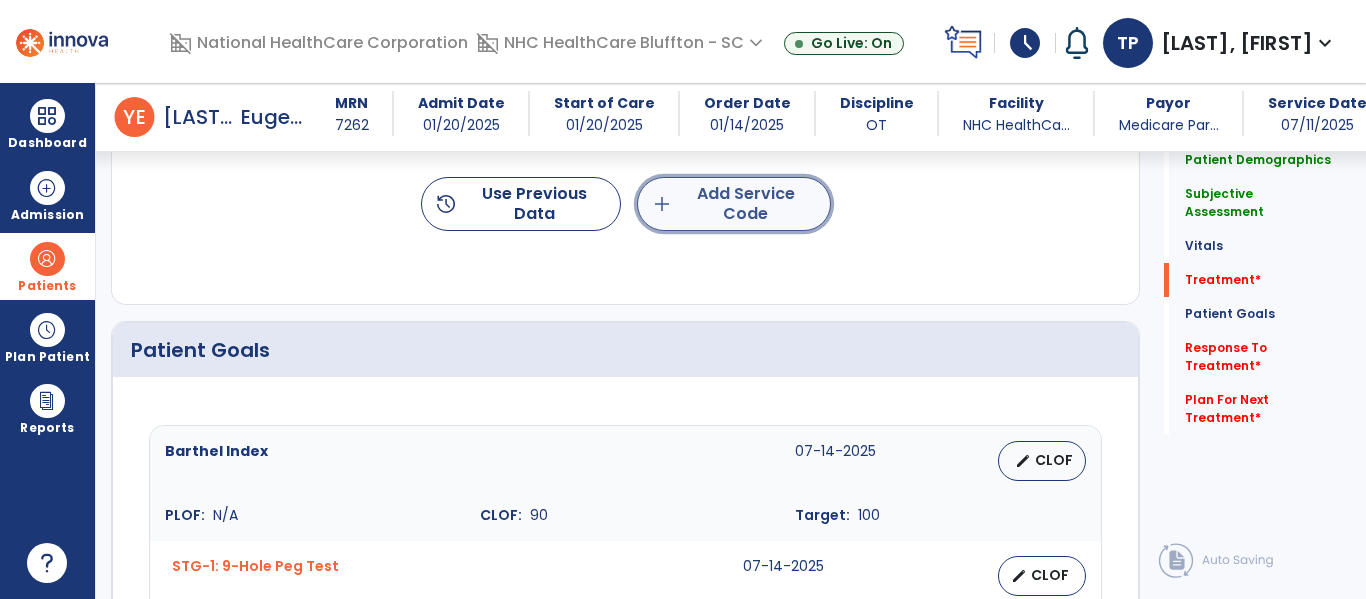 click on "add  Add Service Code" 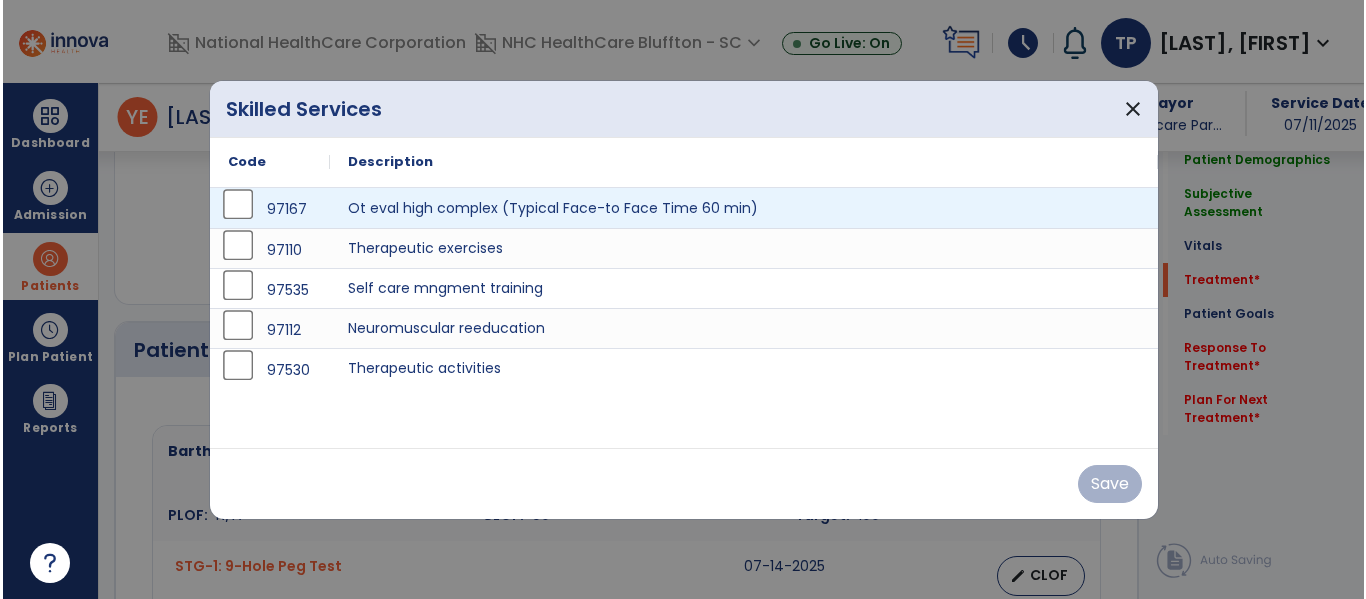 scroll, scrollTop: 1200, scrollLeft: 0, axis: vertical 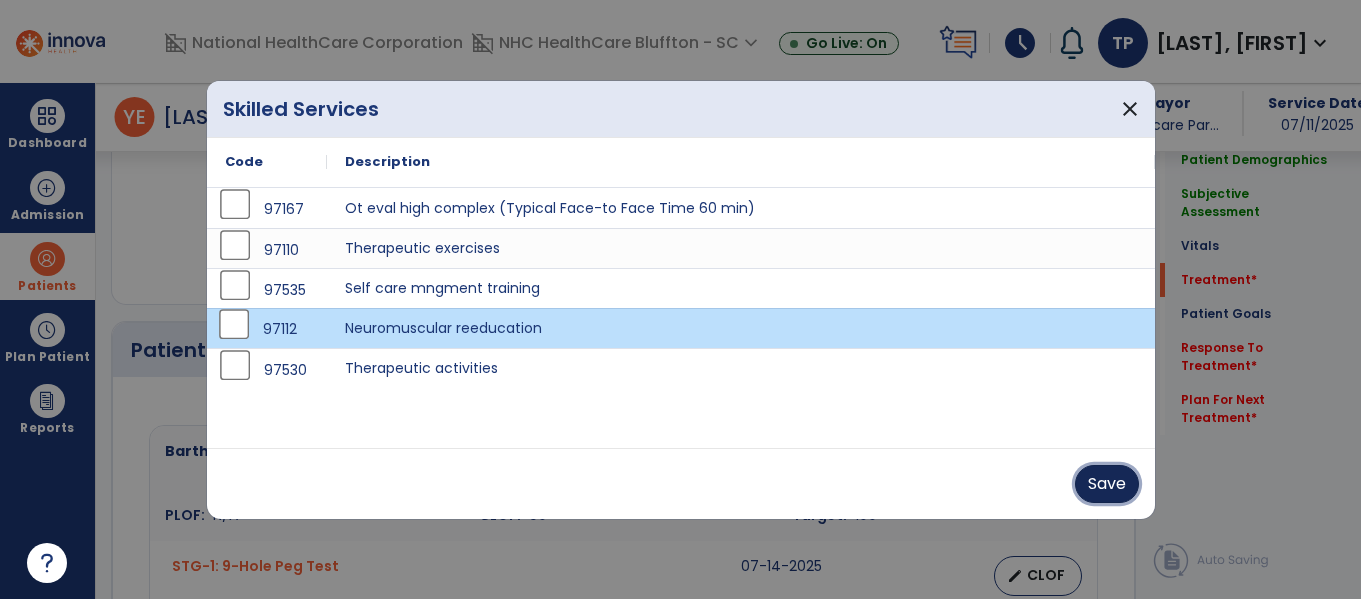 click on "Save" at bounding box center [1107, 484] 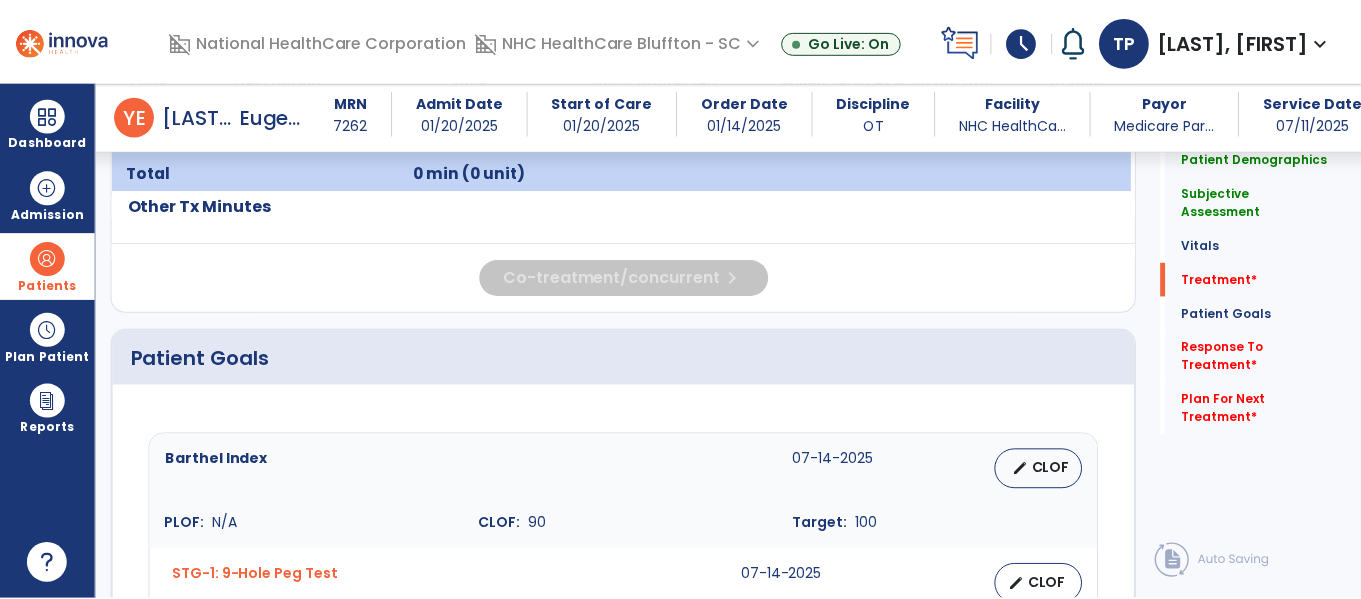 scroll, scrollTop: 1101, scrollLeft: 0, axis: vertical 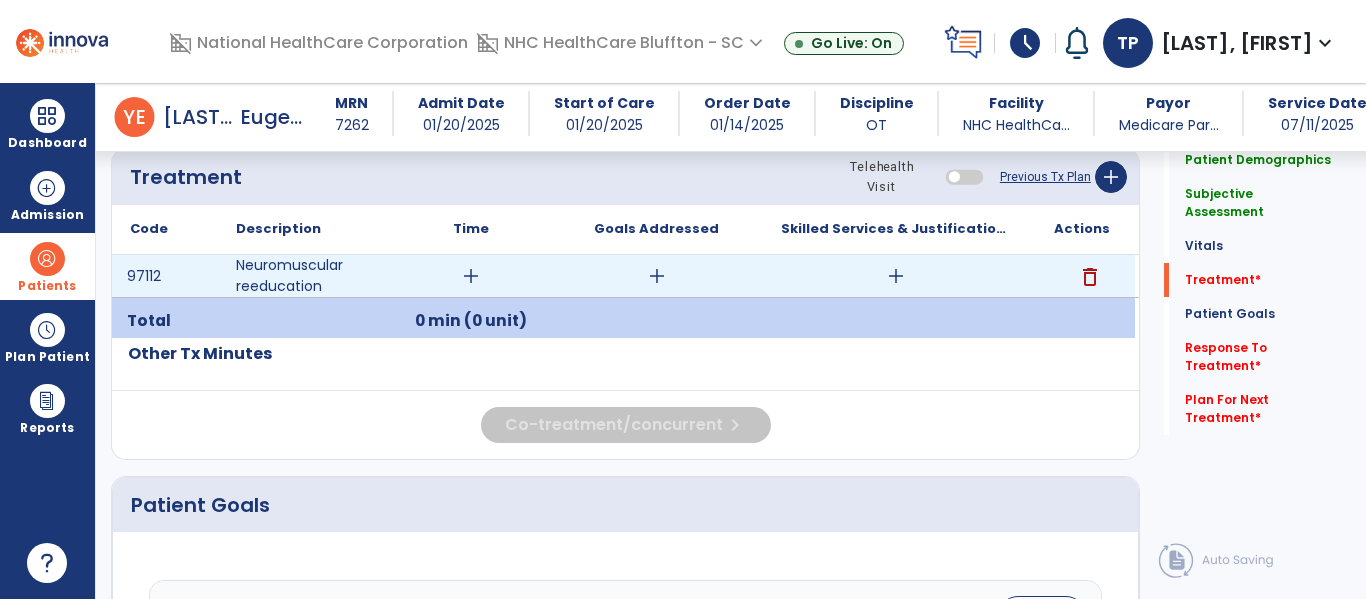 click on "add" at bounding box center (471, 276) 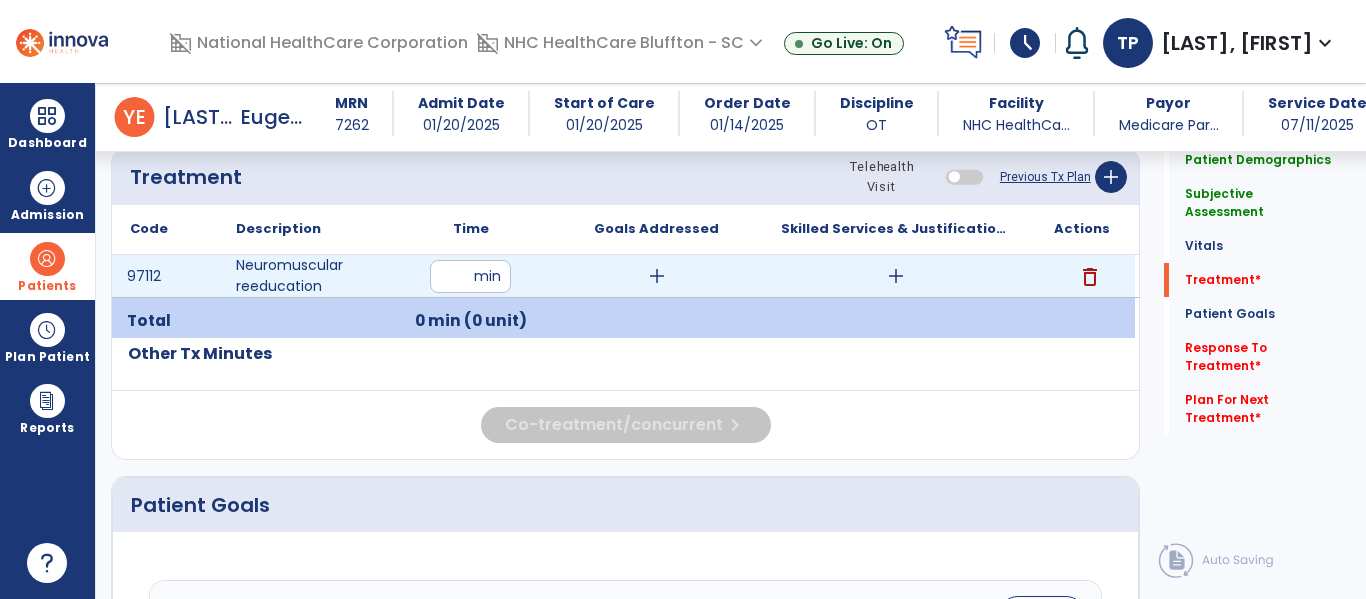type on "**" 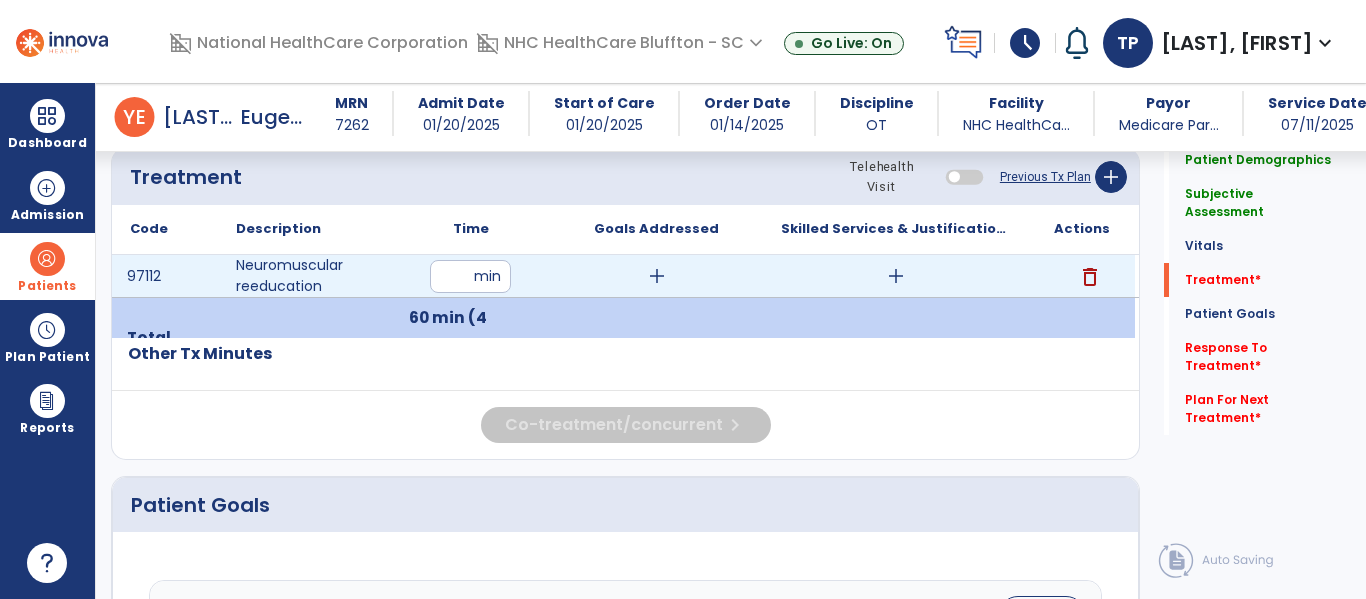 click on "add" at bounding box center (896, 276) 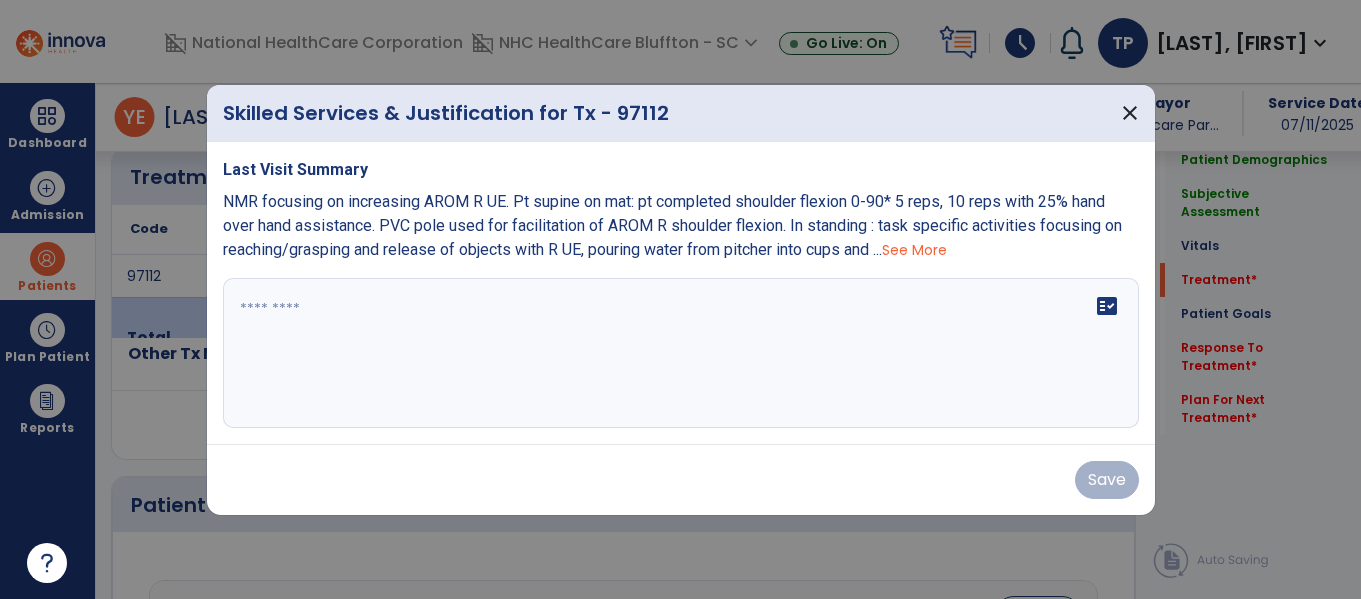 scroll, scrollTop: 1101, scrollLeft: 0, axis: vertical 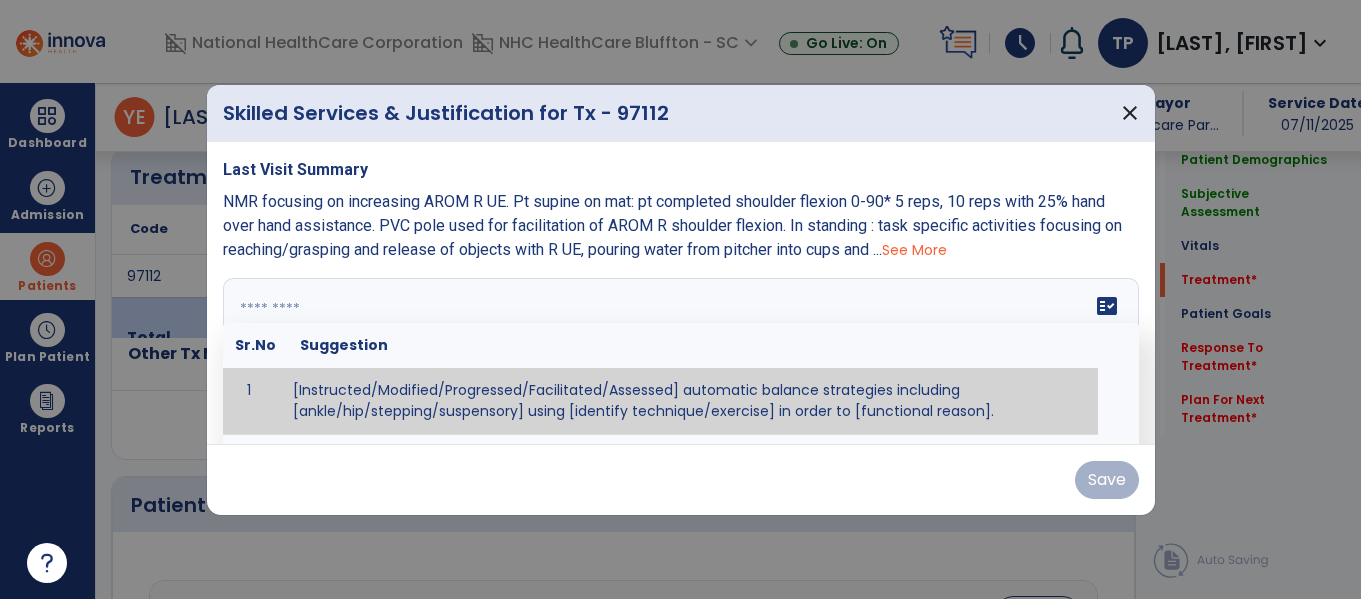 click at bounding box center (681, 353) 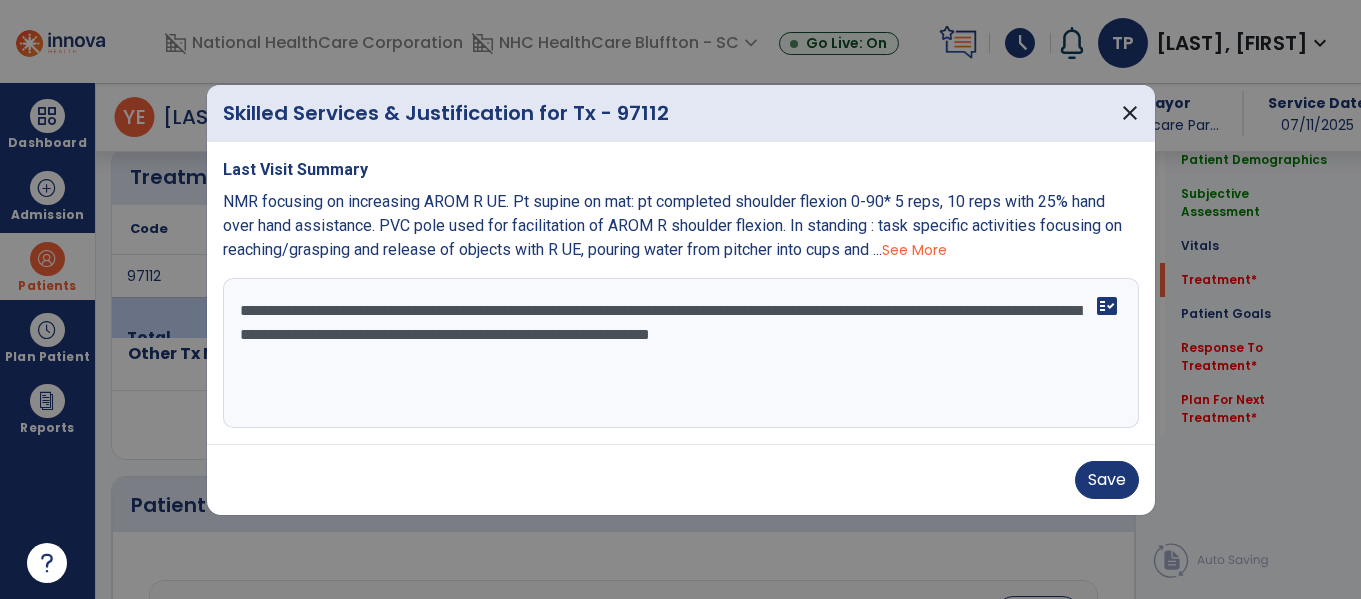 click on "**********" at bounding box center (681, 353) 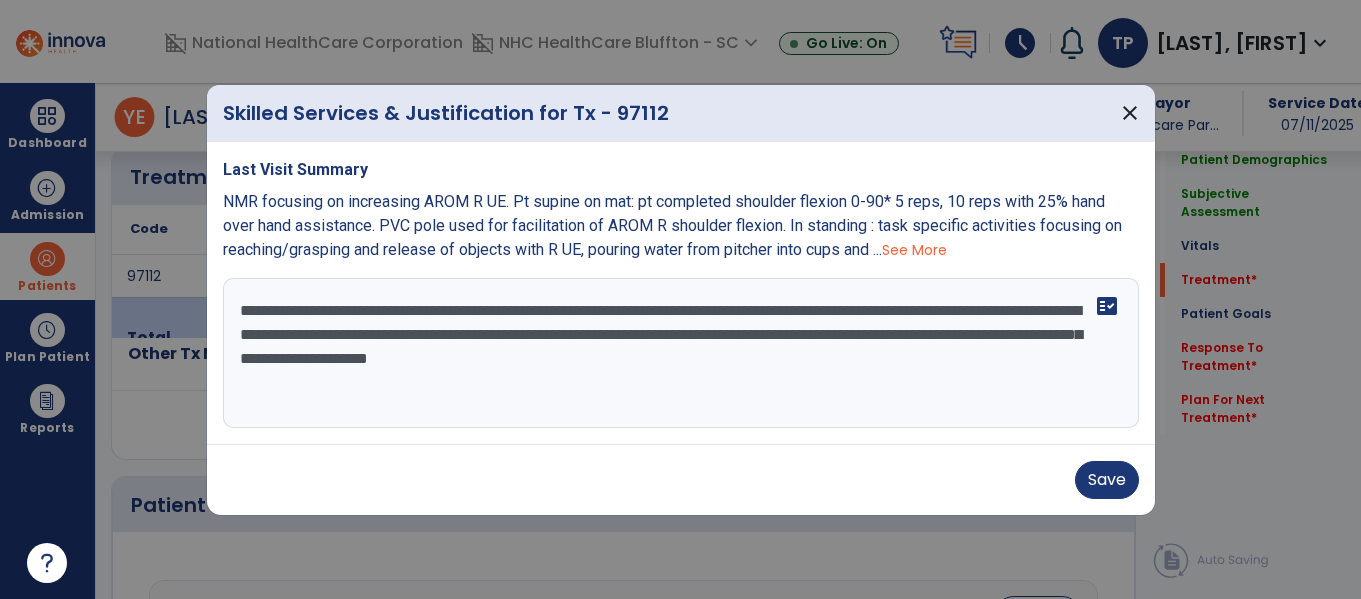click on "**********" at bounding box center [681, 353] 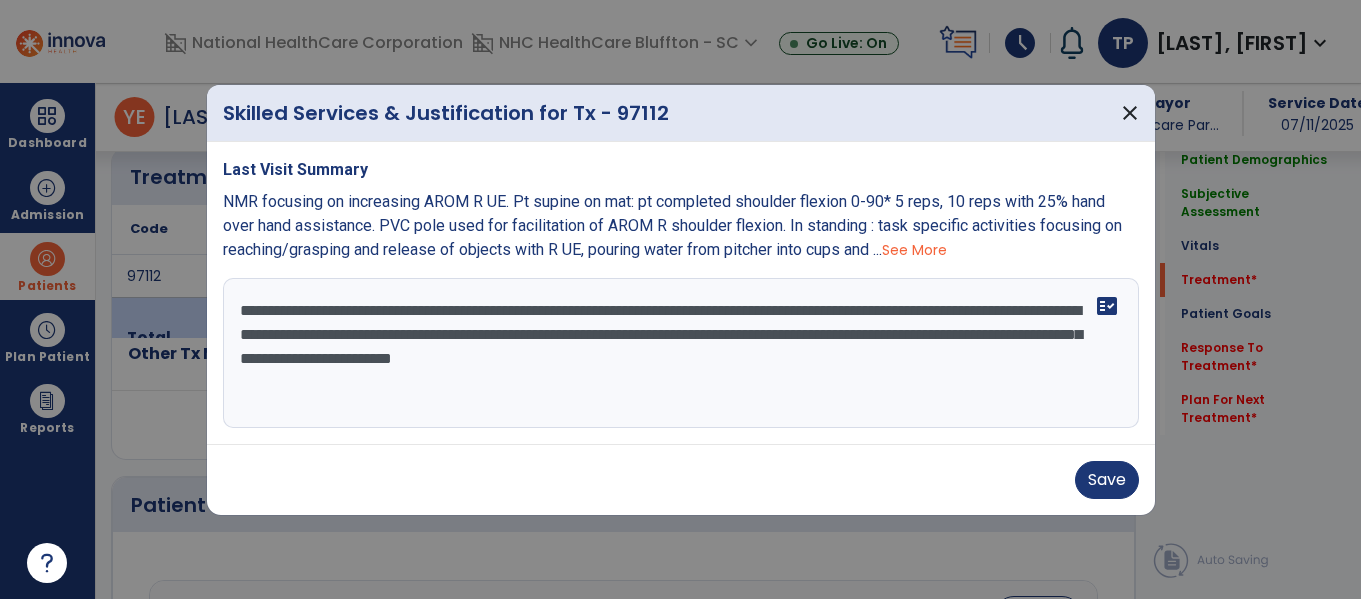 click on "**********" at bounding box center [681, 353] 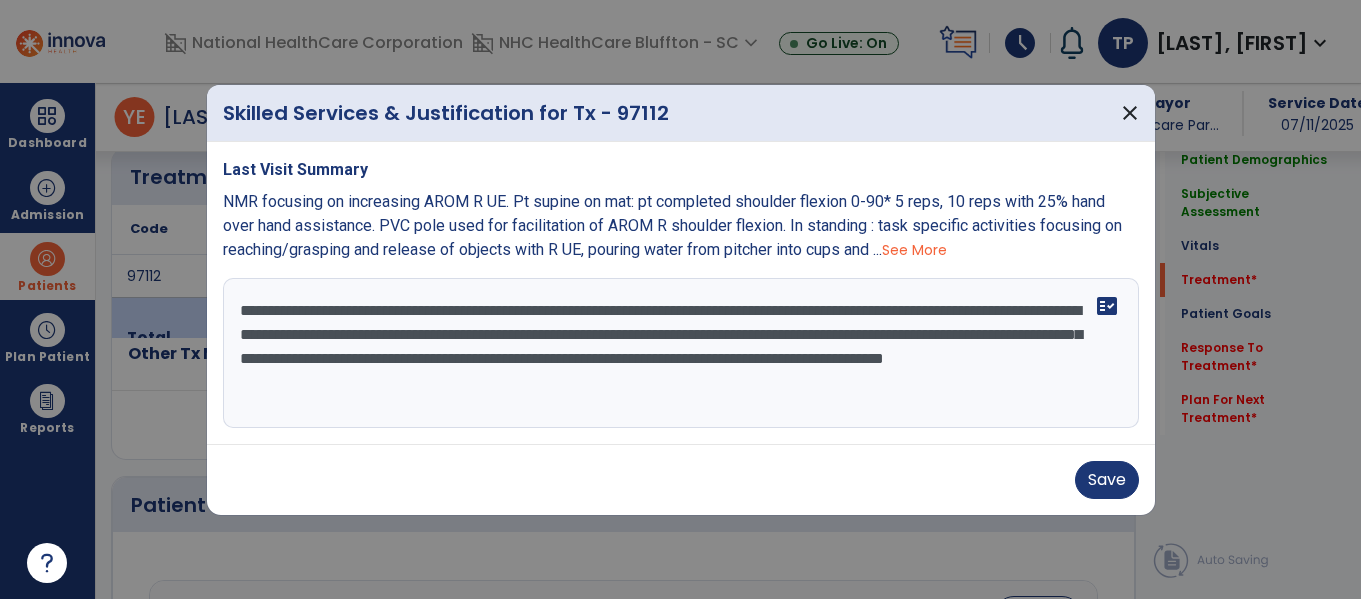 click on "**********" at bounding box center [681, 353] 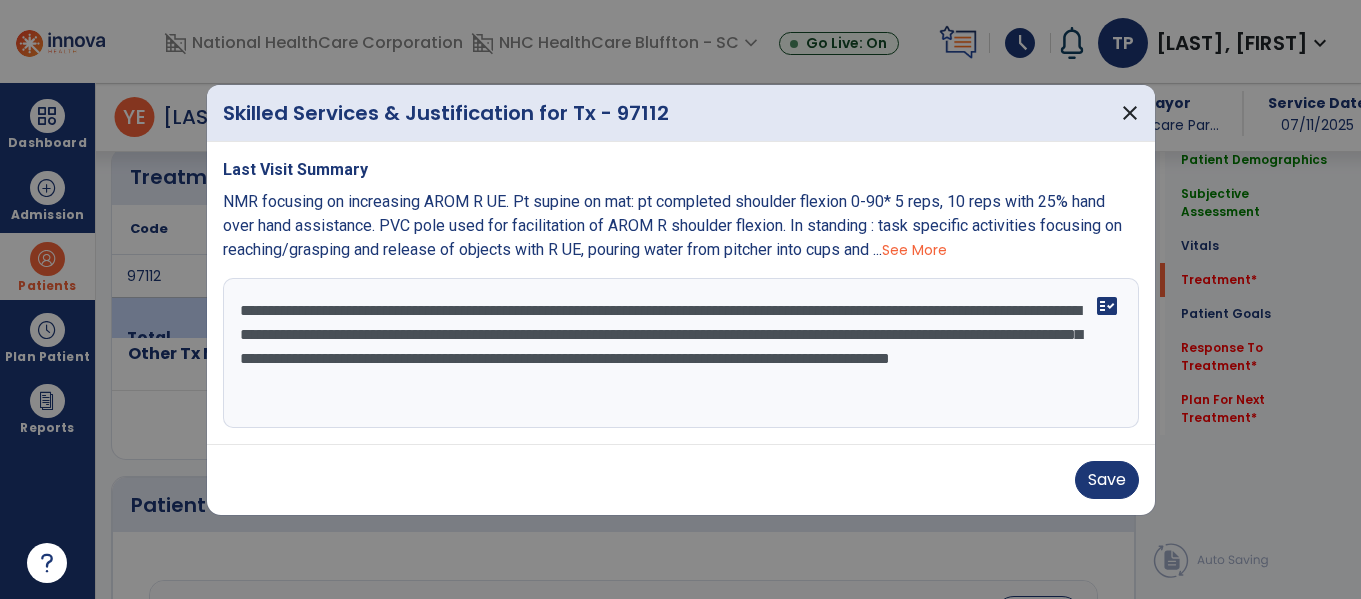 click on "**********" at bounding box center (681, 353) 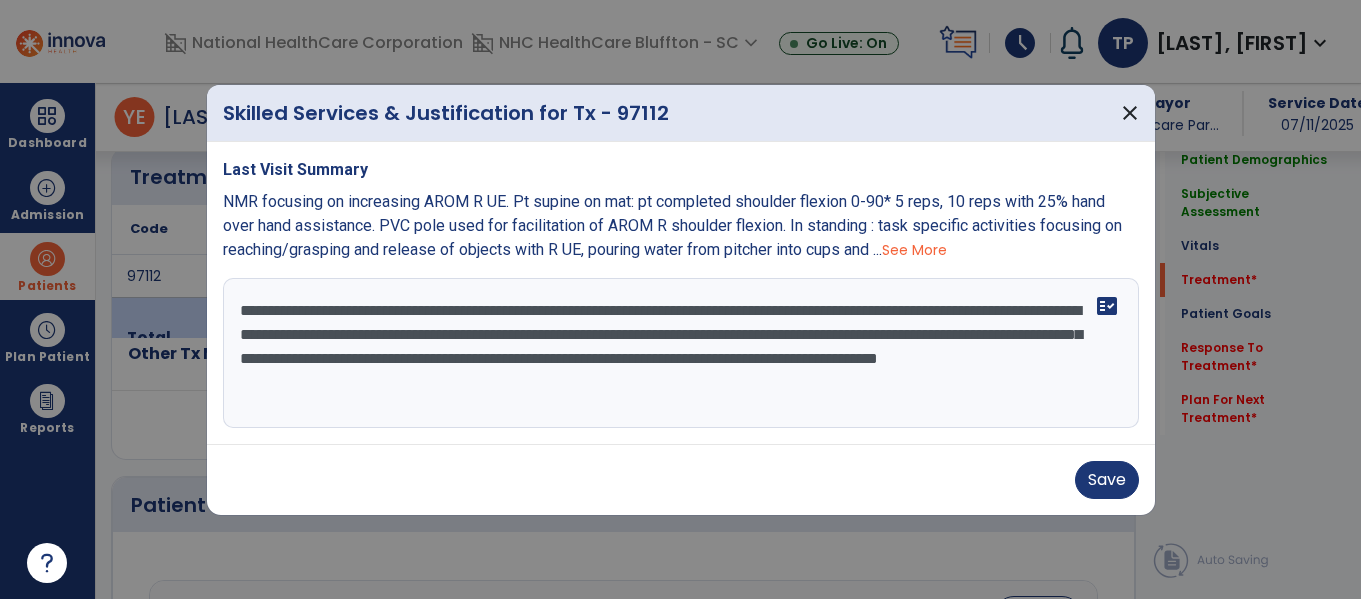 click on "**********" at bounding box center (681, 353) 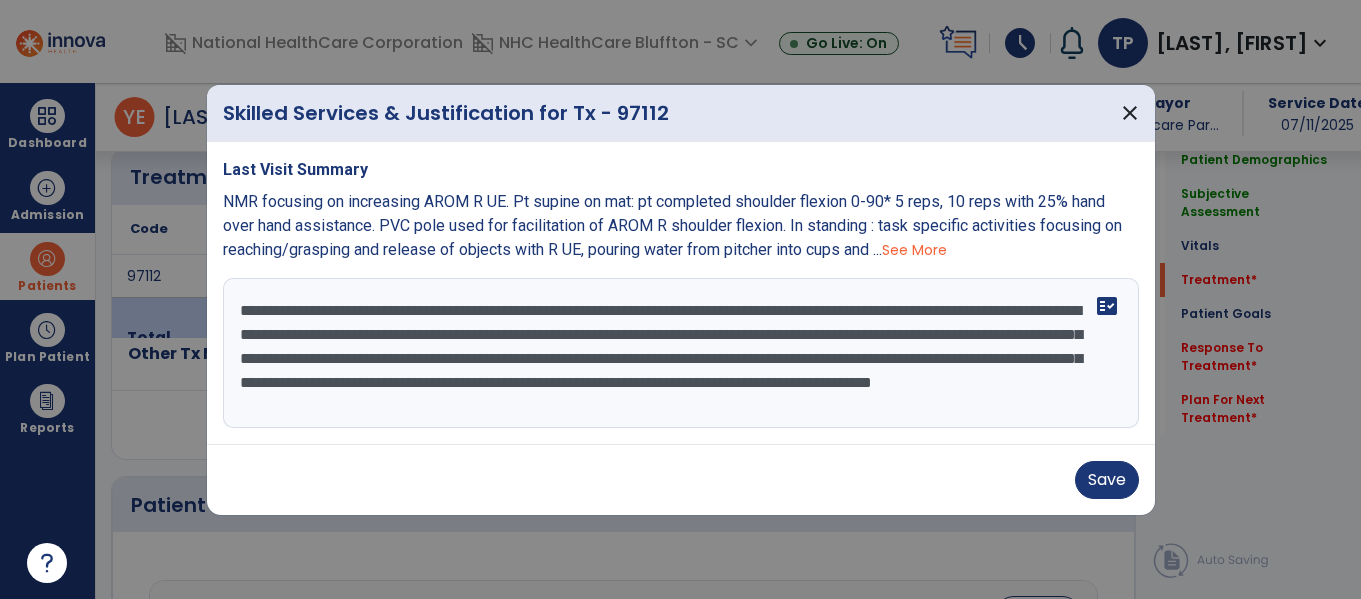 scroll, scrollTop: 16, scrollLeft: 0, axis: vertical 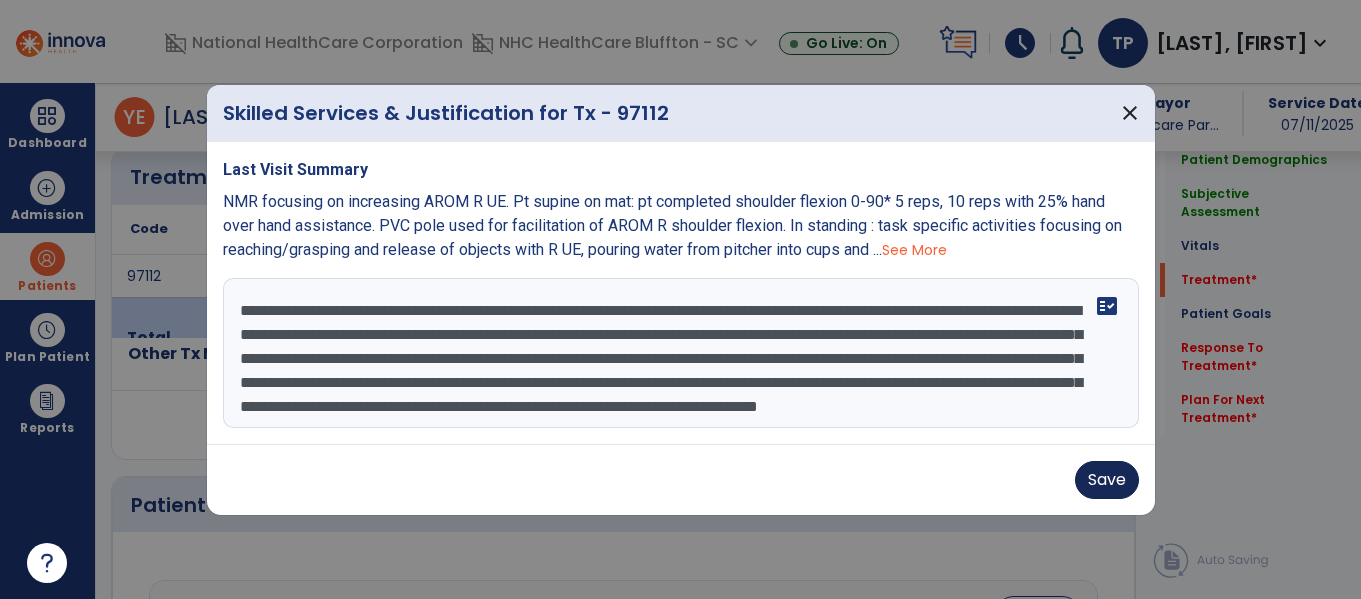 type on "**********" 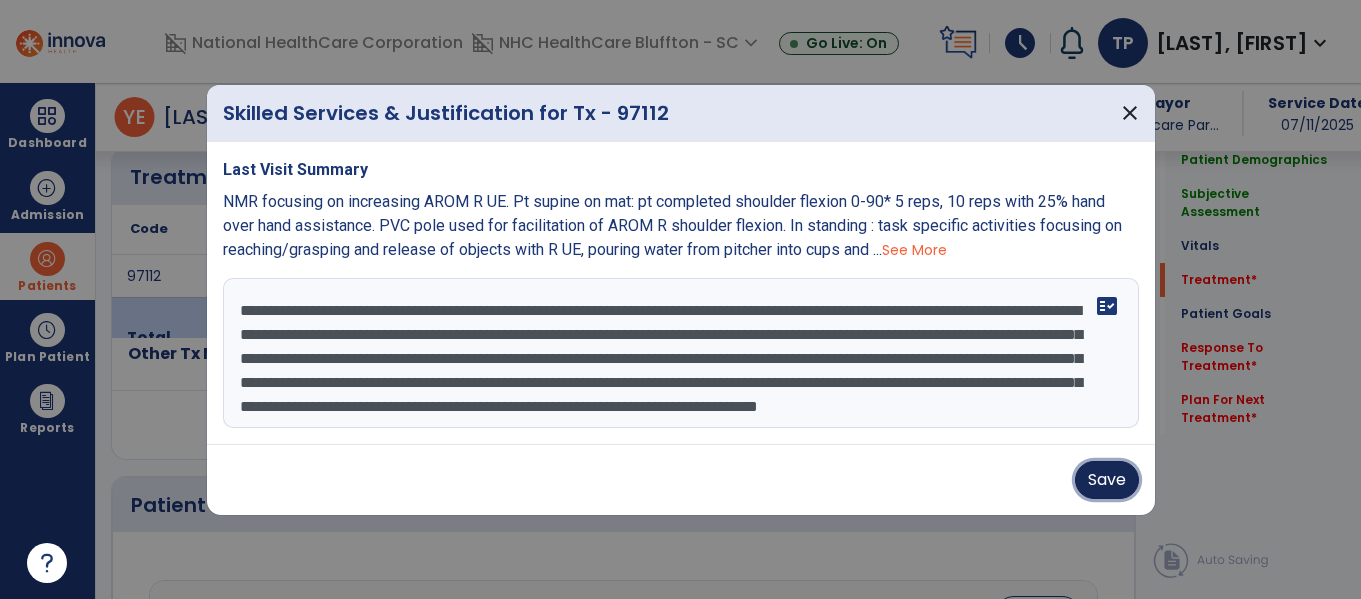 click on "Save" at bounding box center (1107, 480) 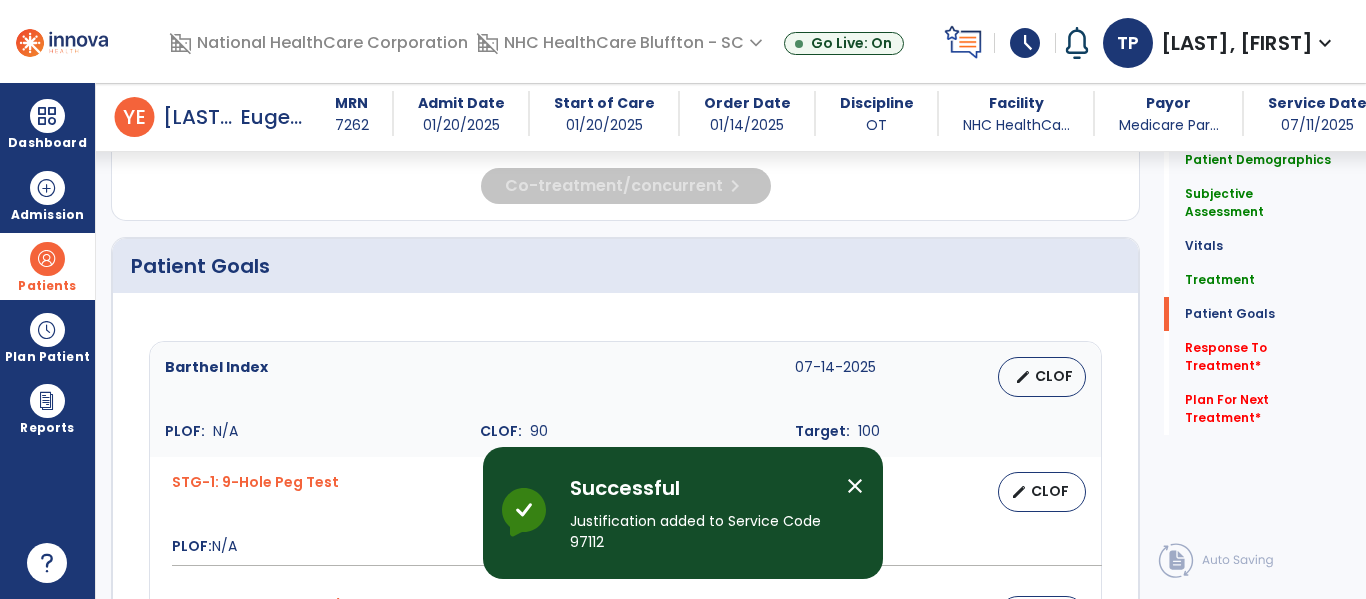scroll, scrollTop: 1401, scrollLeft: 0, axis: vertical 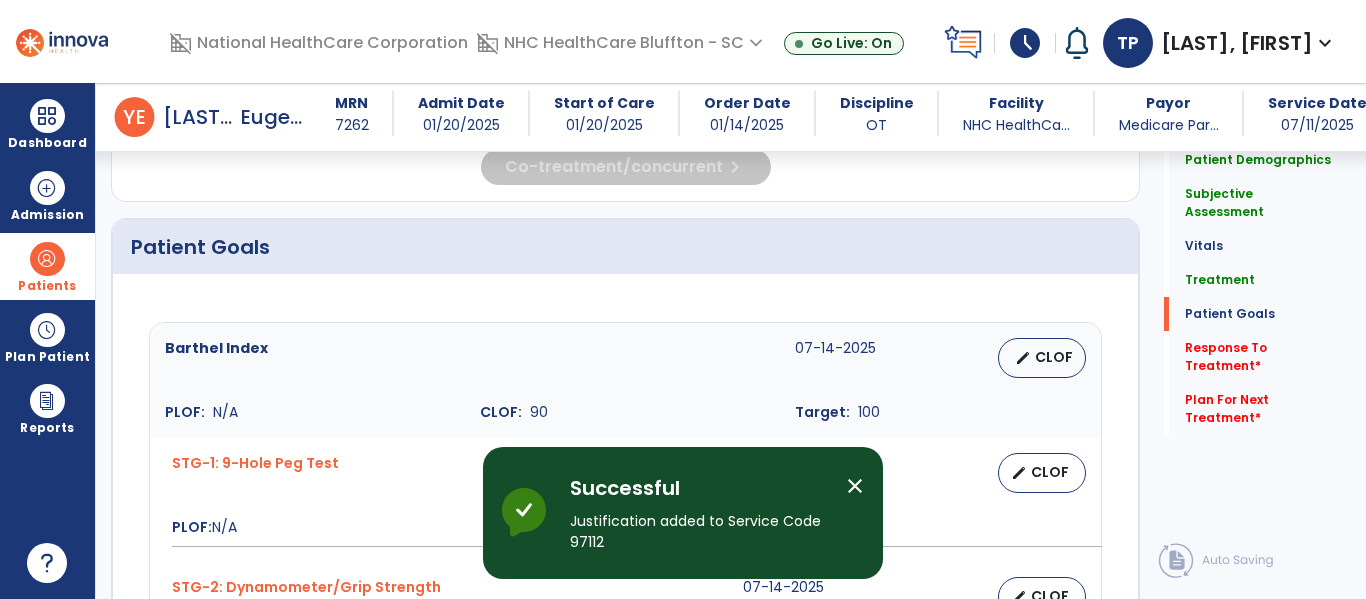 click on "close" at bounding box center (855, 486) 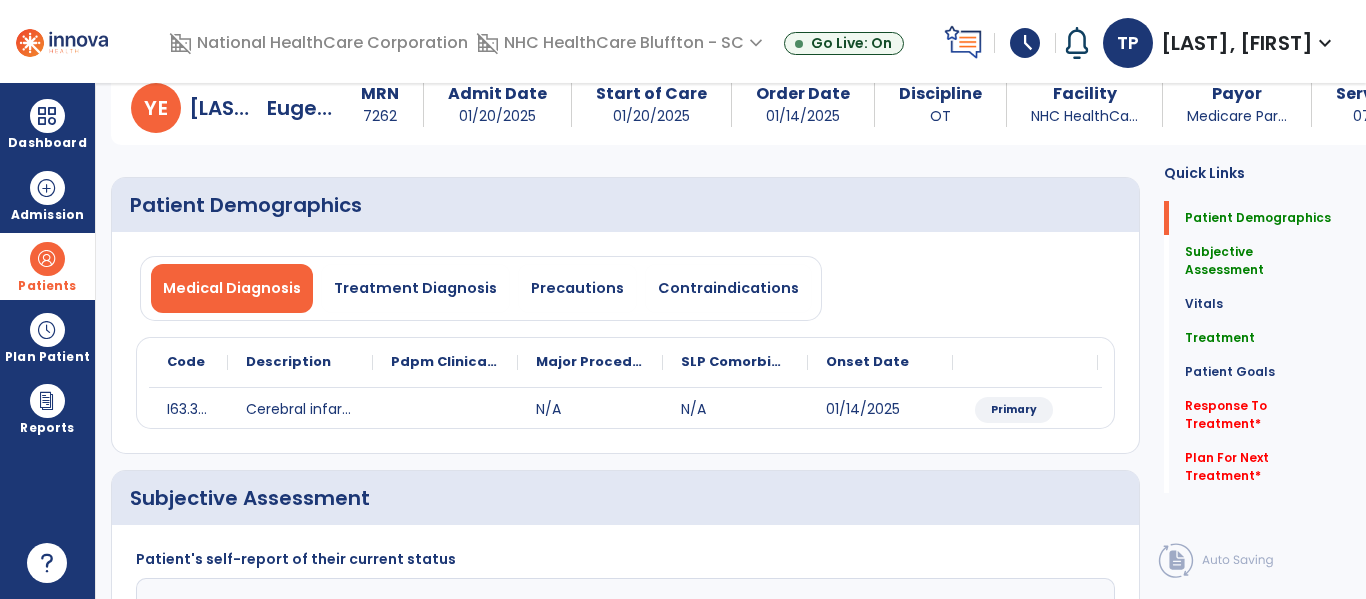 scroll, scrollTop: 0, scrollLeft: 0, axis: both 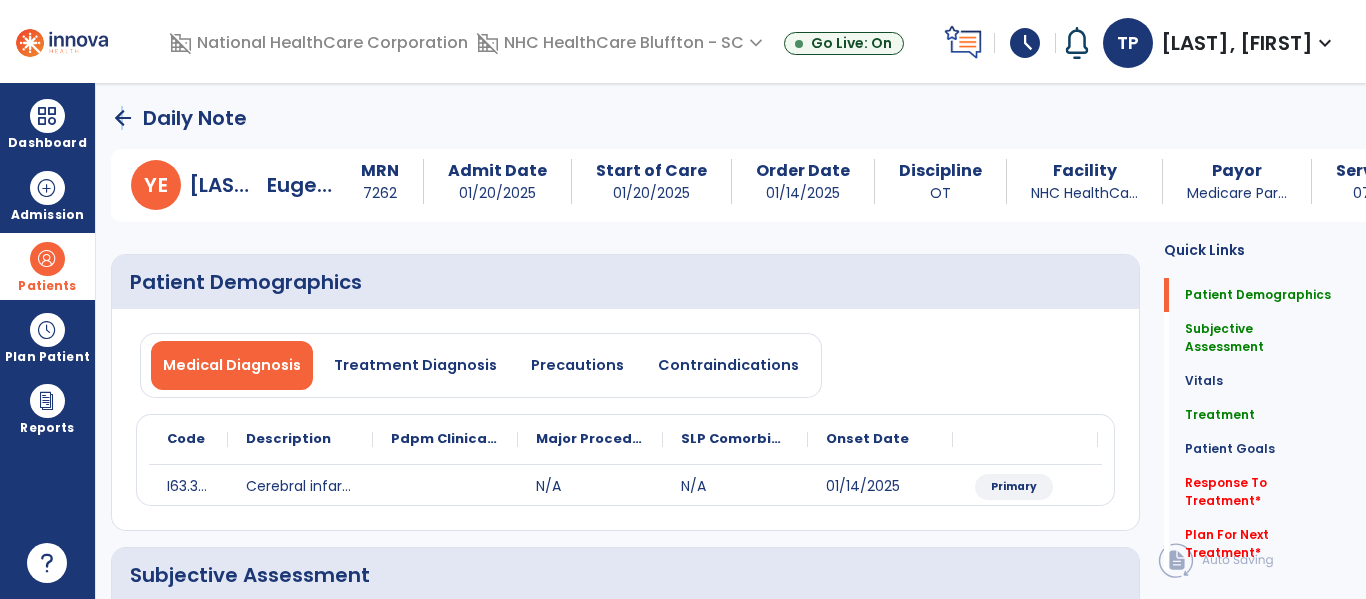 click on "arrow_back" 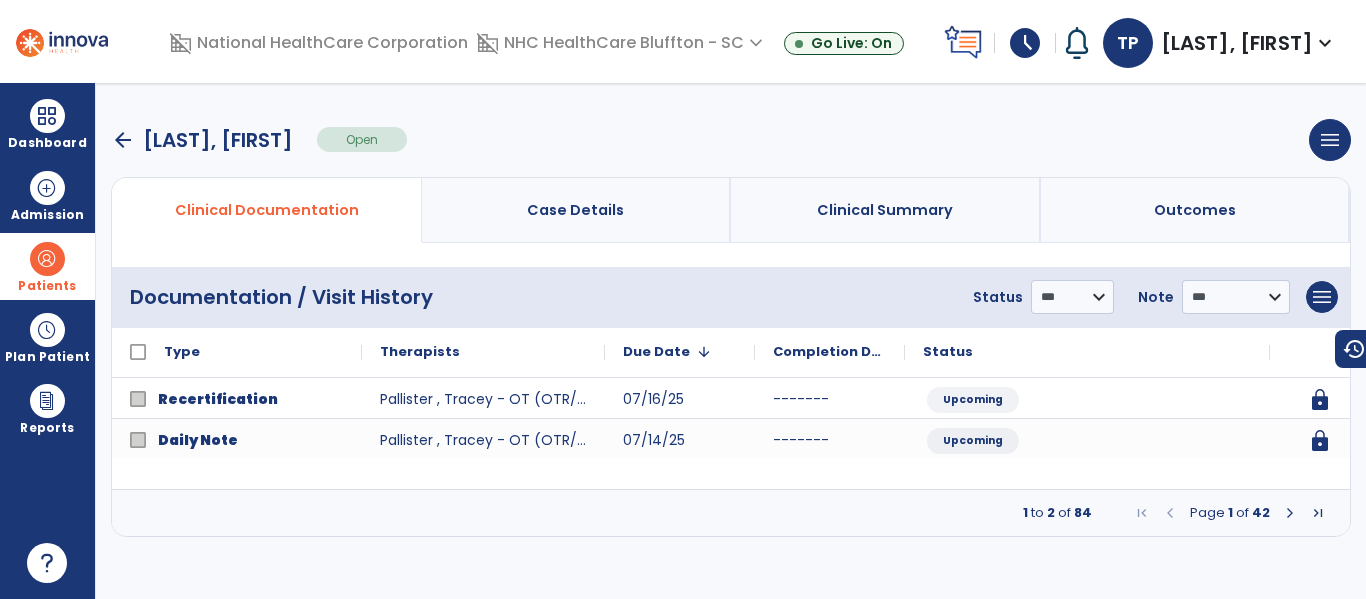 click at bounding box center [1290, 513] 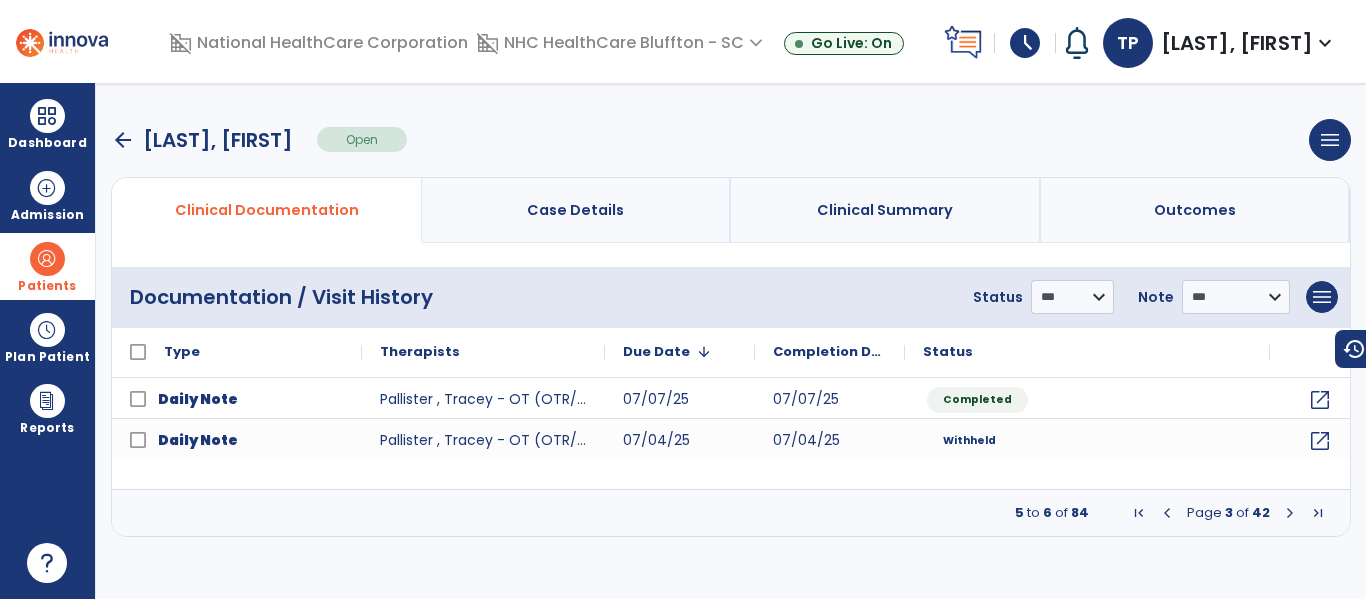 click at bounding box center [1290, 513] 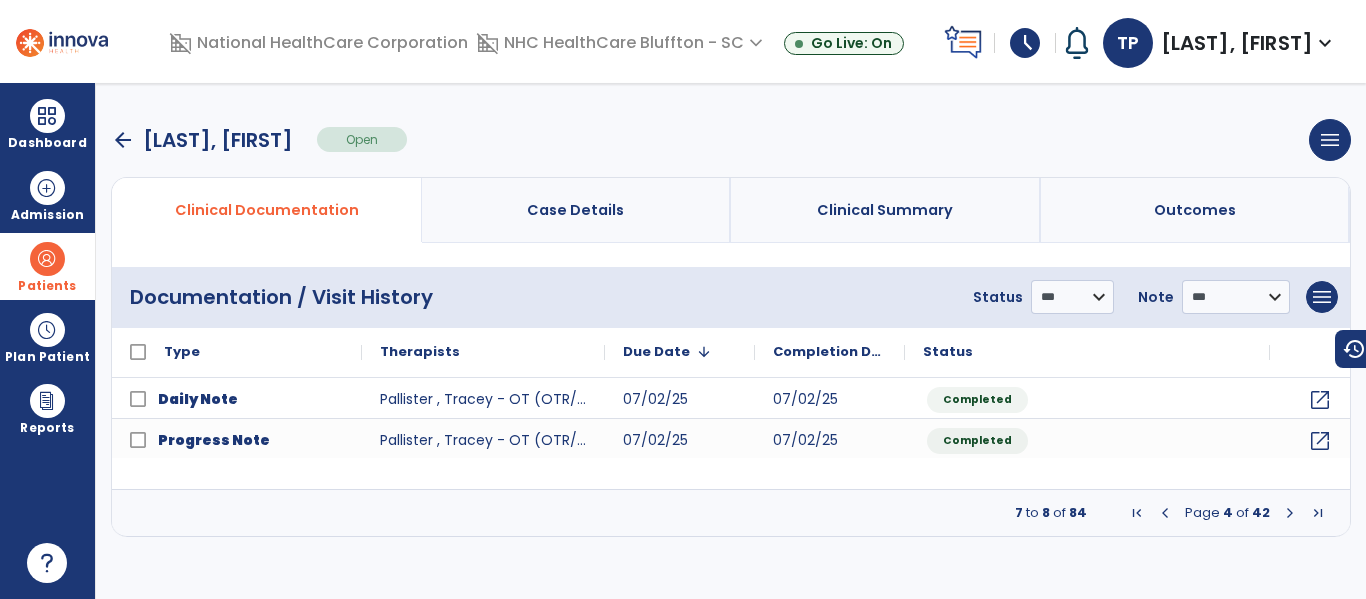 click at bounding box center [1290, 513] 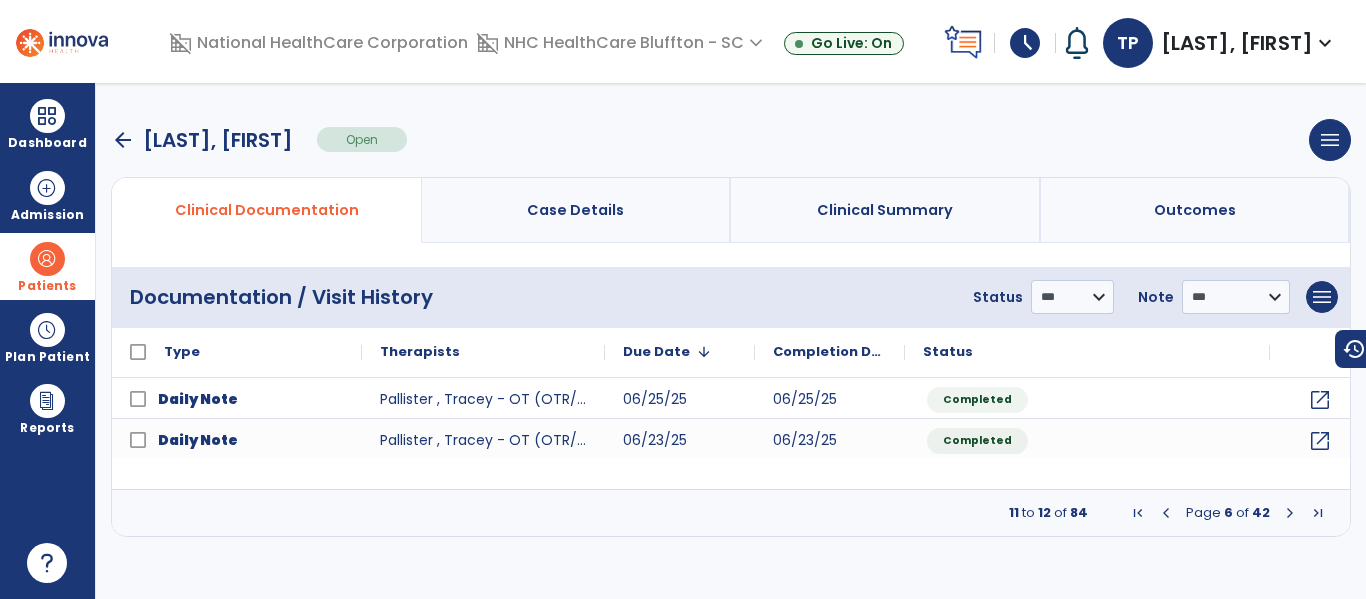 click at bounding box center (1290, 513) 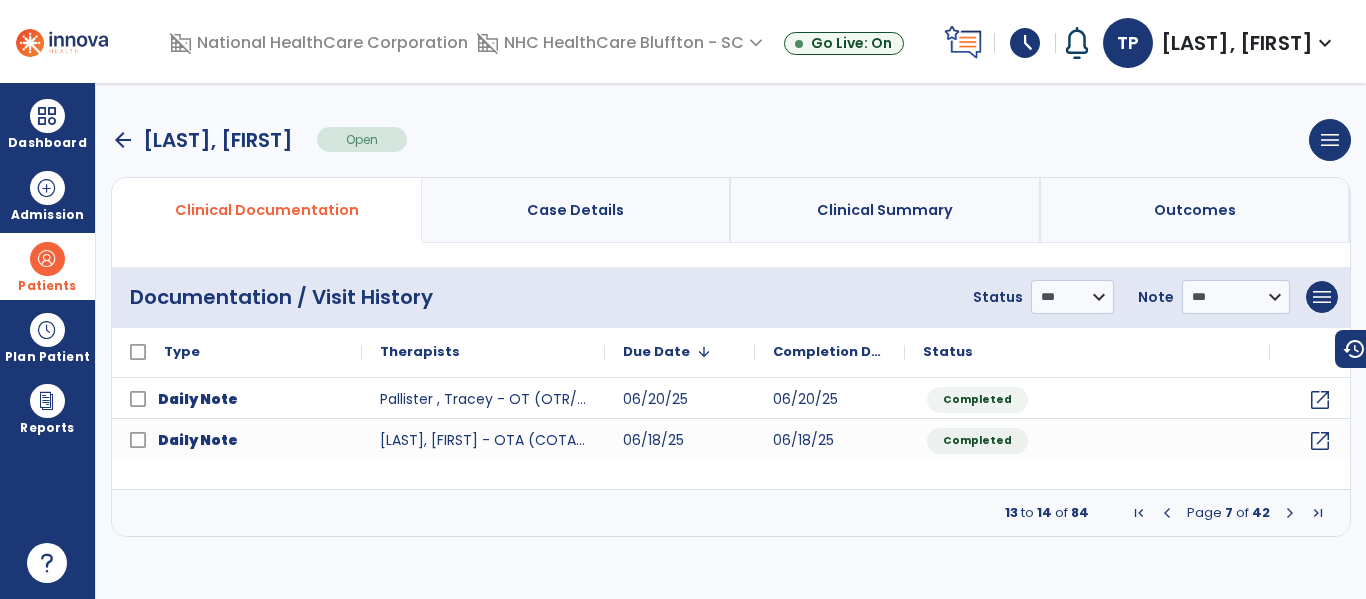 click at bounding box center [1290, 513] 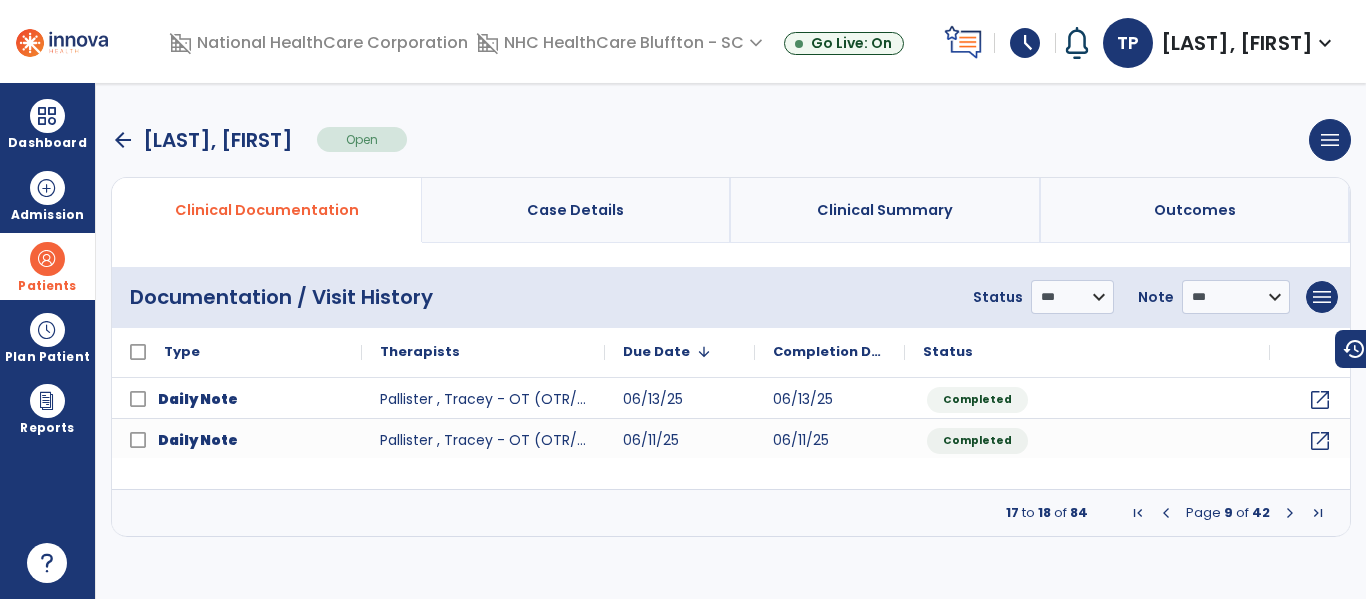 click at bounding box center [1290, 513] 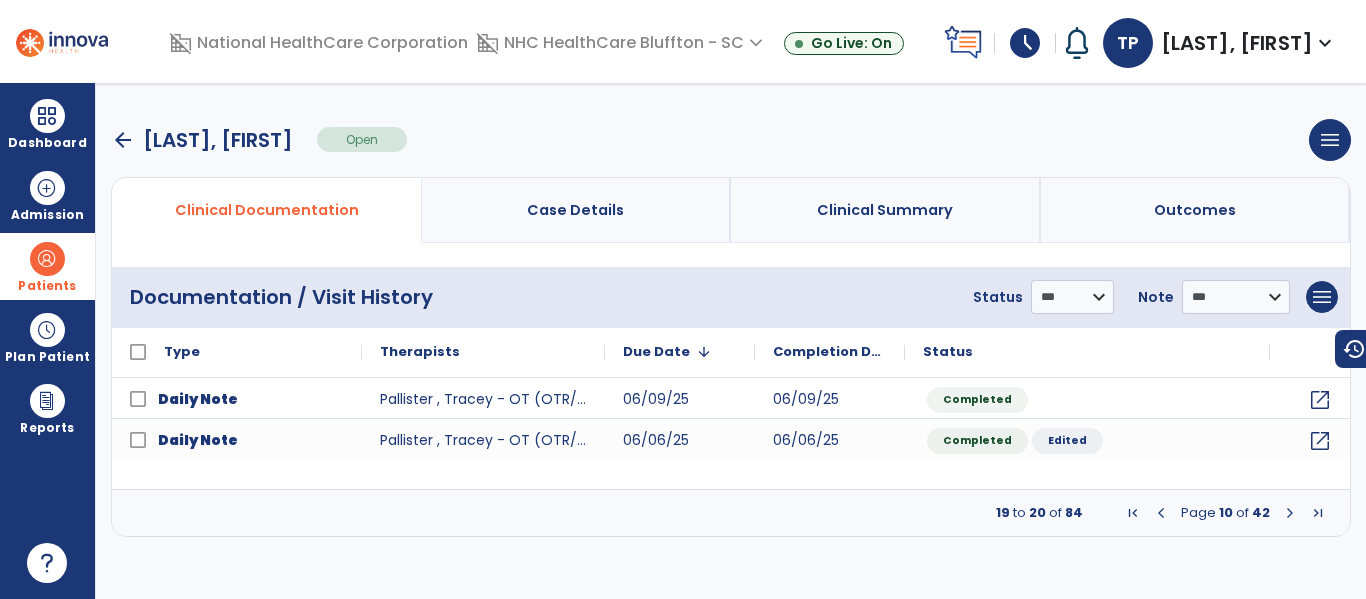 click at bounding box center [1290, 513] 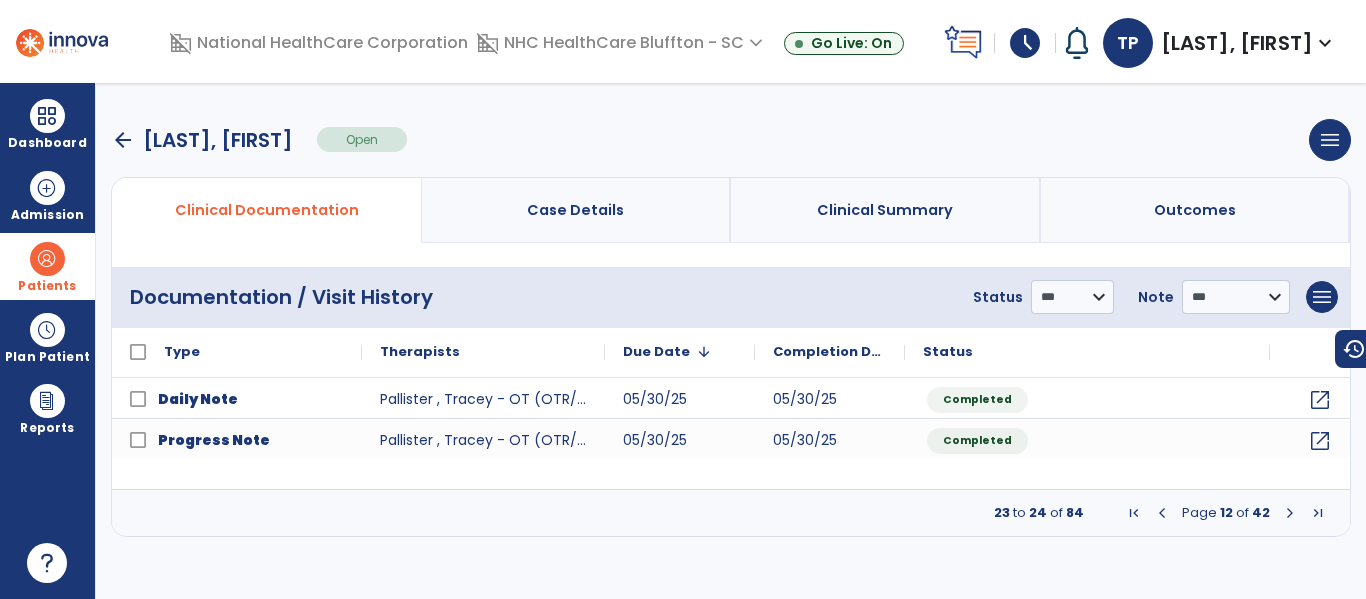 click at bounding box center (1290, 513) 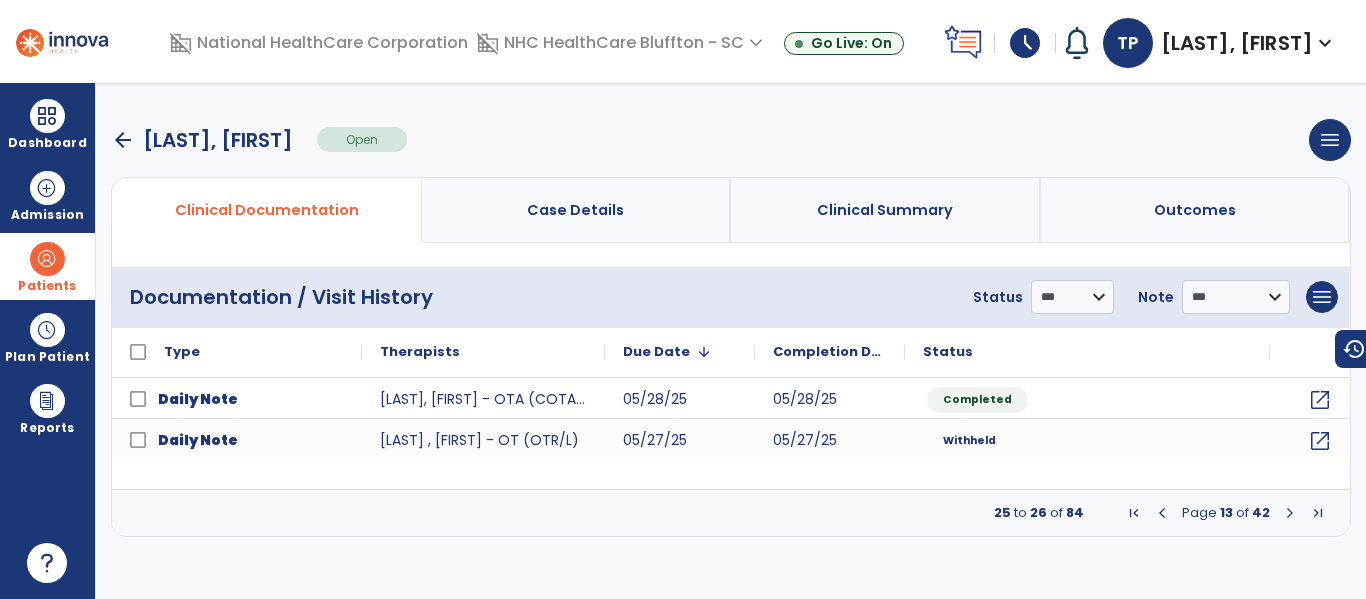 click at bounding box center (1290, 513) 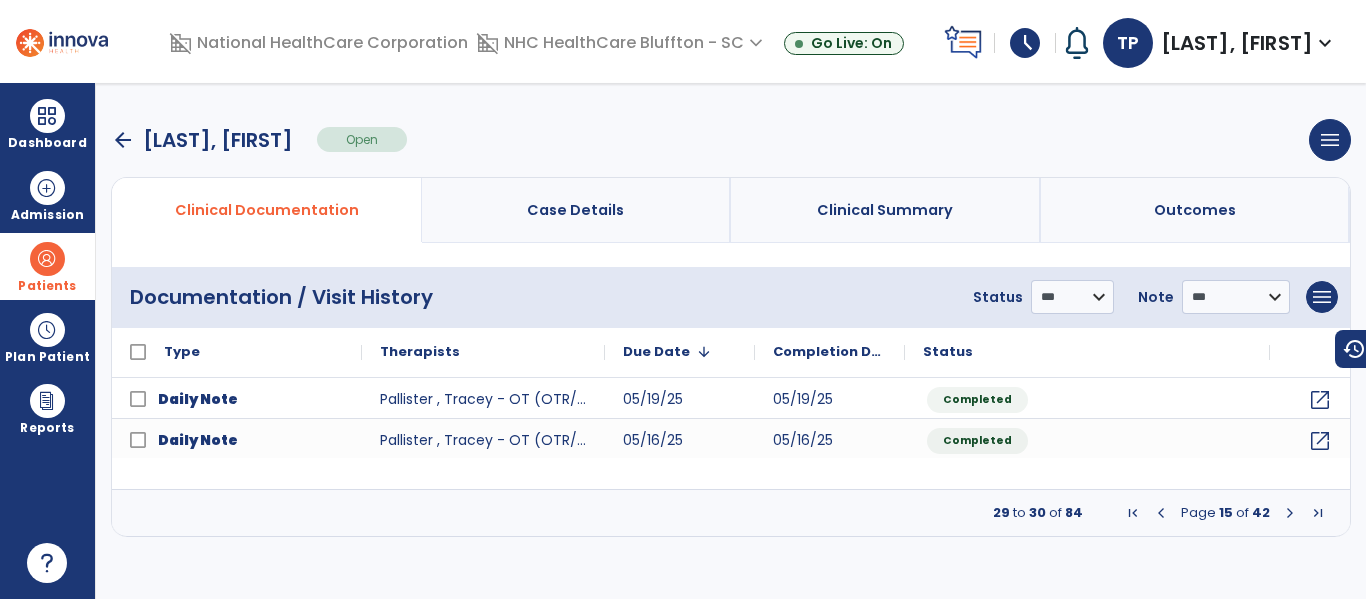 click at bounding box center (1290, 513) 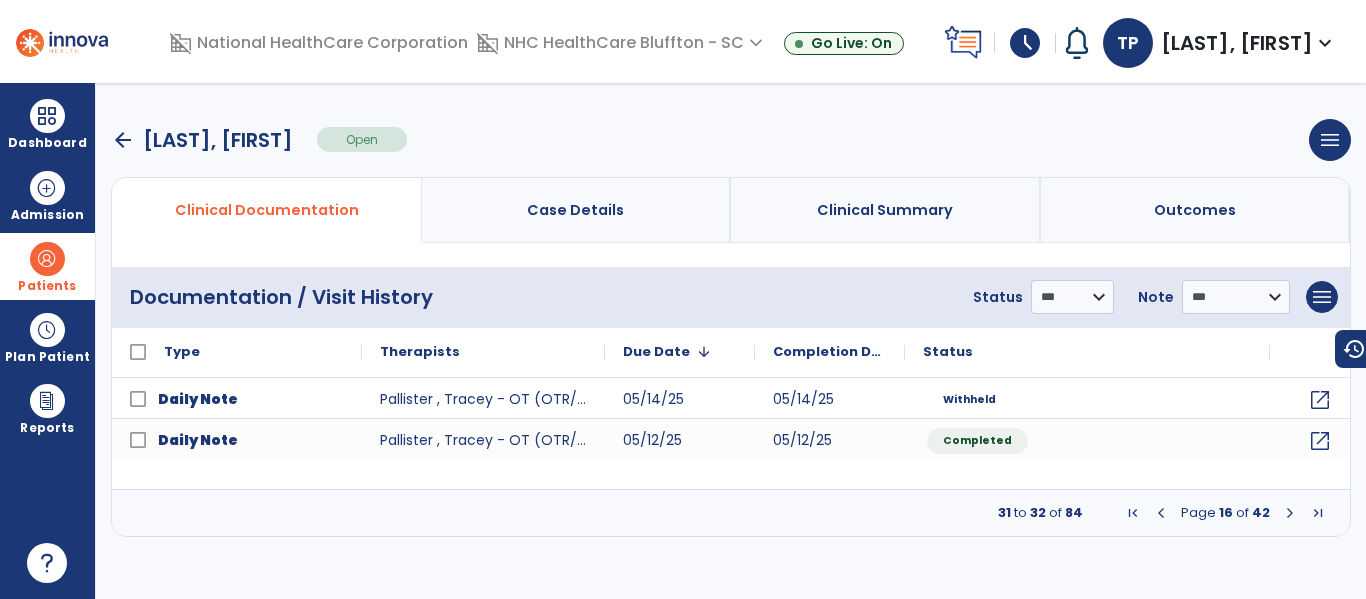 click at bounding box center (1290, 513) 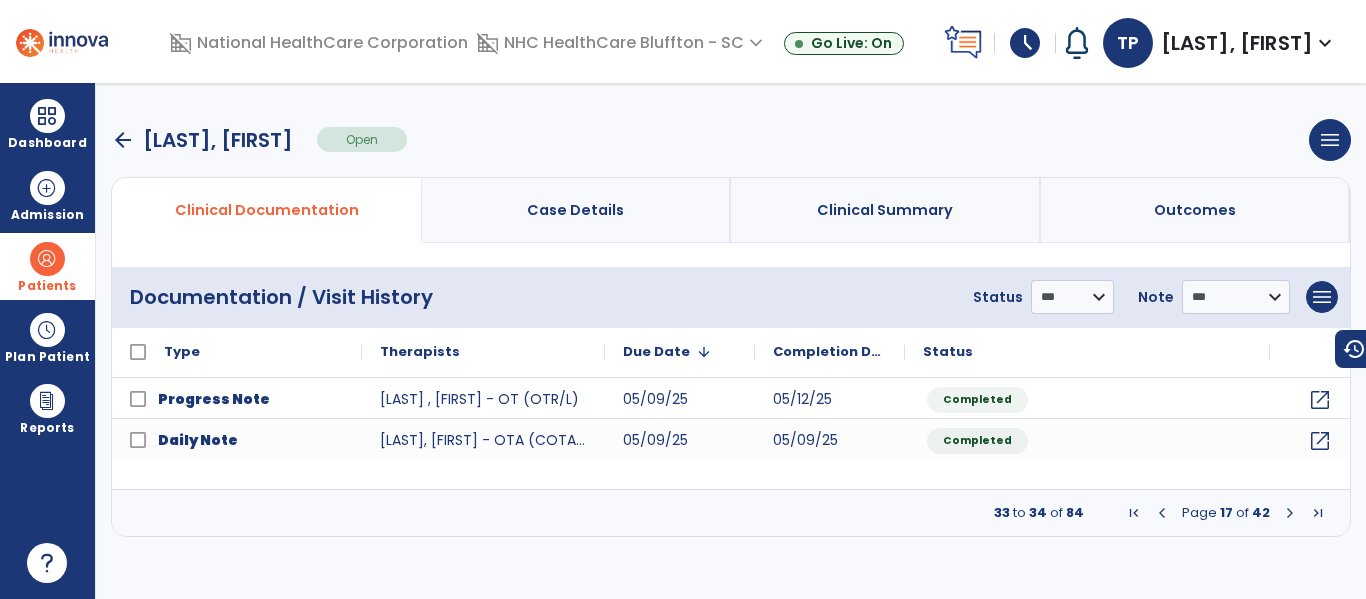click at bounding box center [1290, 513] 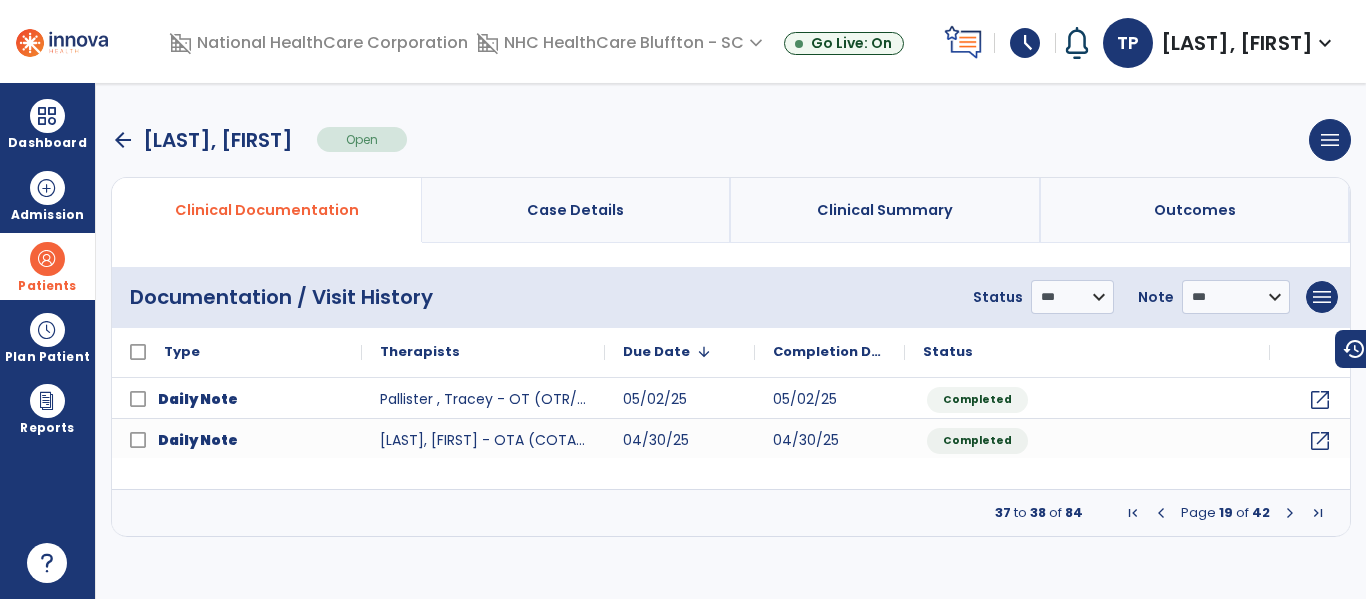 click at bounding box center [1290, 513] 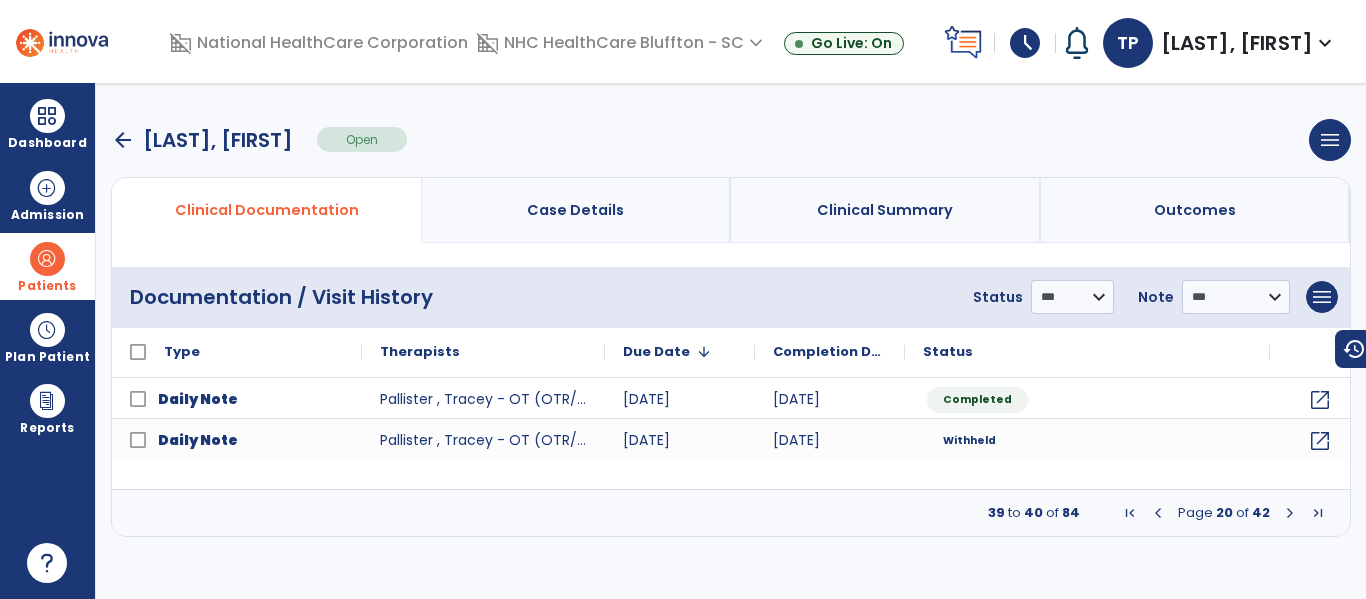 click at bounding box center [1290, 513] 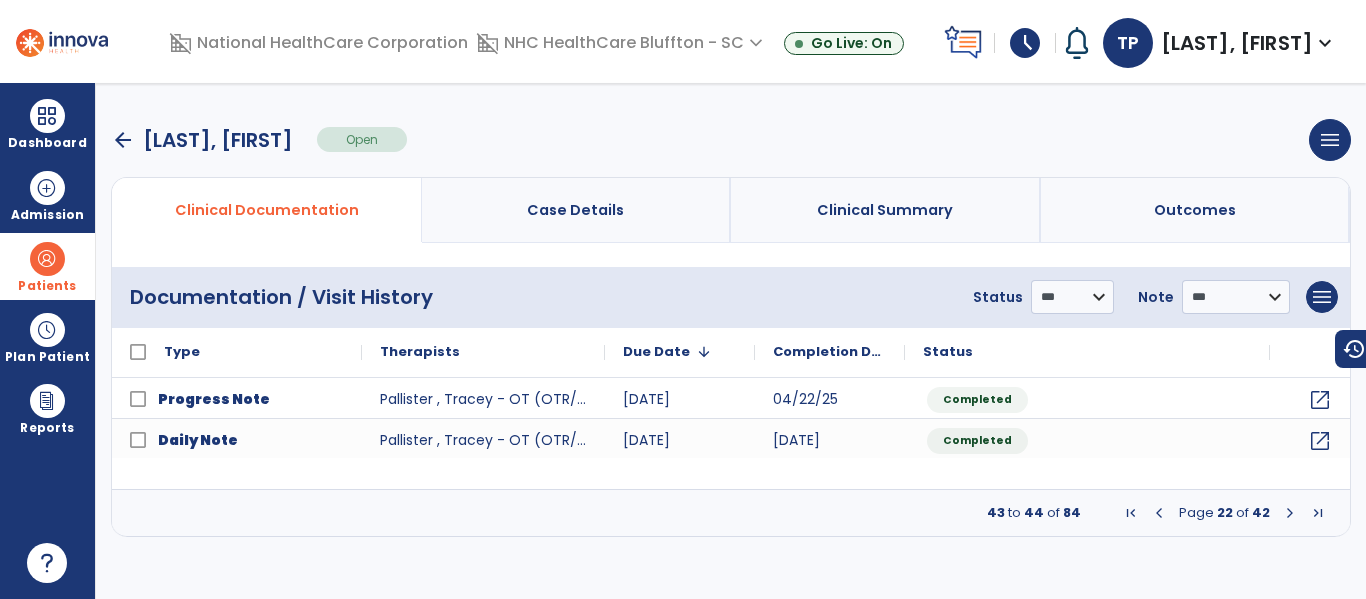 click at bounding box center (1290, 513) 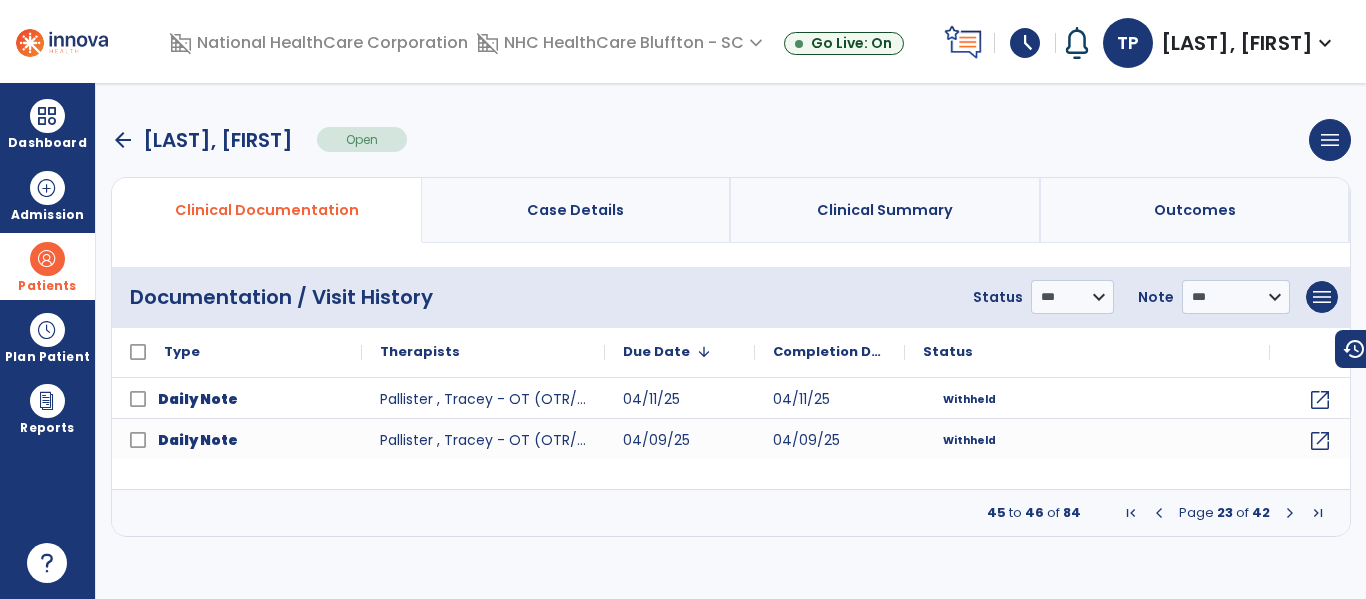 click at bounding box center [1290, 513] 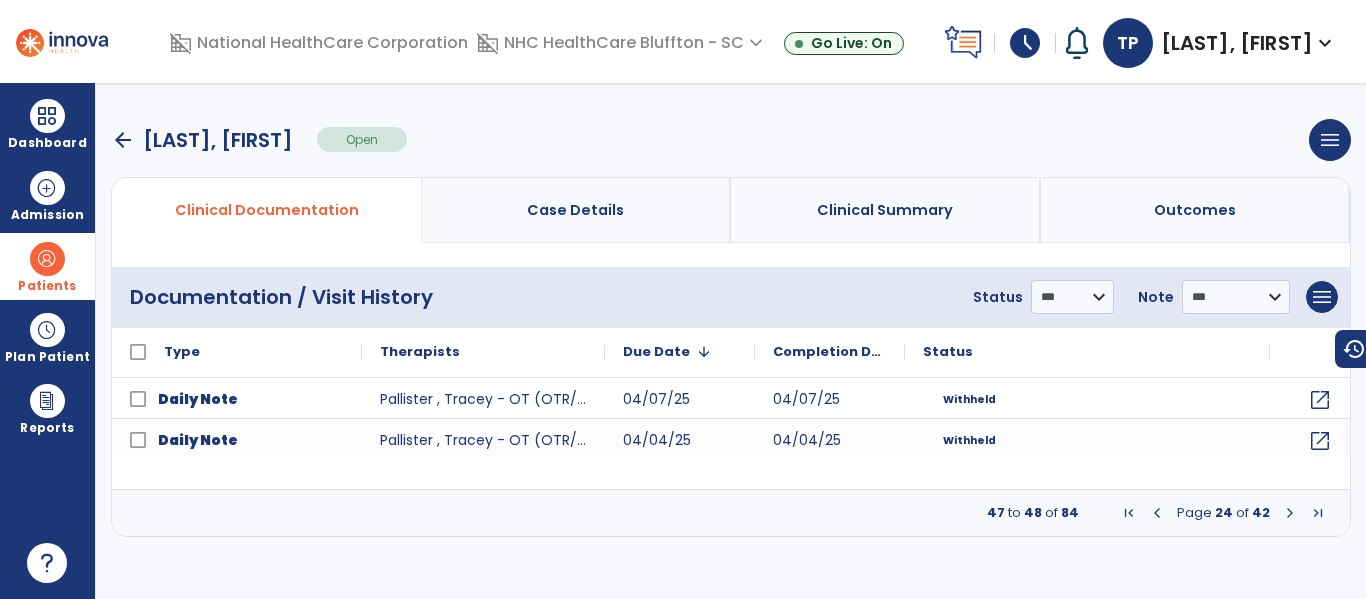 drag, startPoint x: 1290, startPoint y: 515, endPoint x: 1316, endPoint y: 514, distance: 26.019224 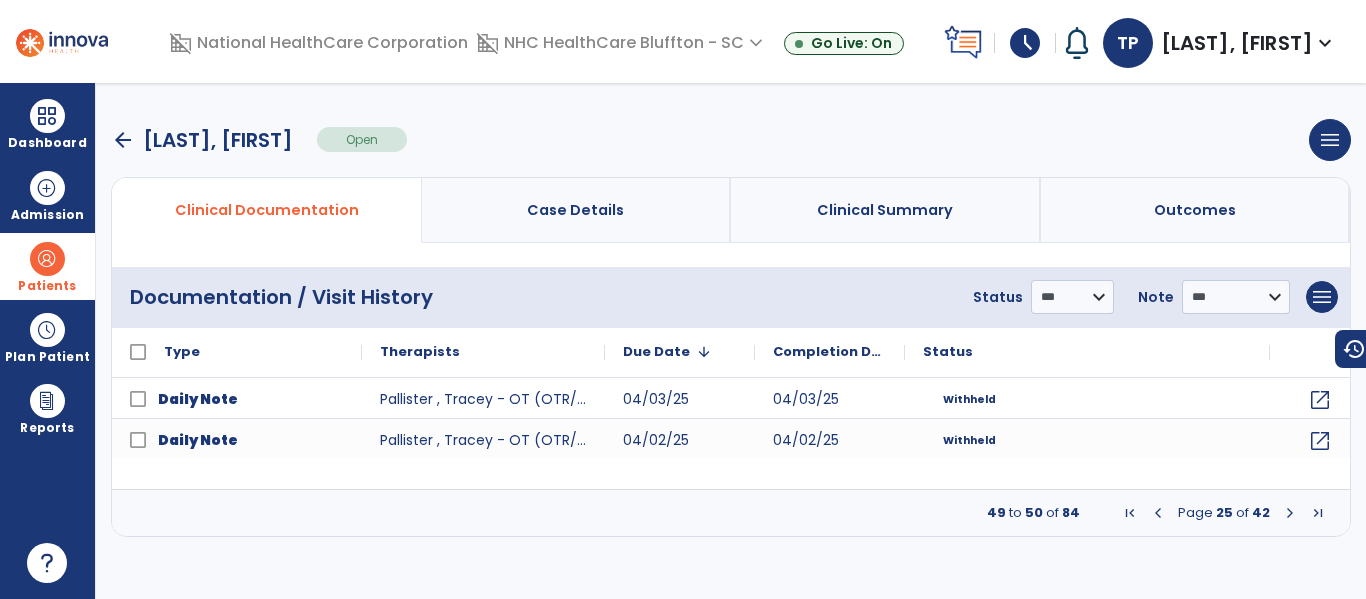 click at bounding box center [1290, 513] 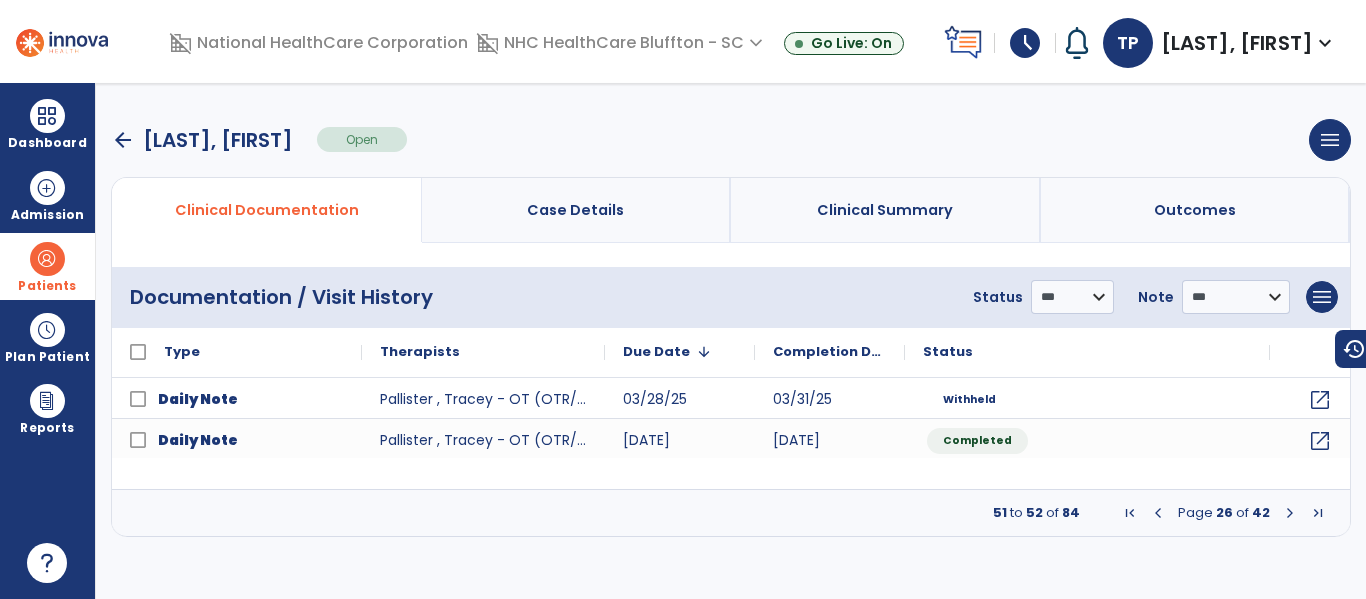 click at bounding box center (1290, 513) 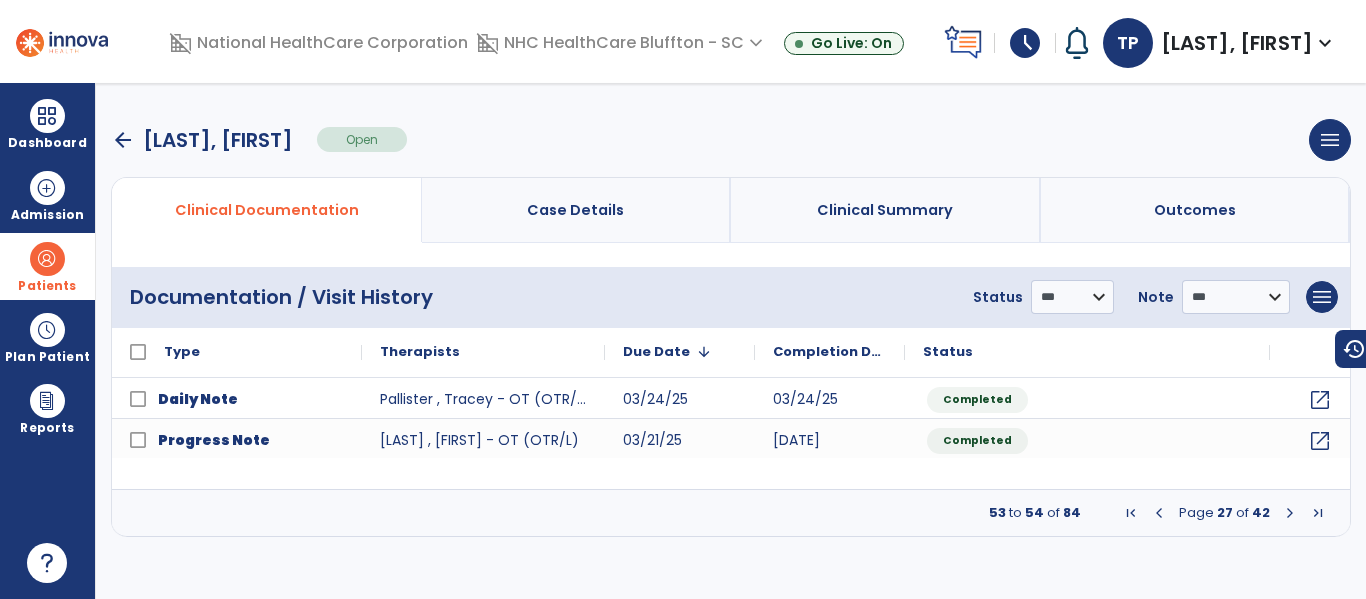 click at bounding box center (1290, 513) 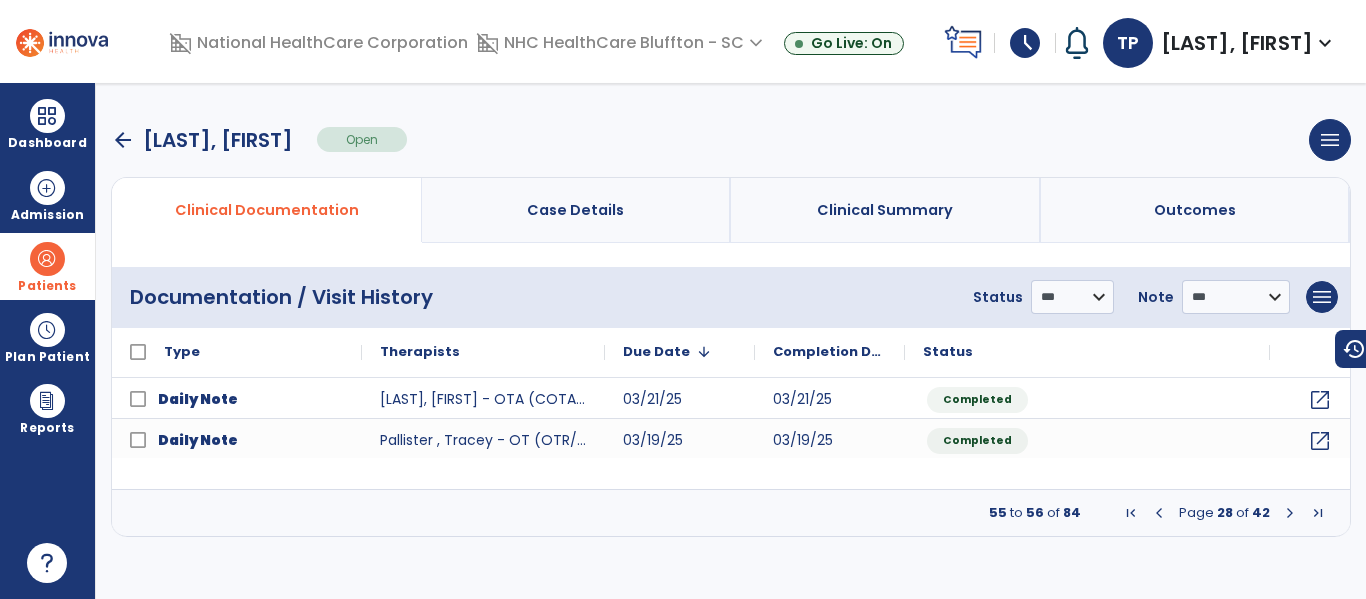 click at bounding box center [1290, 513] 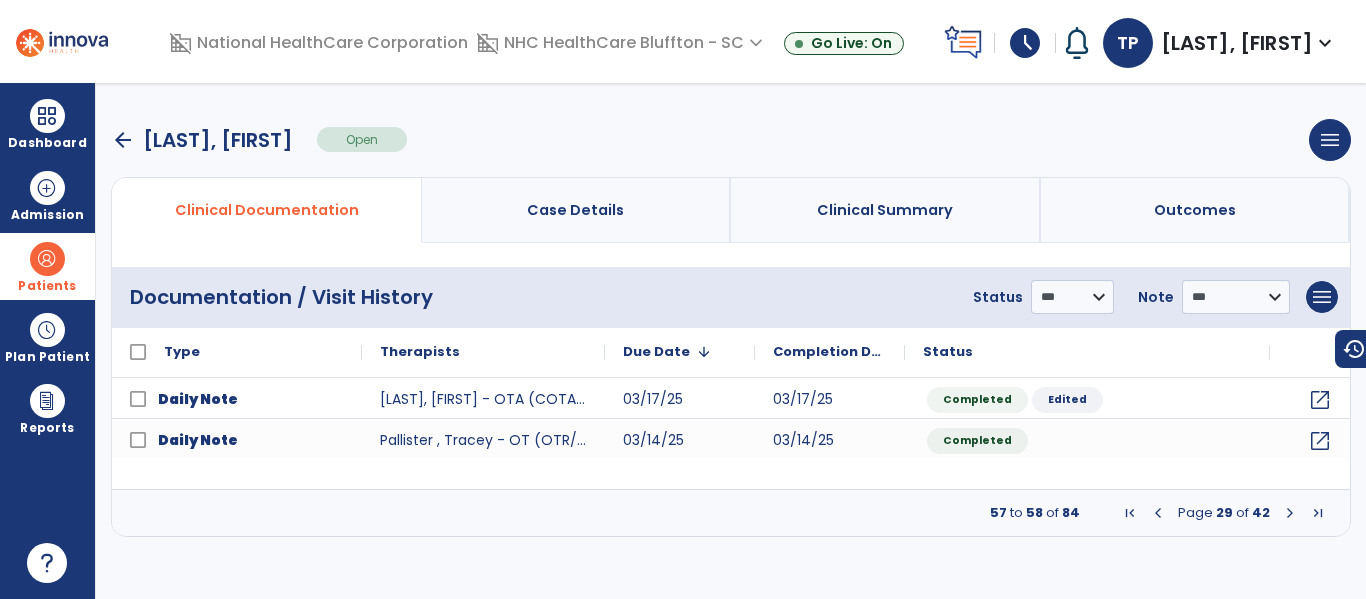 click at bounding box center (1290, 513) 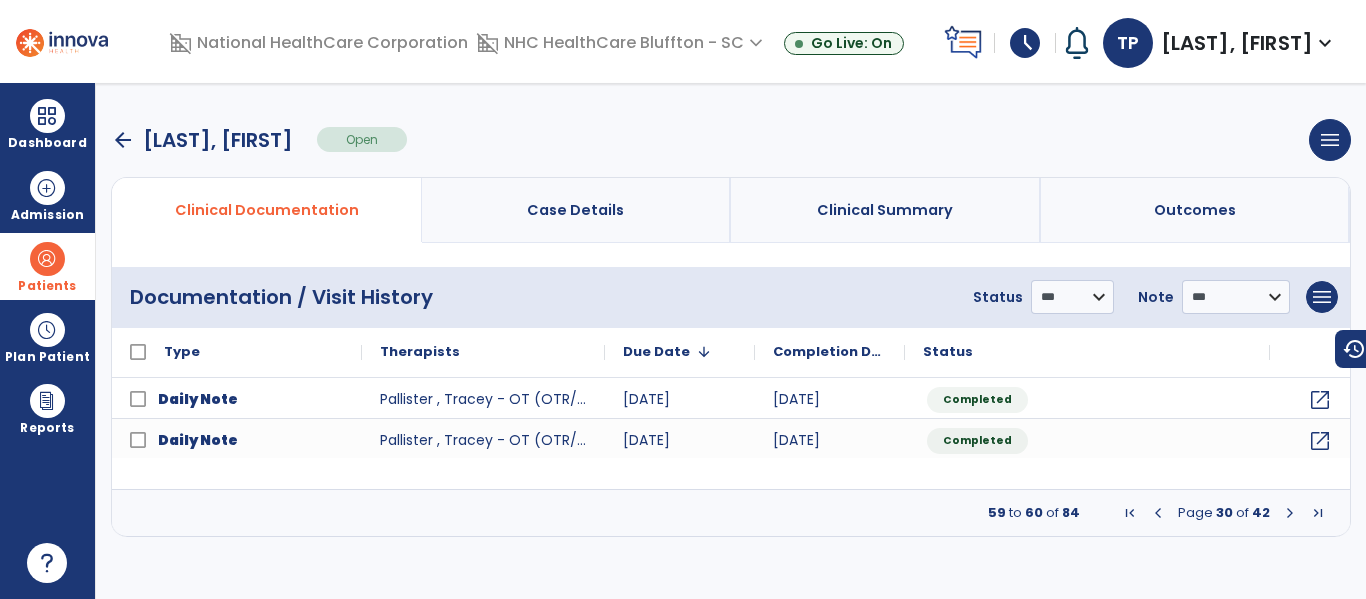click at bounding box center [1290, 513] 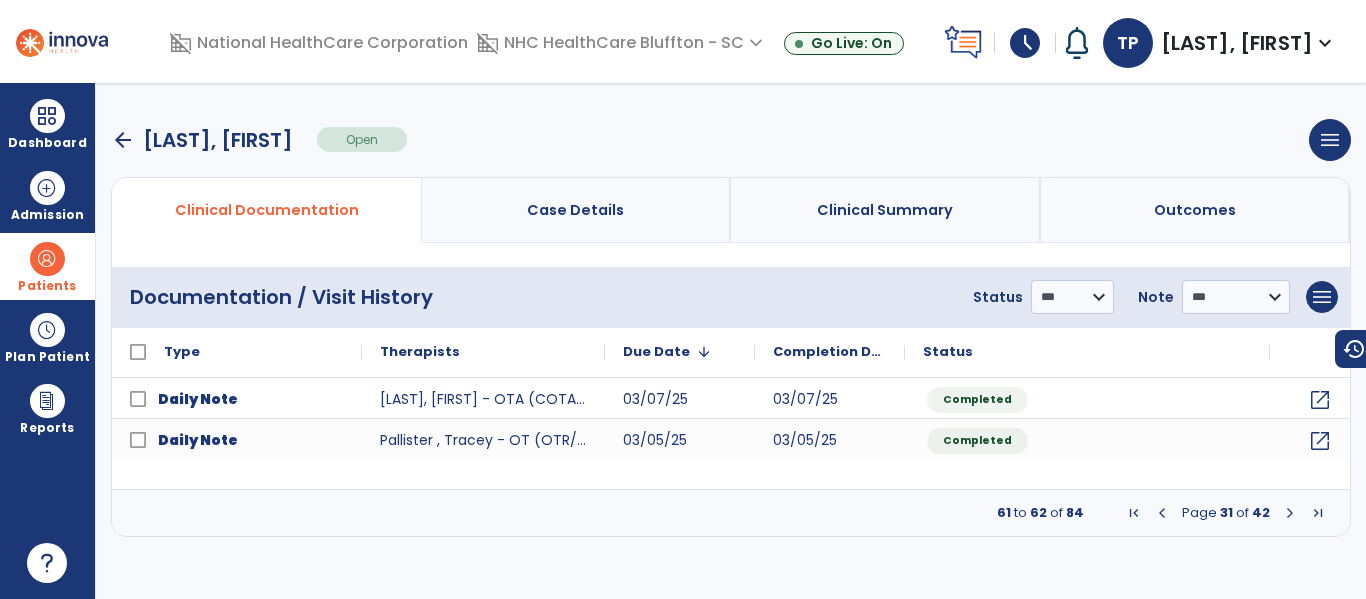click at bounding box center (1290, 513) 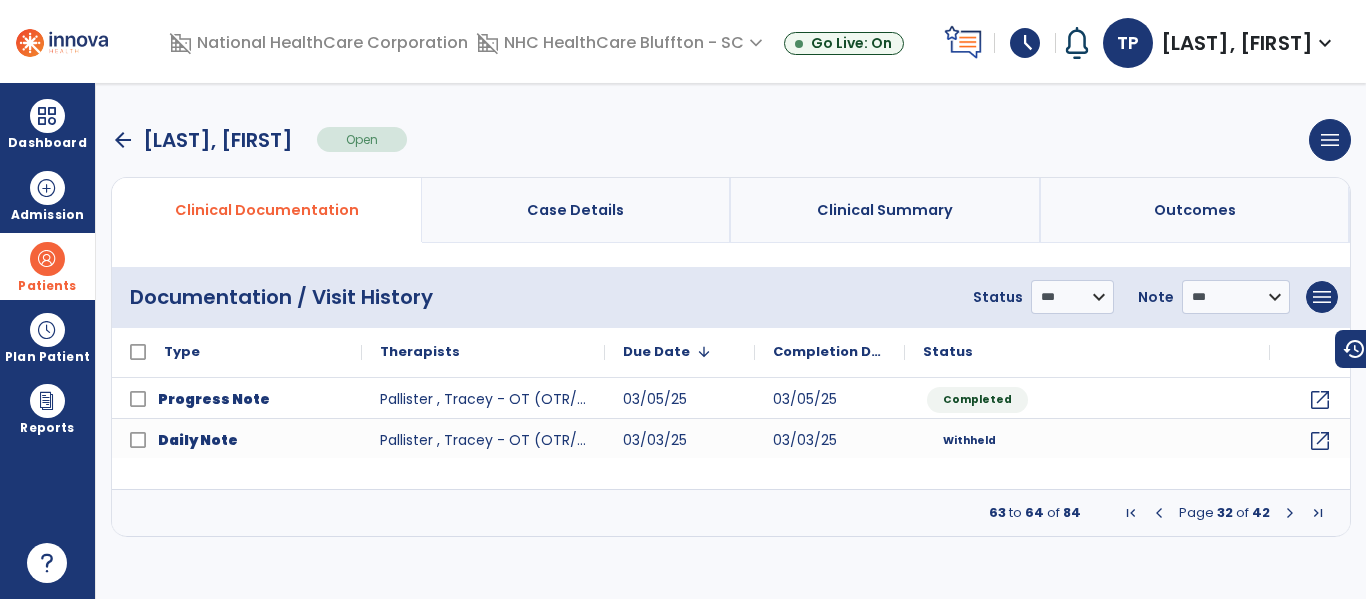 click at bounding box center [1290, 513] 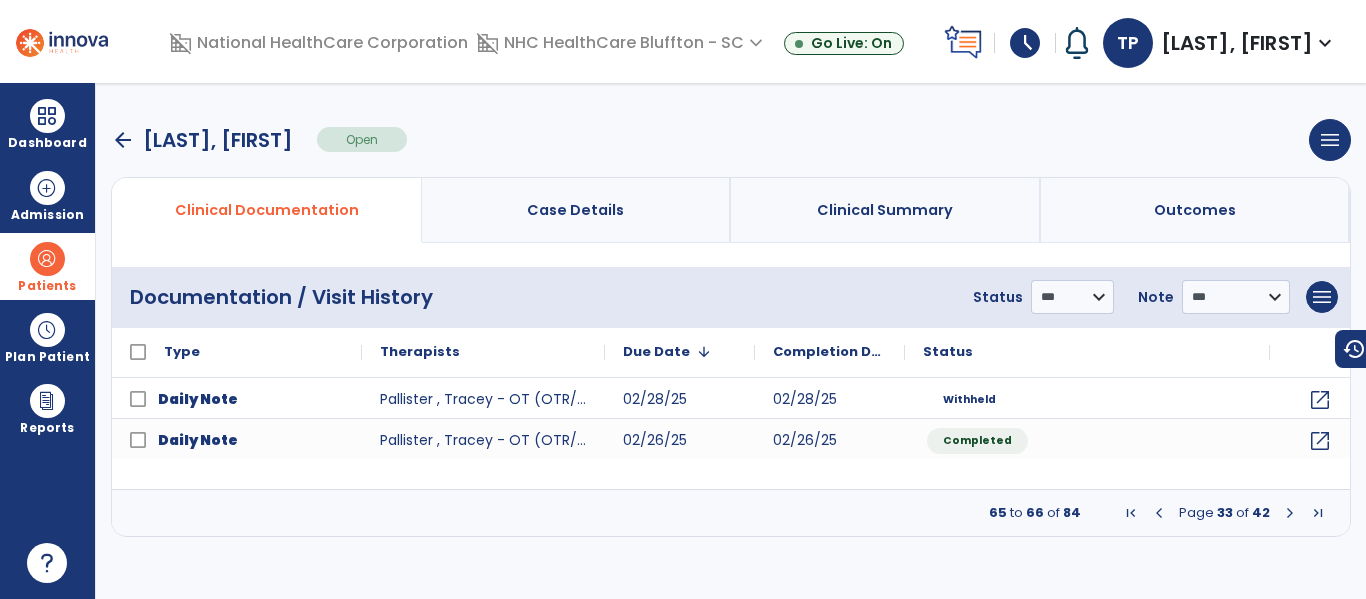 click at bounding box center [1290, 513] 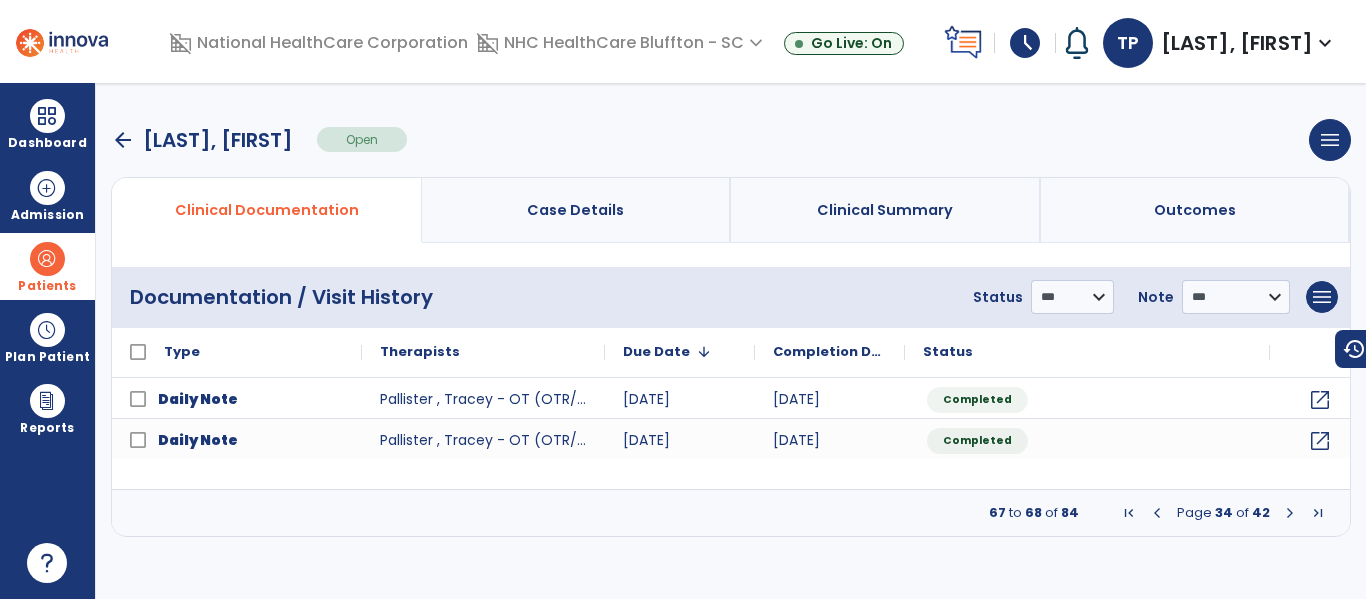 click at bounding box center (1290, 513) 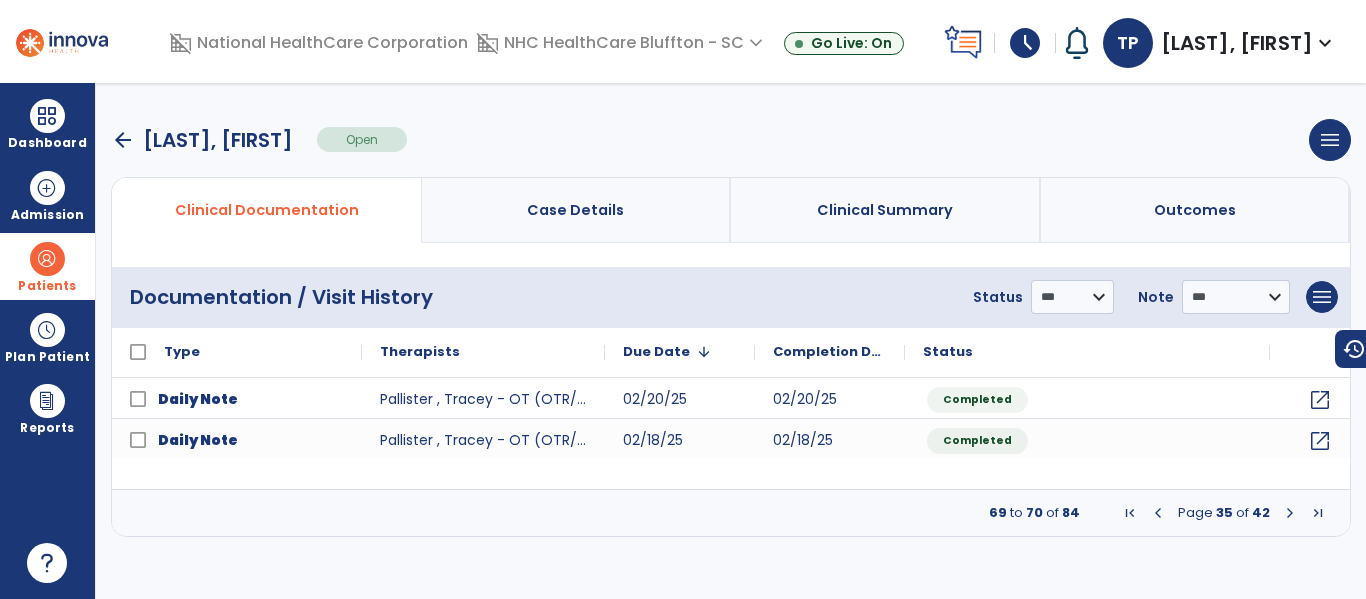 click at bounding box center (1290, 513) 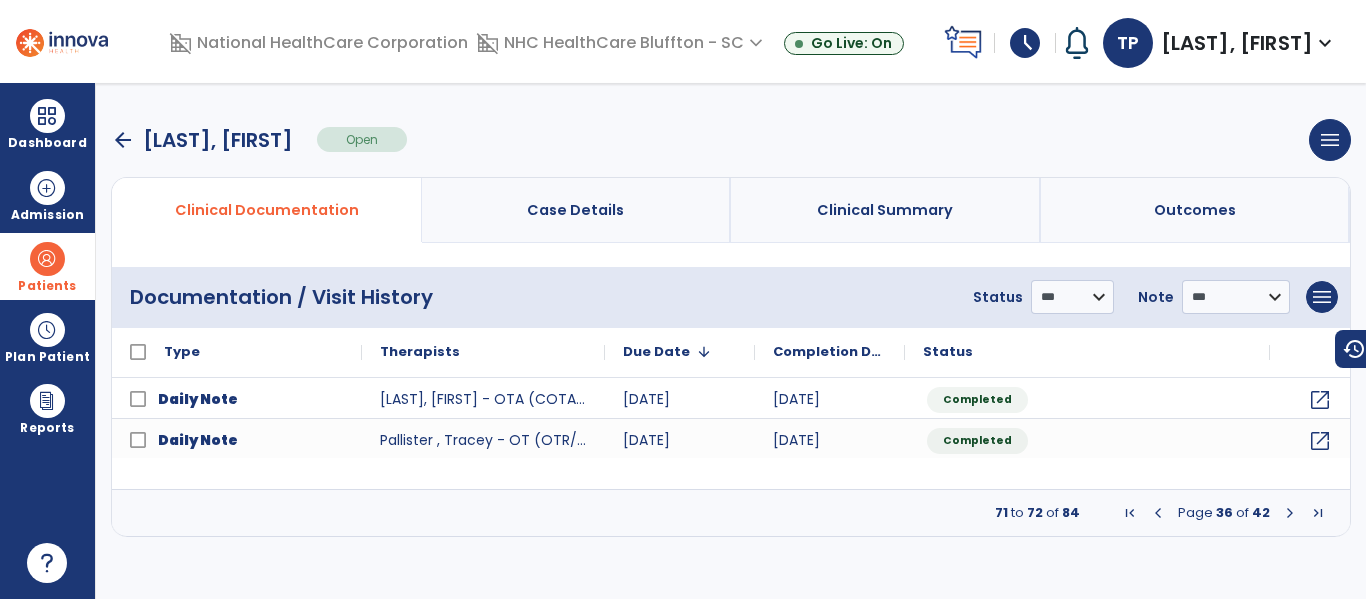 click at bounding box center (1290, 513) 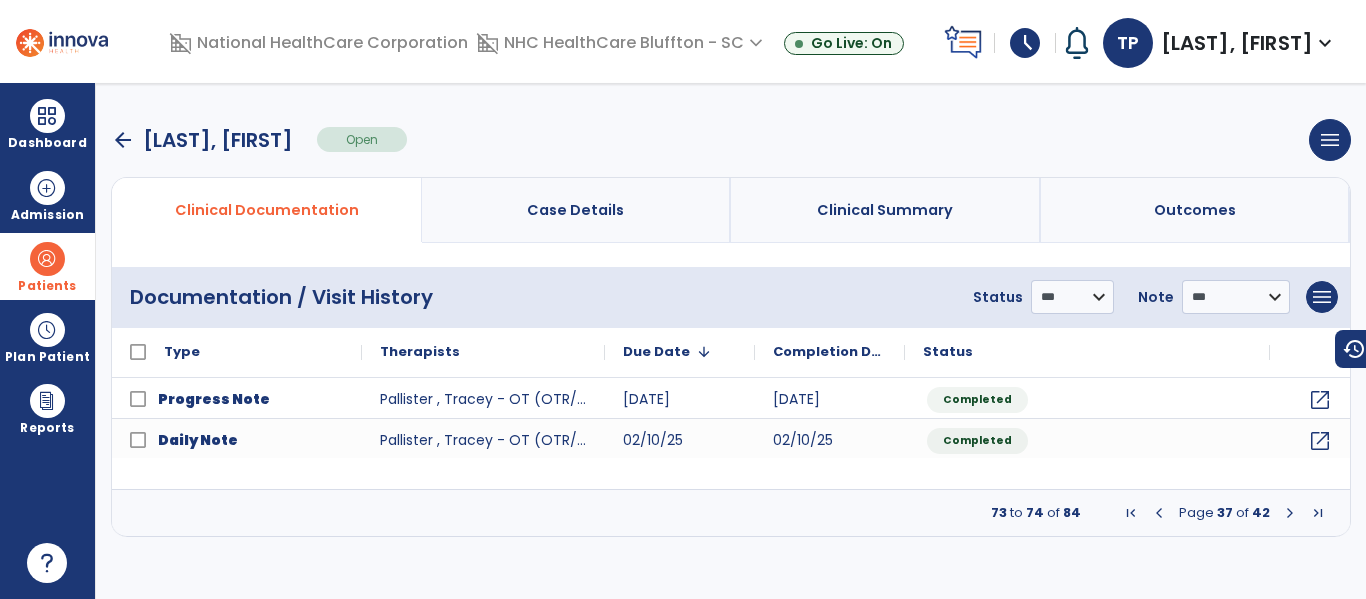 click at bounding box center [1290, 513] 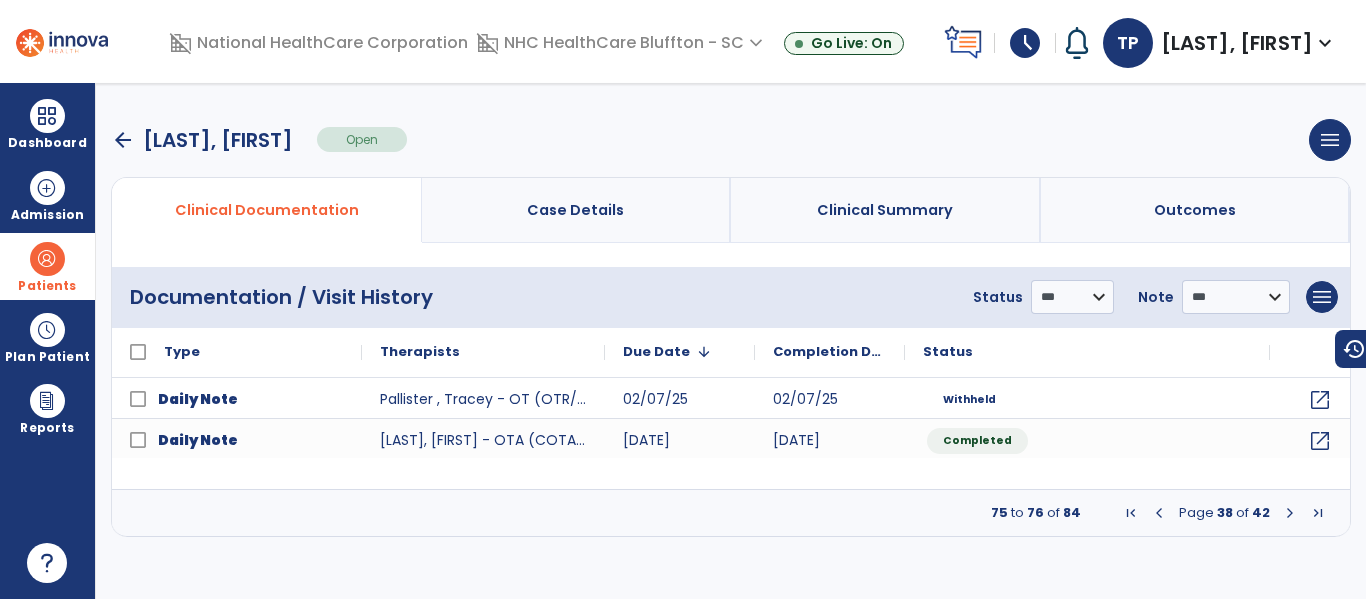 click at bounding box center [1290, 513] 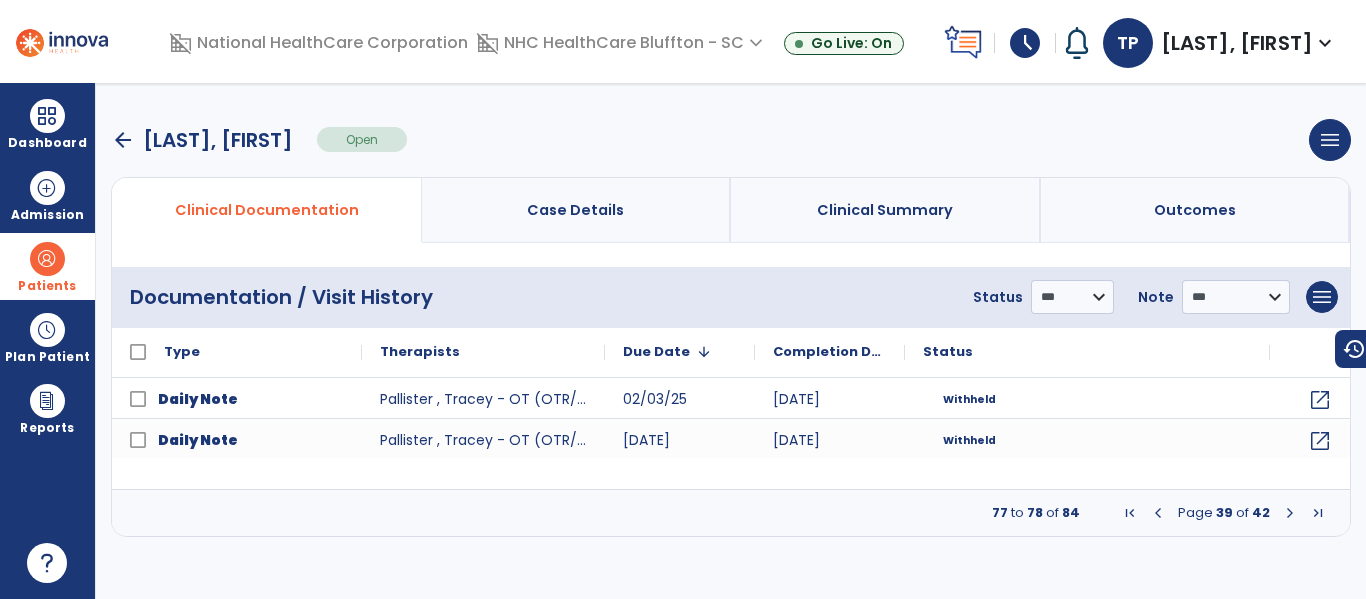 click at bounding box center [1290, 513] 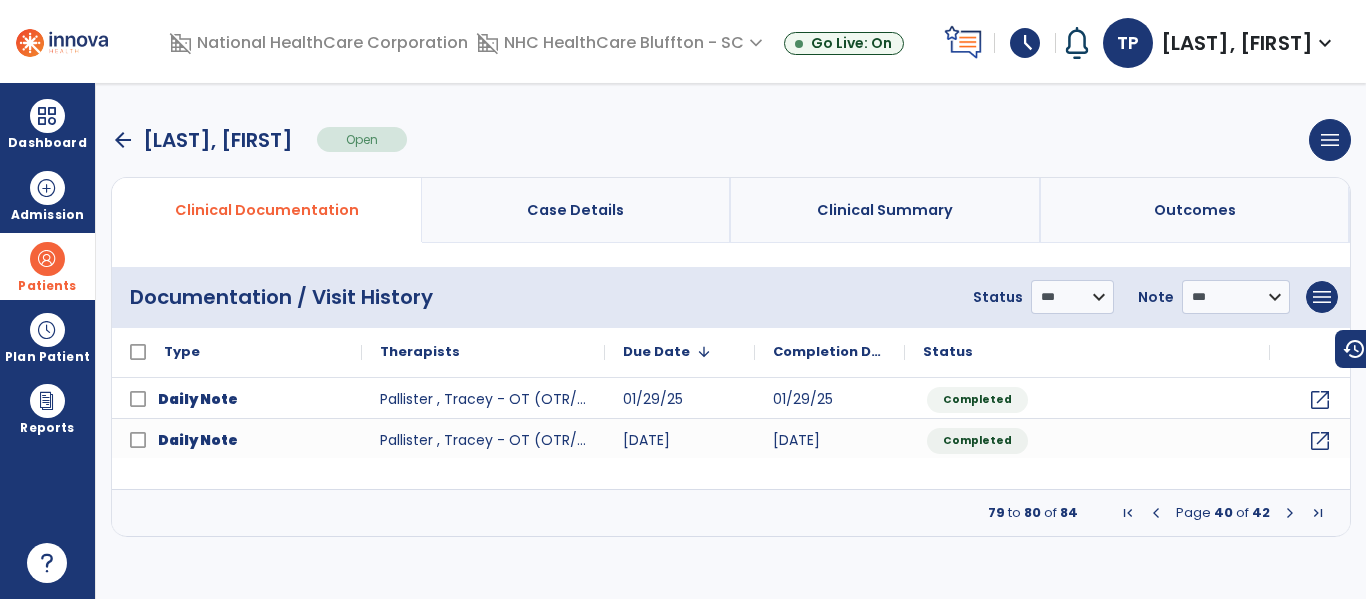 click at bounding box center [1290, 513] 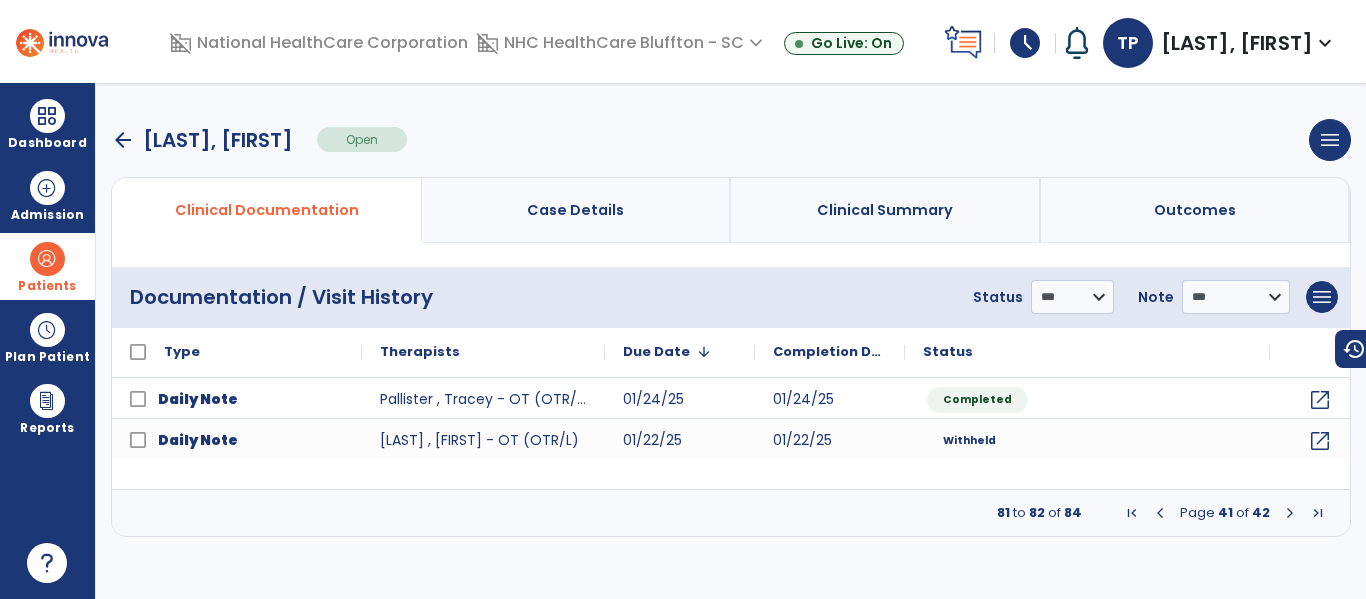 click at bounding box center (1290, 513) 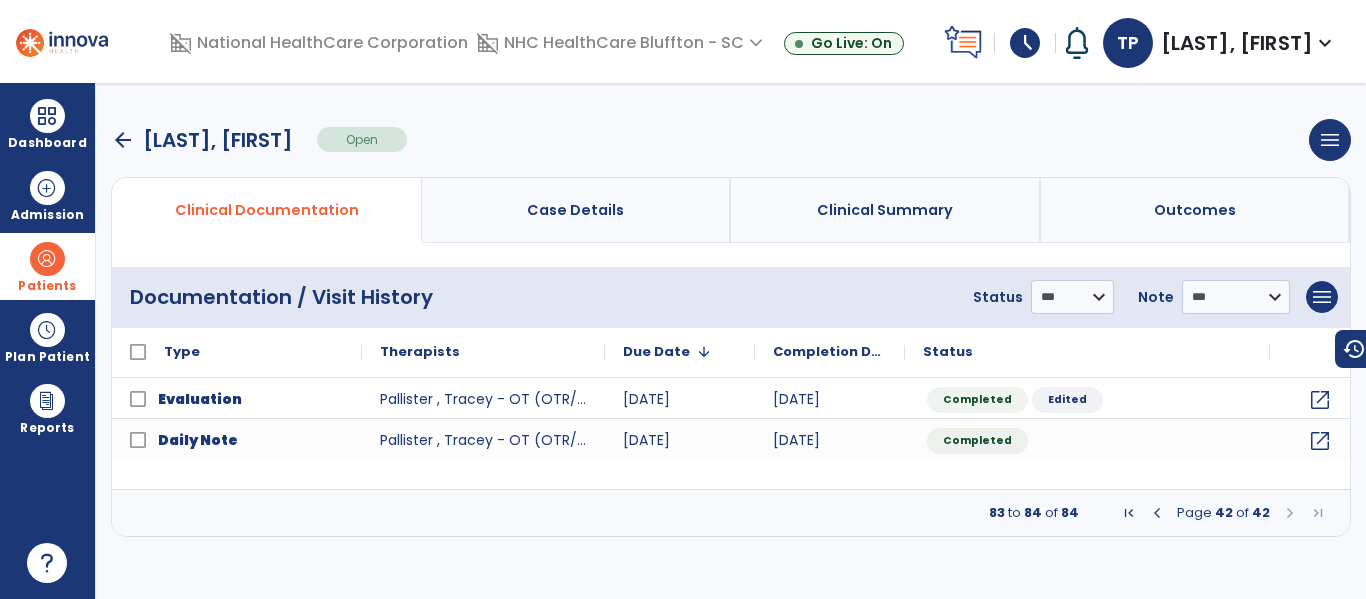click at bounding box center [1290, 513] 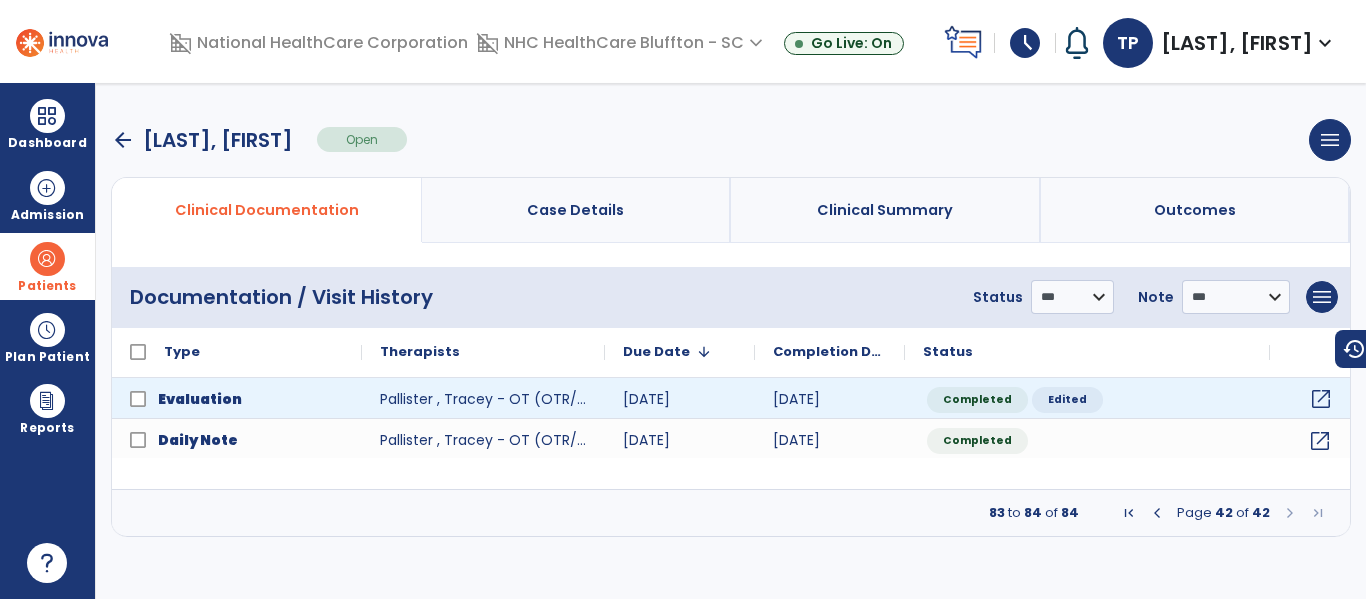 click on "open_in_new" 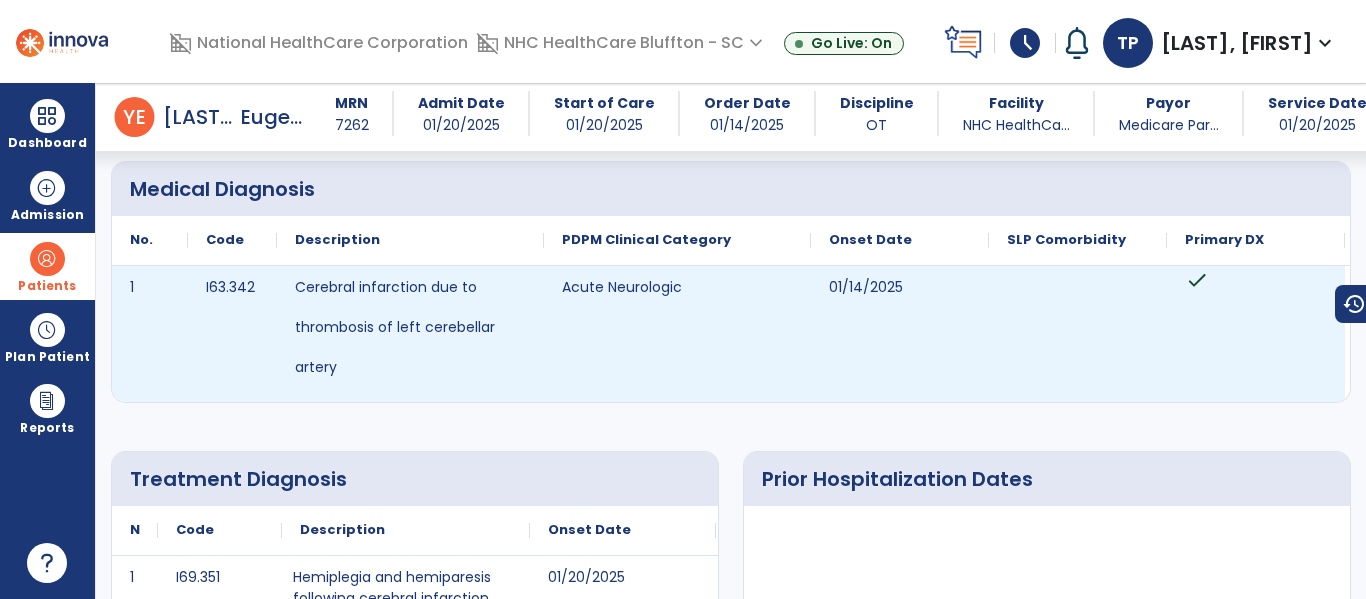 scroll, scrollTop: 0, scrollLeft: 0, axis: both 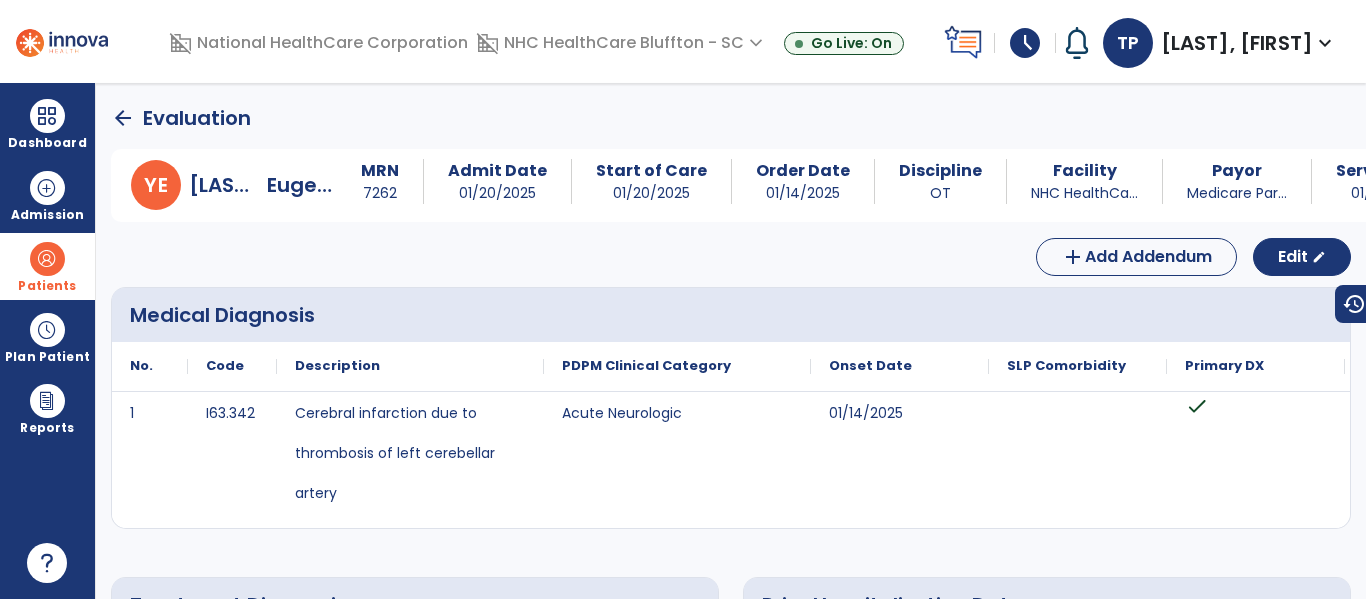 click at bounding box center [47, 259] 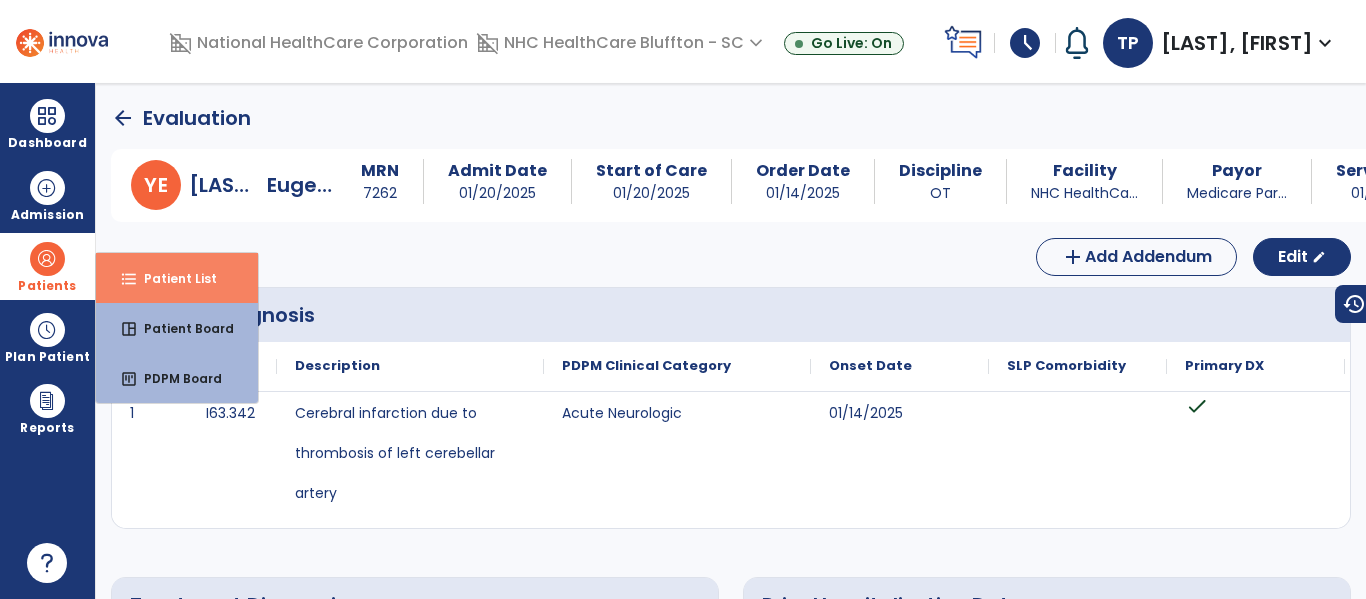 click on "format_list_bulleted  Patient List" at bounding box center [177, 278] 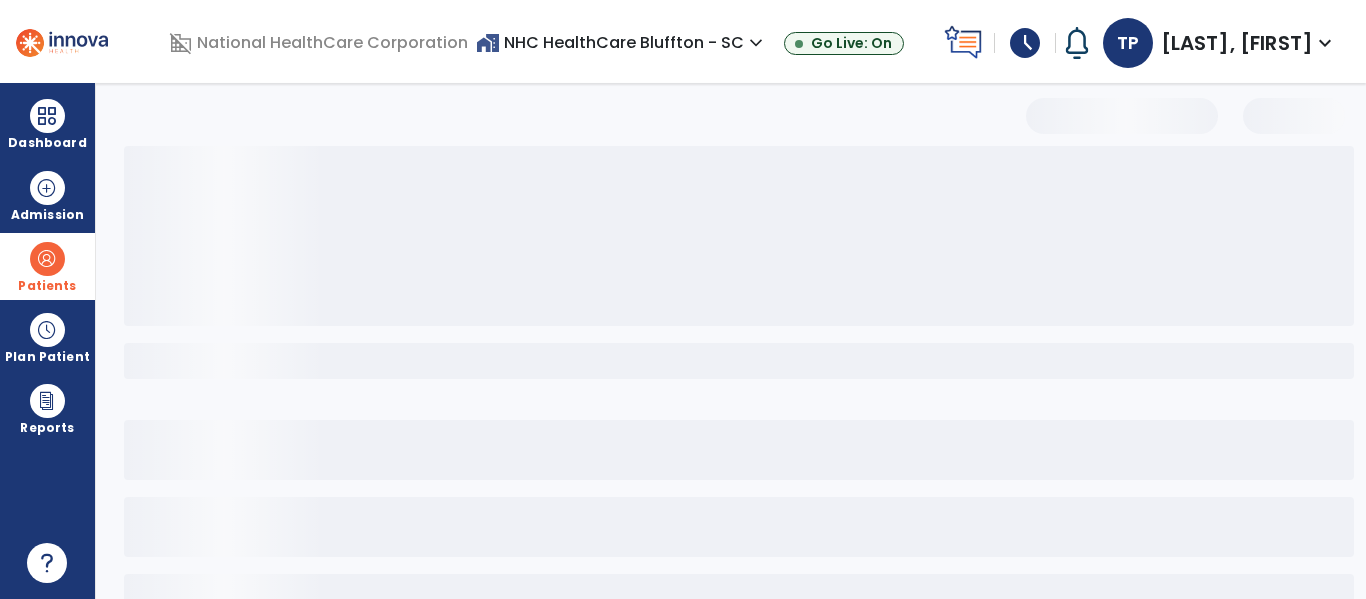 select on "***" 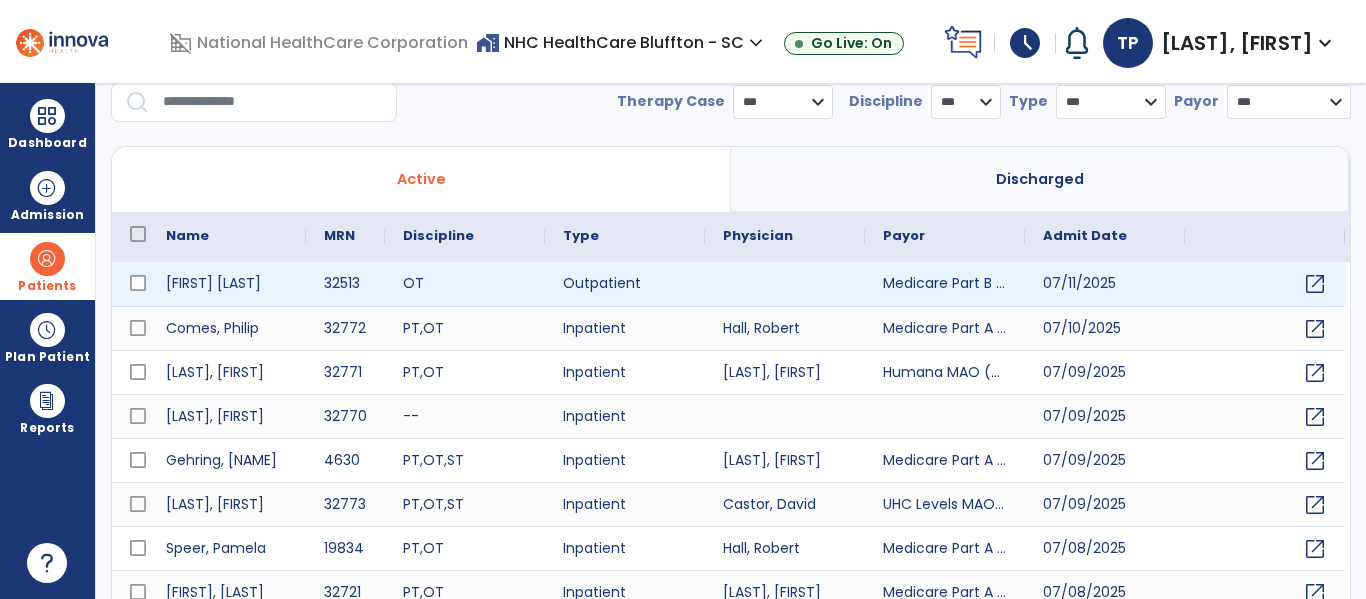 scroll, scrollTop: 0, scrollLeft: 0, axis: both 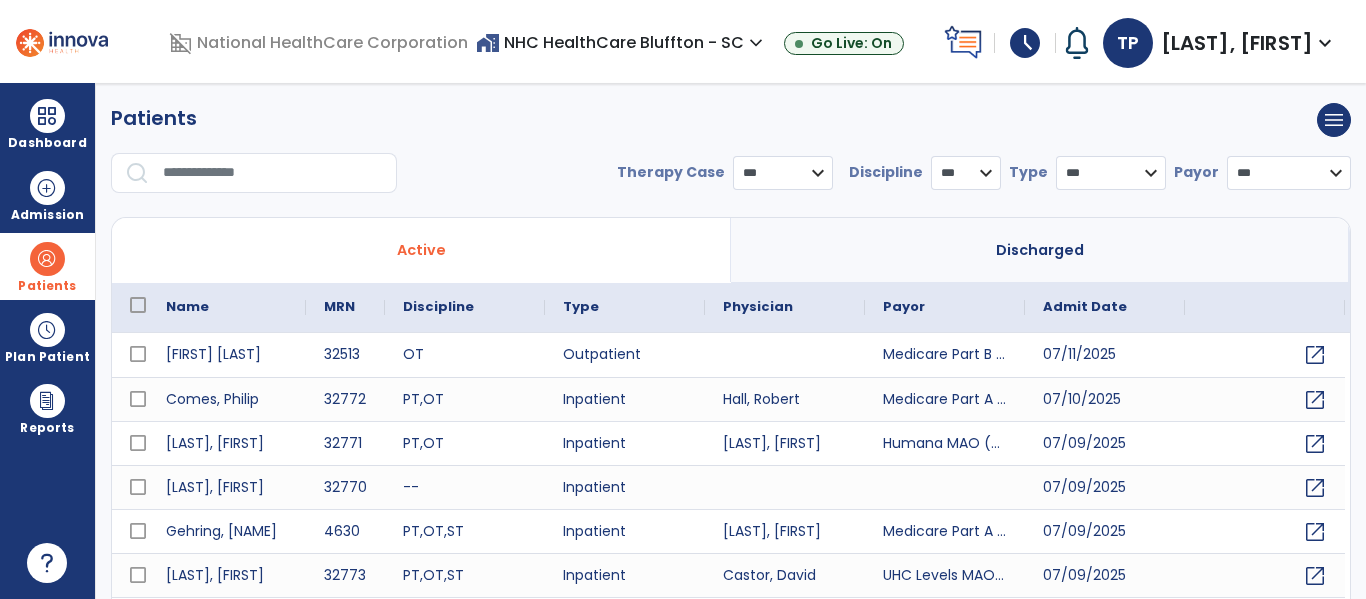 click at bounding box center (273, 173) 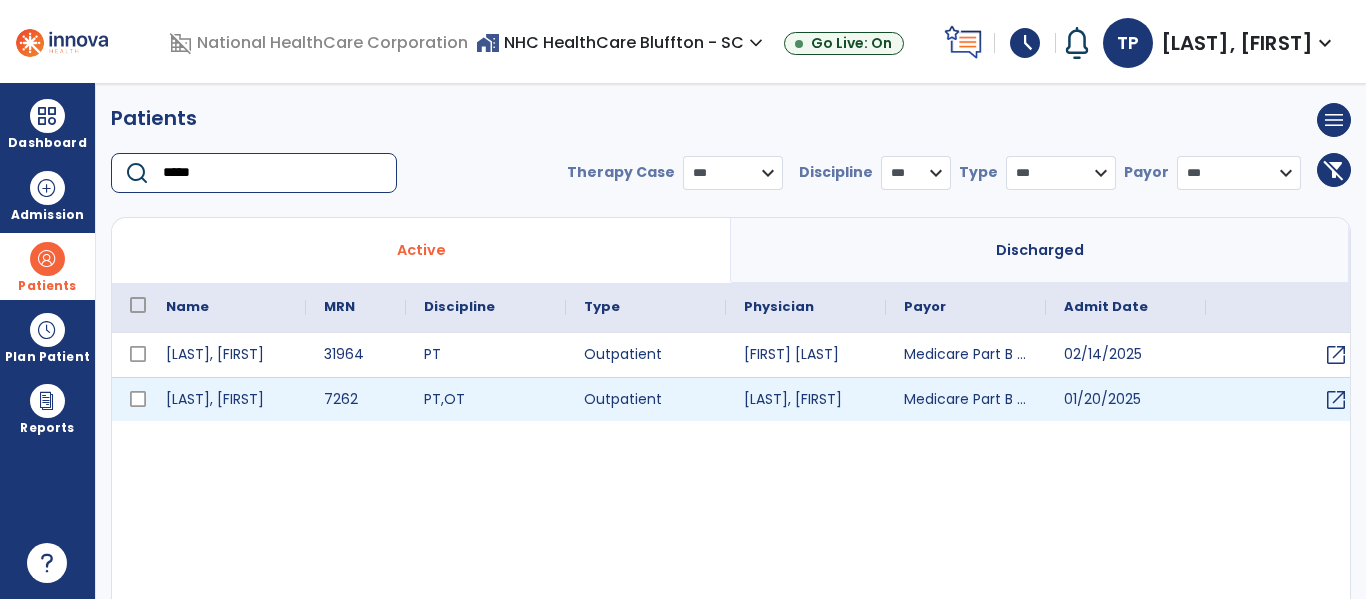 type on "*****" 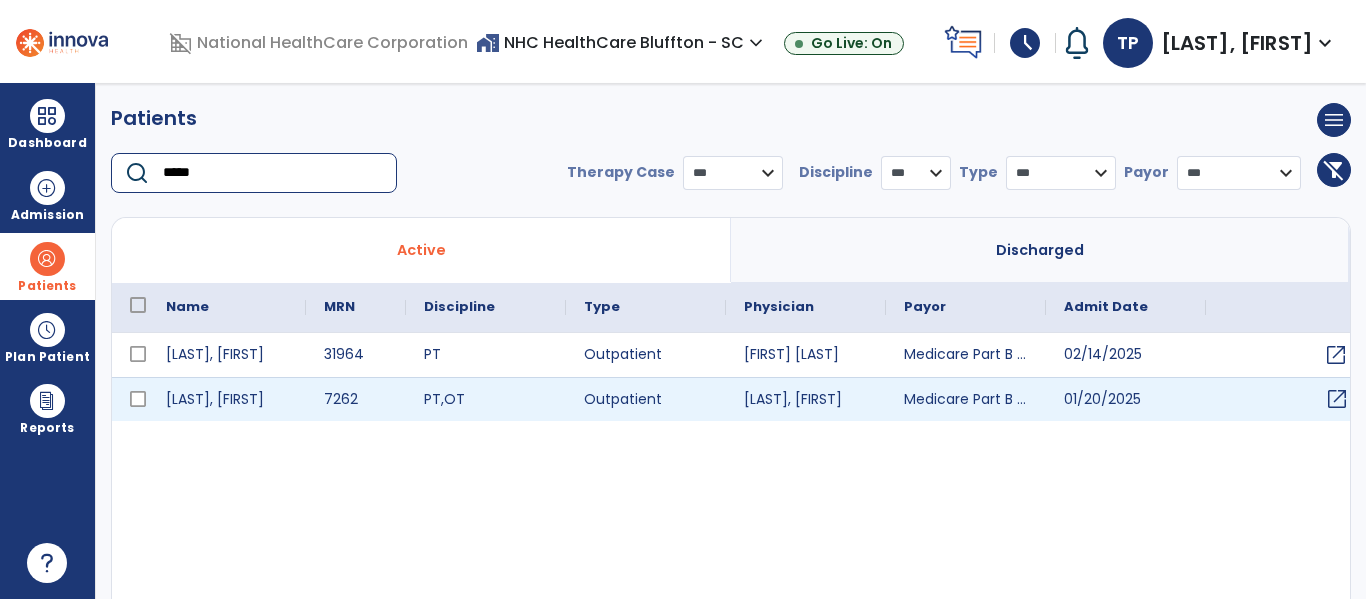 click on "open_in_new" at bounding box center (1337, 399) 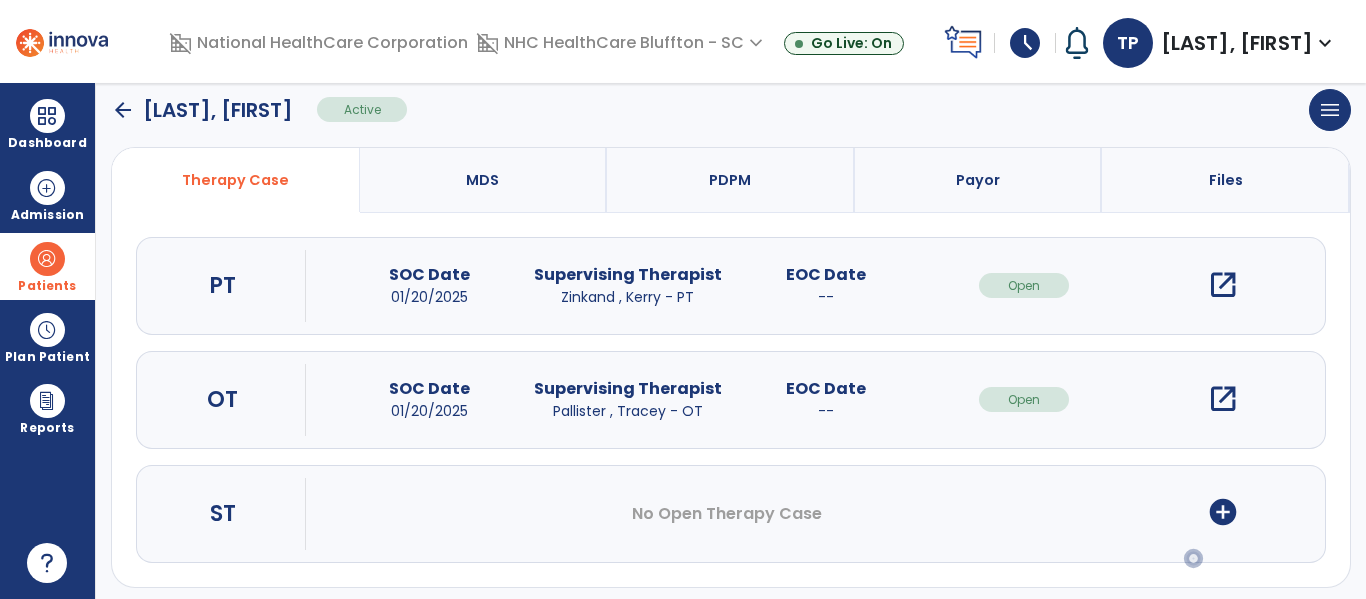 scroll, scrollTop: 200, scrollLeft: 0, axis: vertical 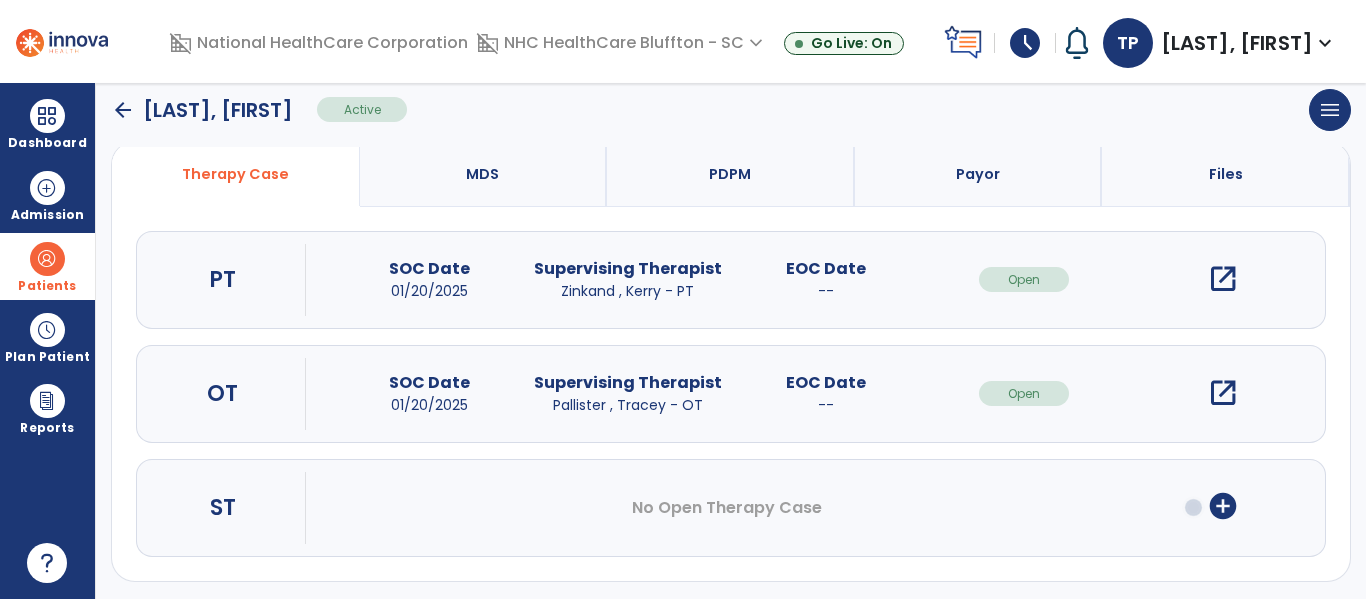 click on "open_in_new" at bounding box center (1223, 393) 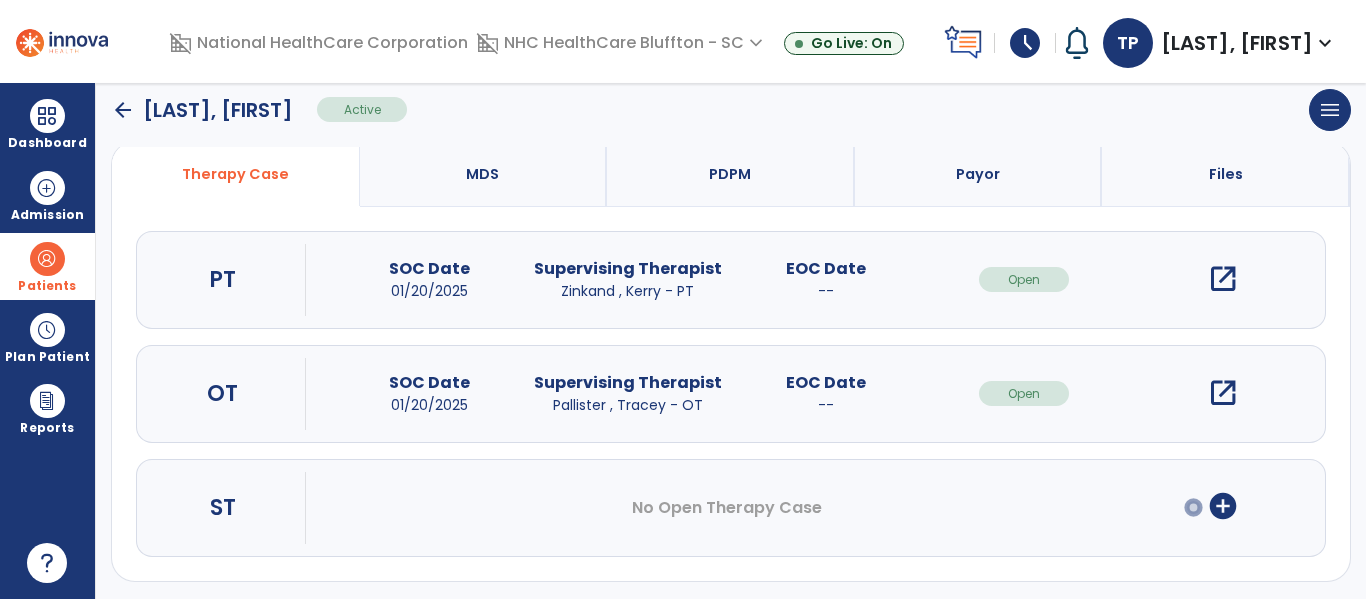 scroll, scrollTop: 0, scrollLeft: 0, axis: both 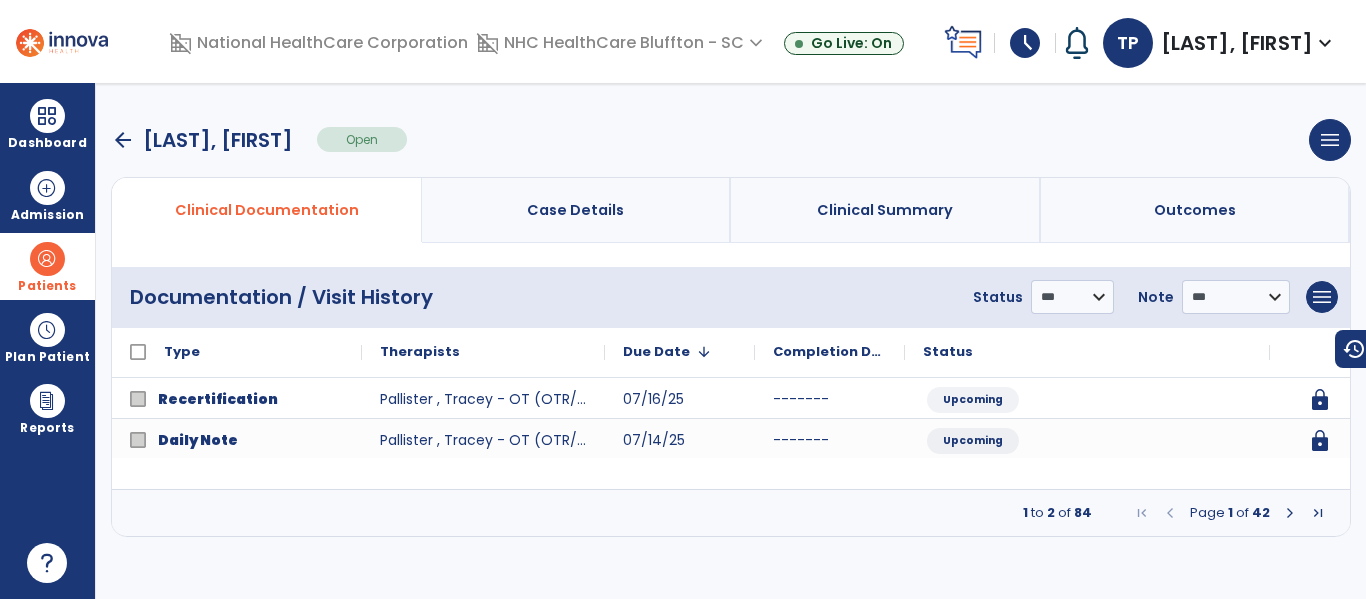 click at bounding box center [1290, 513] 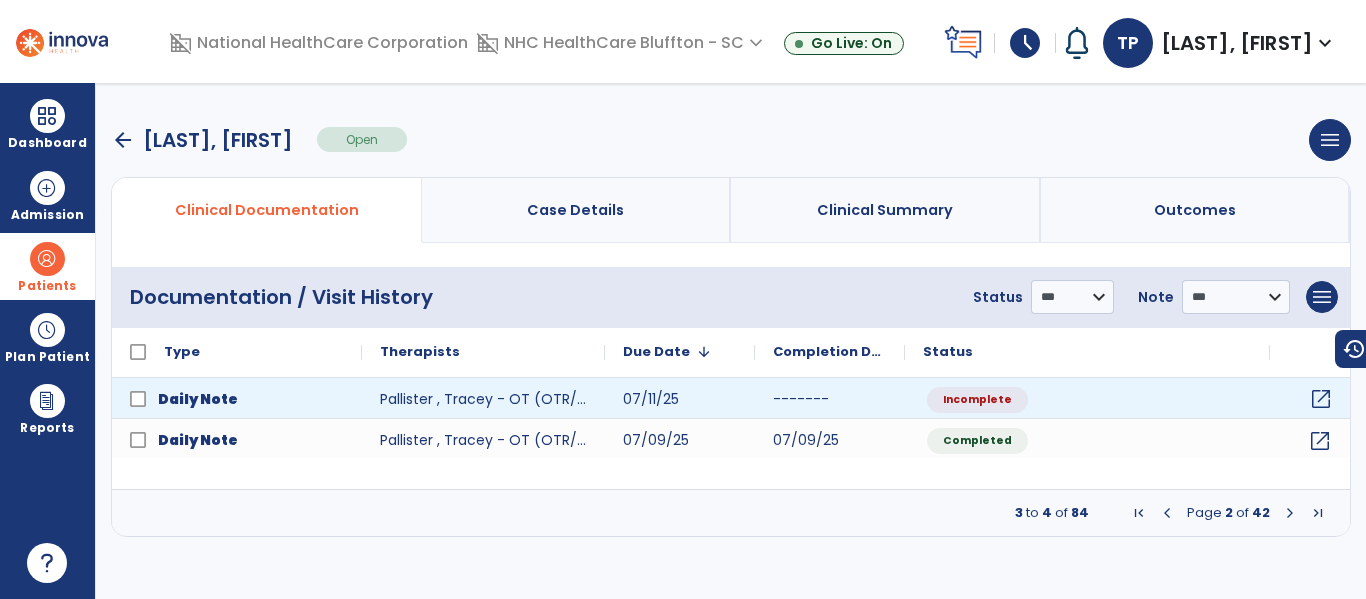 click on "open_in_new" 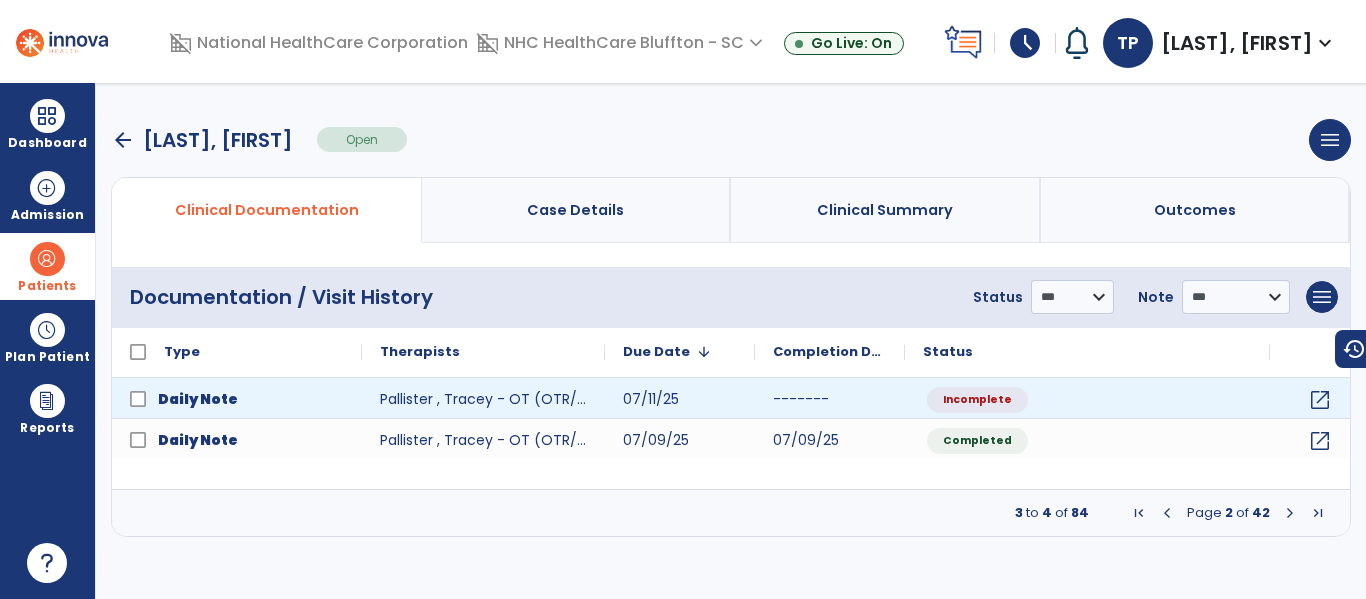 select on "*" 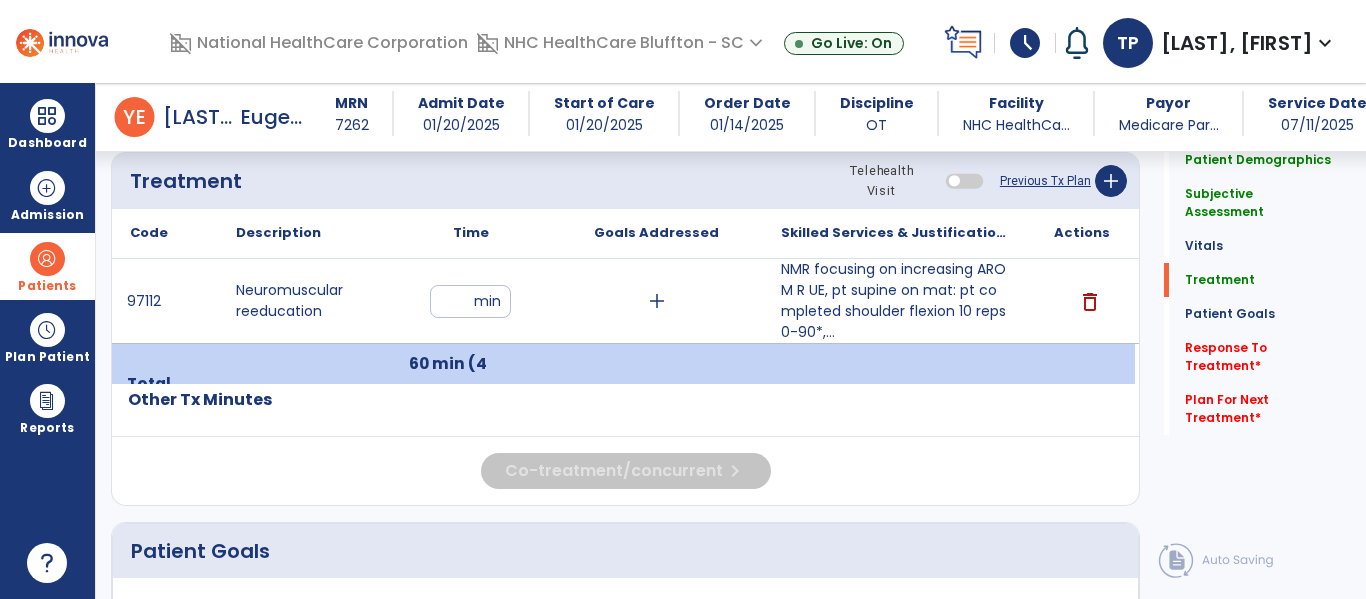 scroll, scrollTop: 1100, scrollLeft: 0, axis: vertical 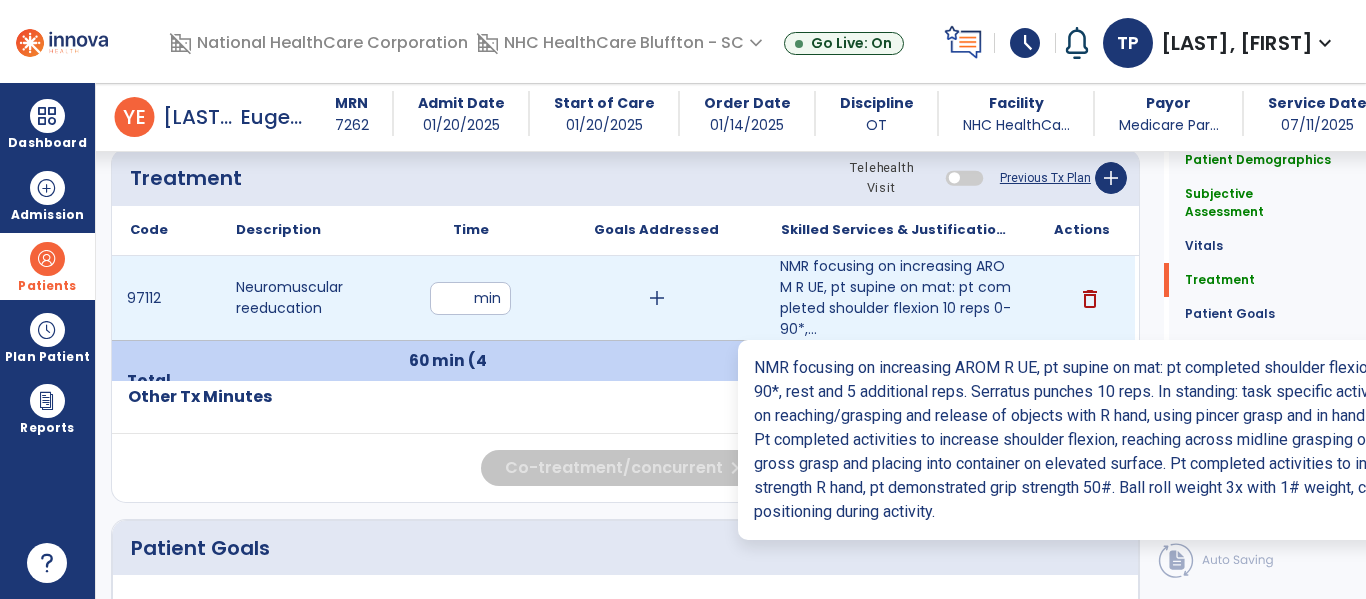 click on "NMR focusing on increasing AROM R UE, pt supine on mat: pt completed shoulder flexion 10 reps 0-90*,..." at bounding box center [896, 298] 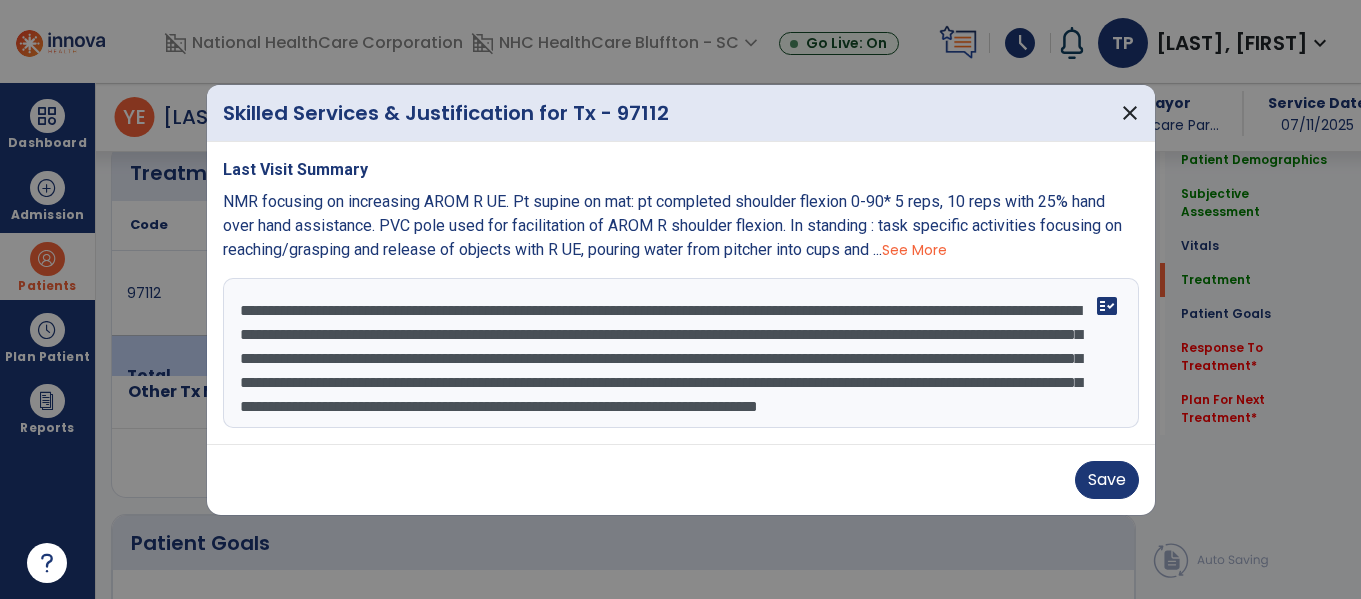 scroll, scrollTop: 1100, scrollLeft: 0, axis: vertical 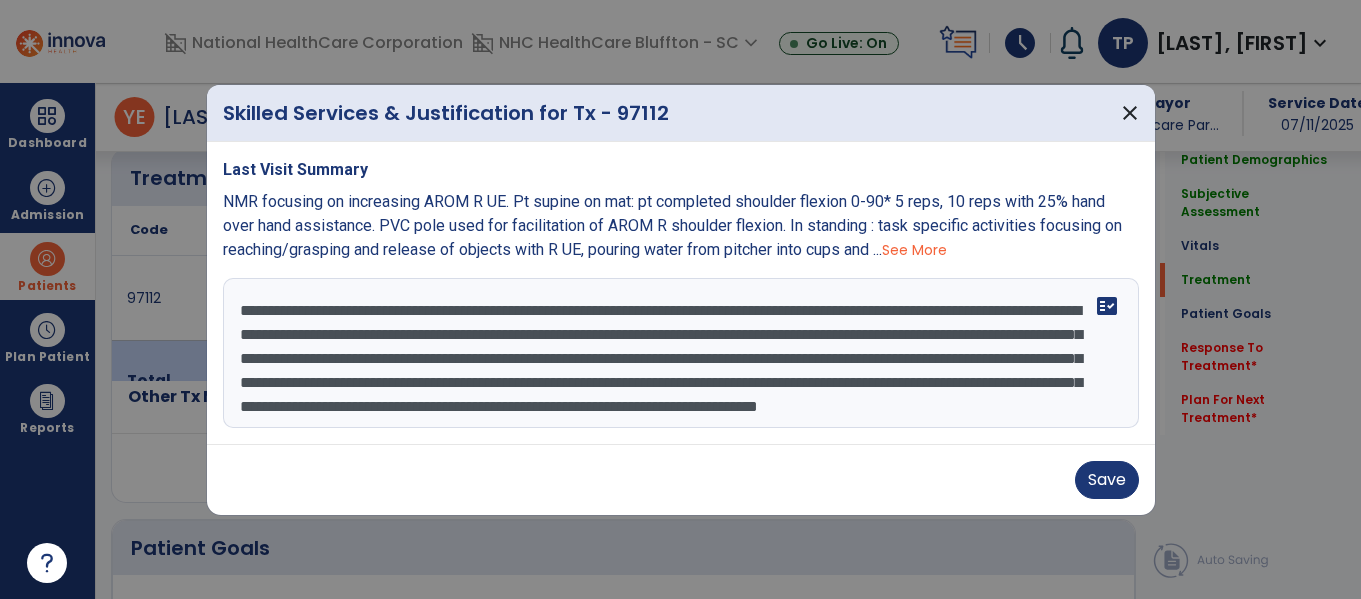 click on "**********" at bounding box center (681, 353) 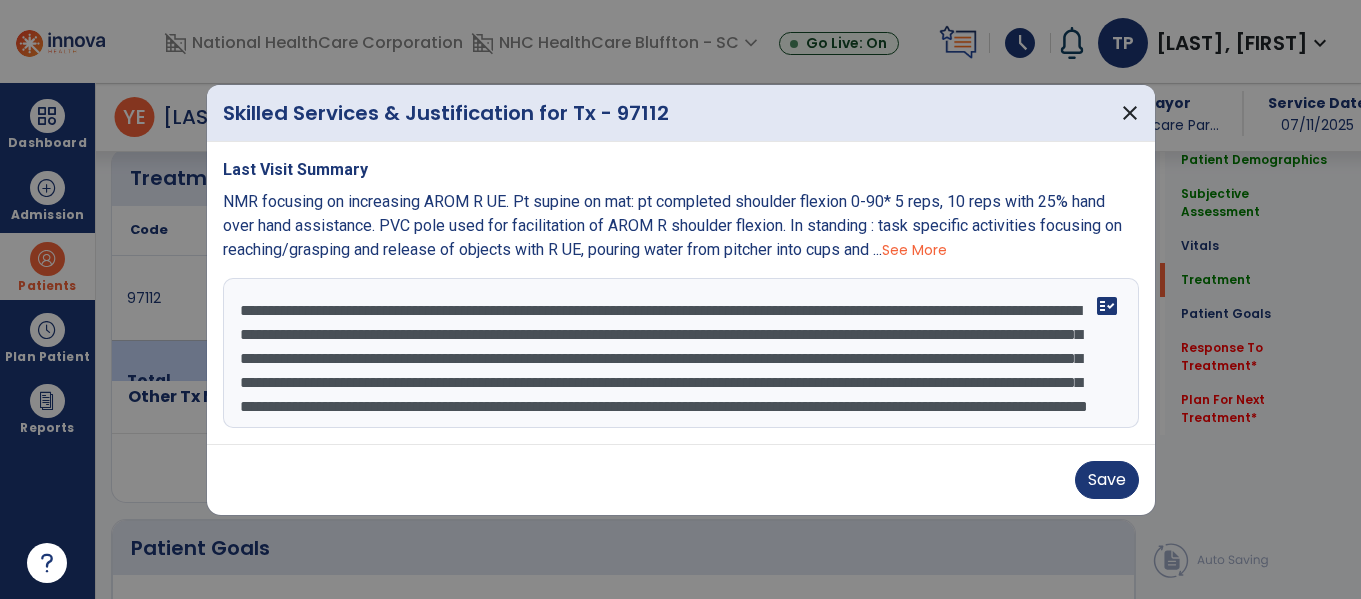 scroll, scrollTop: 8, scrollLeft: 0, axis: vertical 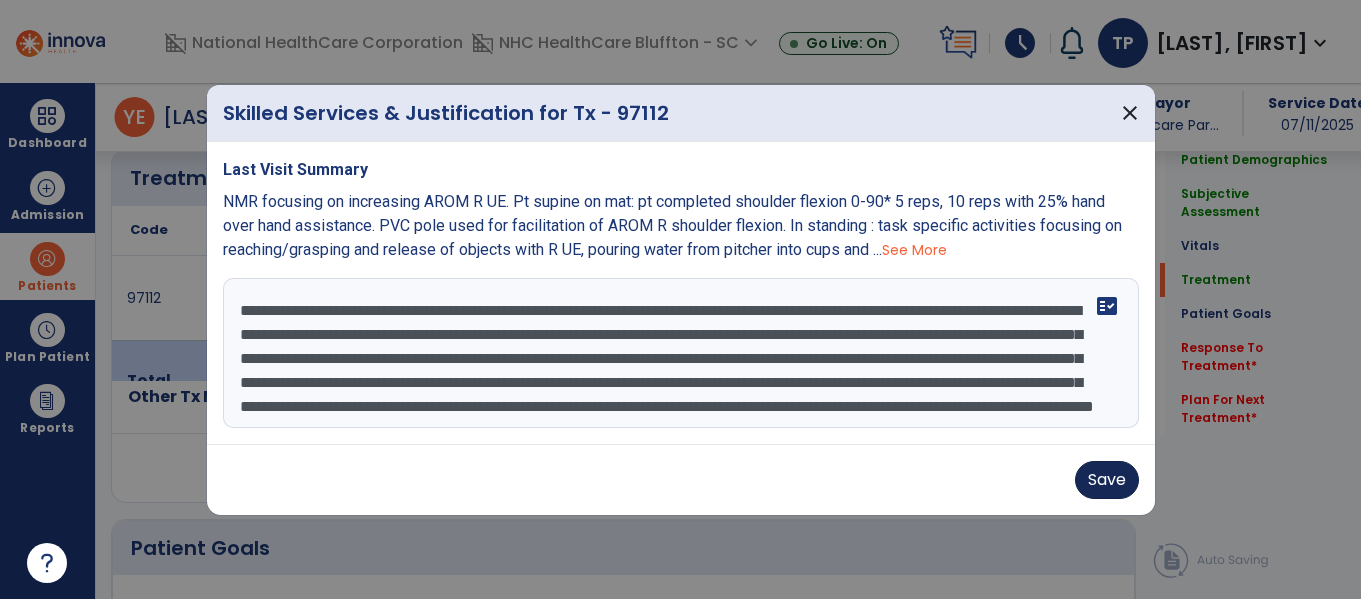 type on "**********" 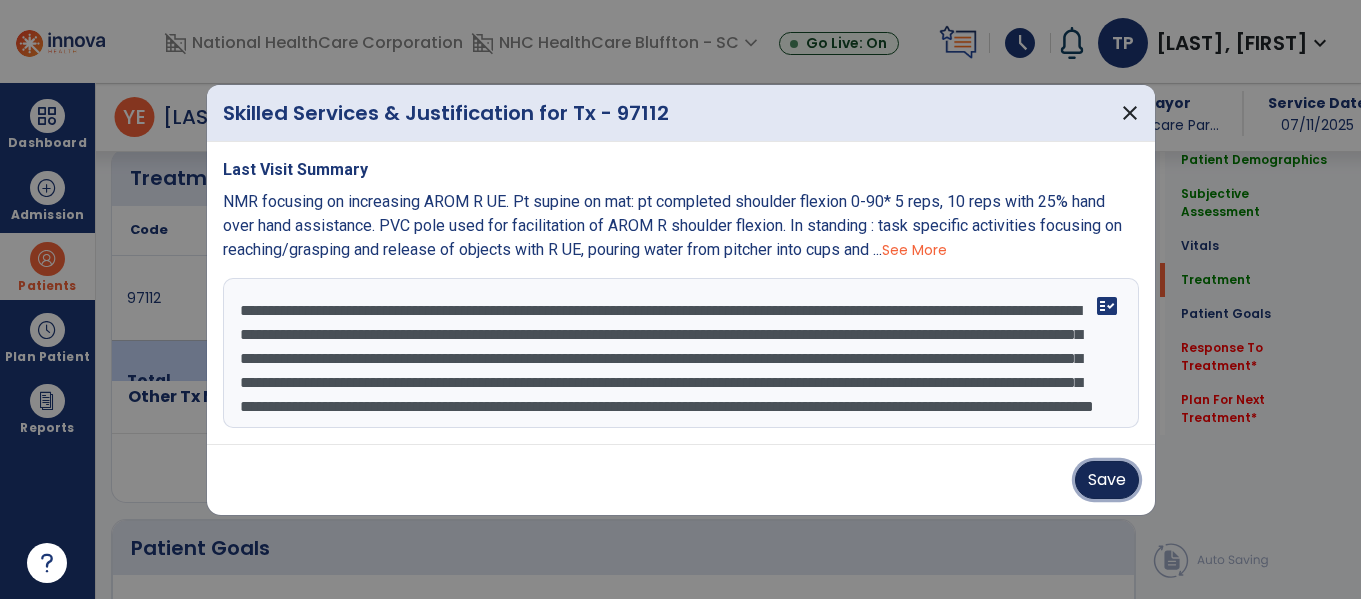 click on "Save" at bounding box center (1107, 480) 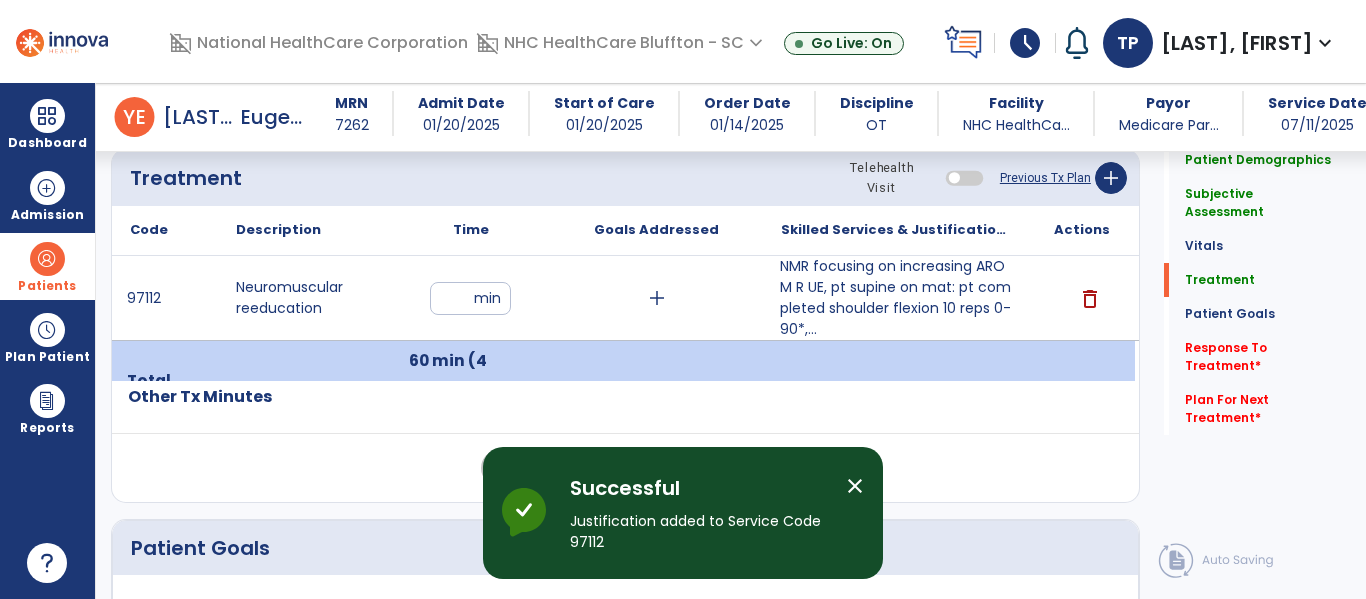 click on "close" at bounding box center (855, 486) 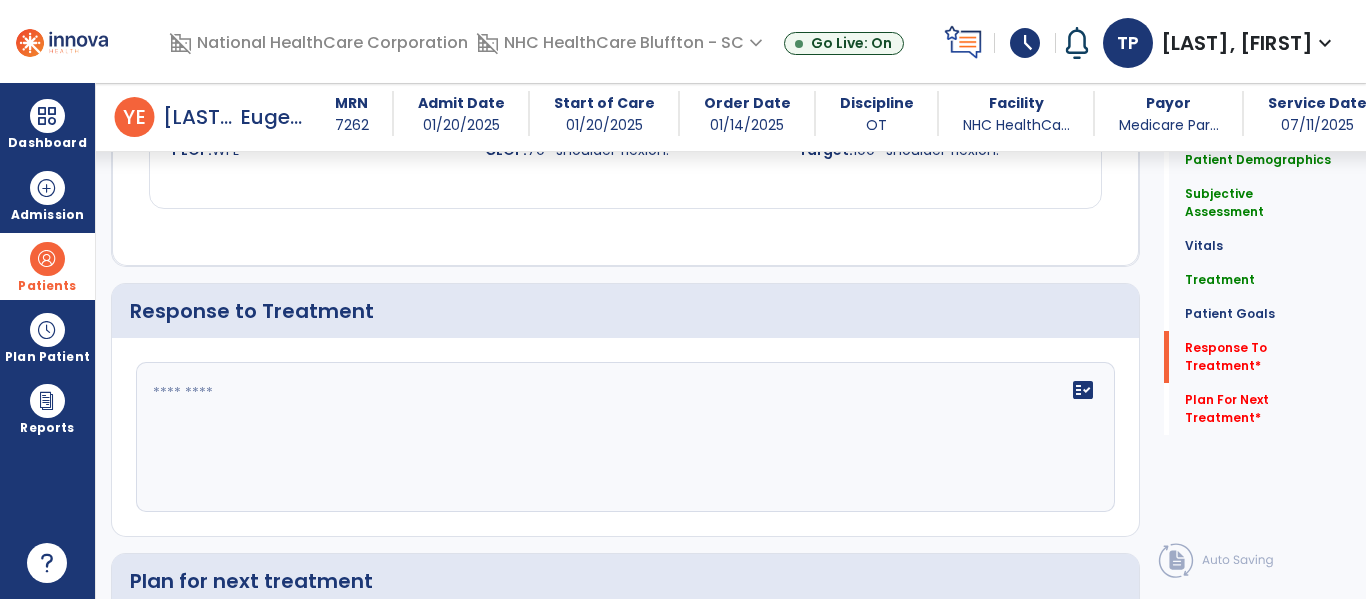 scroll, scrollTop: 2300, scrollLeft: 0, axis: vertical 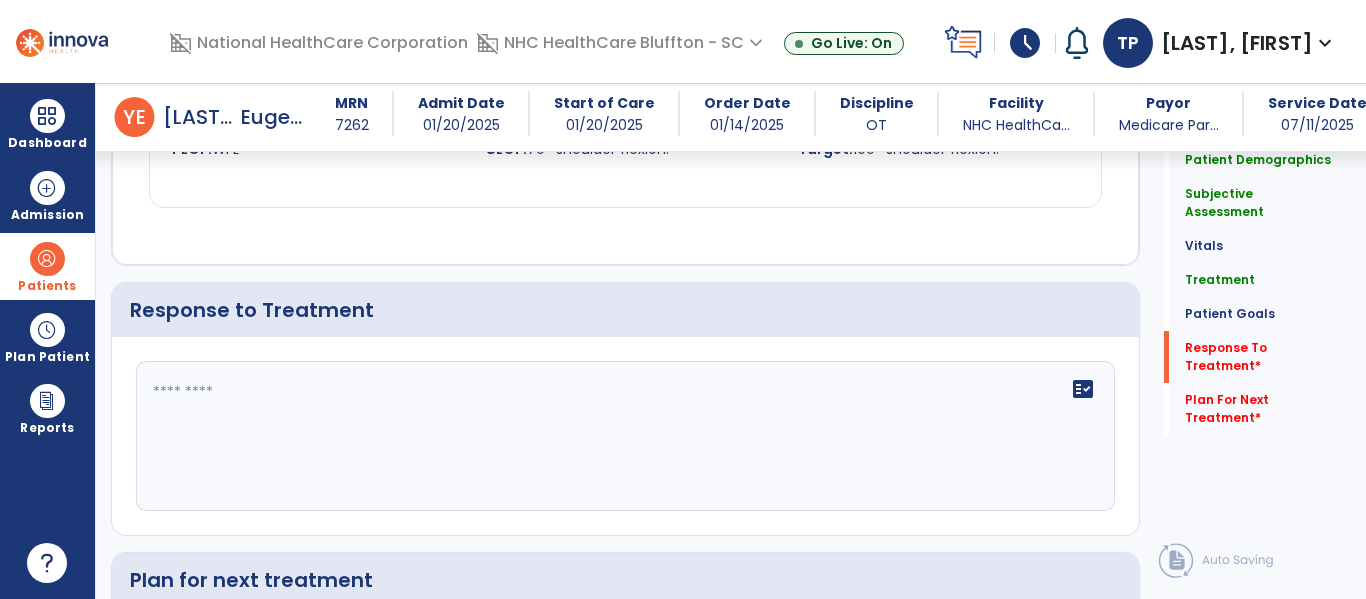 click on "fact_check" 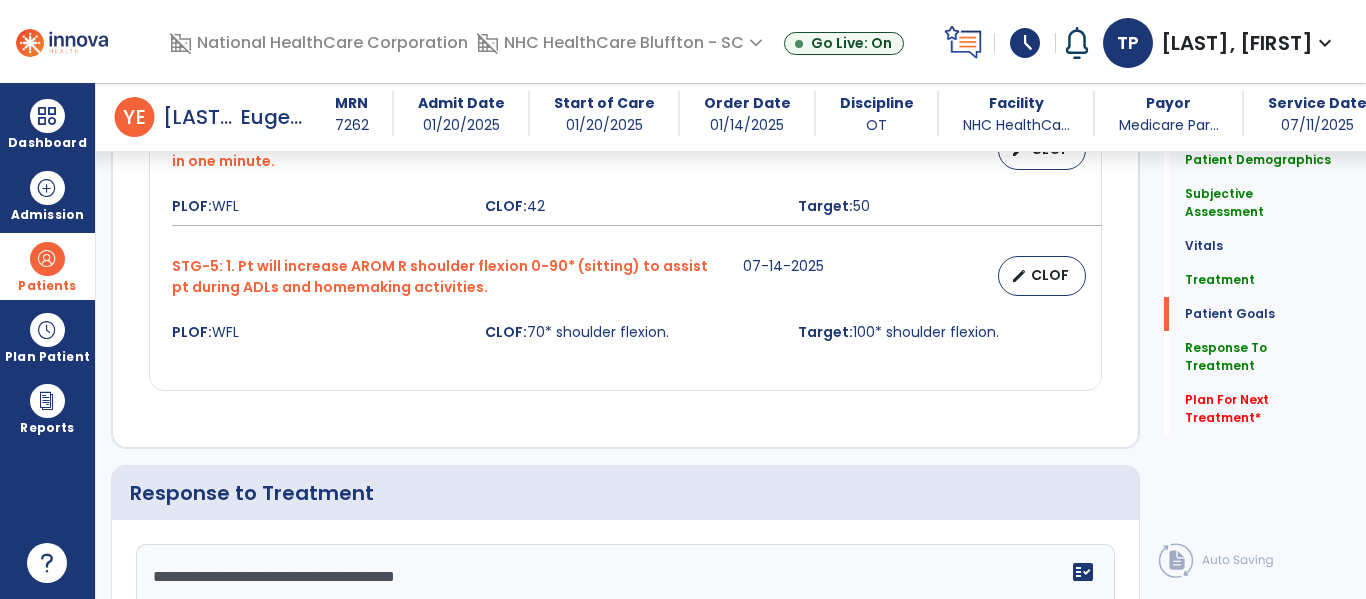 scroll, scrollTop: 2100, scrollLeft: 0, axis: vertical 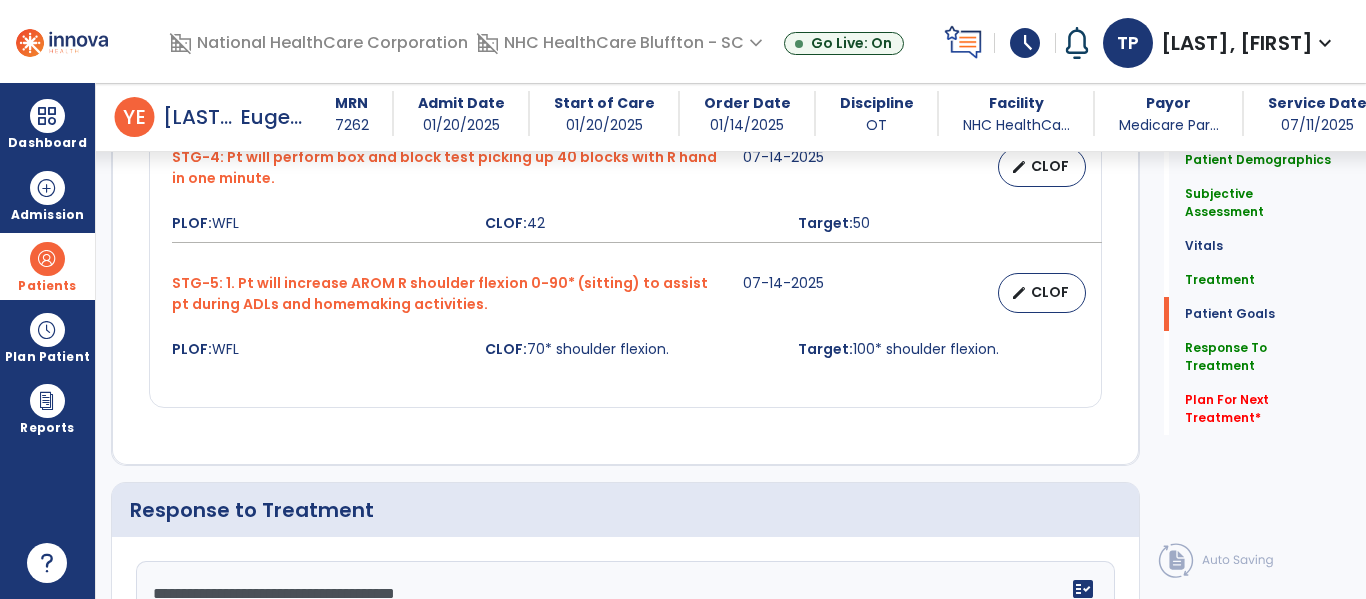 type on "**********" 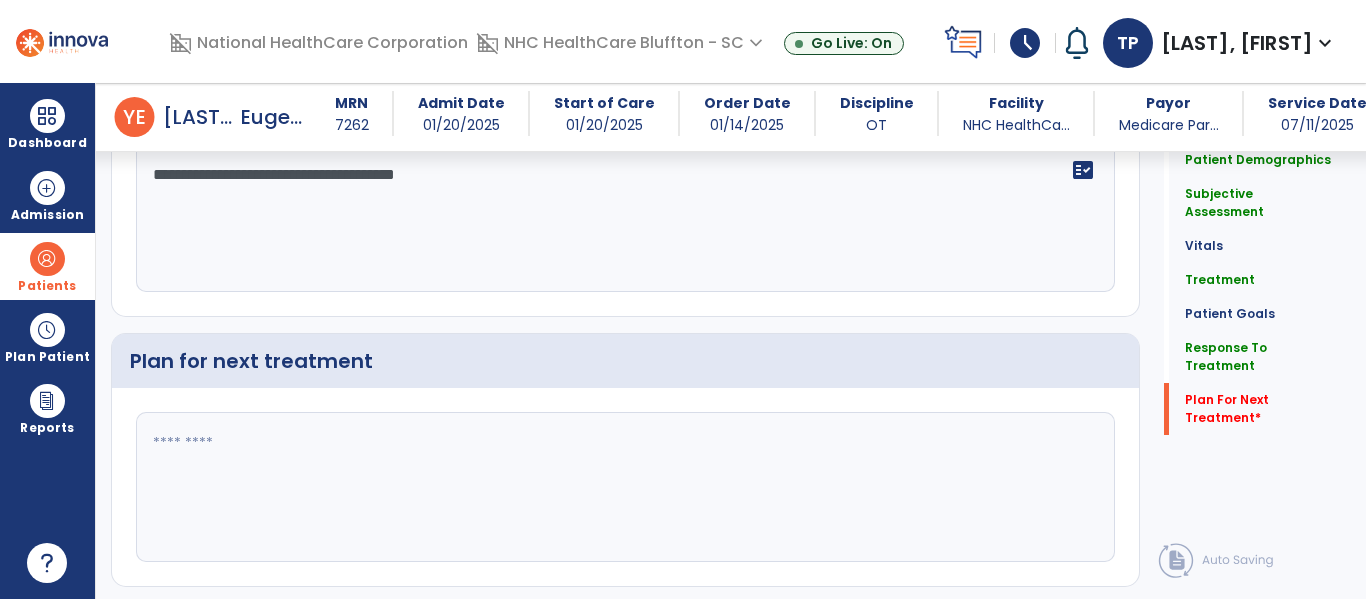 scroll, scrollTop: 2553, scrollLeft: 0, axis: vertical 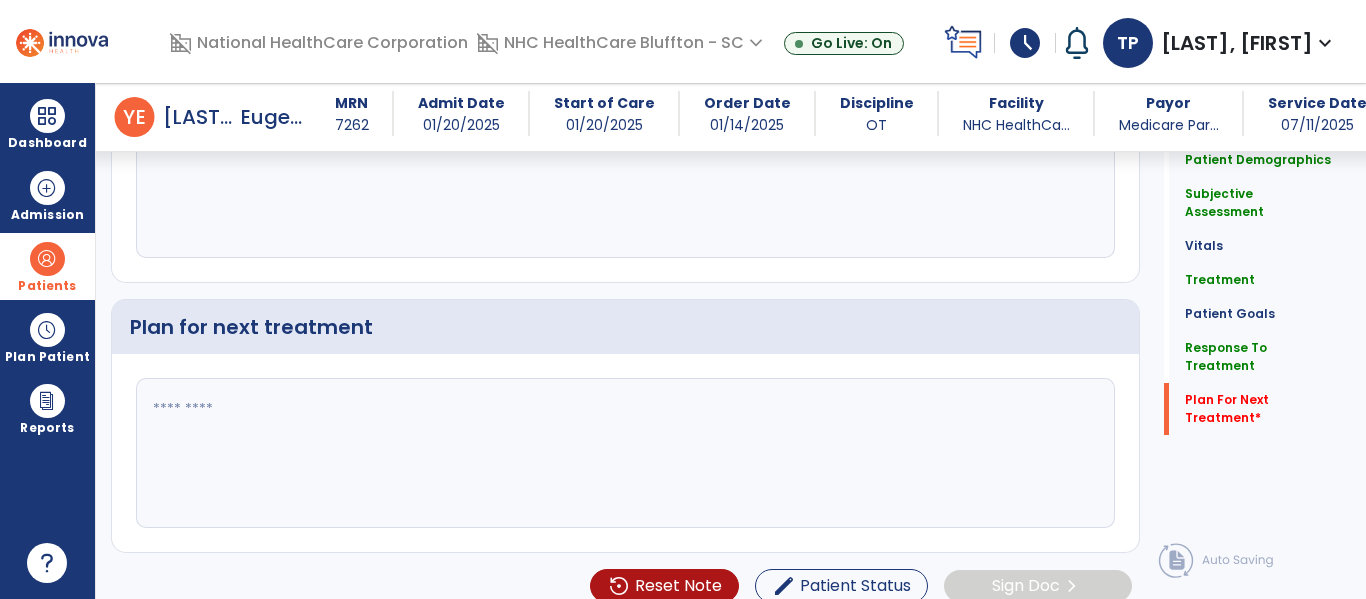 click 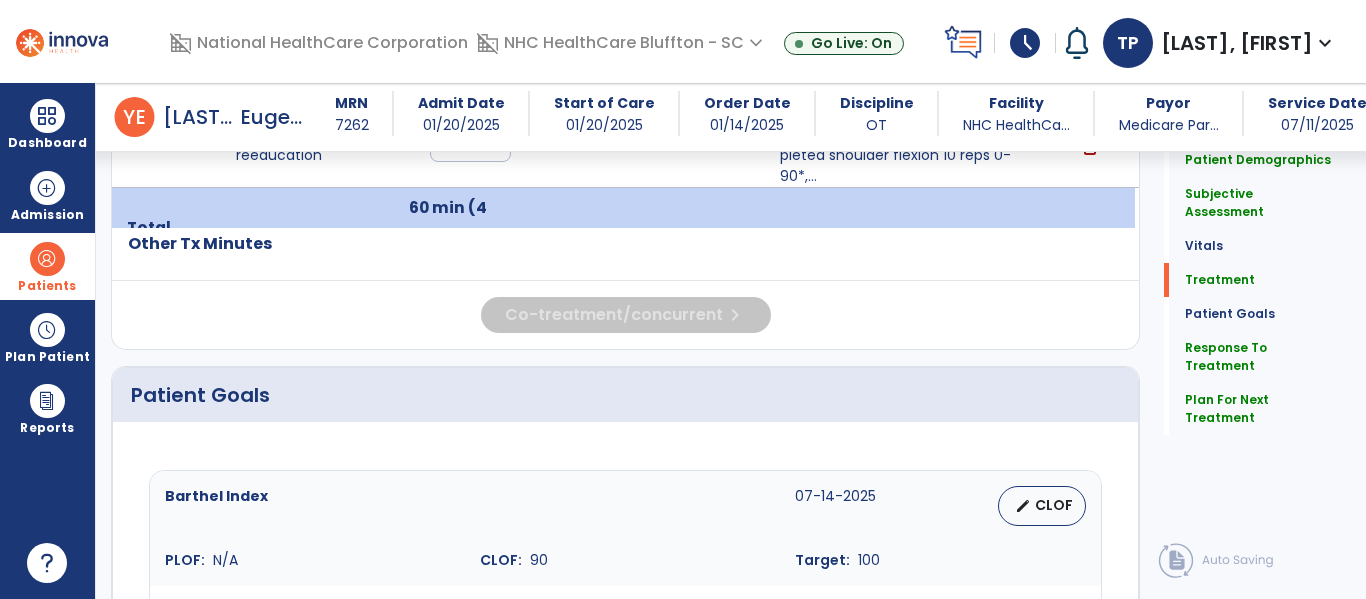 scroll, scrollTop: 1153, scrollLeft: 0, axis: vertical 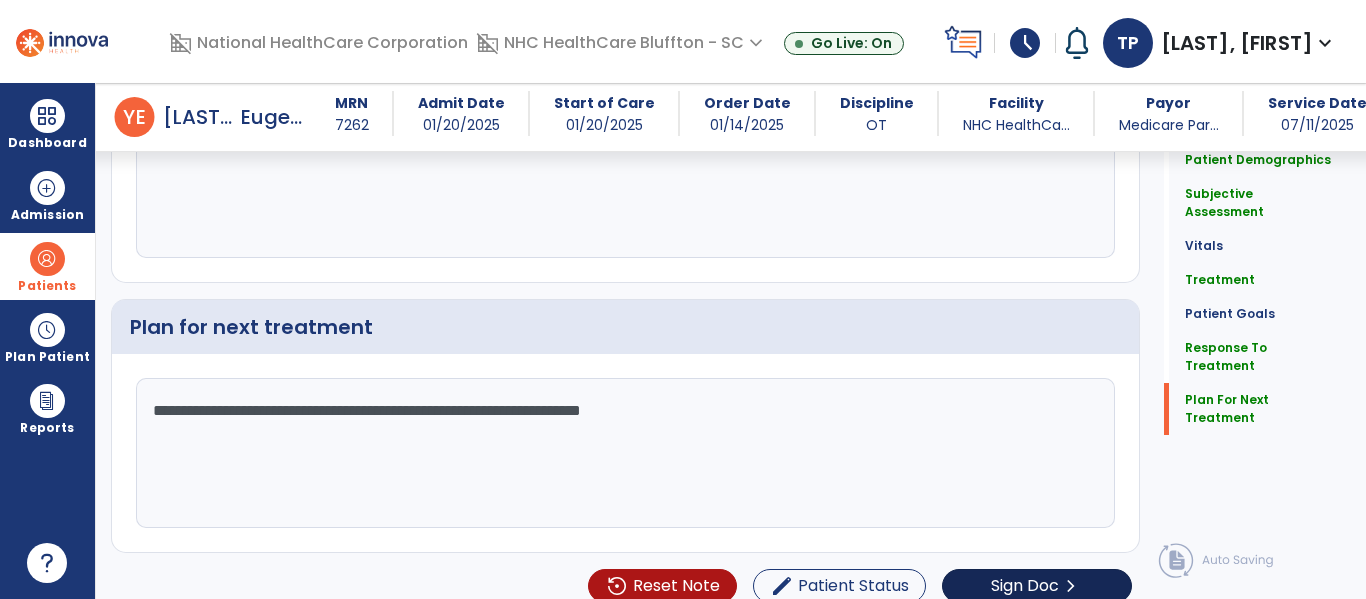 type on "**********" 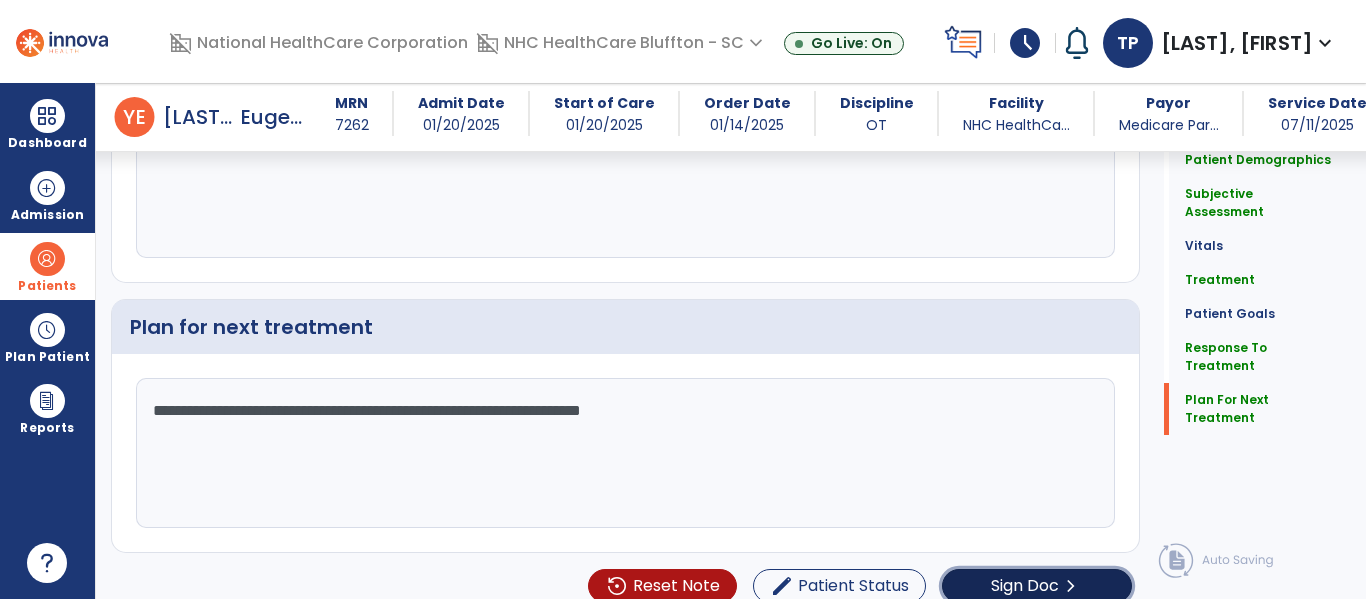 click on "Sign Doc" 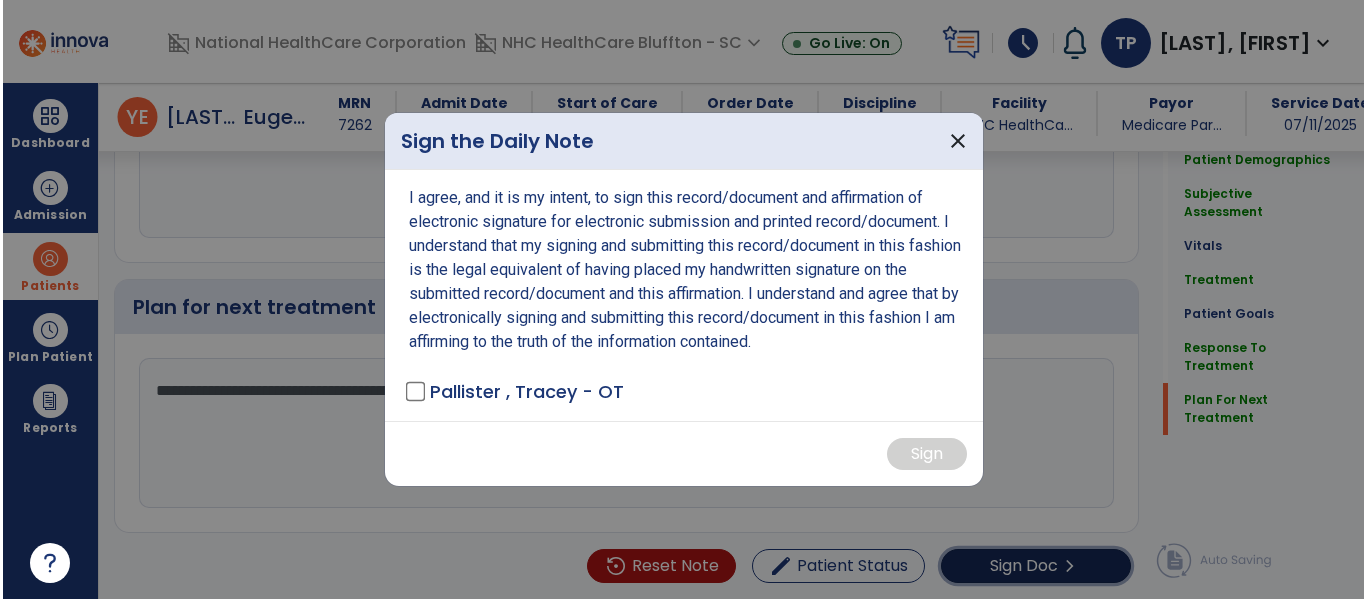 scroll, scrollTop: 2574, scrollLeft: 0, axis: vertical 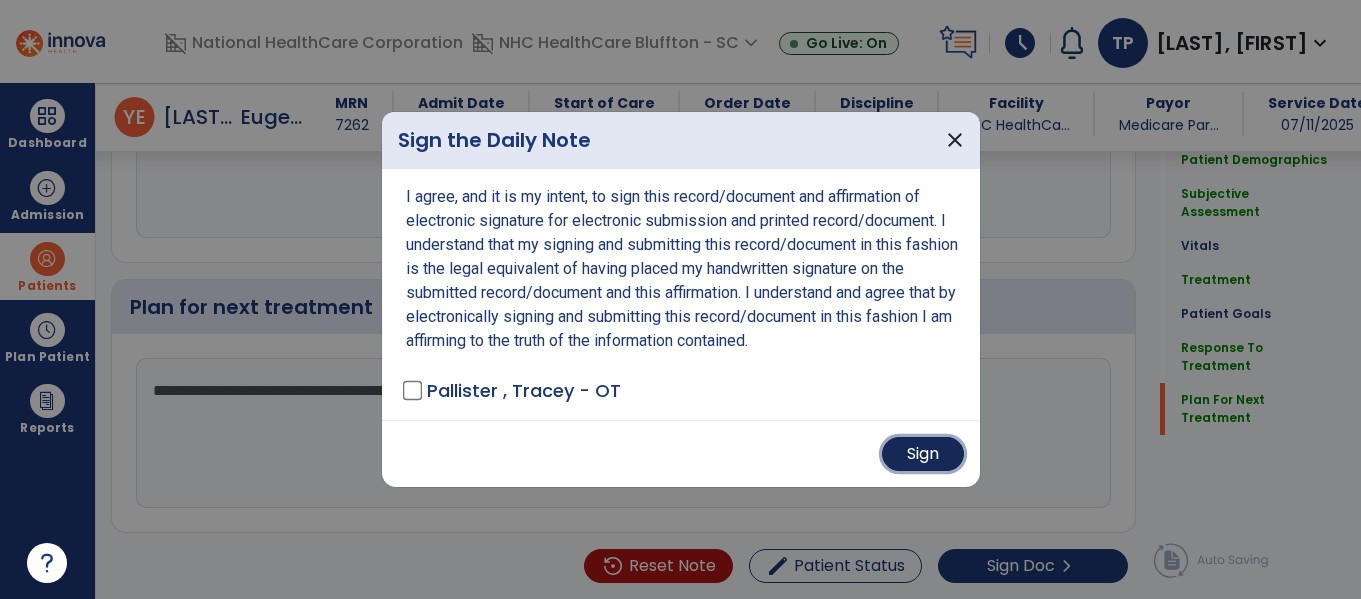 drag, startPoint x: 928, startPoint y: 450, endPoint x: 903, endPoint y: 453, distance: 25.179358 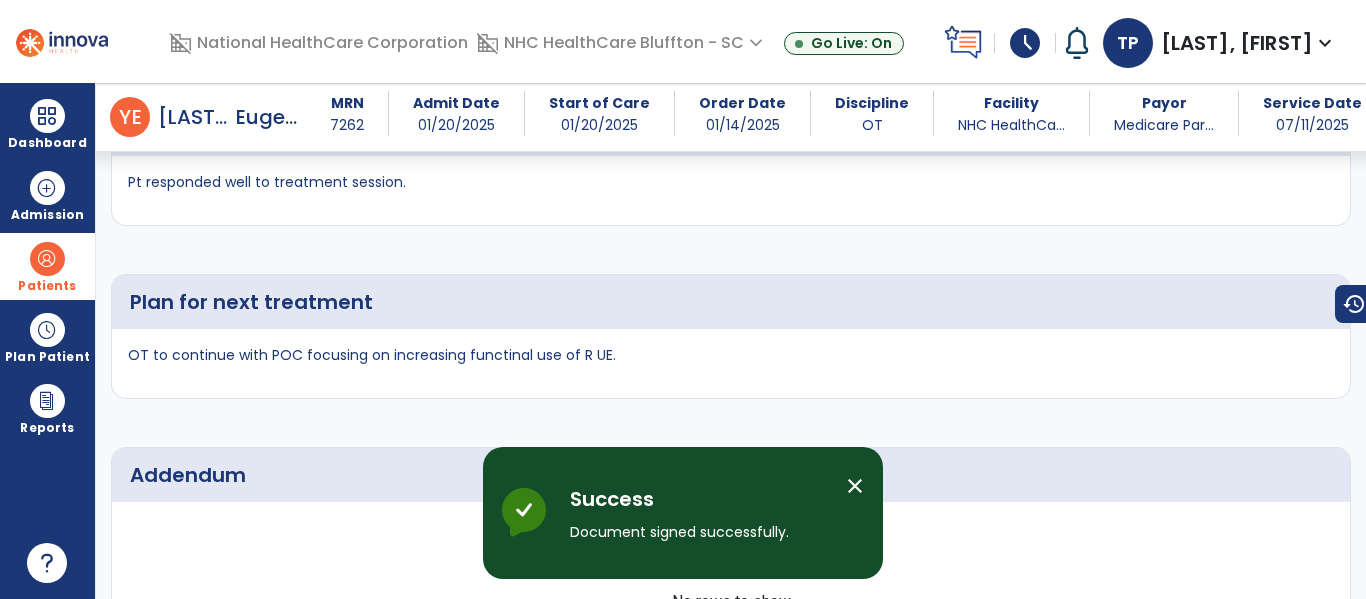 scroll, scrollTop: 3843, scrollLeft: 0, axis: vertical 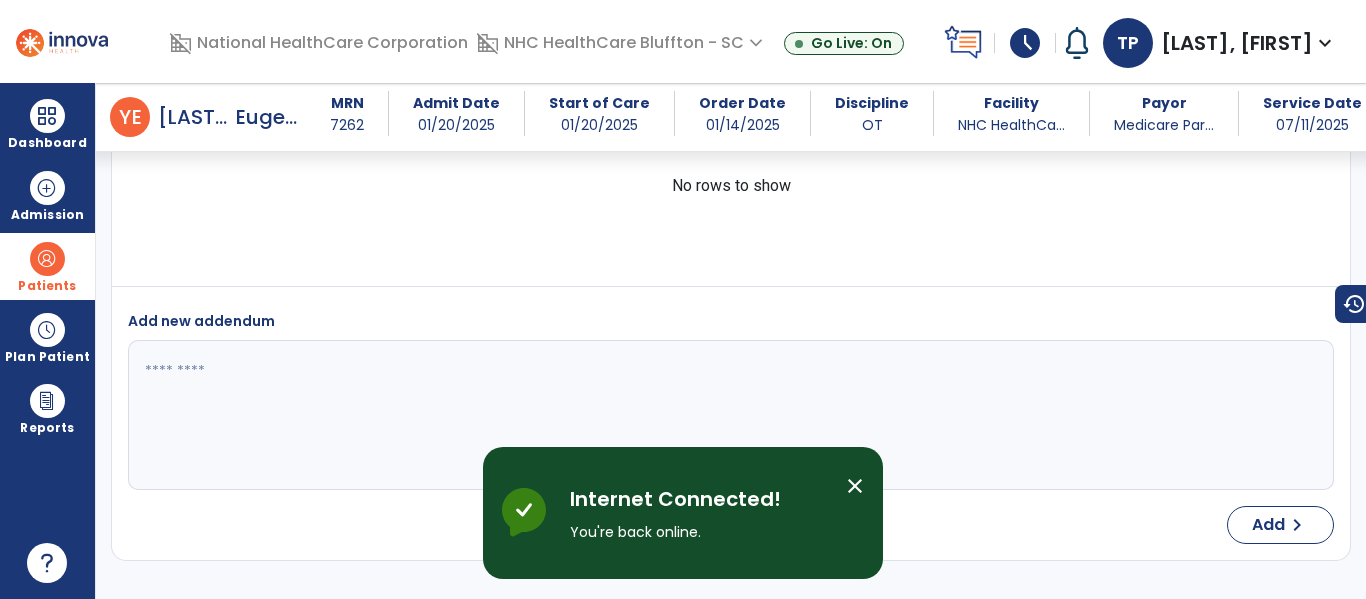 click on "close" at bounding box center (855, 486) 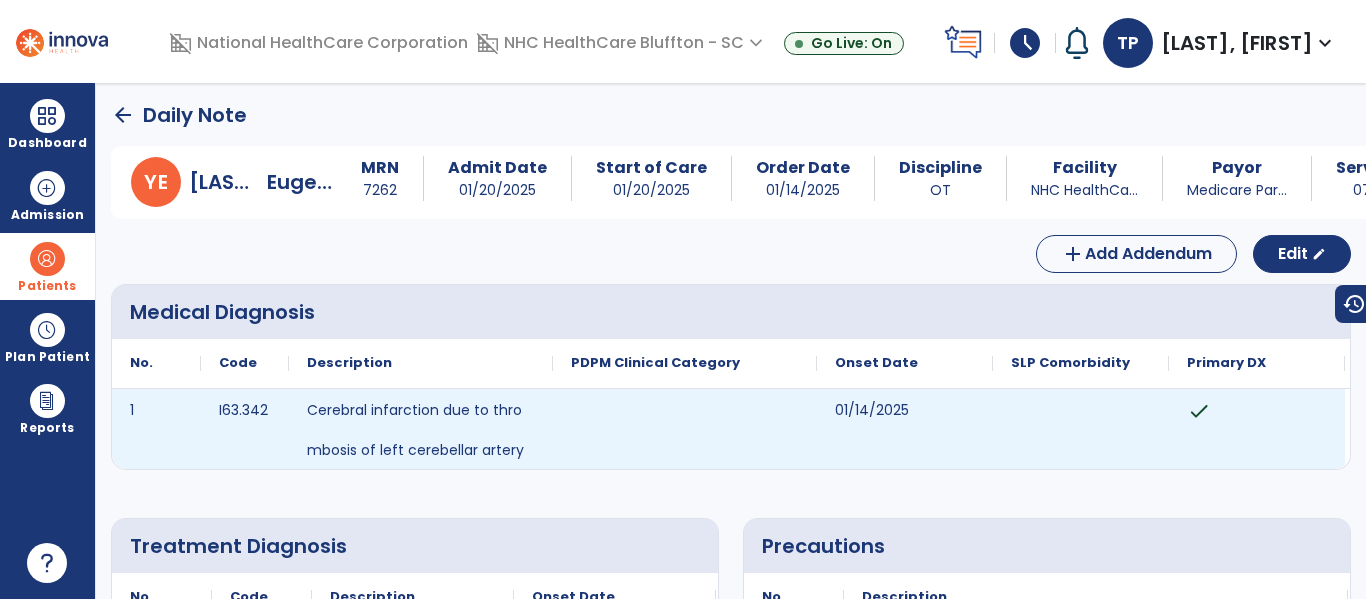 scroll, scrollTop: 0, scrollLeft: 0, axis: both 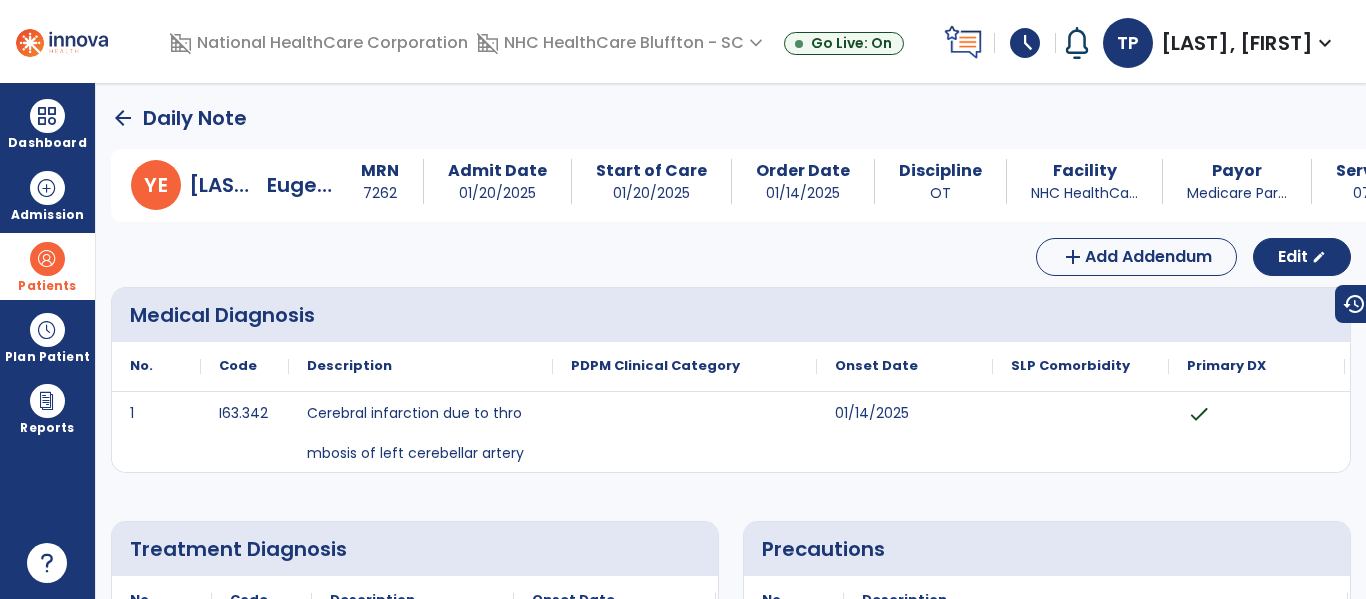 click on "arrow_back" 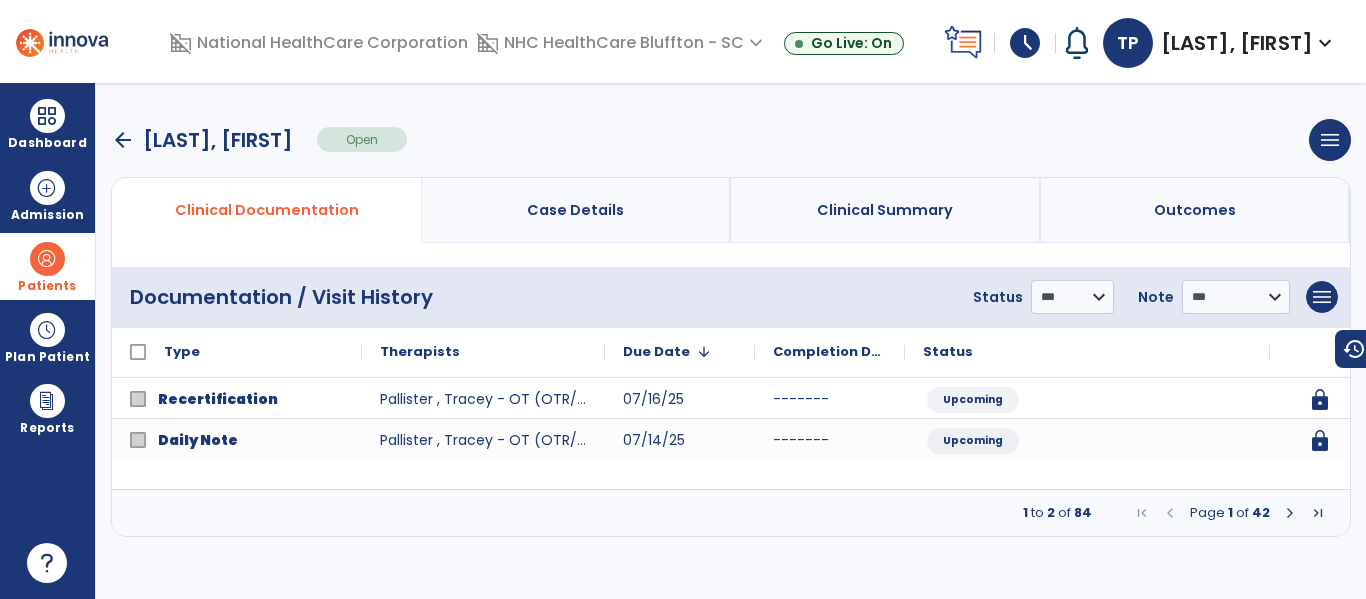click on "arrow_back" at bounding box center (123, 140) 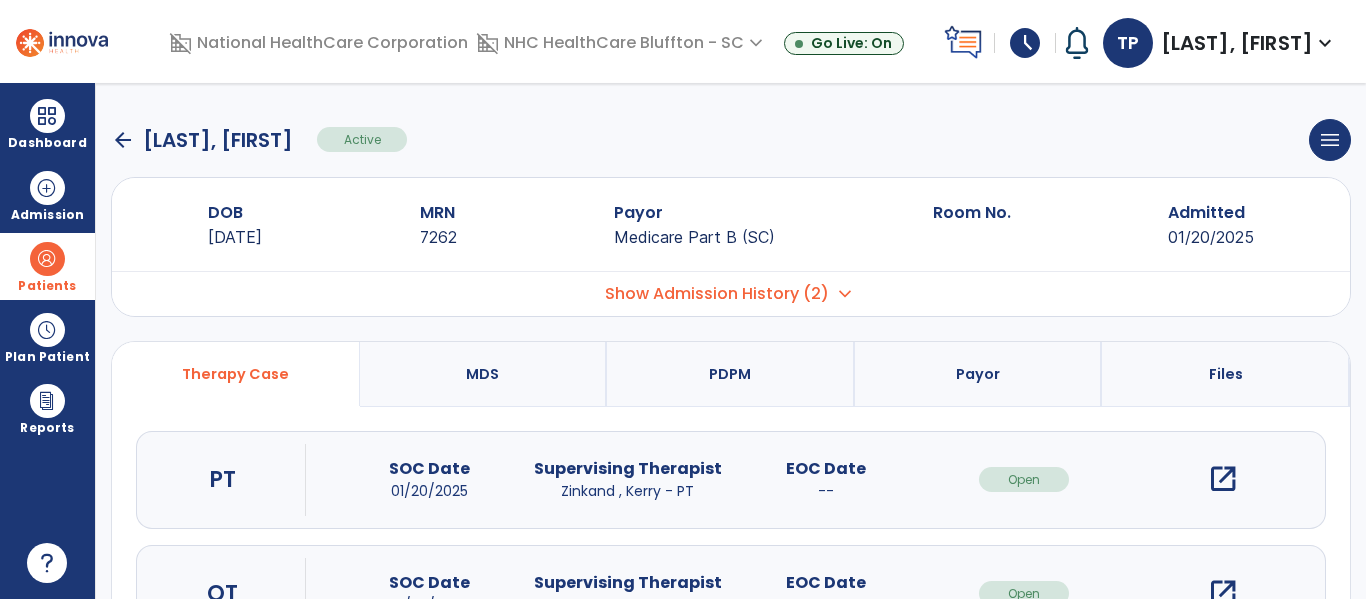 click on "arrow_back" 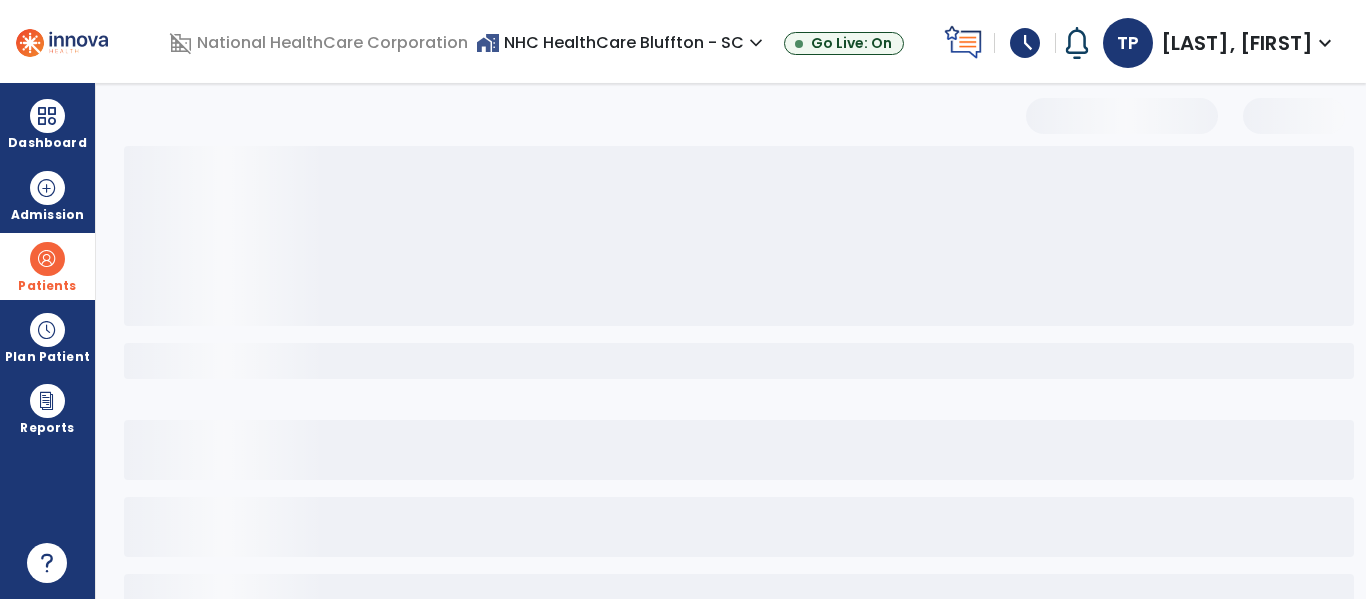select on "***" 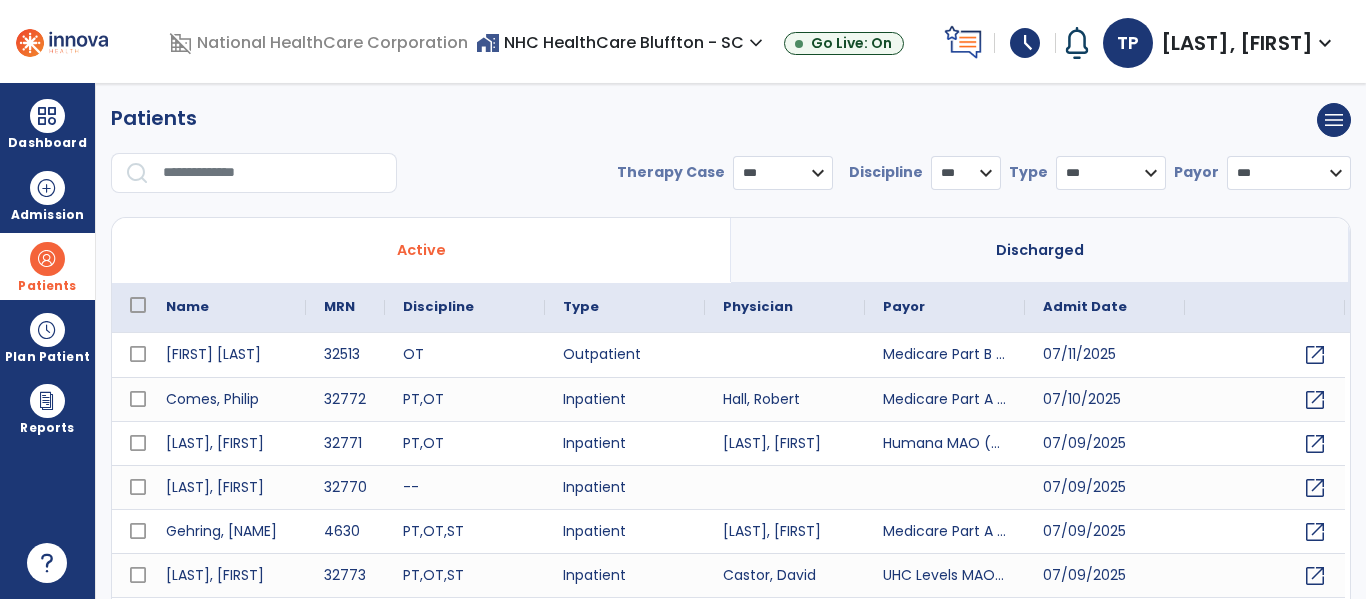click at bounding box center (273, 173) 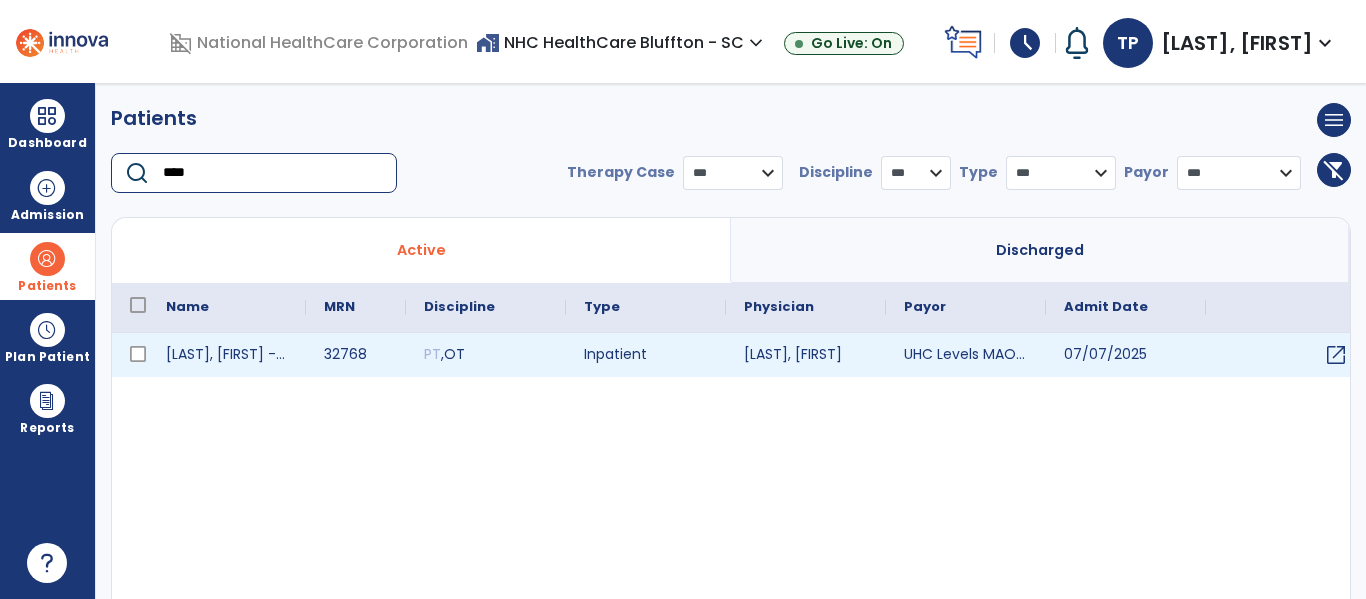type on "****" 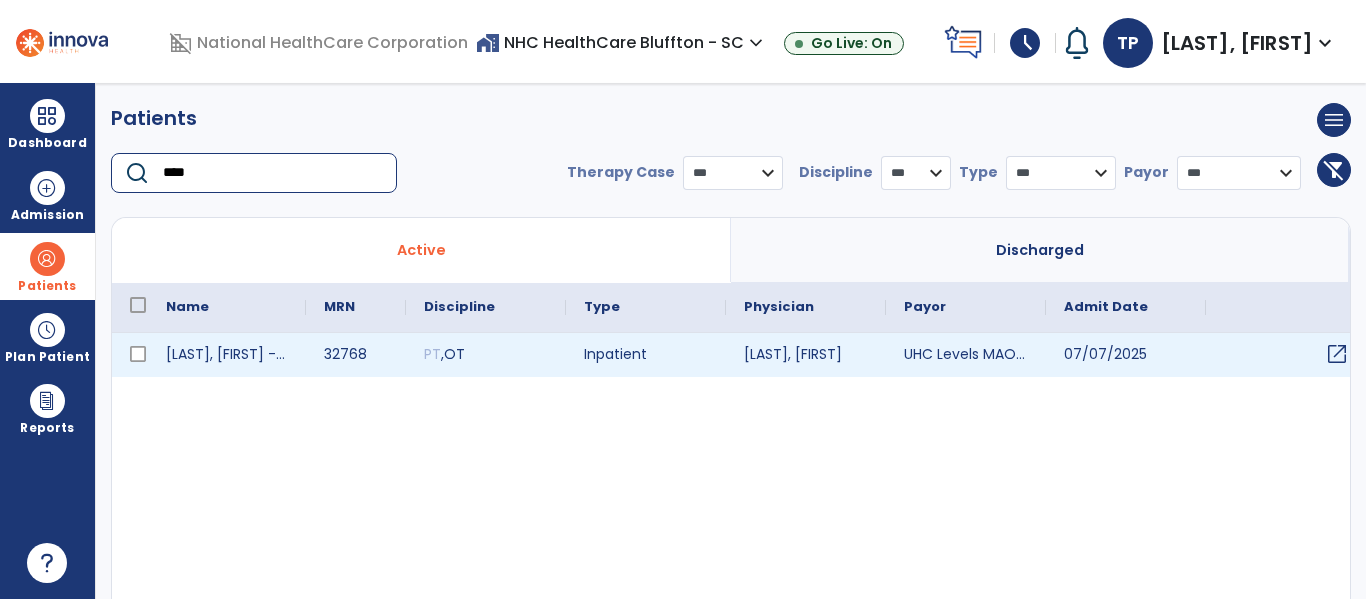 click on "open_in_new" at bounding box center (1337, 354) 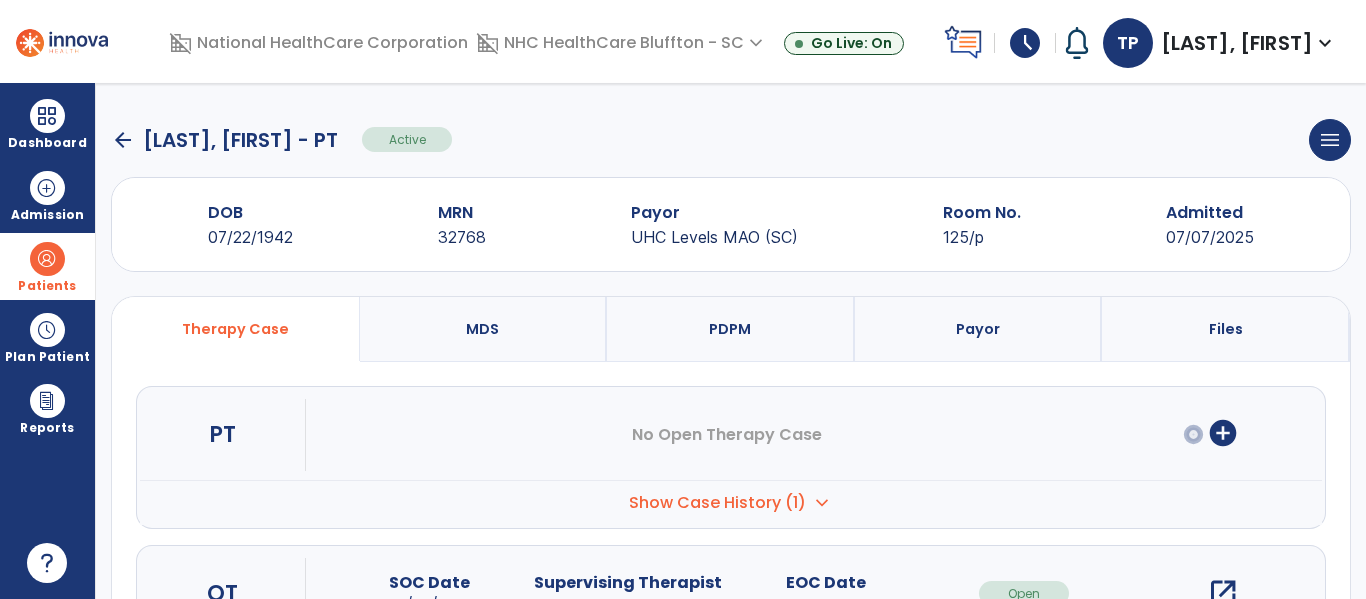 scroll, scrollTop: 200, scrollLeft: 0, axis: vertical 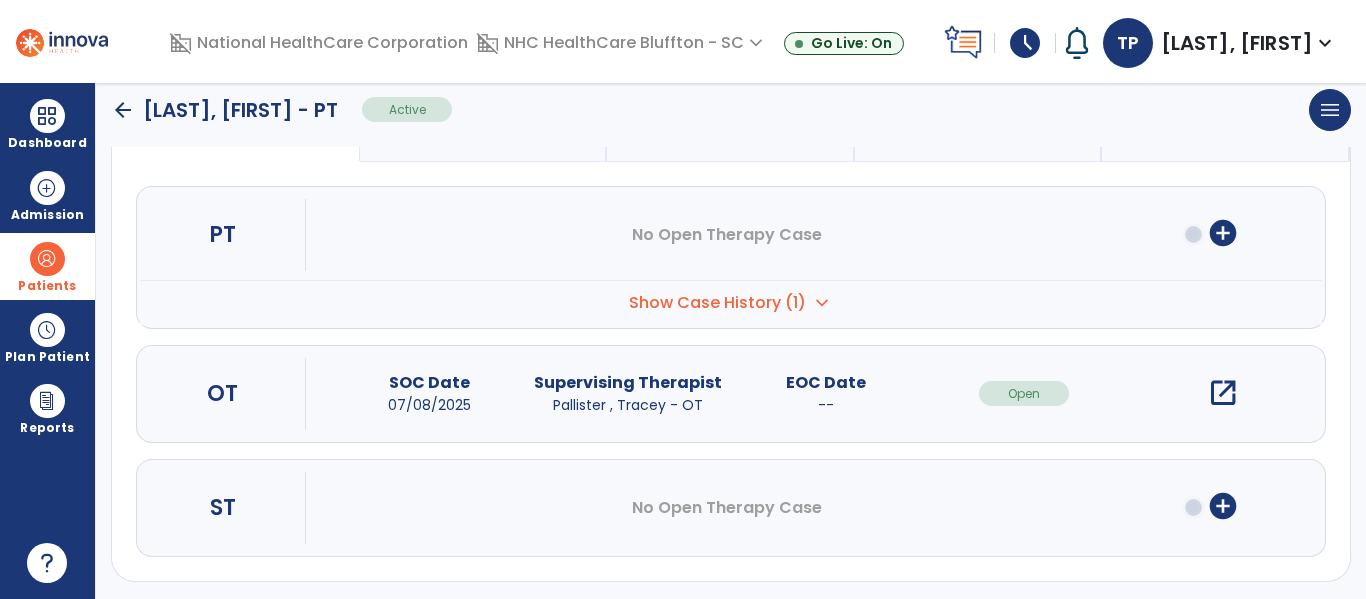 click on "open_in_new" at bounding box center [1223, 393] 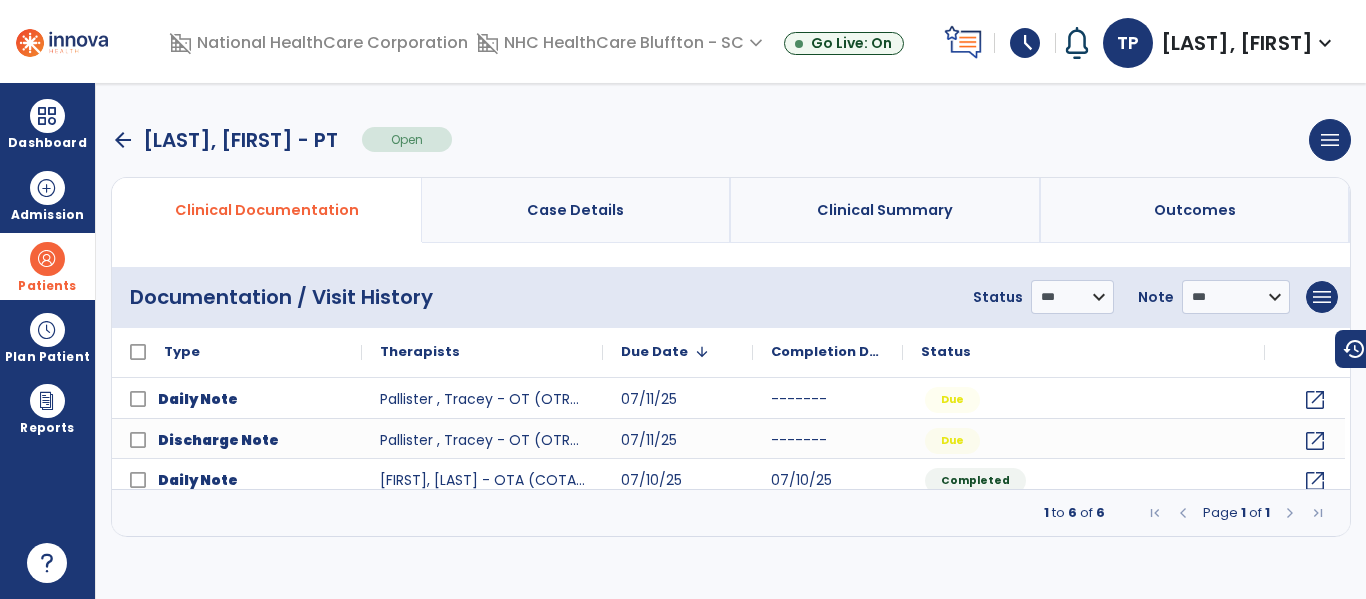 scroll, scrollTop: 0, scrollLeft: 0, axis: both 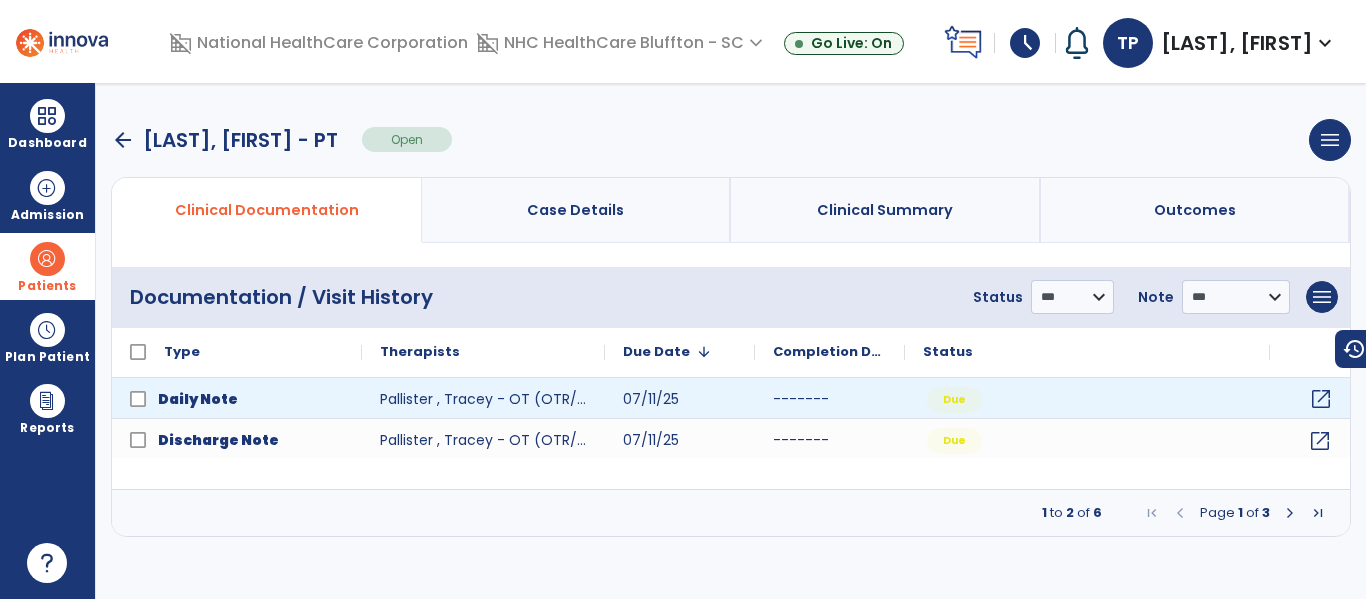 click on "open_in_new" 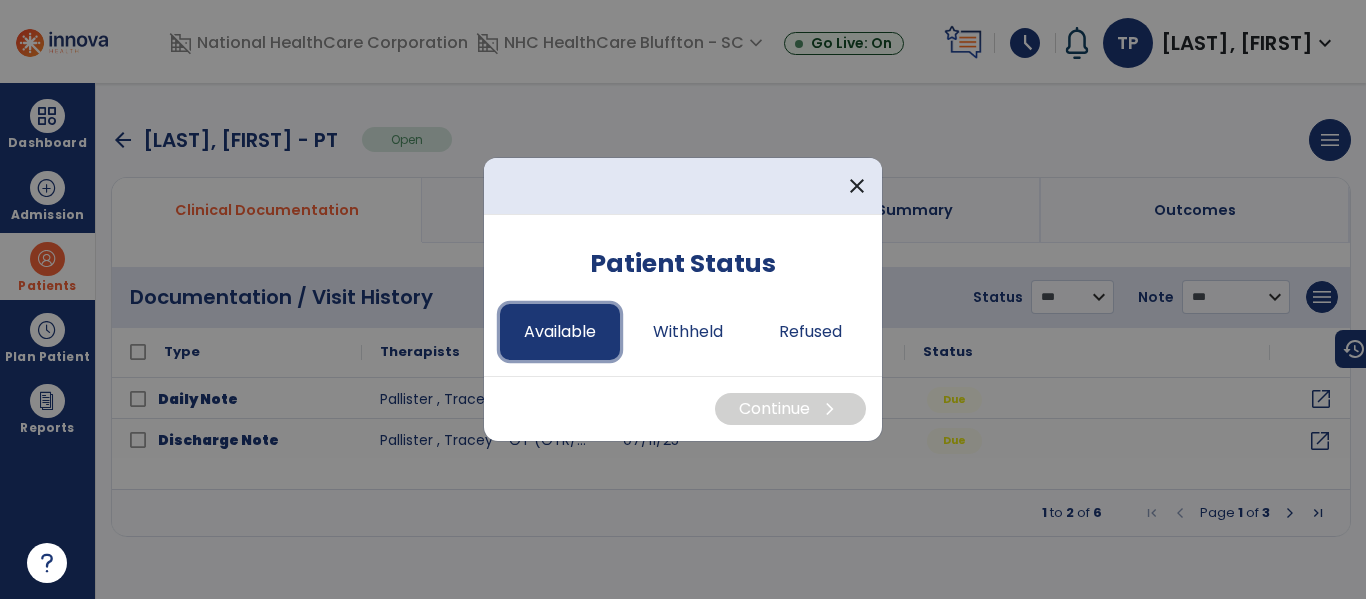 click on "Available" at bounding box center [560, 332] 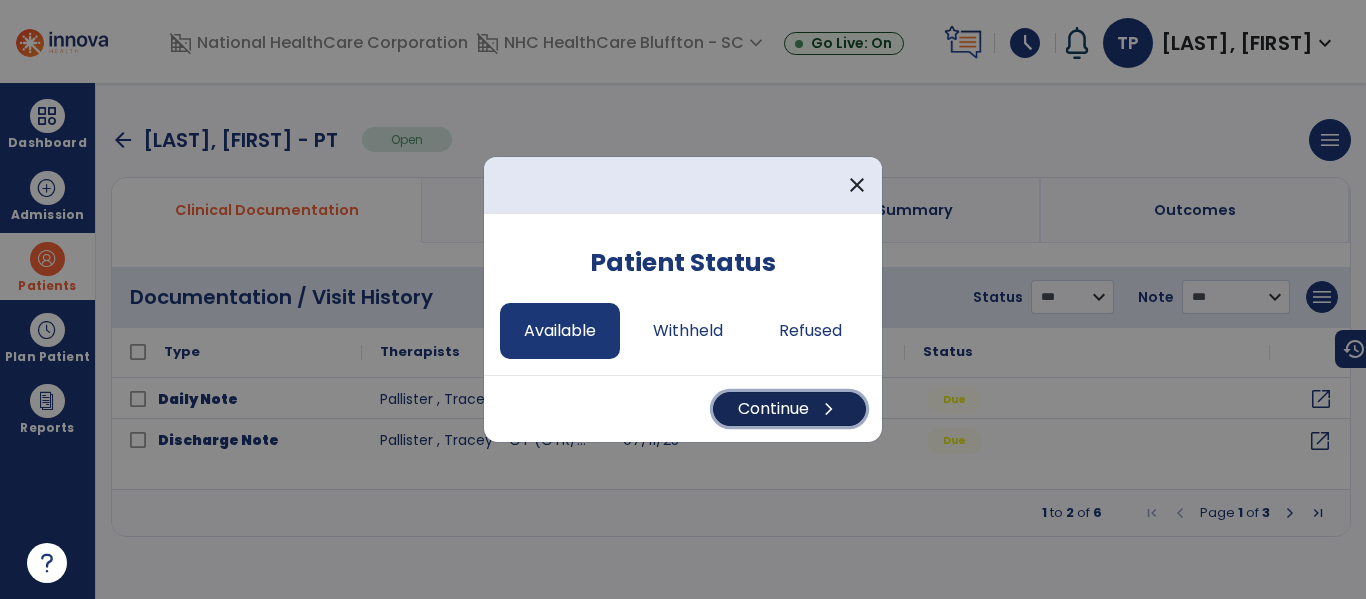 click on "Continue   chevron_right" at bounding box center [789, 409] 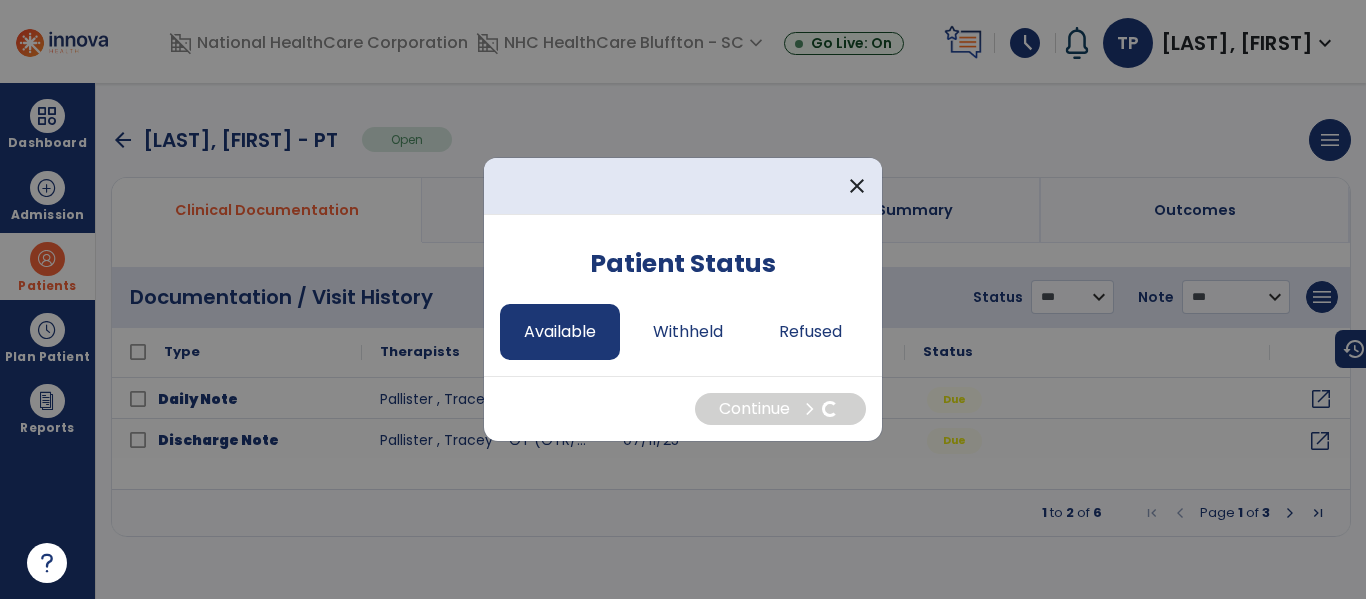 select on "*" 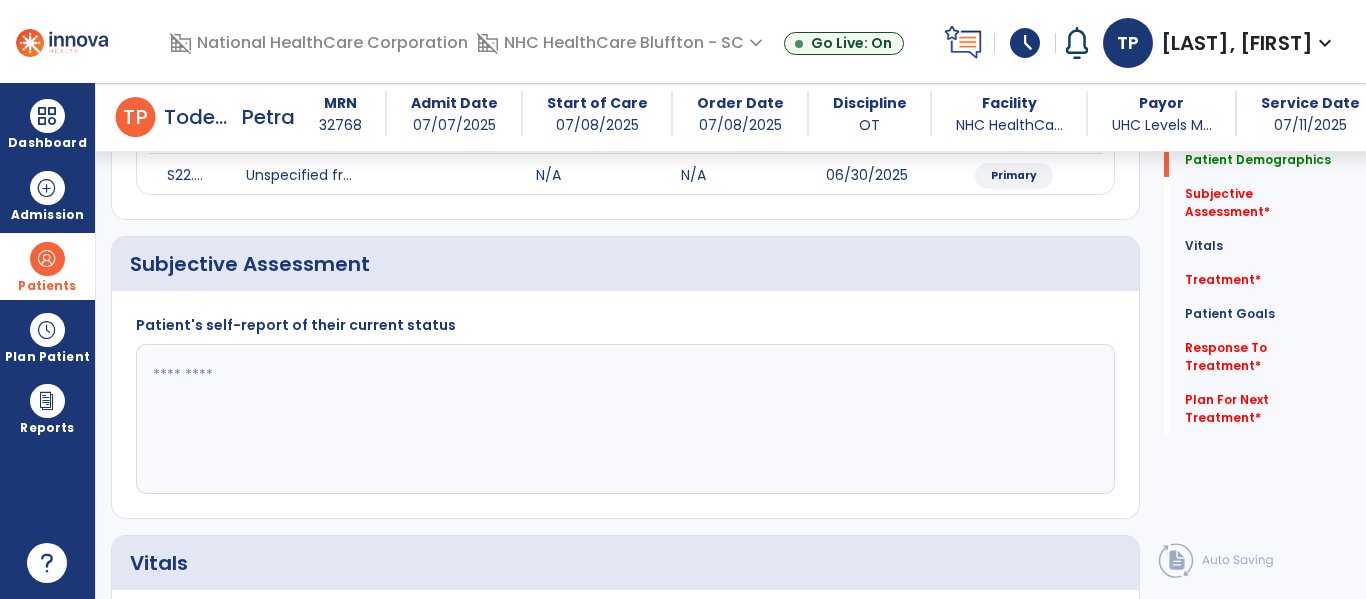 scroll, scrollTop: 300, scrollLeft: 0, axis: vertical 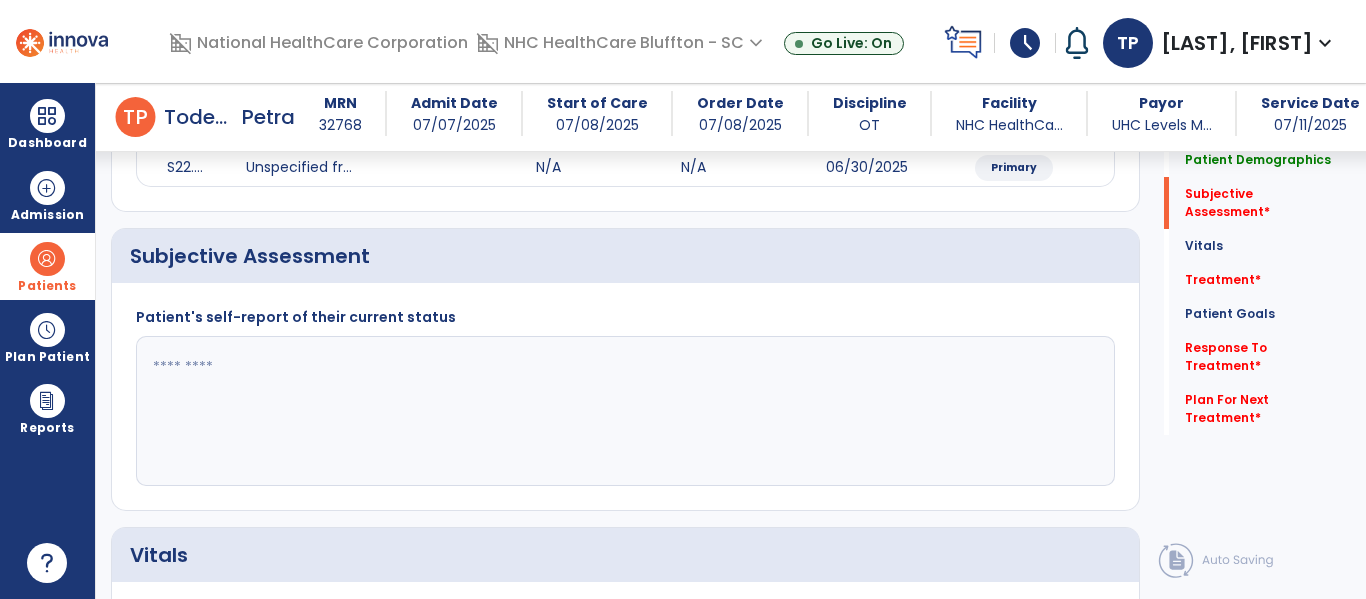 click 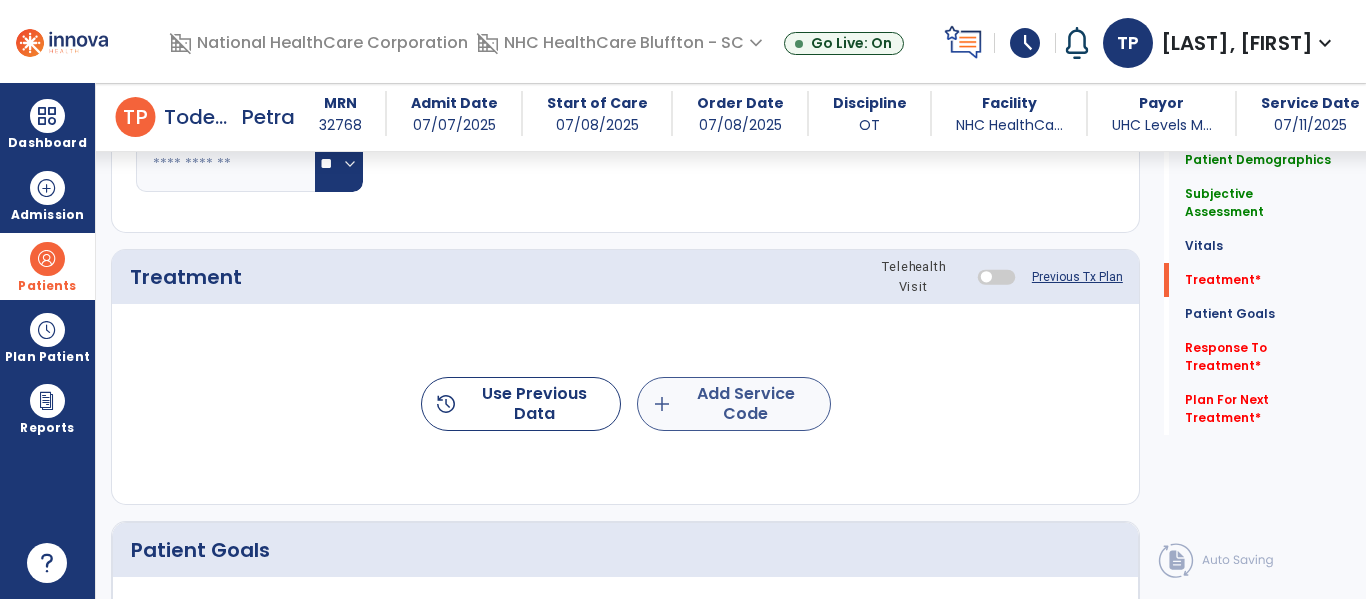 type on "**********" 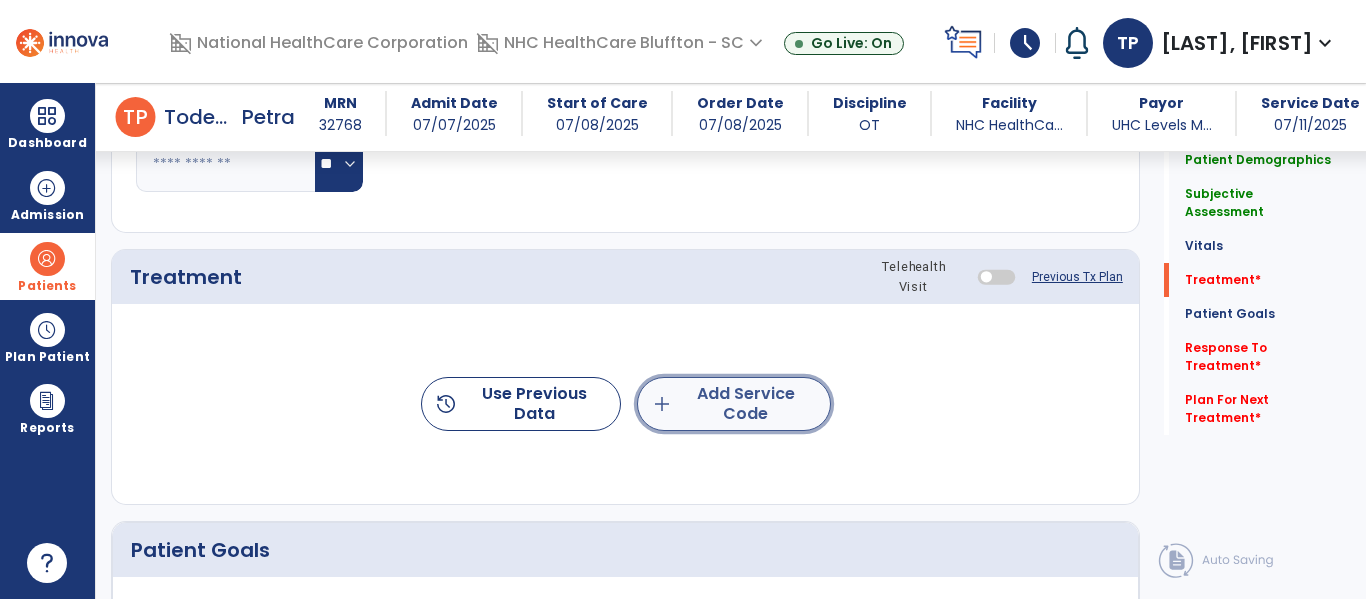 click on "add  Add Service Code" 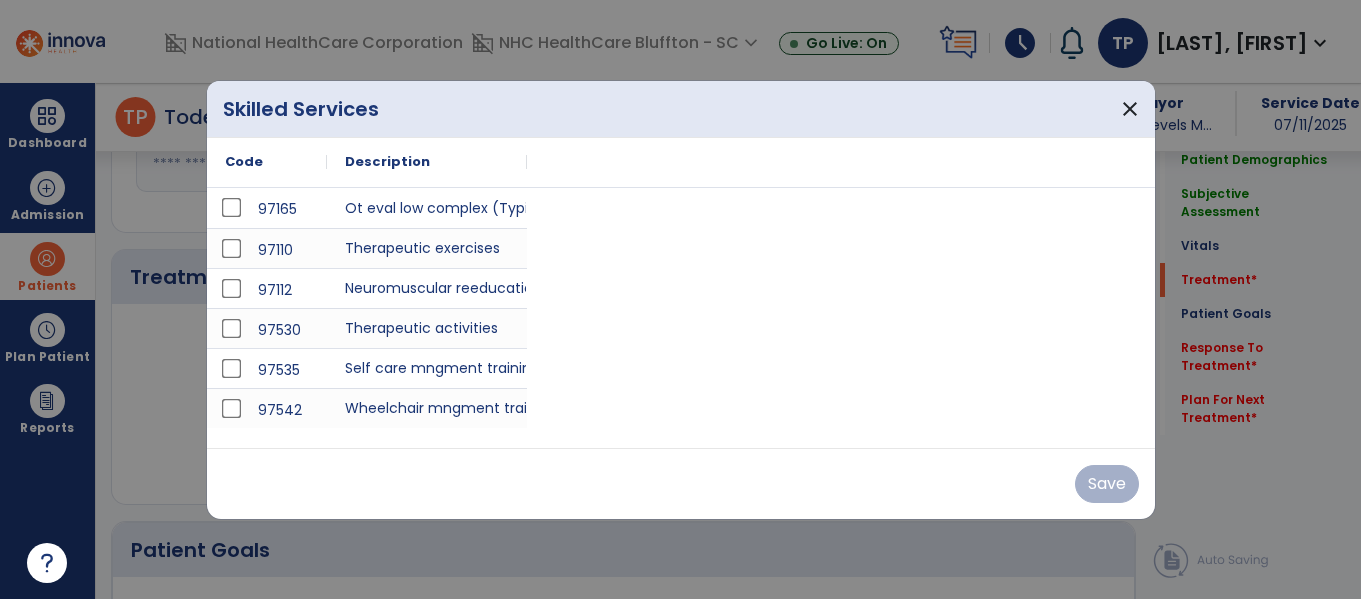 scroll, scrollTop: 1000, scrollLeft: 0, axis: vertical 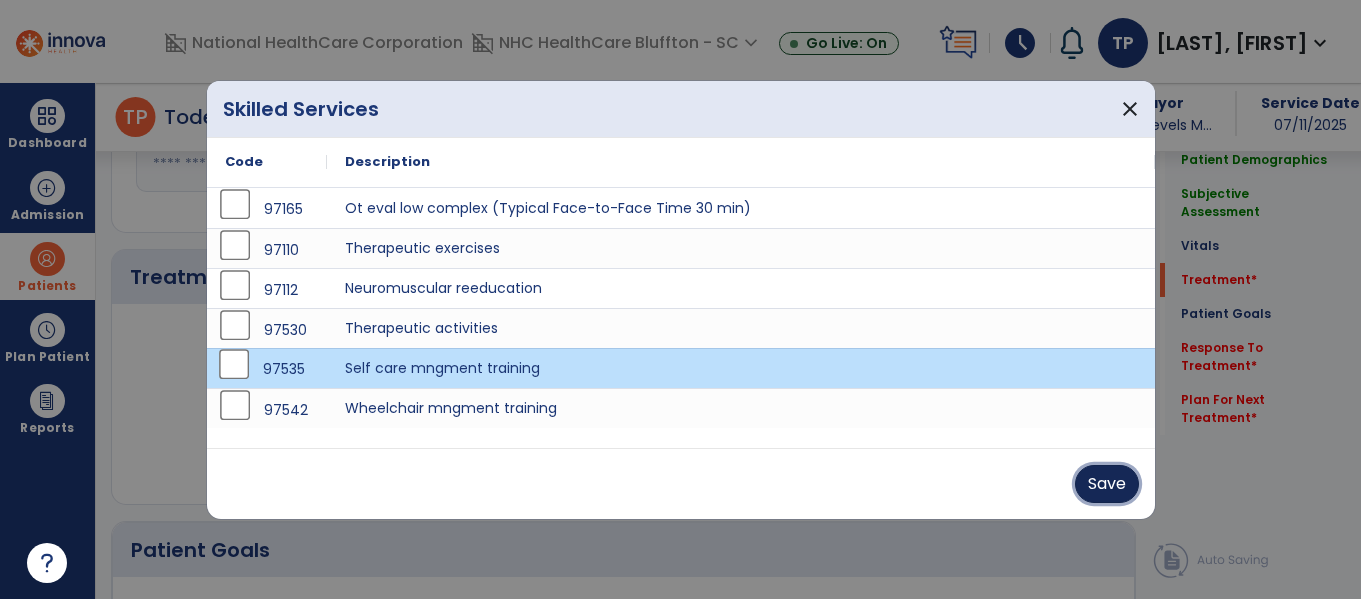 click on "Save" at bounding box center [1107, 484] 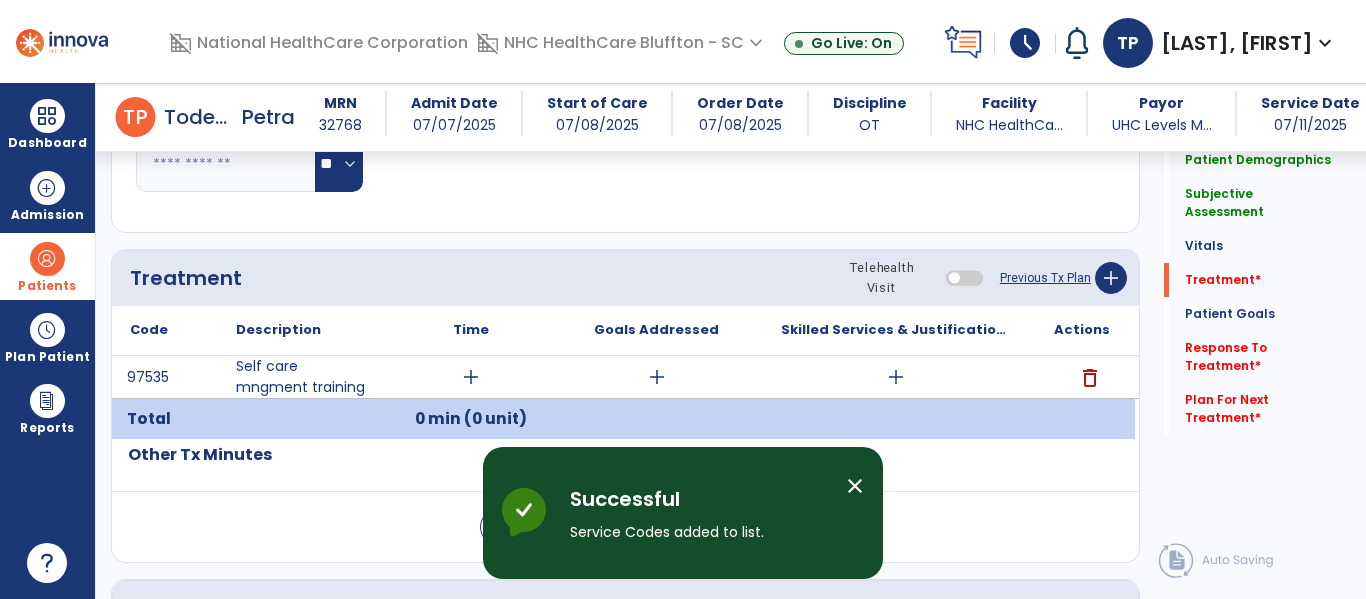click on "close" at bounding box center (855, 486) 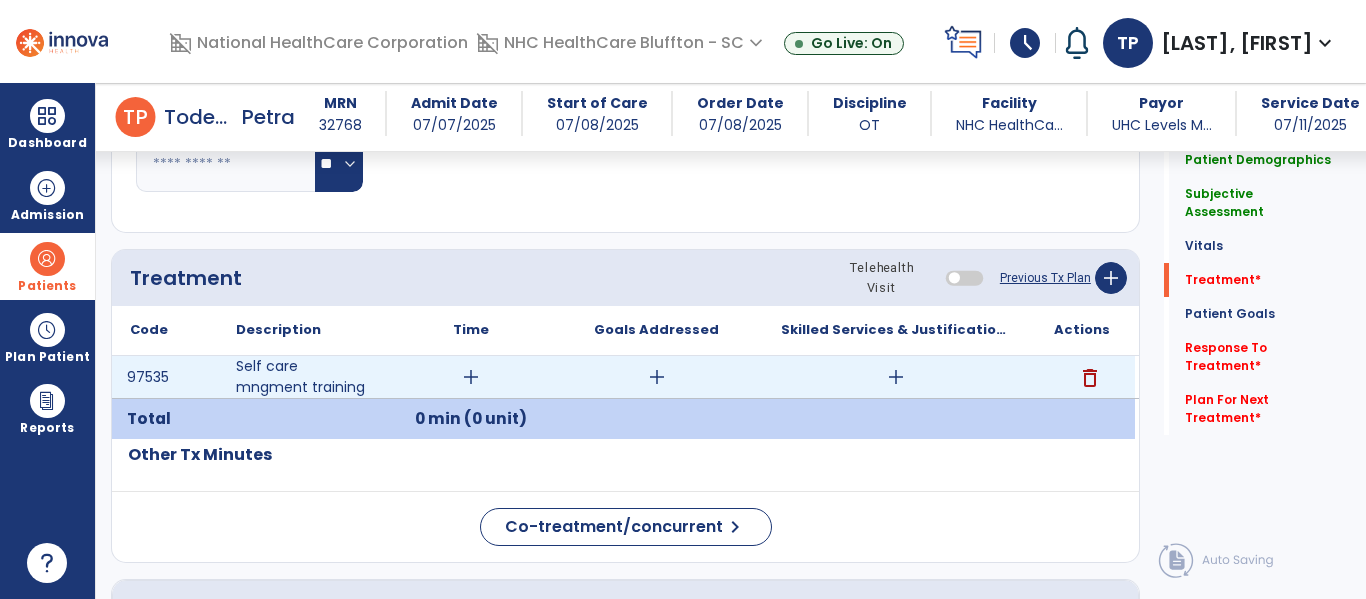 click on "add" at bounding box center (471, 377) 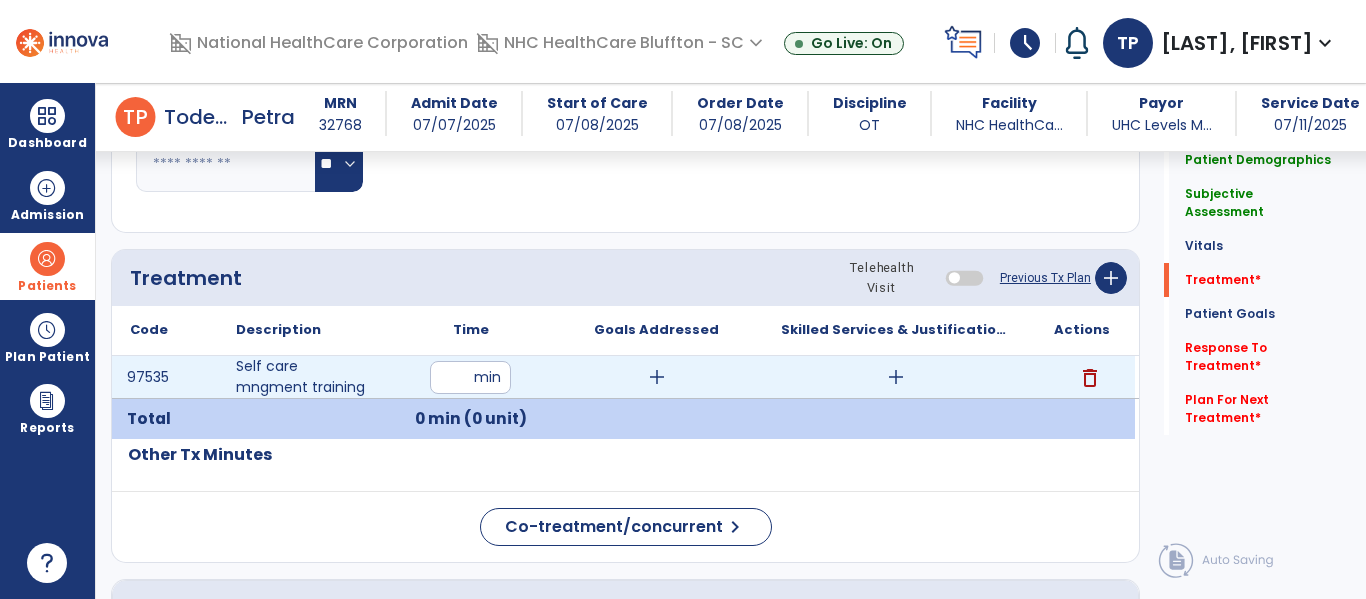 type on "**" 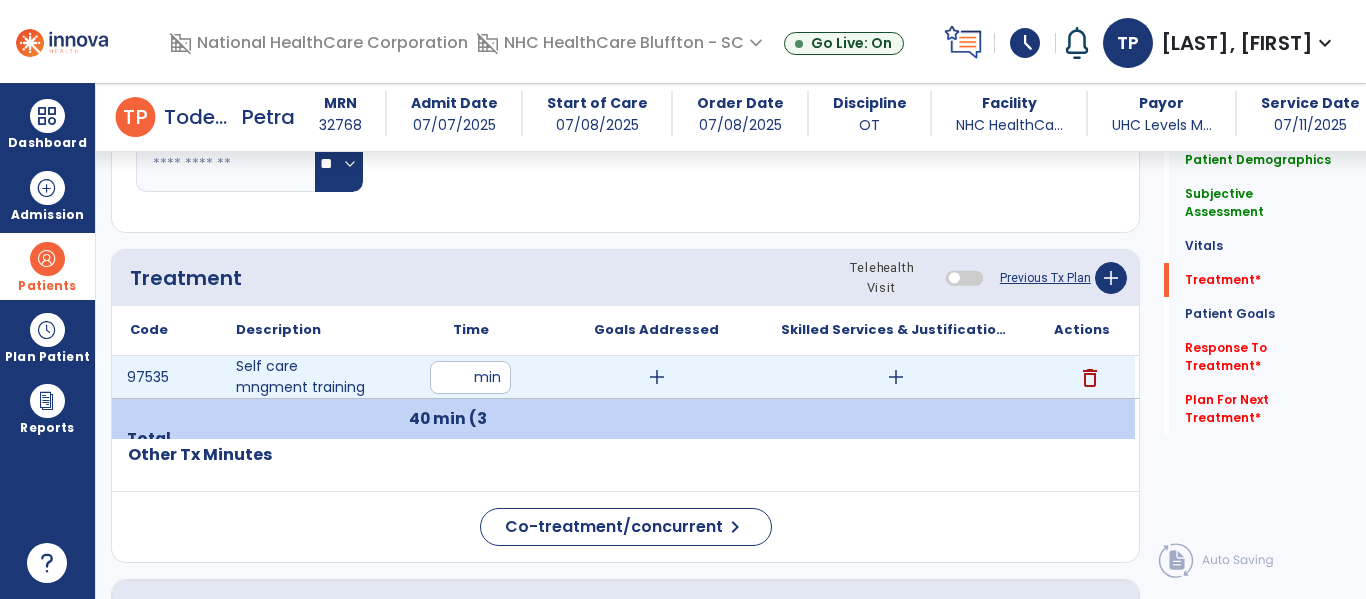 click on "add" at bounding box center [896, 377] 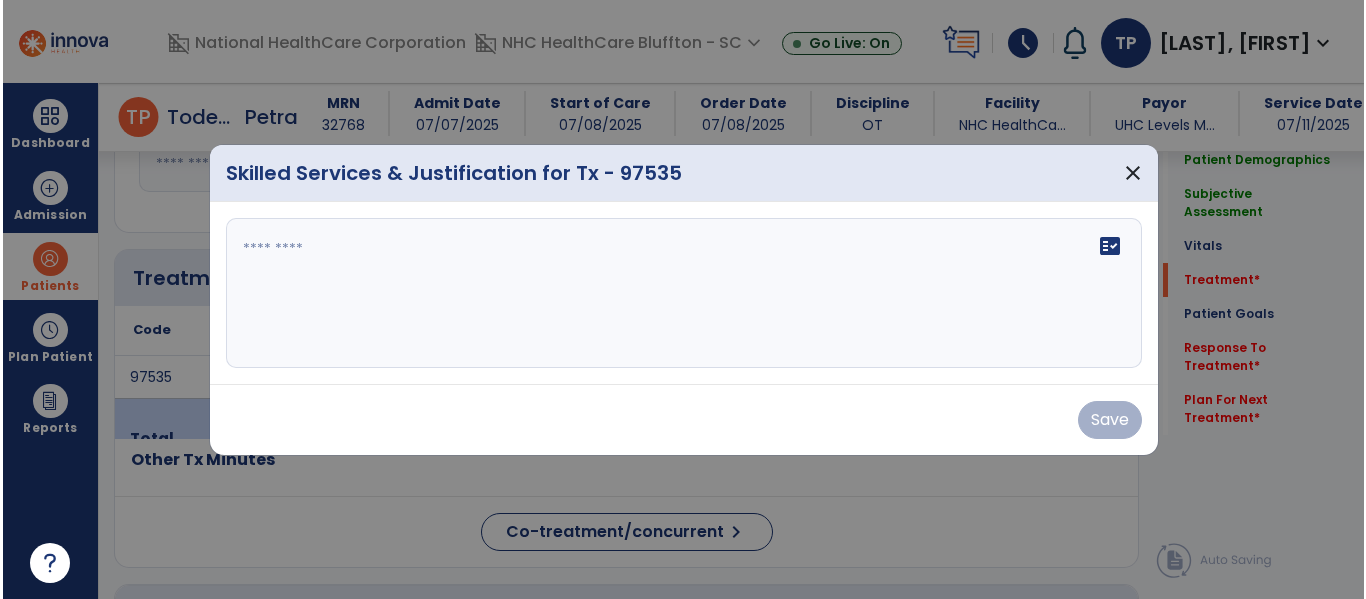 scroll, scrollTop: 1000, scrollLeft: 0, axis: vertical 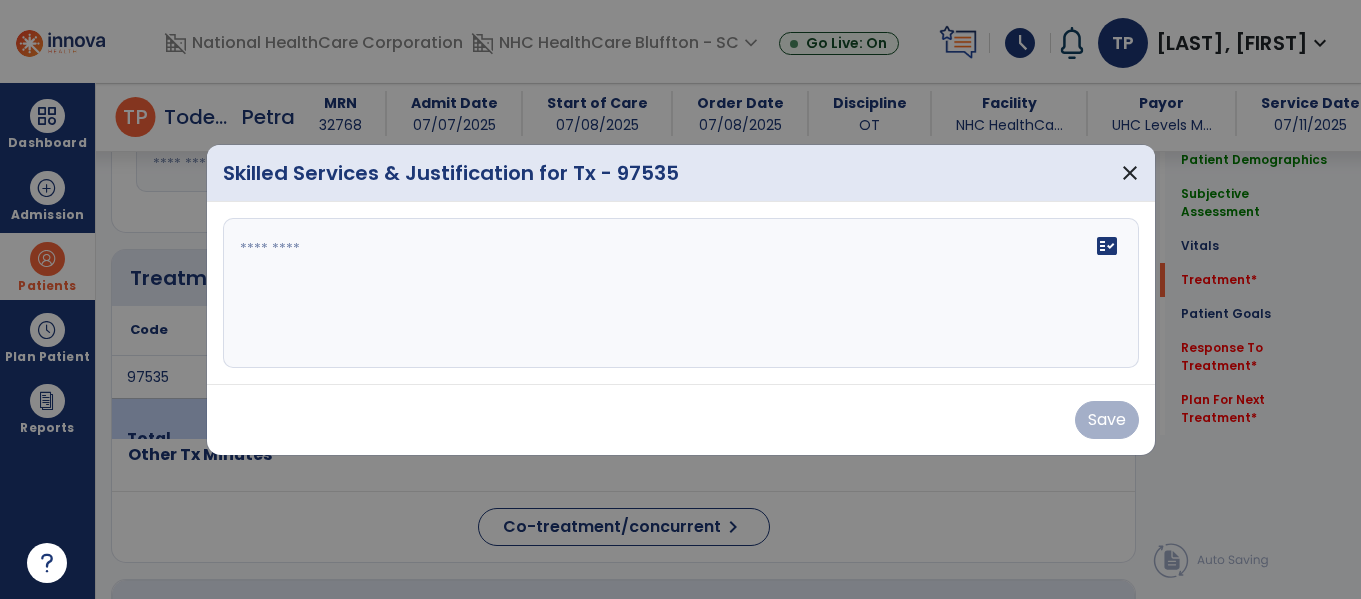 click on "fact_check" at bounding box center [681, 293] 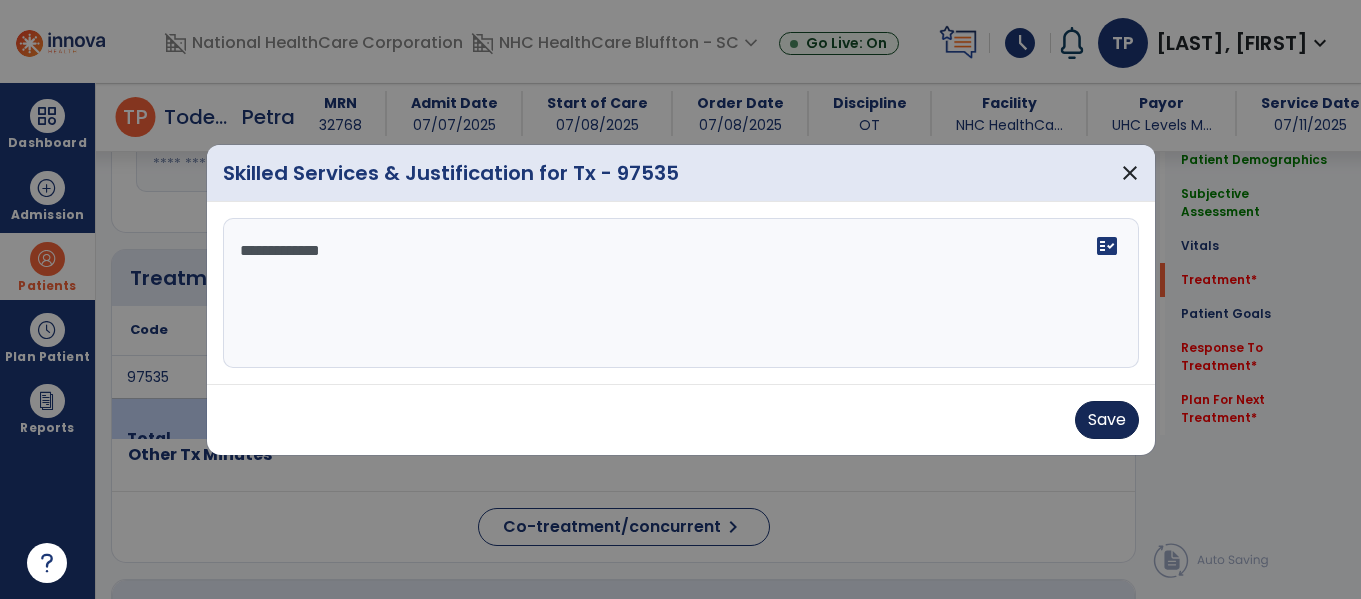 type on "**********" 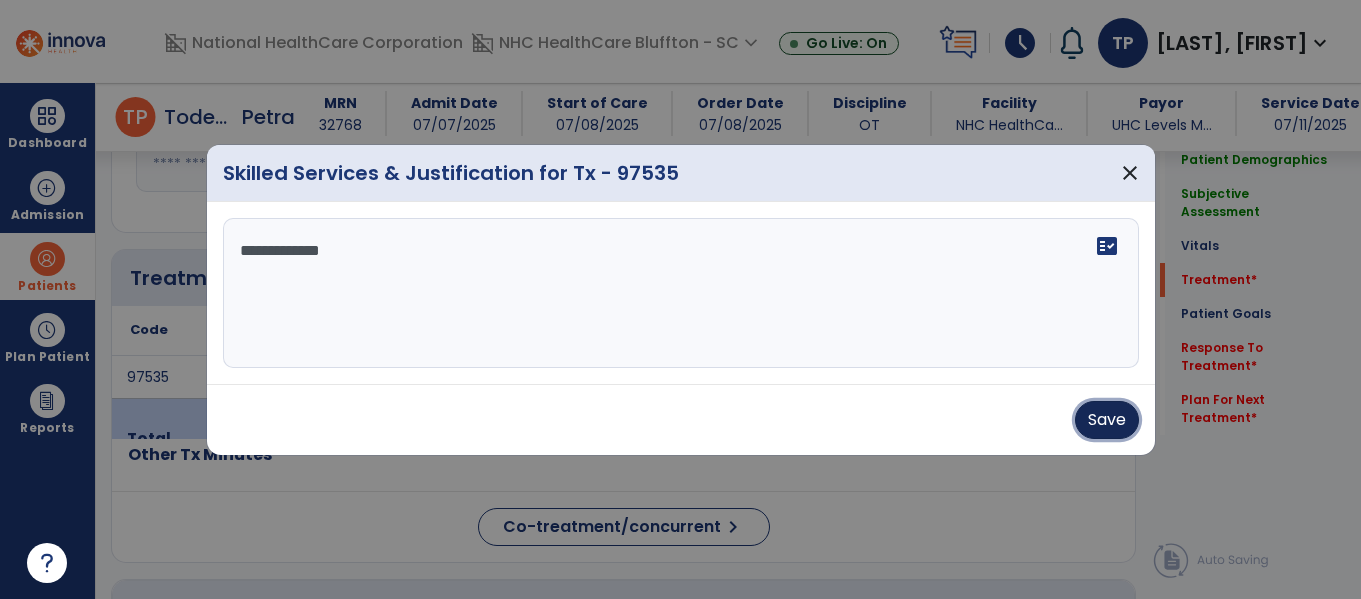 click on "Save" at bounding box center [1107, 420] 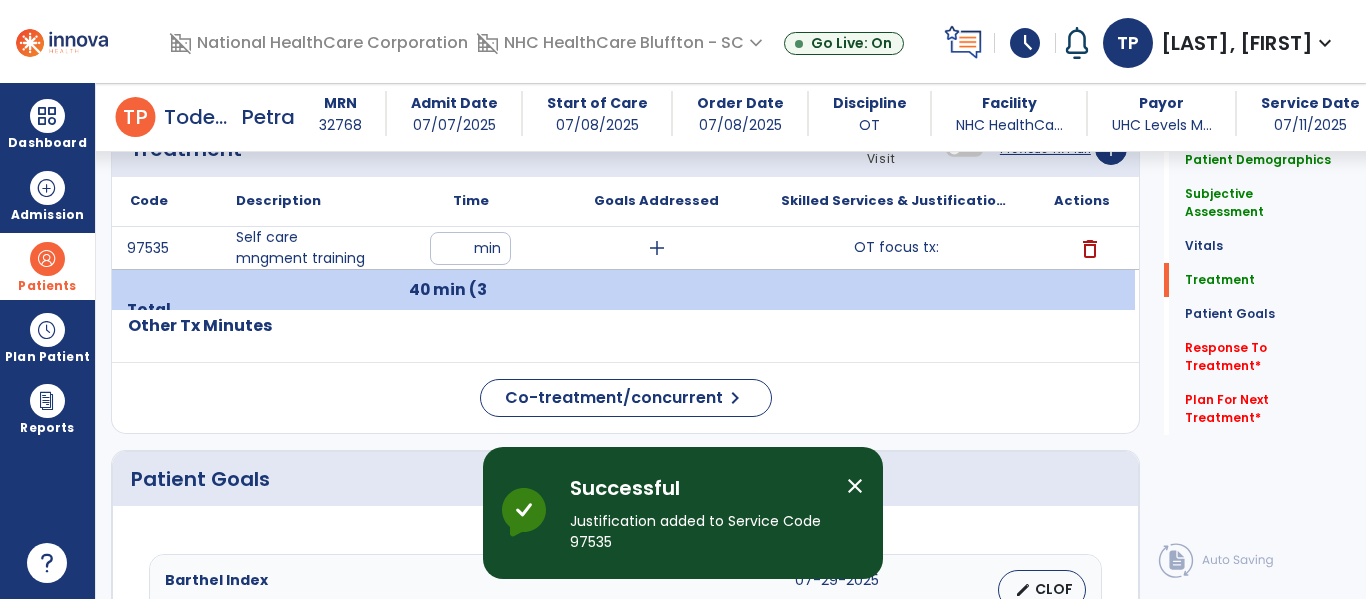 scroll, scrollTop: 1300, scrollLeft: 0, axis: vertical 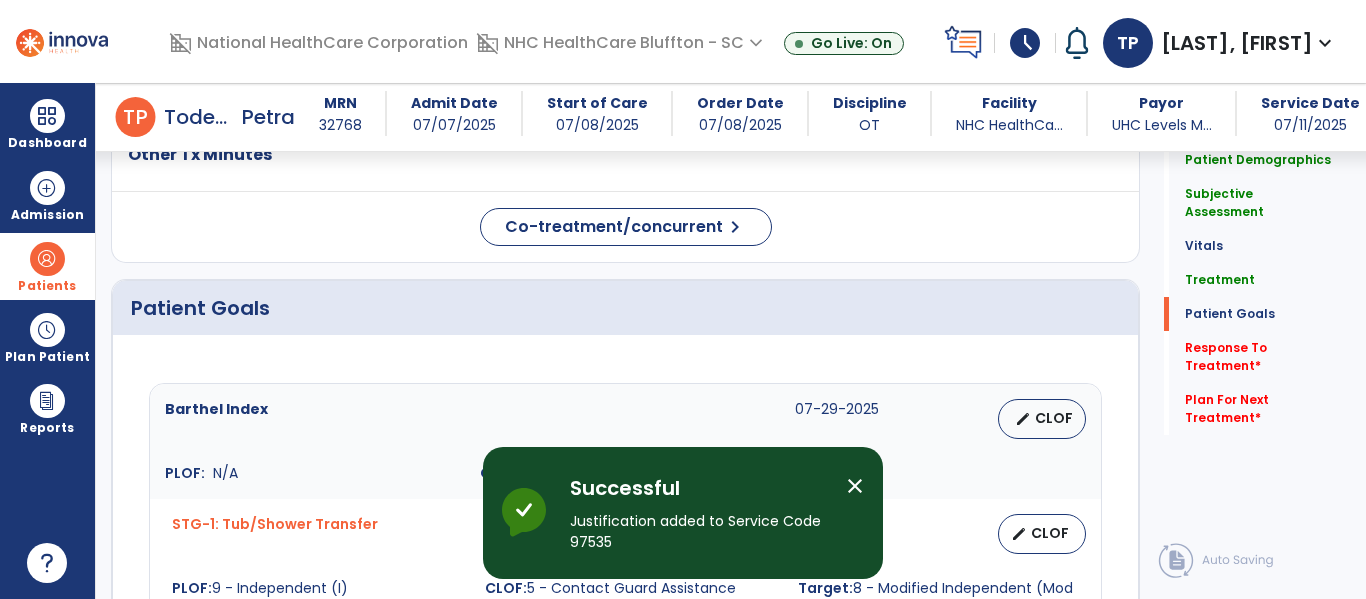 click on "close" at bounding box center [855, 486] 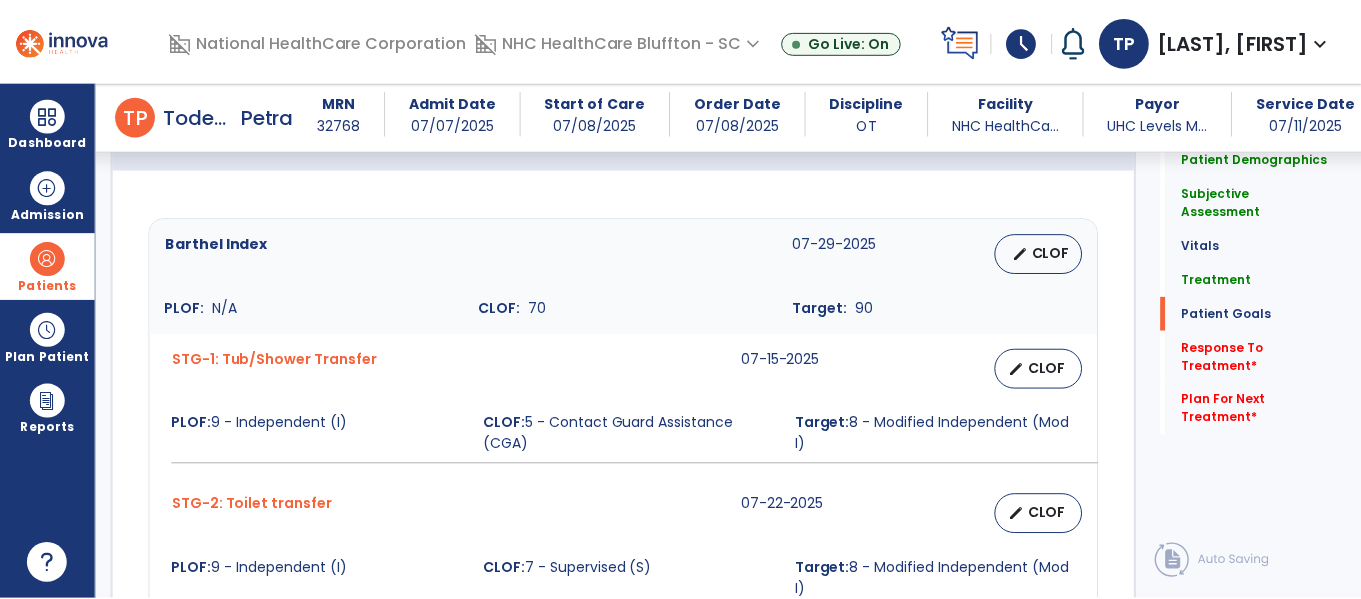 scroll, scrollTop: 1500, scrollLeft: 0, axis: vertical 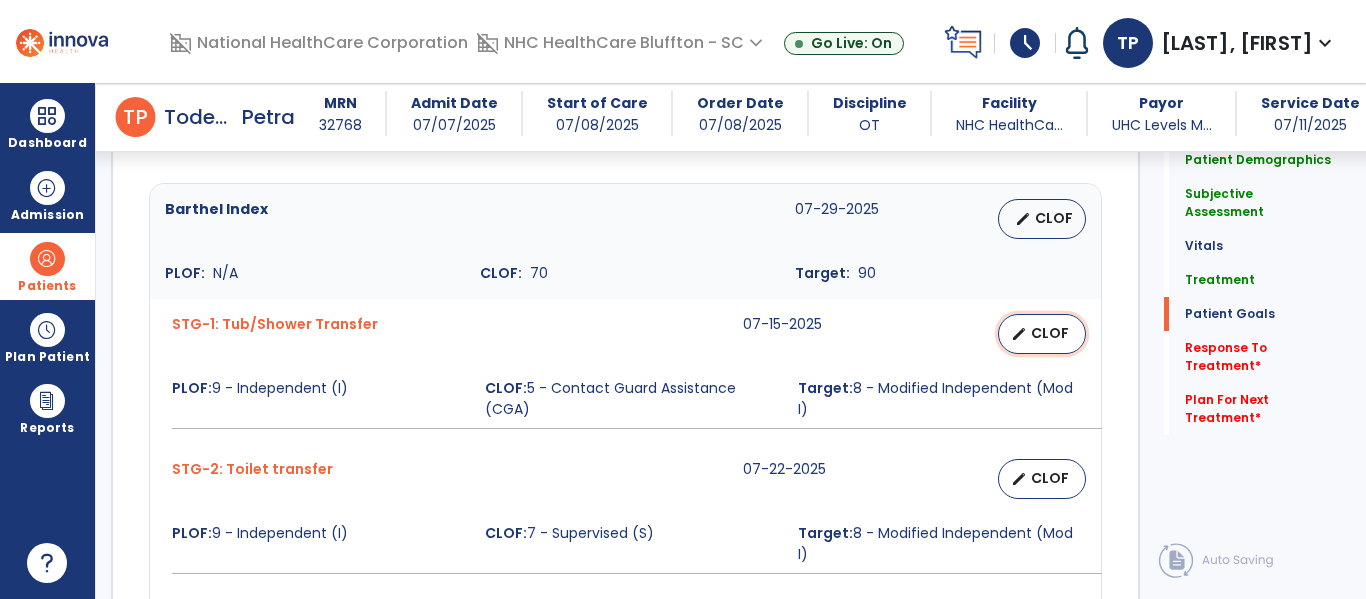 click on "CLOF" at bounding box center (1050, 333) 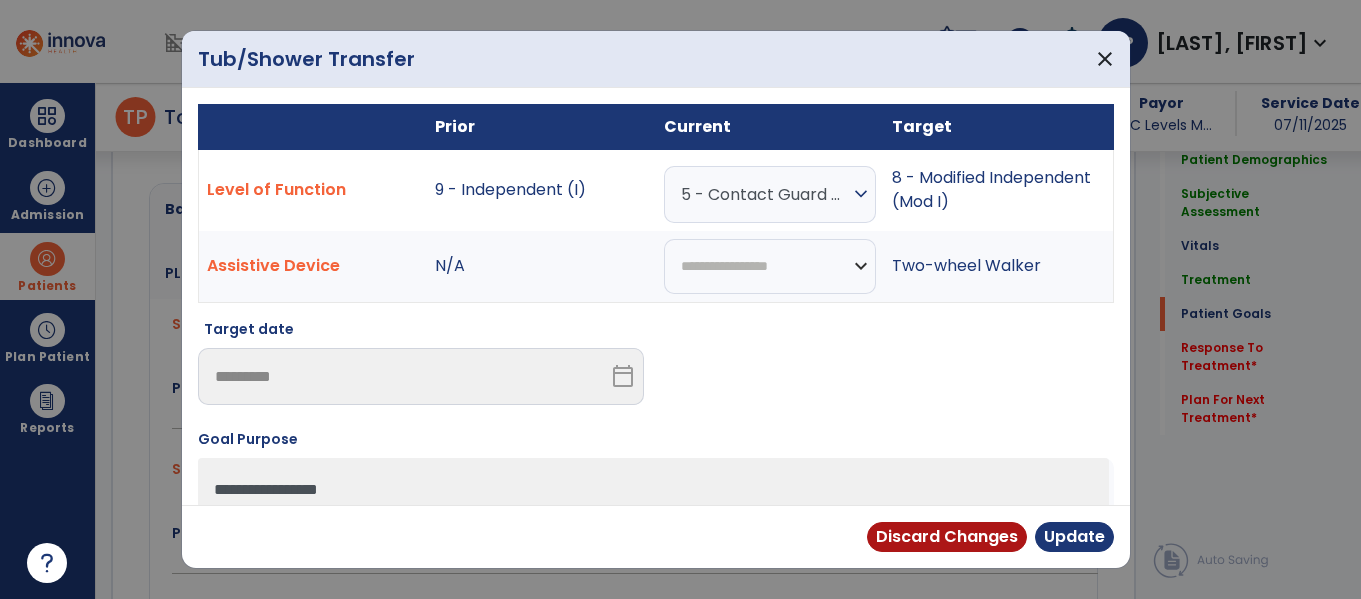 scroll, scrollTop: 1500, scrollLeft: 0, axis: vertical 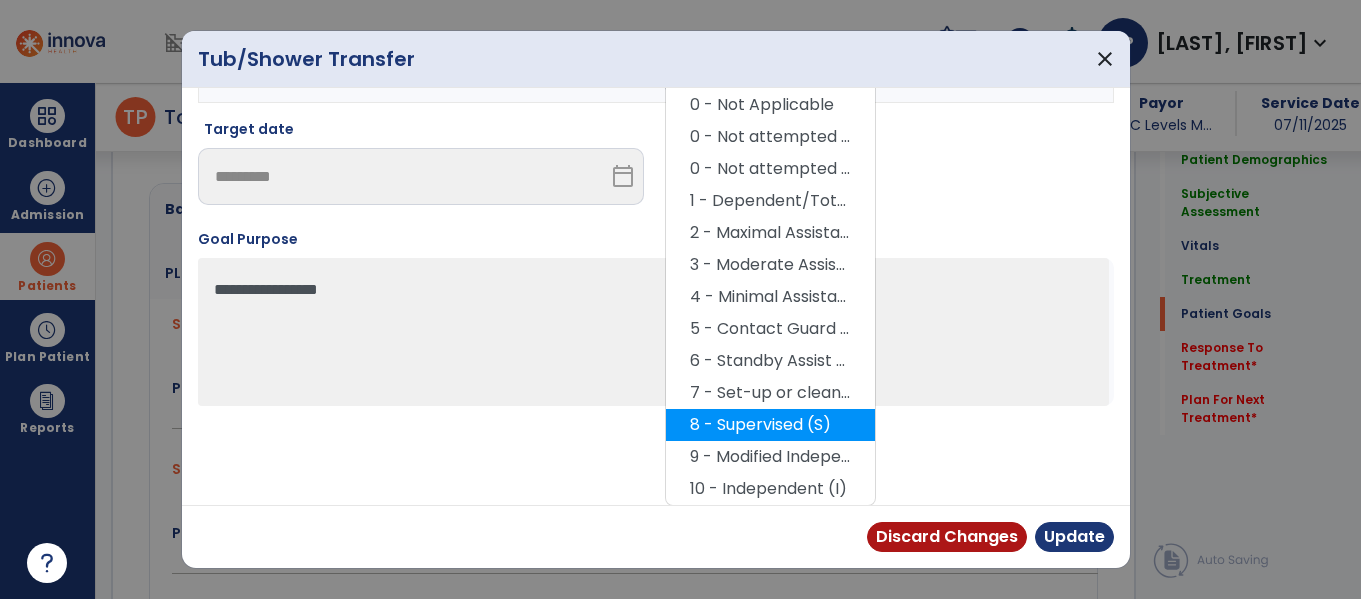 click on "8 - Supervised (S)" at bounding box center [770, 425] 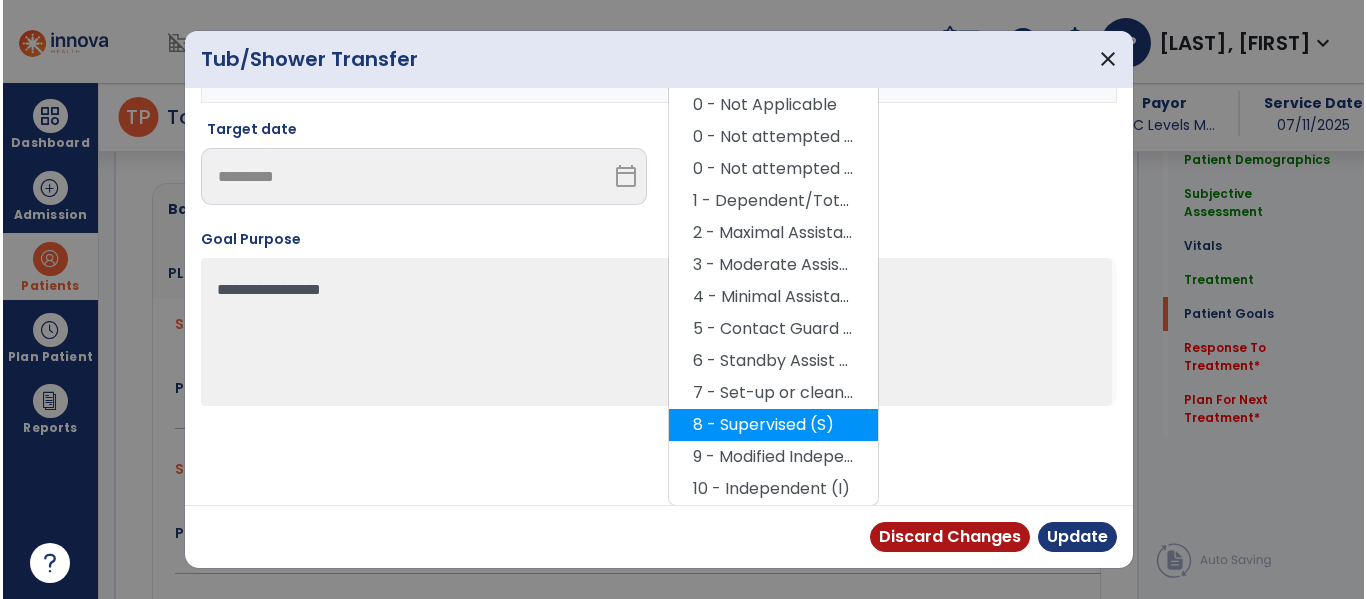 scroll, scrollTop: 117, scrollLeft: 0, axis: vertical 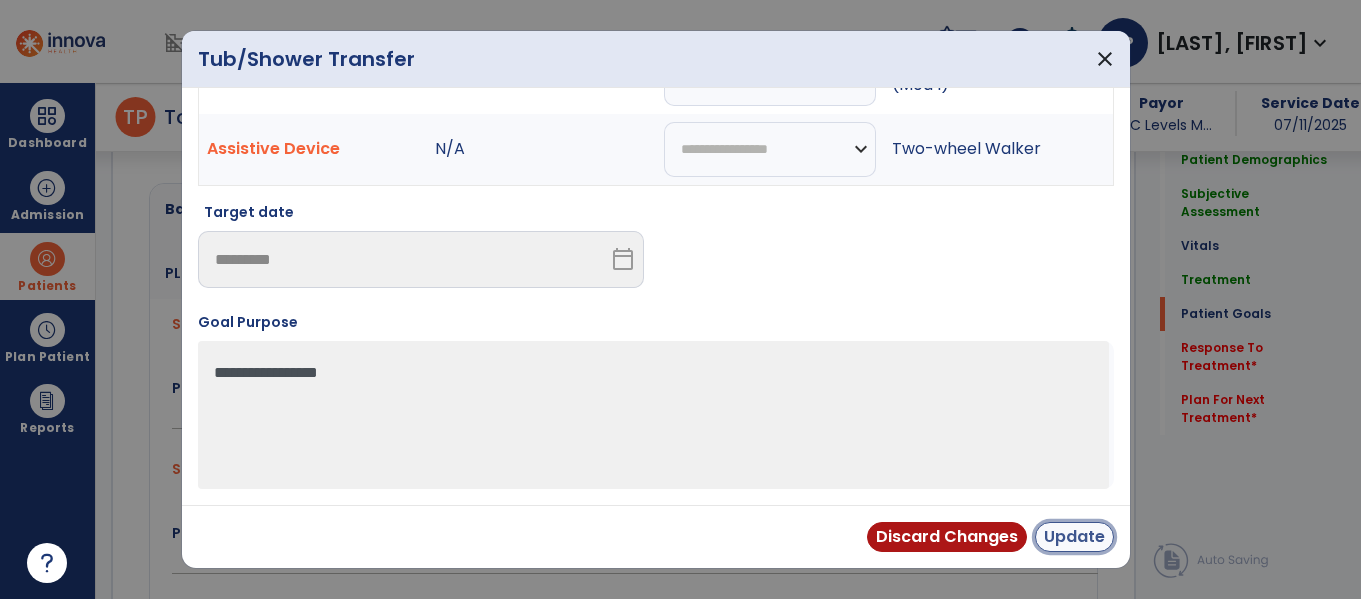 click on "Update" at bounding box center (1074, 537) 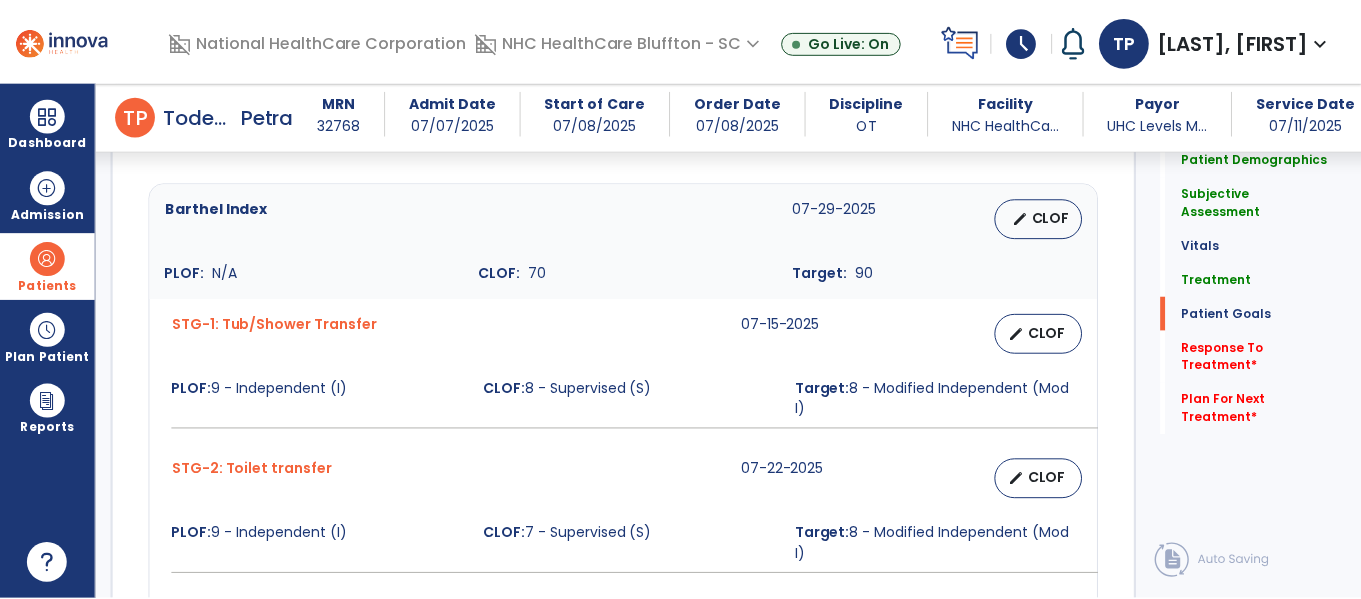 scroll, scrollTop: 1500, scrollLeft: 0, axis: vertical 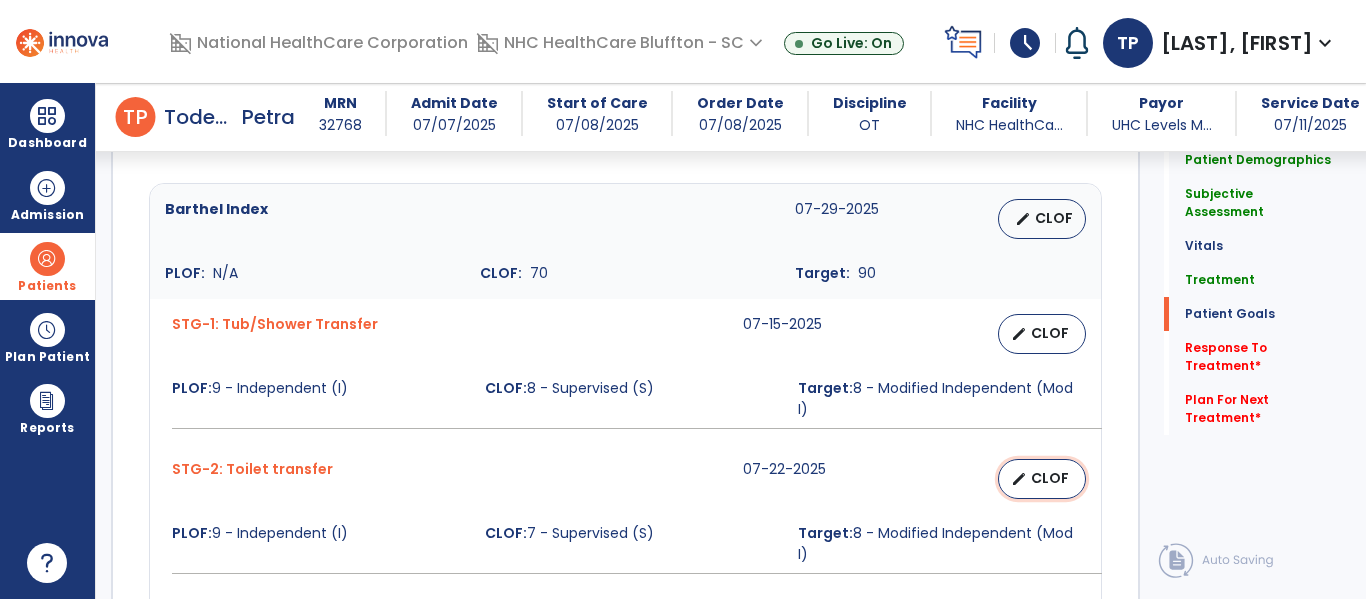 click on "CLOF" at bounding box center [1050, 478] 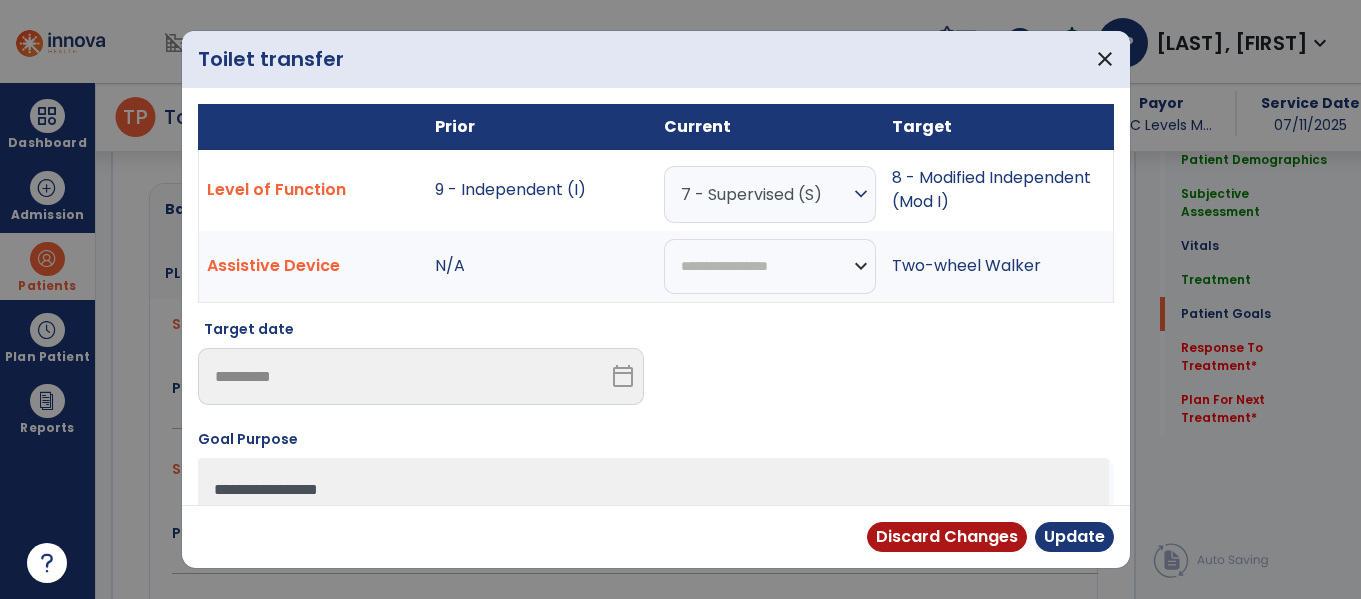 scroll, scrollTop: 1500, scrollLeft: 0, axis: vertical 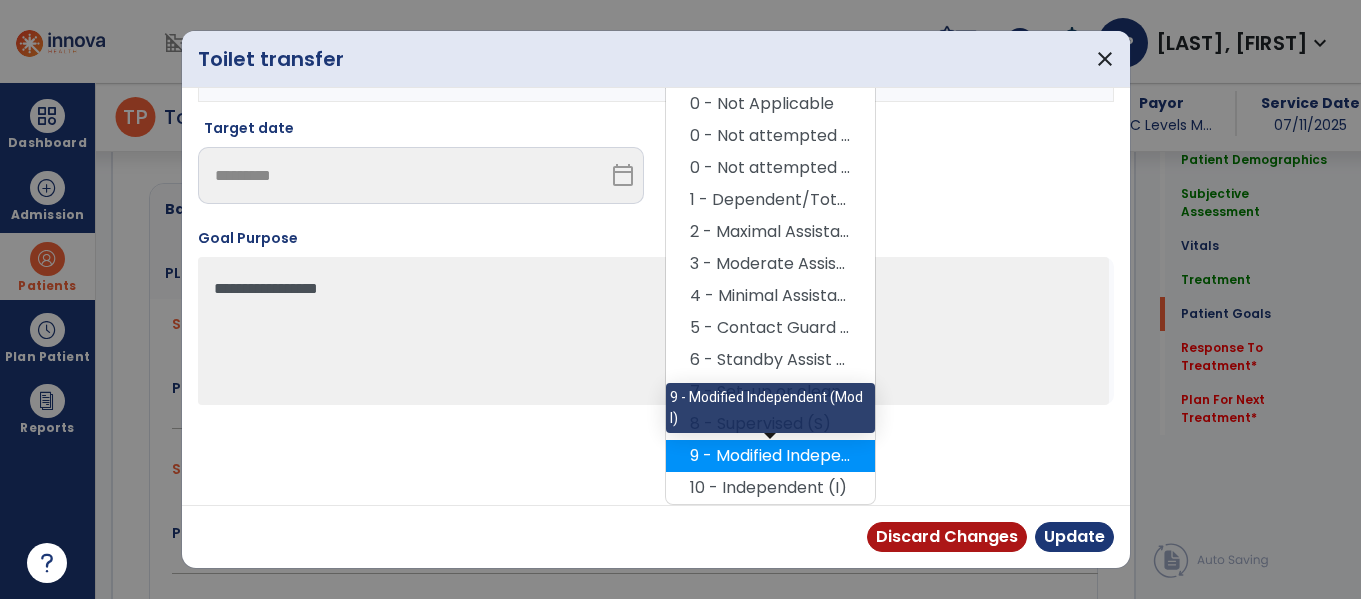 click on "9 - Modified Independent (Mod I)" at bounding box center (770, 456) 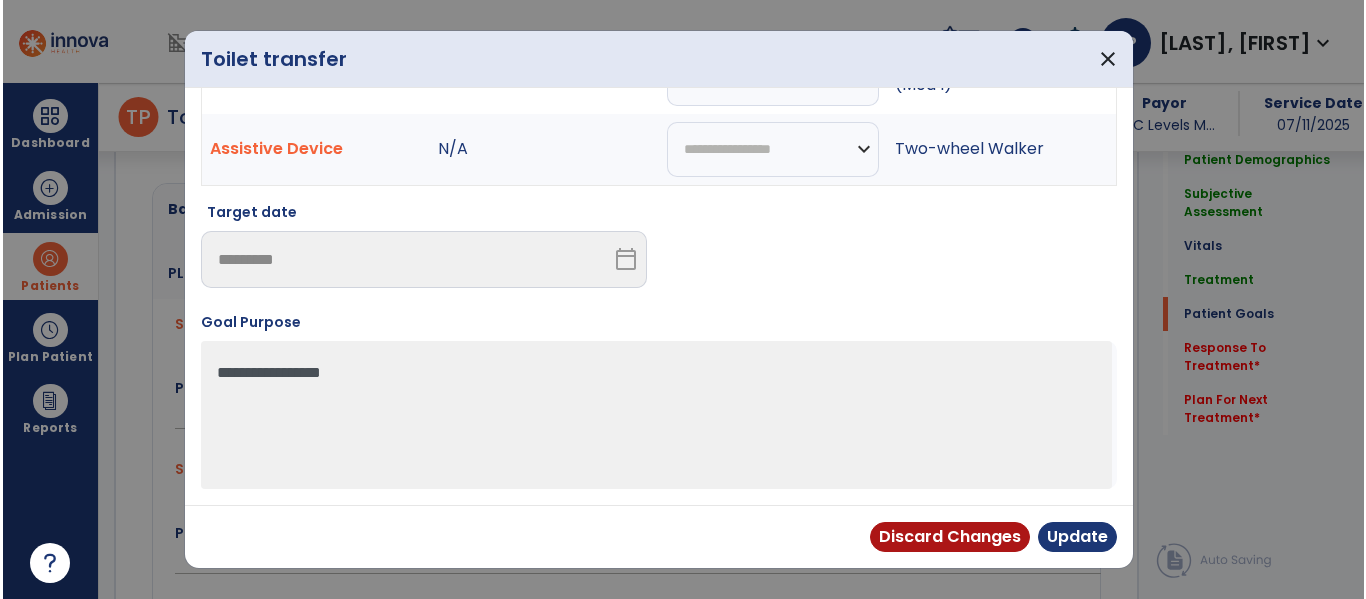 scroll, scrollTop: 117, scrollLeft: 0, axis: vertical 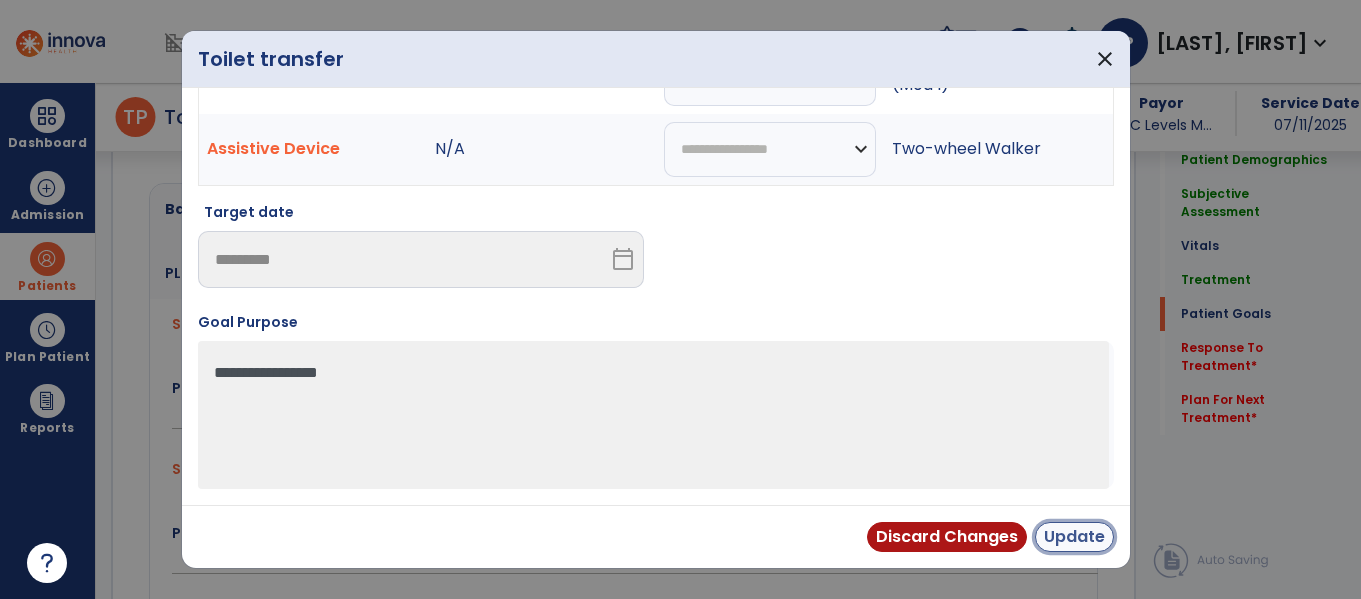 click on "Update" at bounding box center [1074, 537] 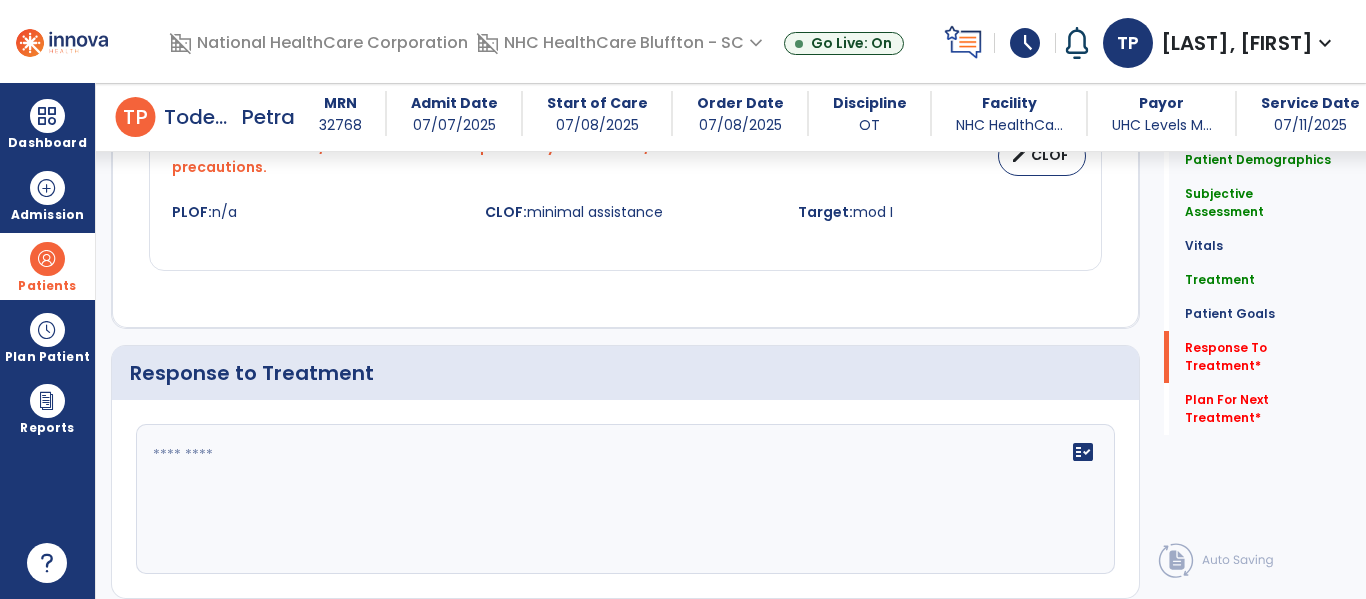scroll, scrollTop: 2100, scrollLeft: 0, axis: vertical 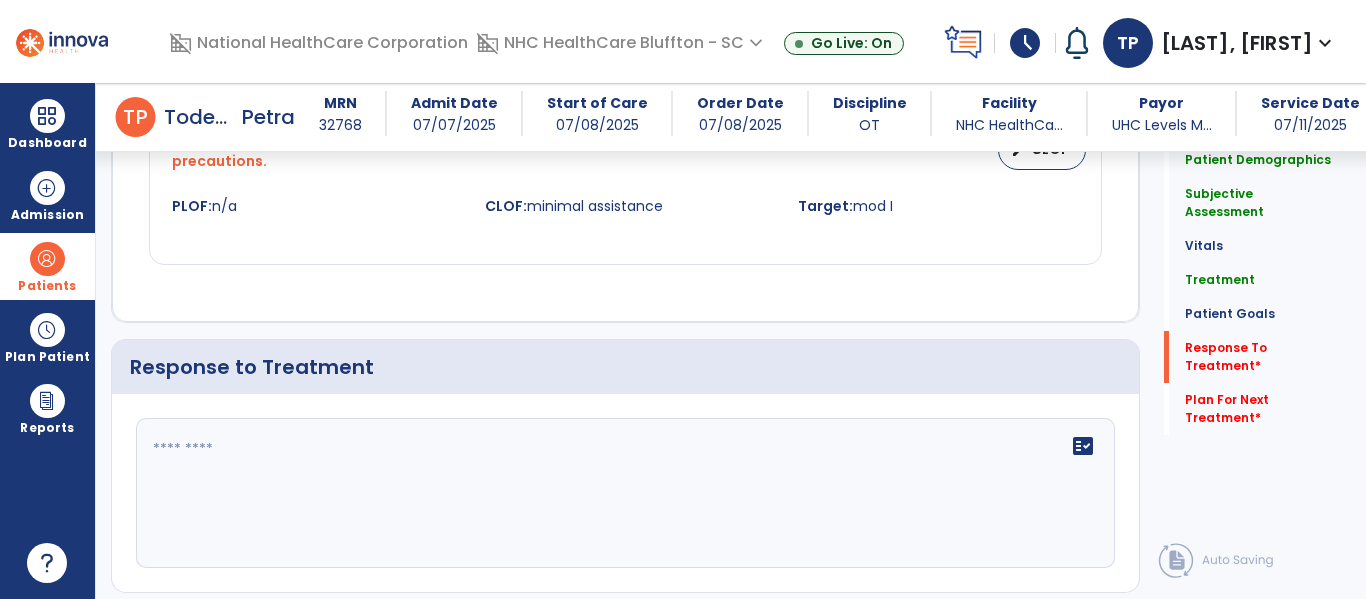 click on "fact_check" 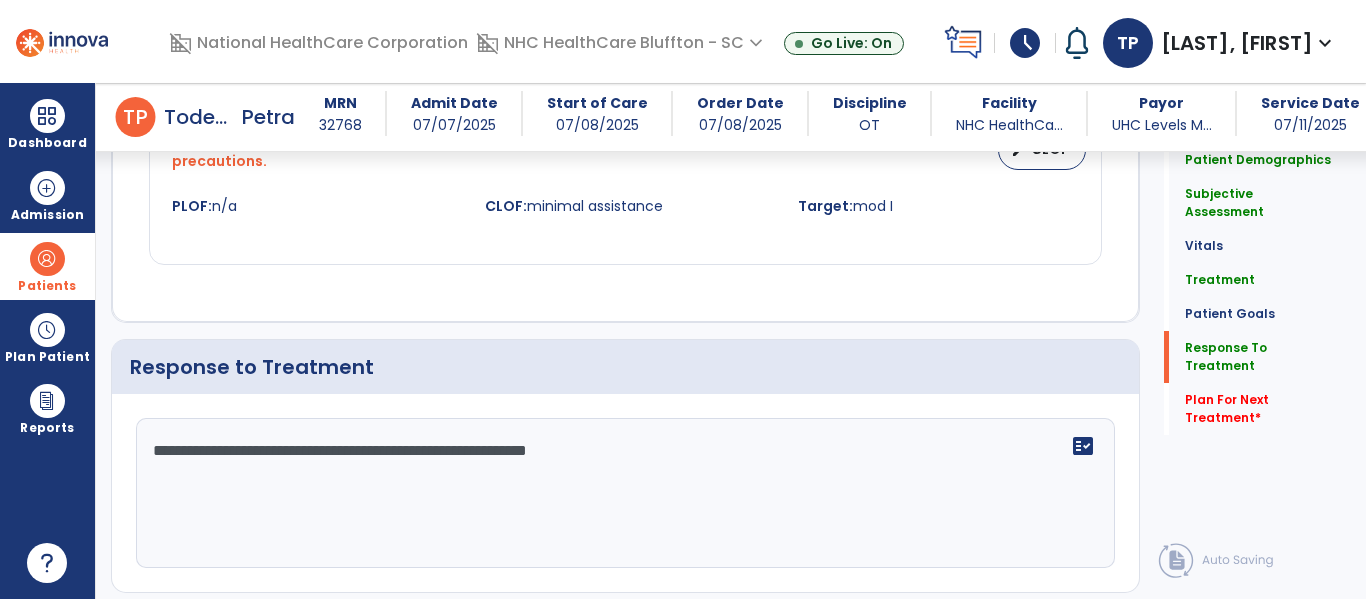 scroll, scrollTop: 2100, scrollLeft: 0, axis: vertical 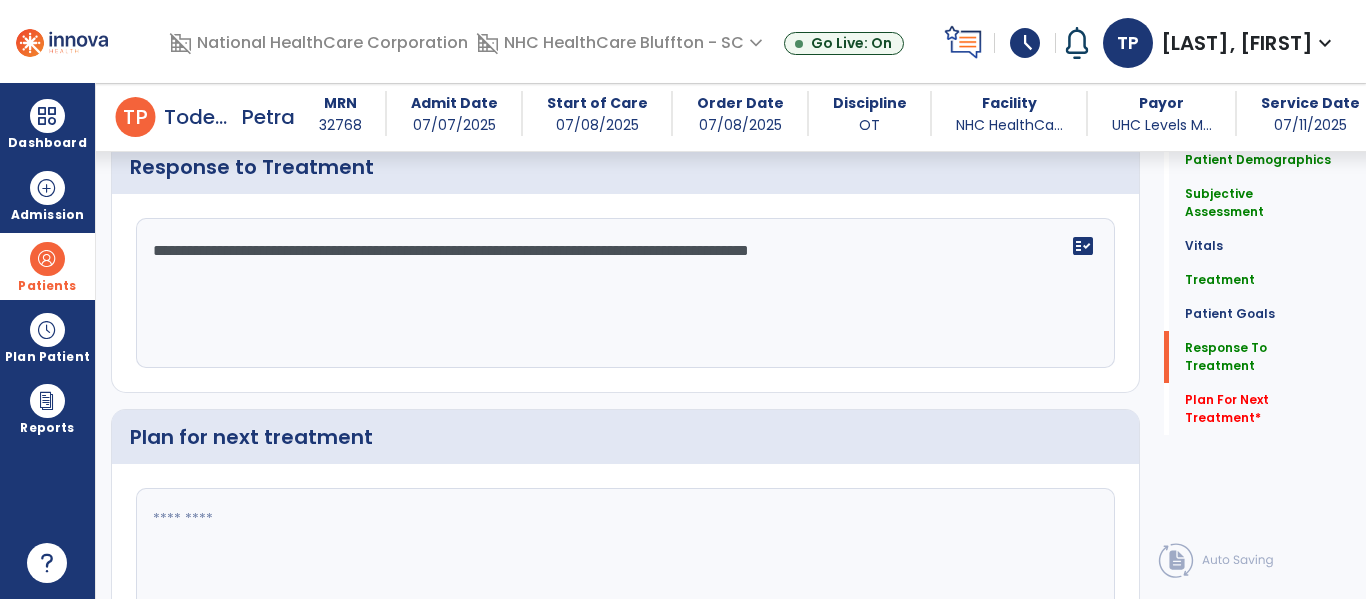 type on "**********" 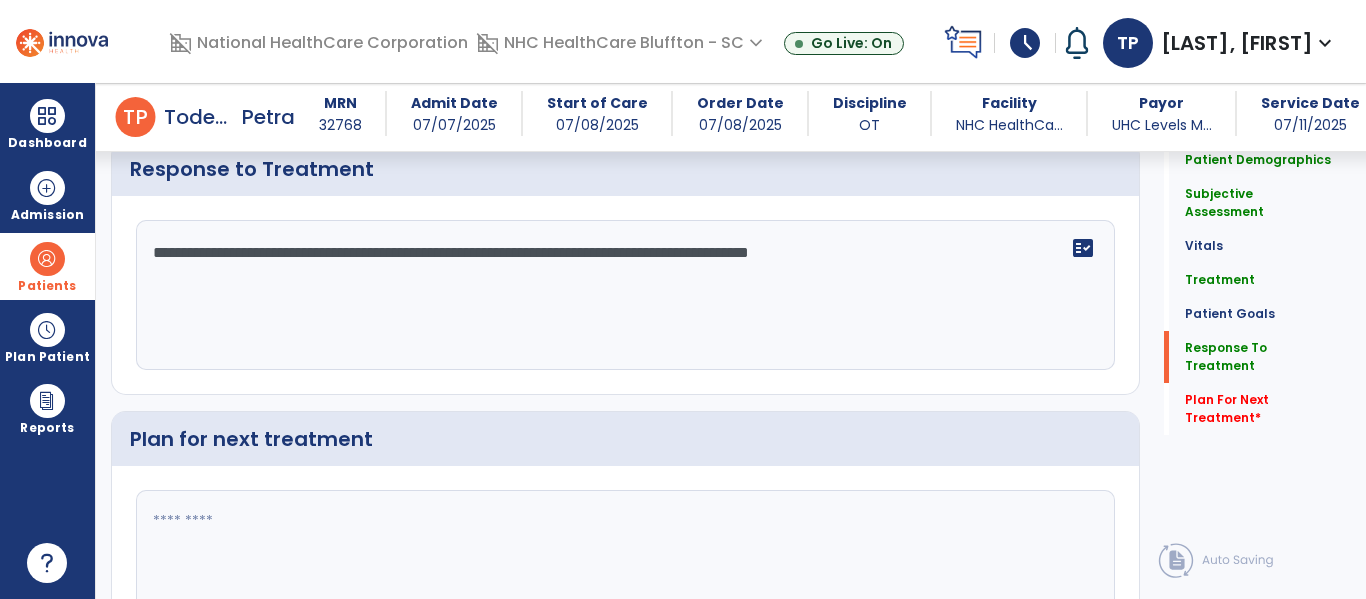 scroll, scrollTop: 2300, scrollLeft: 0, axis: vertical 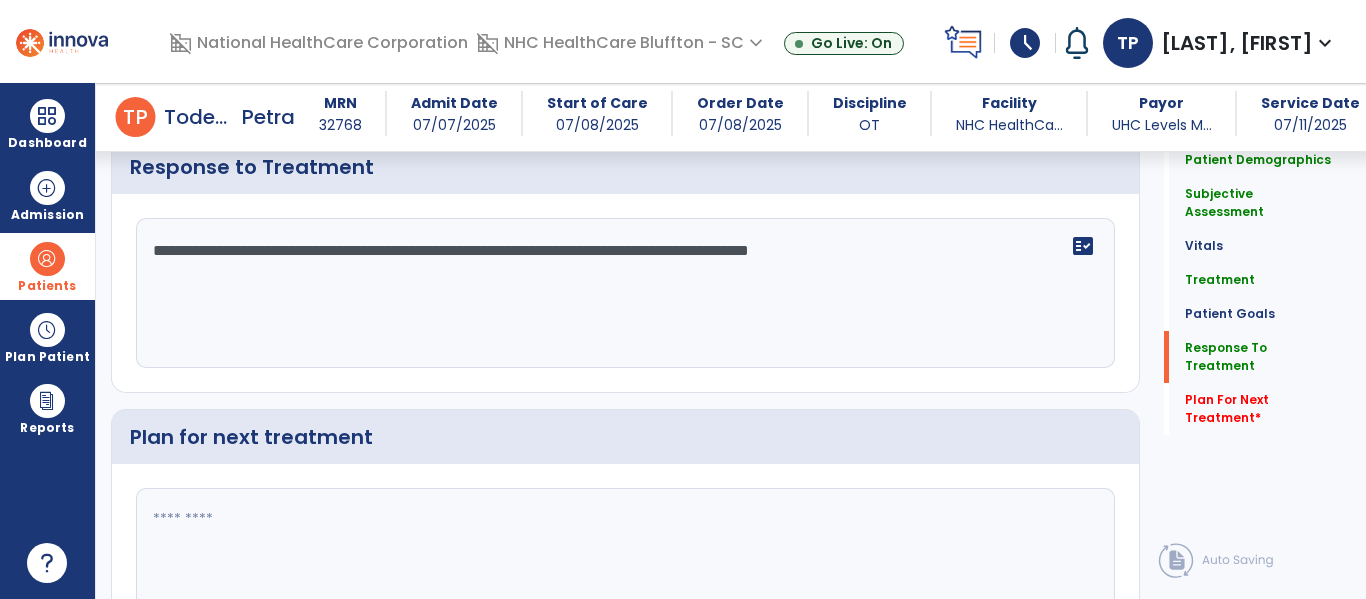type on "*" 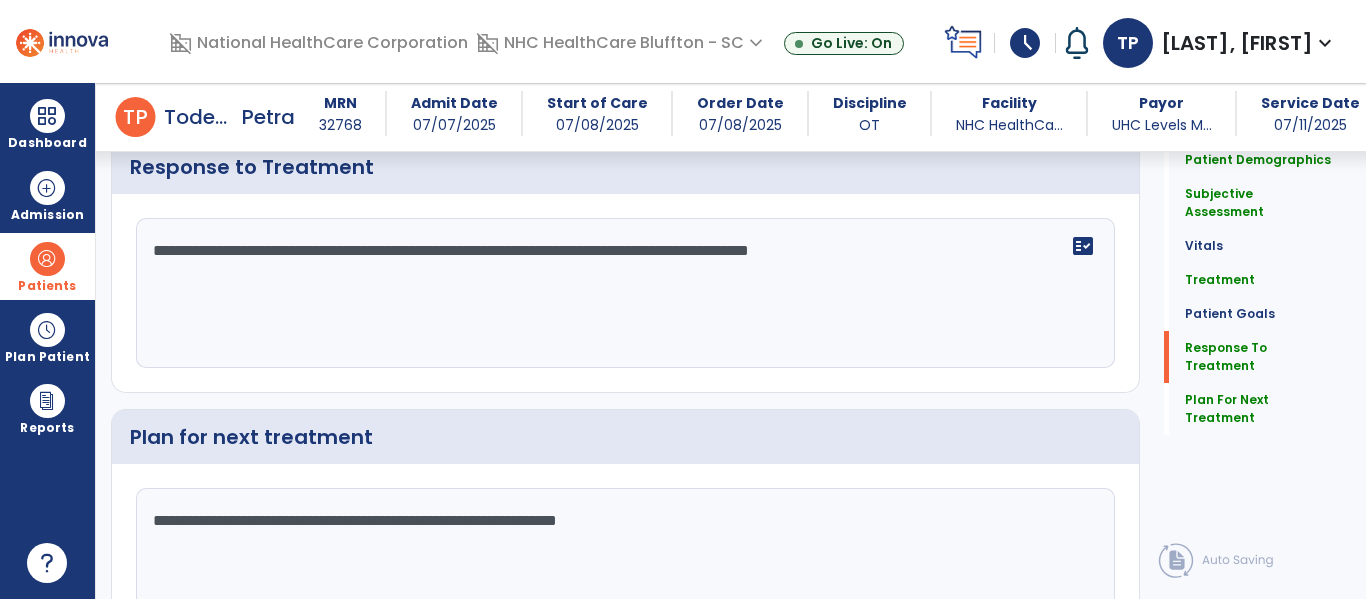 scroll, scrollTop: 2300, scrollLeft: 0, axis: vertical 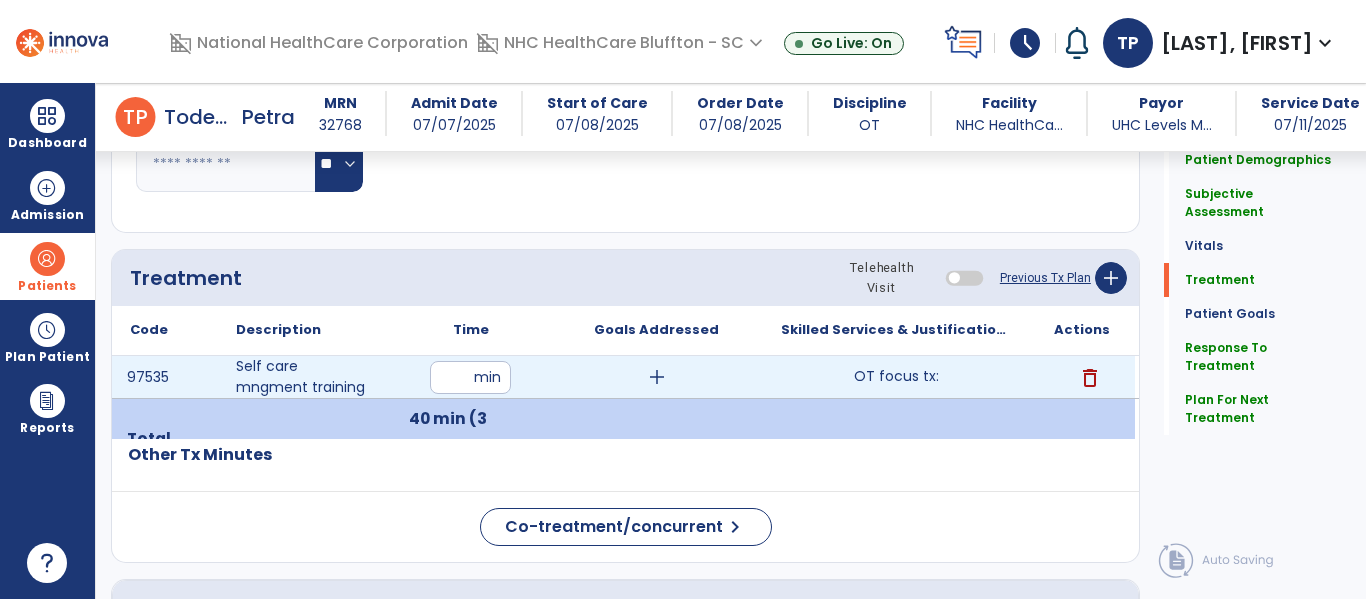 click on "OT focus tx:" at bounding box center (896, 376) 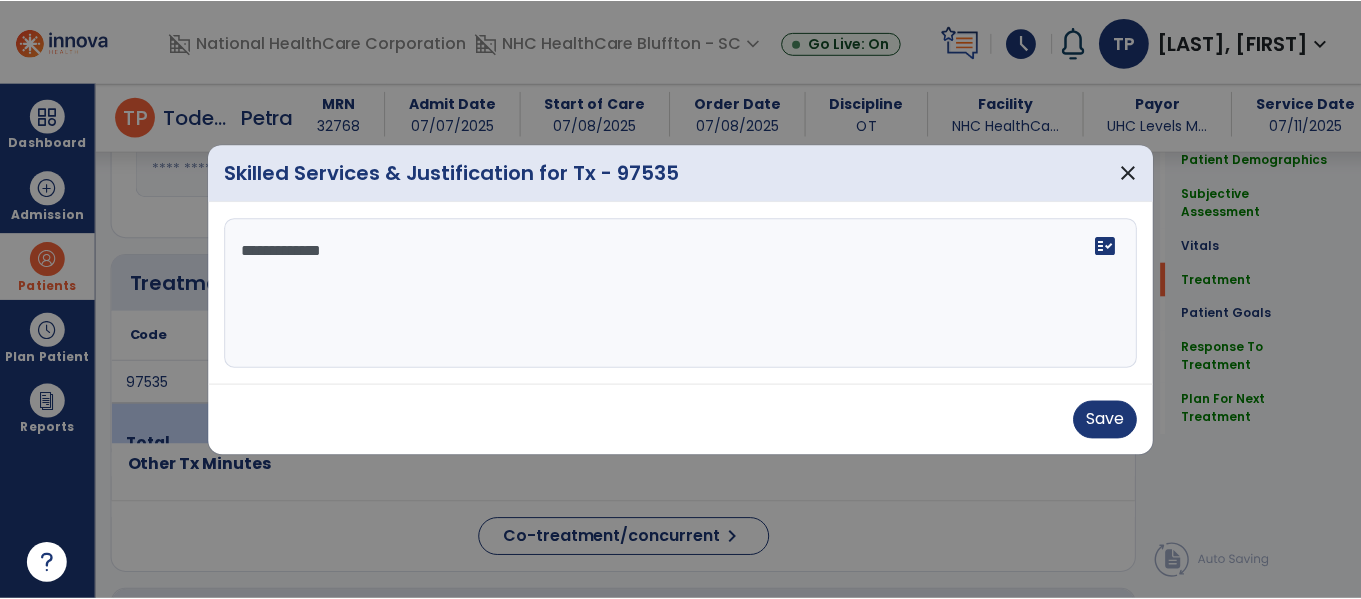 scroll, scrollTop: 1000, scrollLeft: 0, axis: vertical 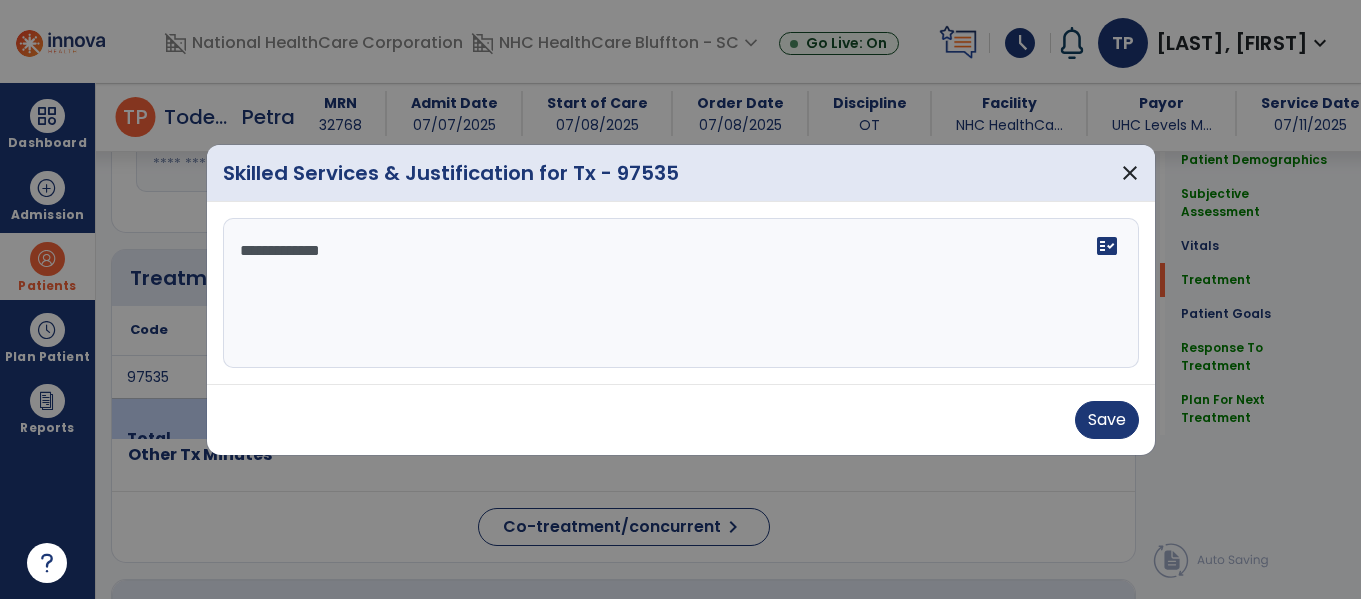 click on "**********" at bounding box center [681, 293] 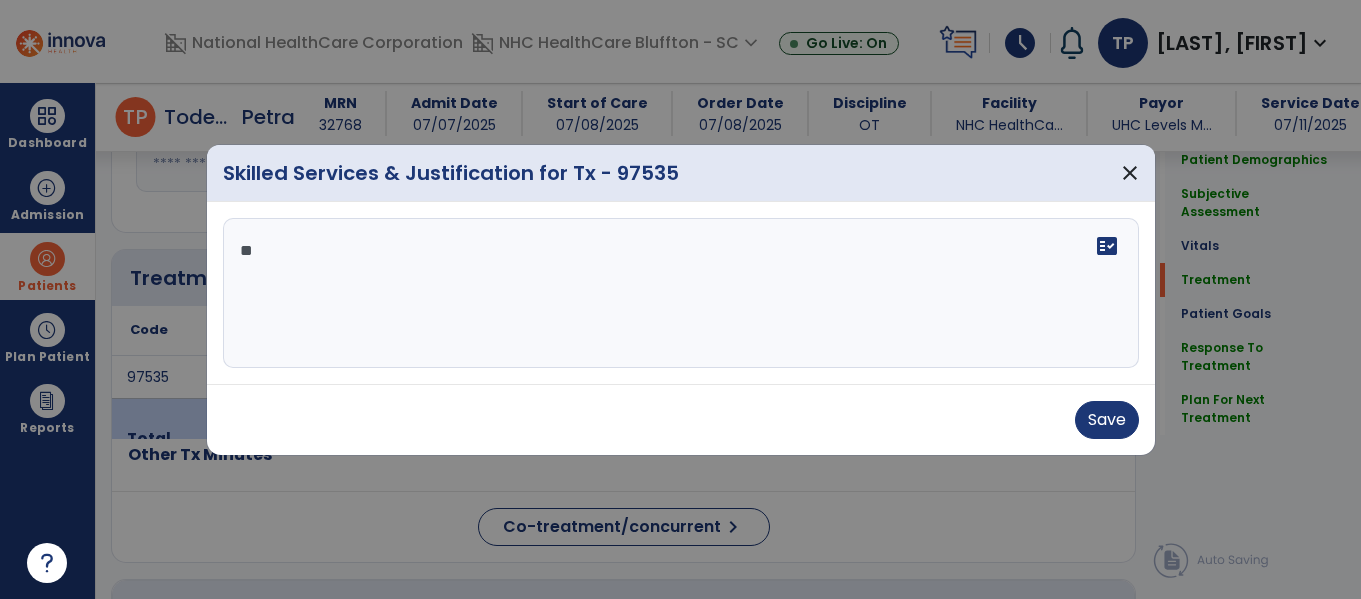 type on "*" 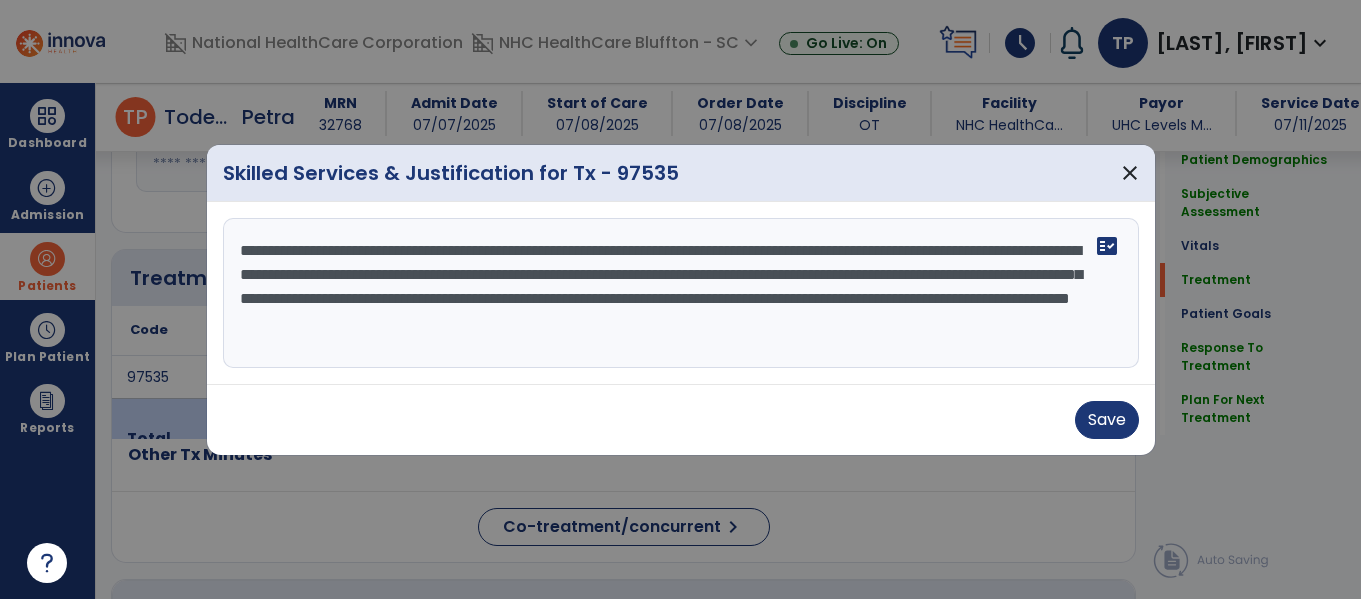click on "**********" at bounding box center (681, 293) 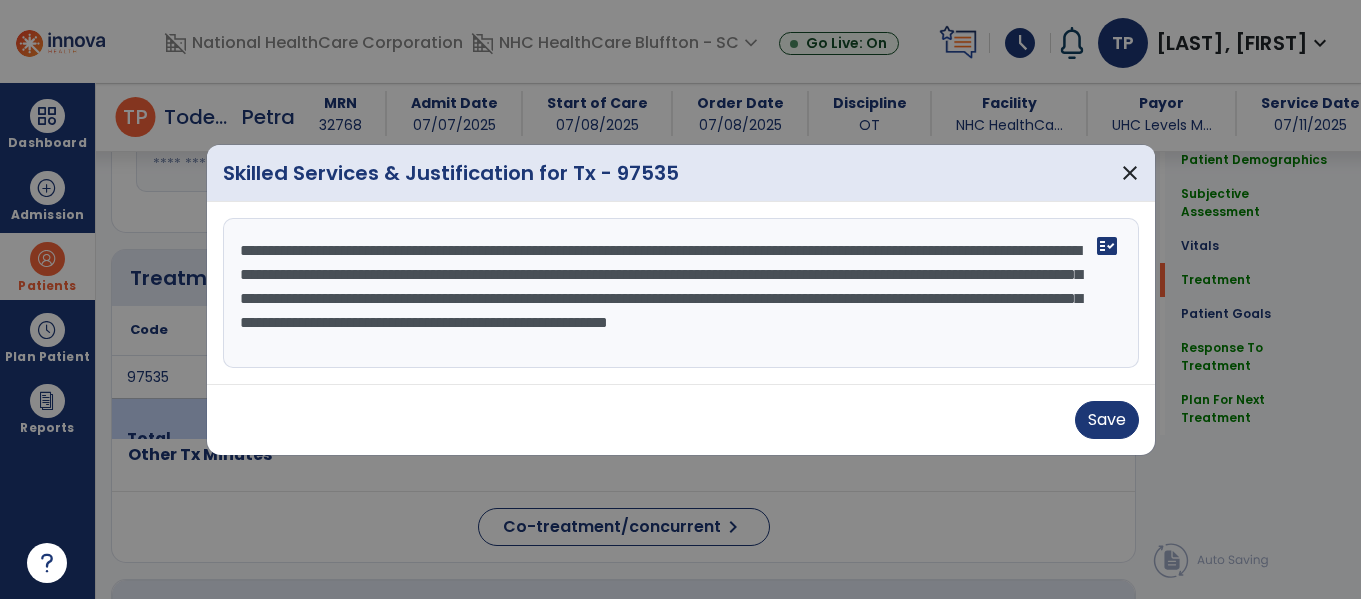click on "**********" at bounding box center [681, 293] 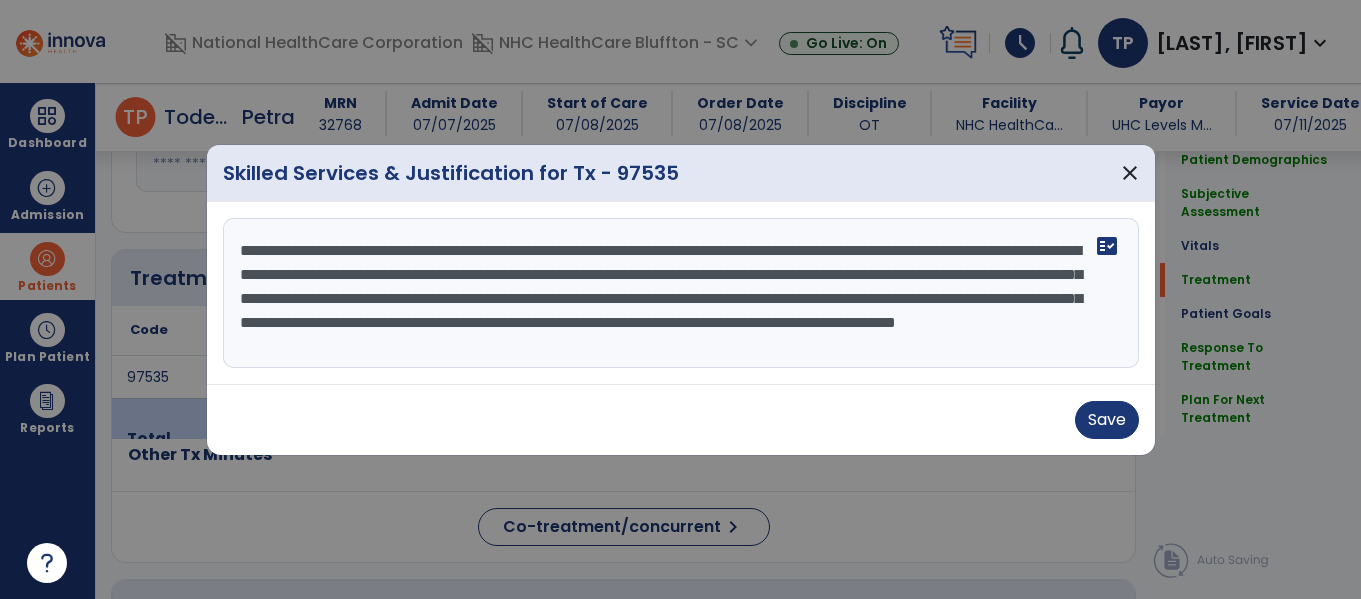 scroll, scrollTop: 16, scrollLeft: 0, axis: vertical 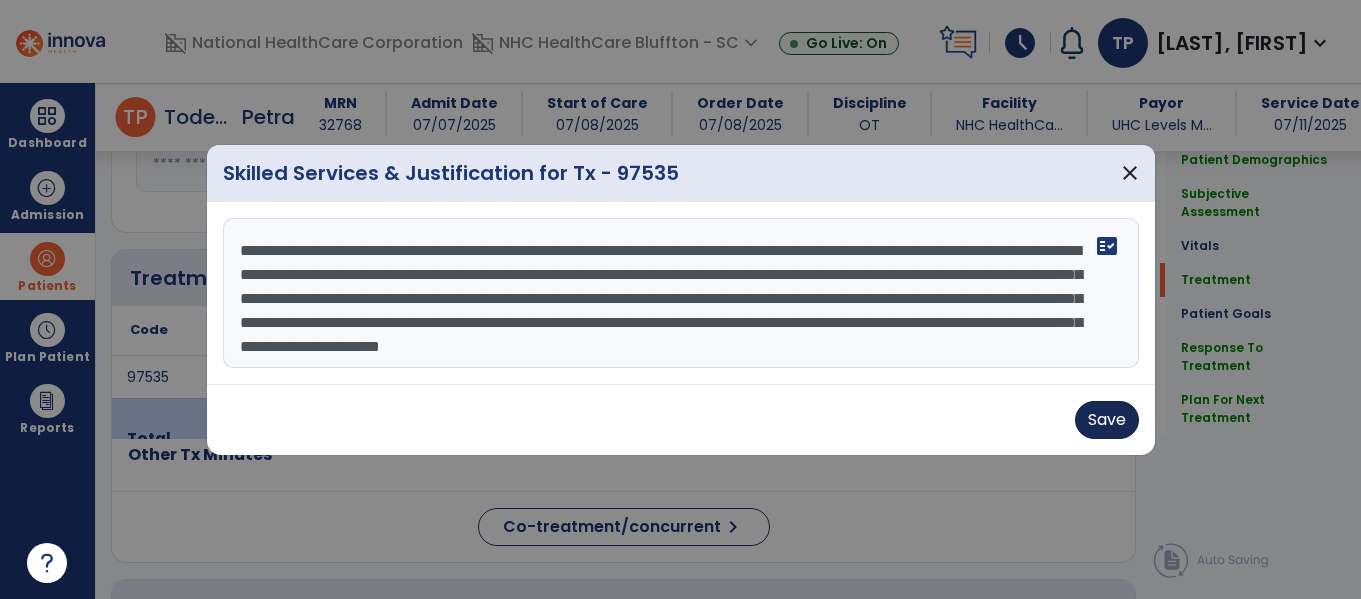 type on "**********" 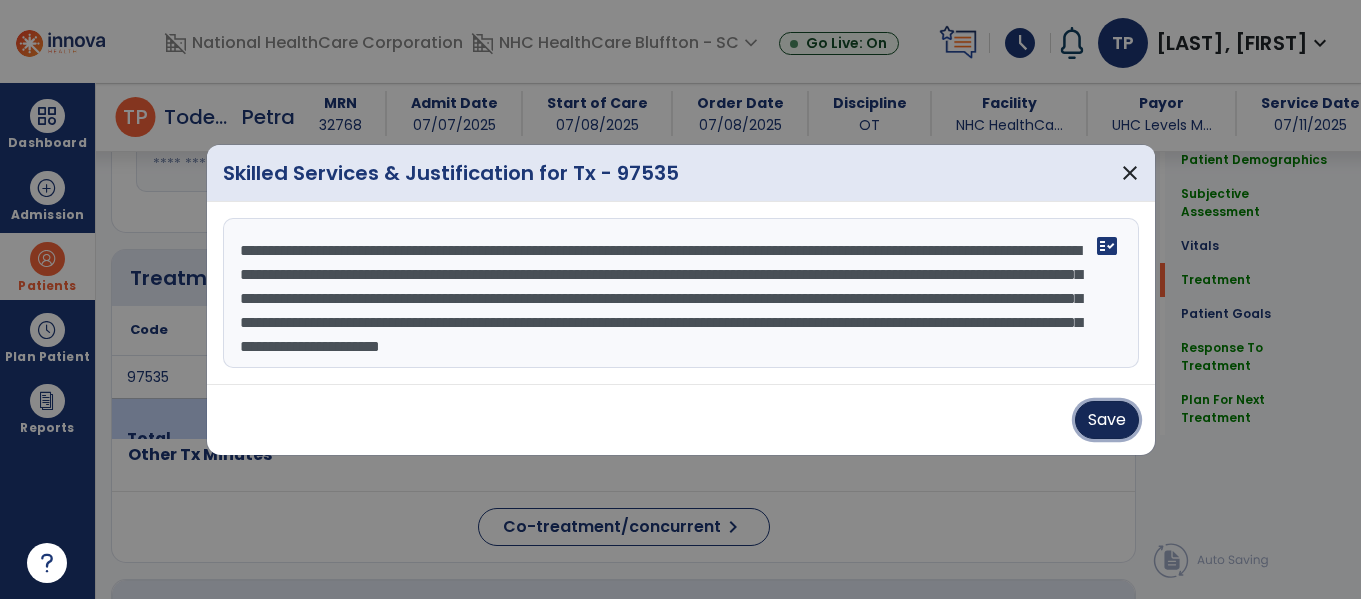 click on "Save" at bounding box center (1107, 420) 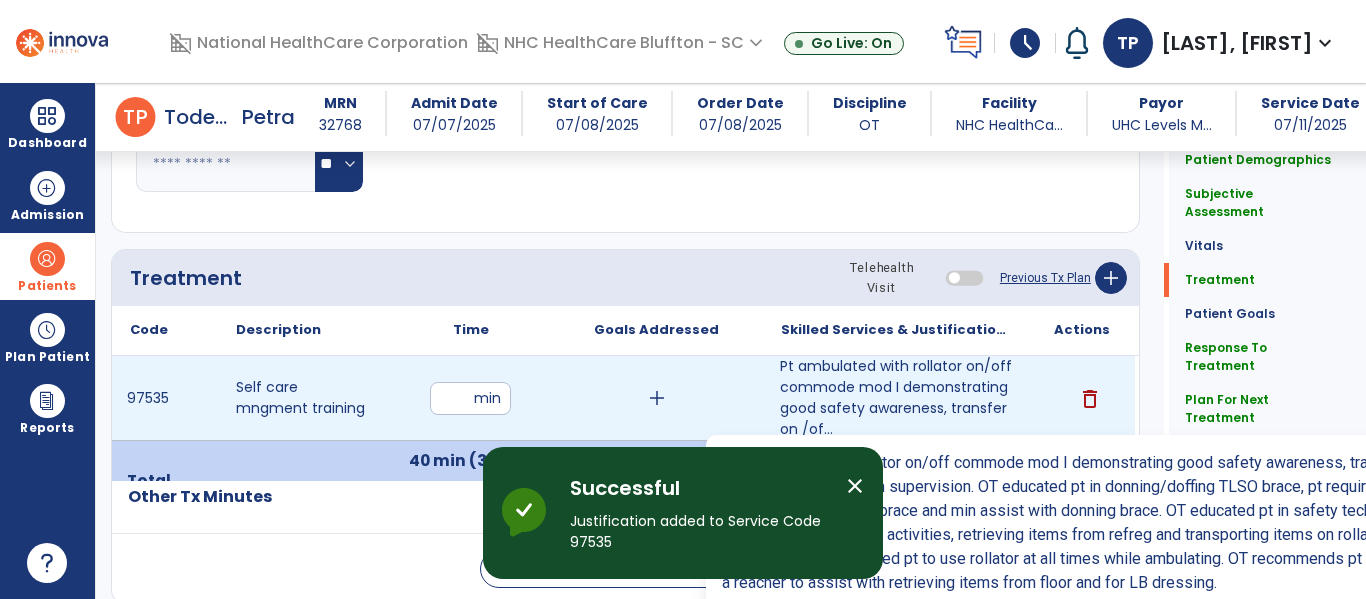 scroll, scrollTop: 1300, scrollLeft: 0, axis: vertical 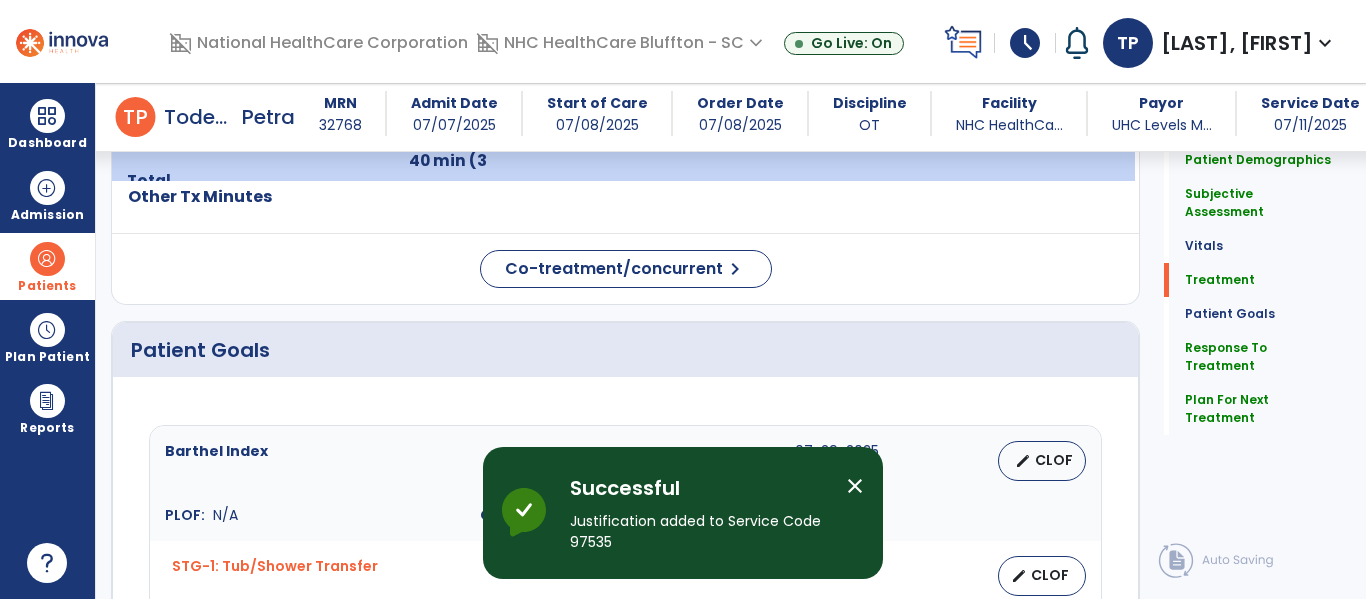 click on "close" at bounding box center (855, 486) 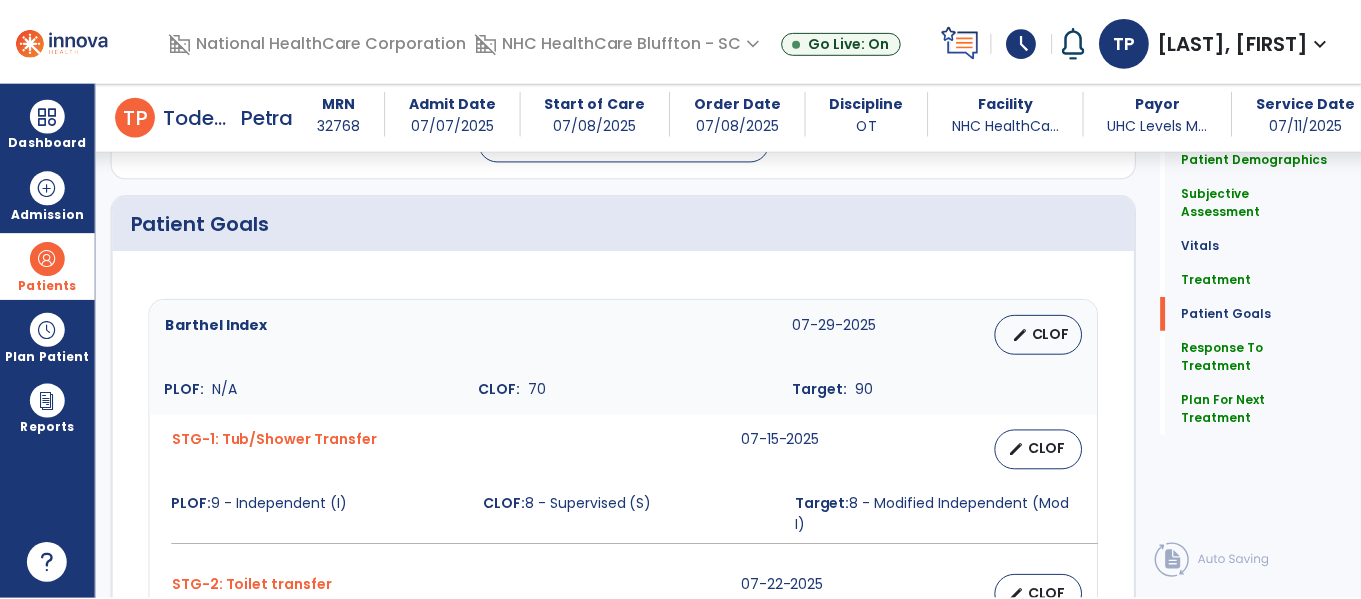 scroll, scrollTop: 1400, scrollLeft: 0, axis: vertical 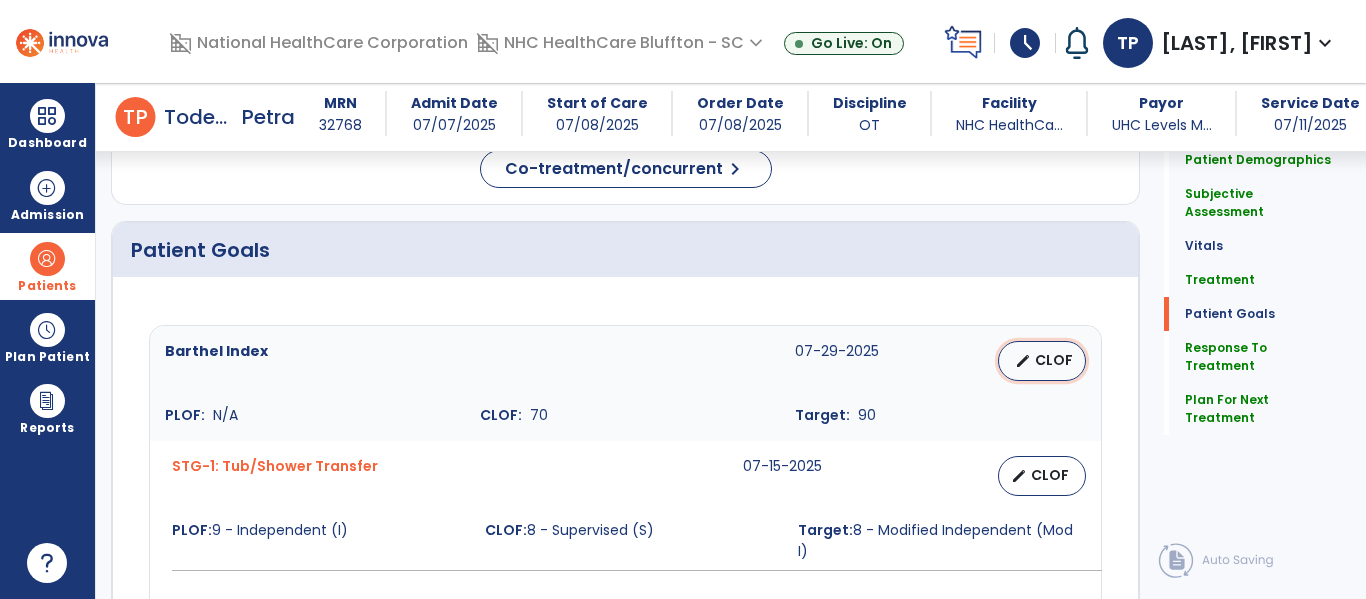 click on "CLOF" at bounding box center [1054, 360] 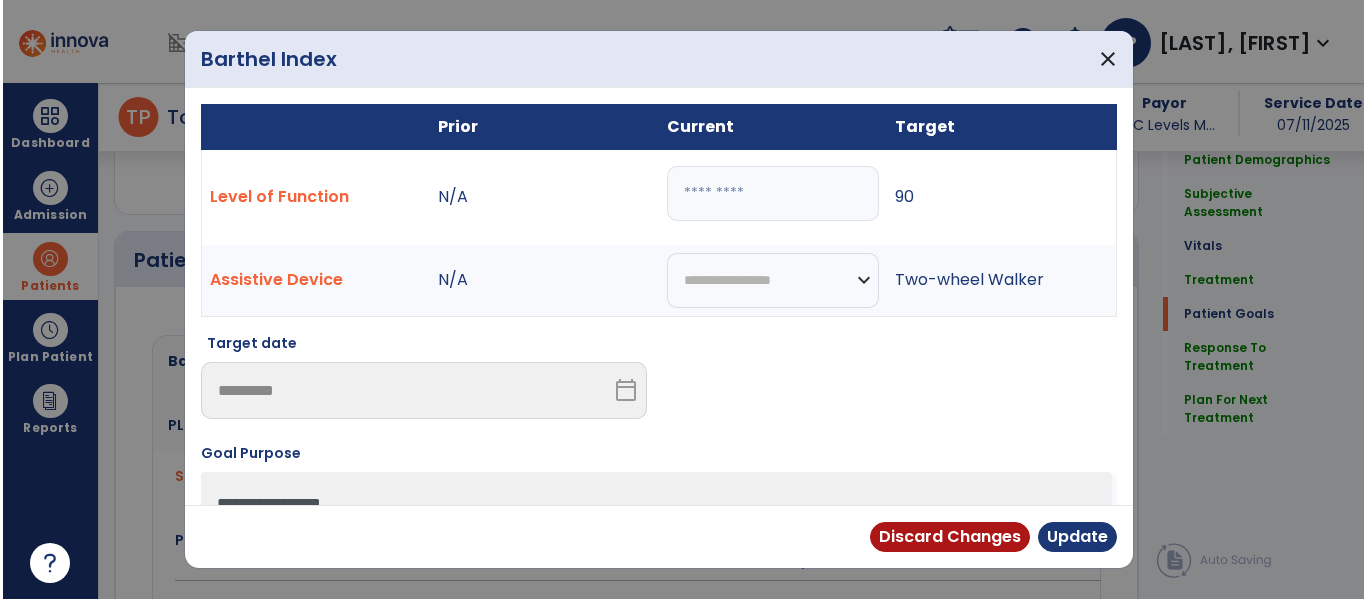 scroll, scrollTop: 1400, scrollLeft: 0, axis: vertical 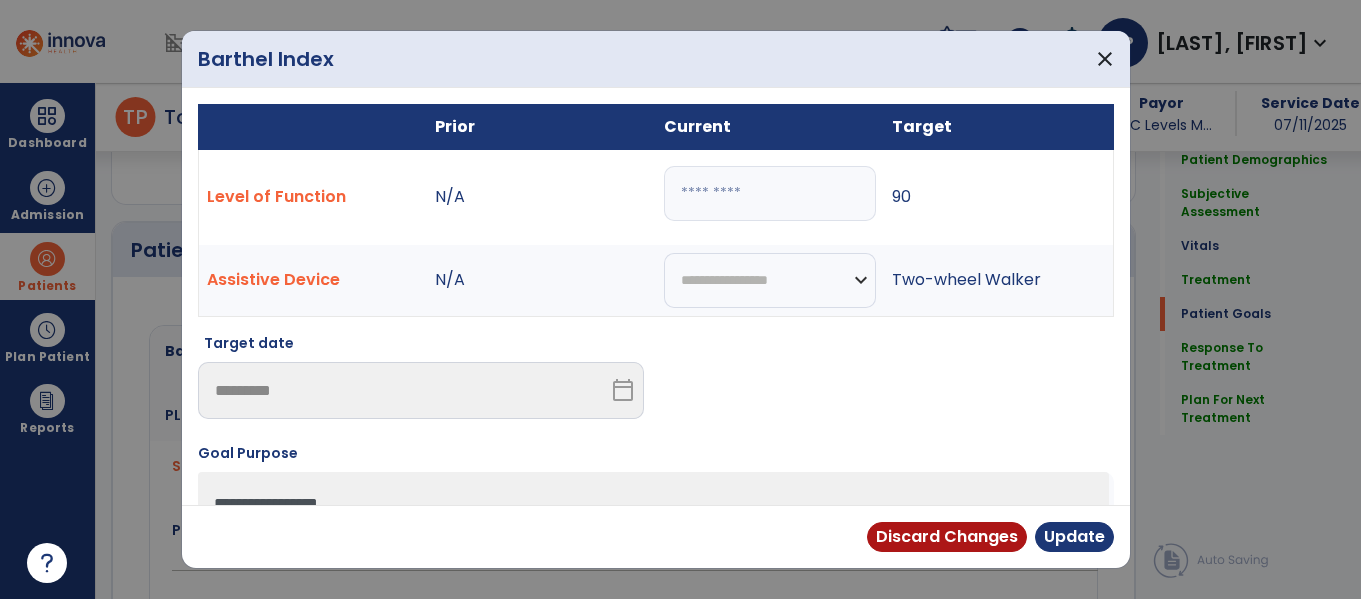 click on "**" at bounding box center (770, 193) 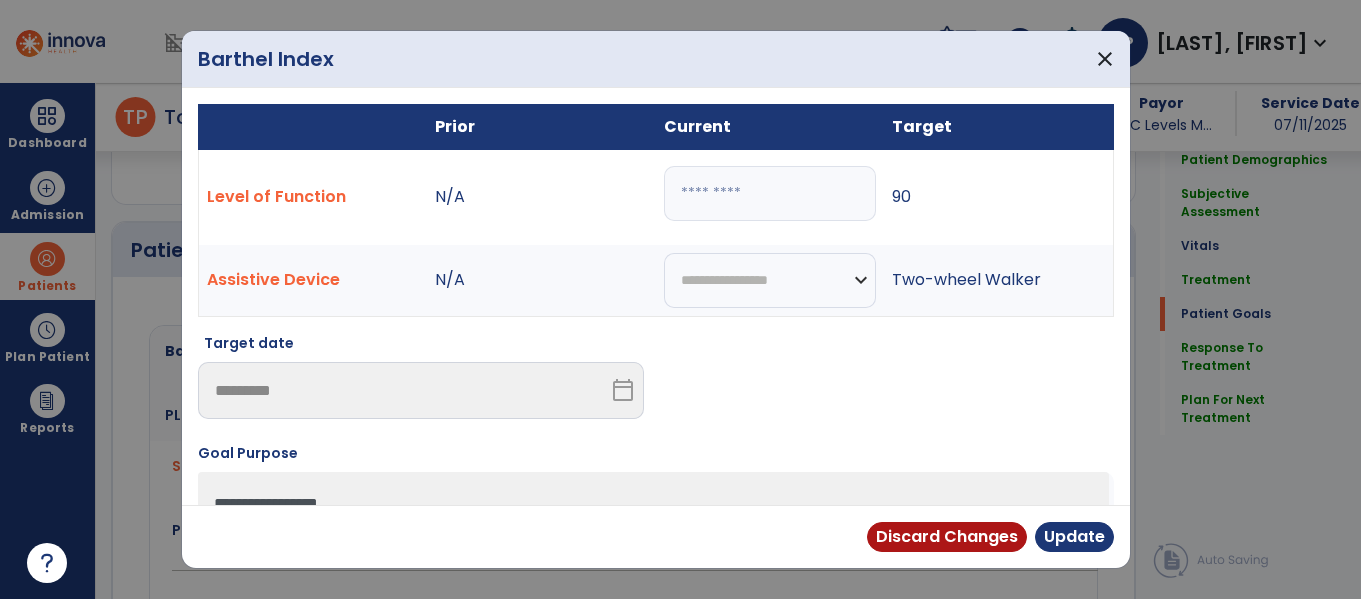type on "*" 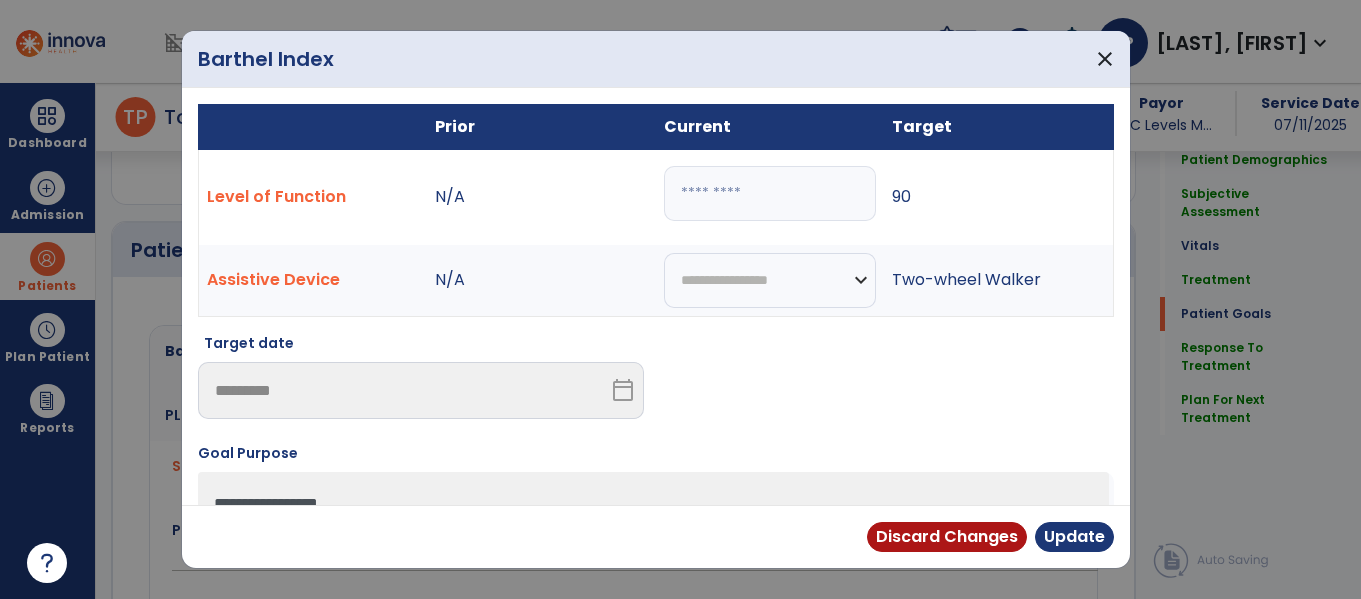 type on "**" 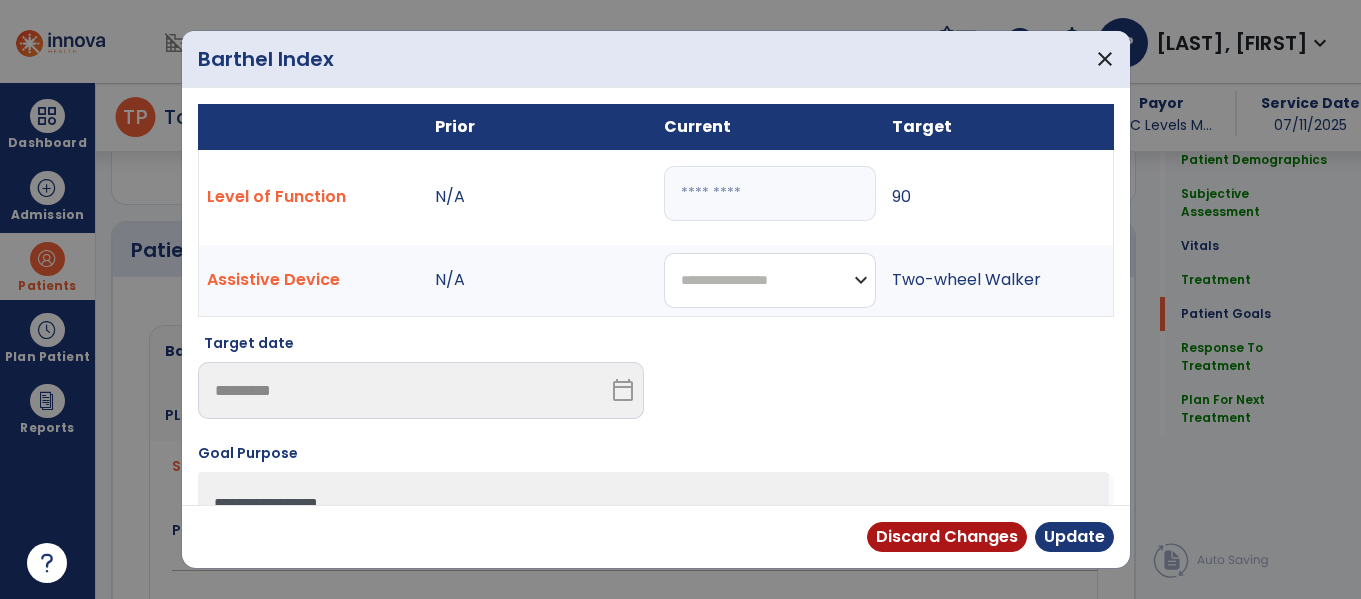 click on "**********" at bounding box center [770, 280] 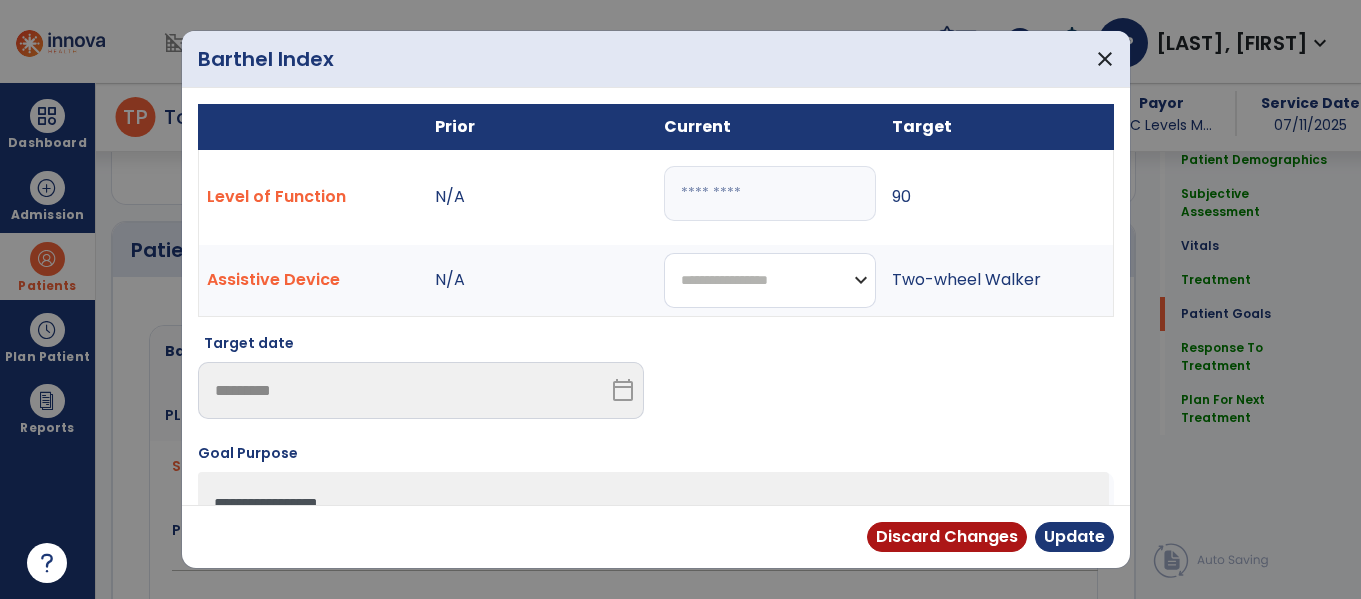select on "********" 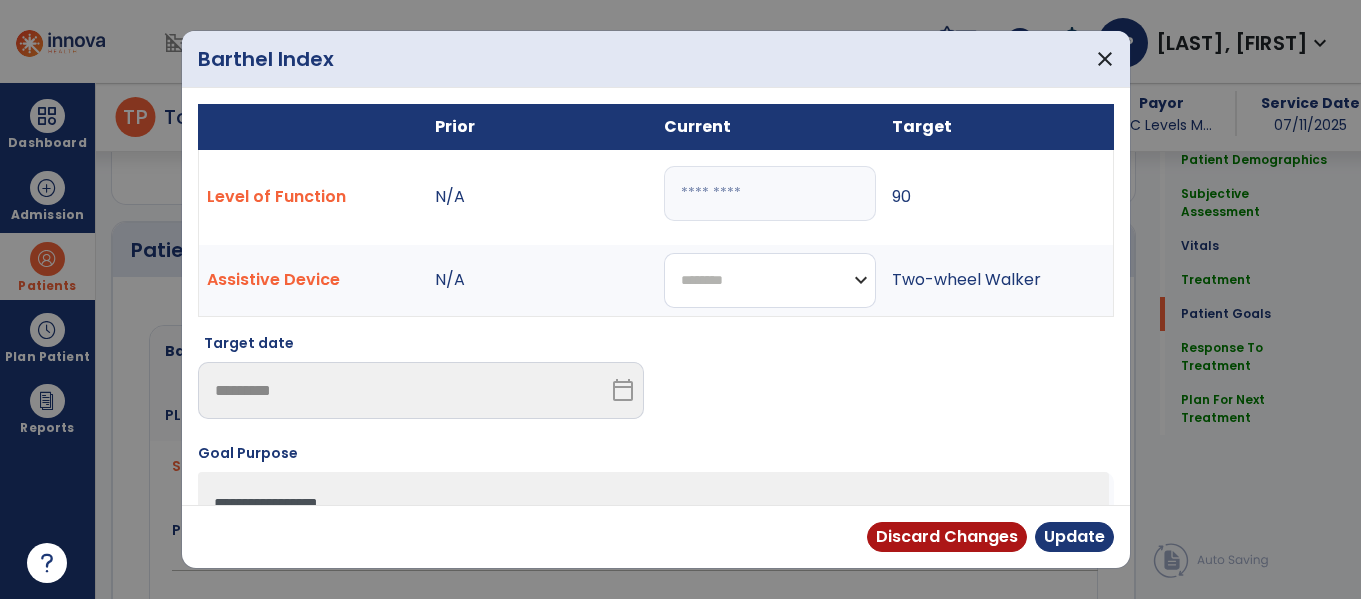 click on "**********" at bounding box center [770, 280] 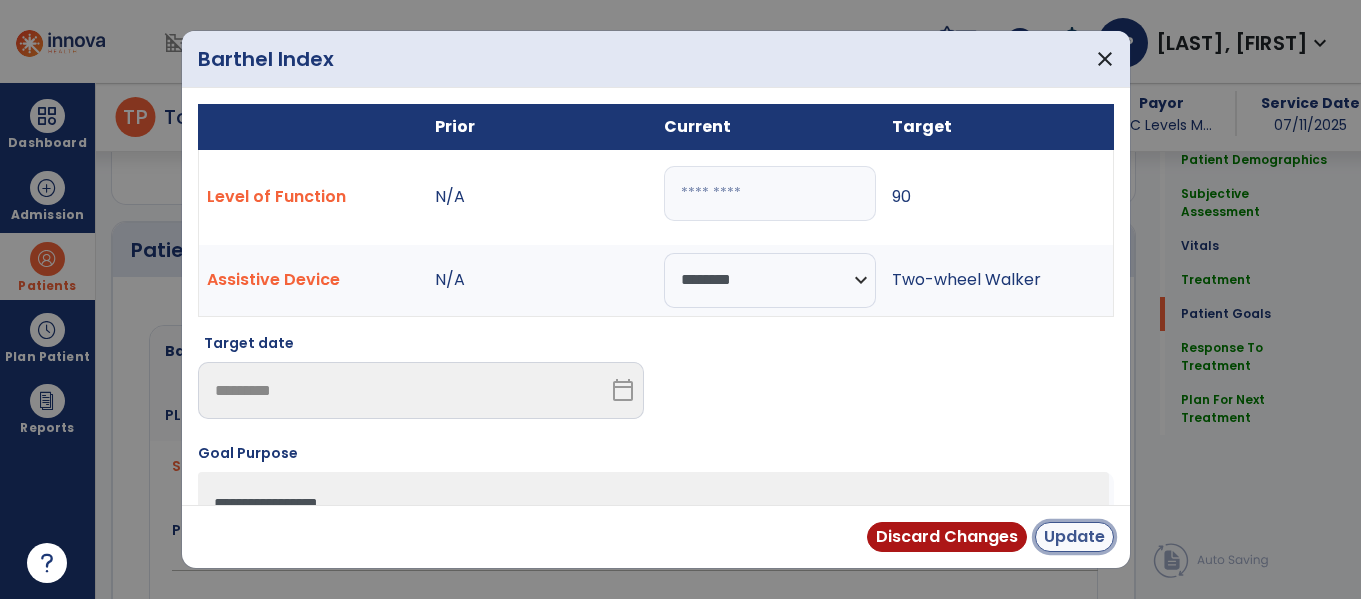 click on "Update" at bounding box center (1074, 537) 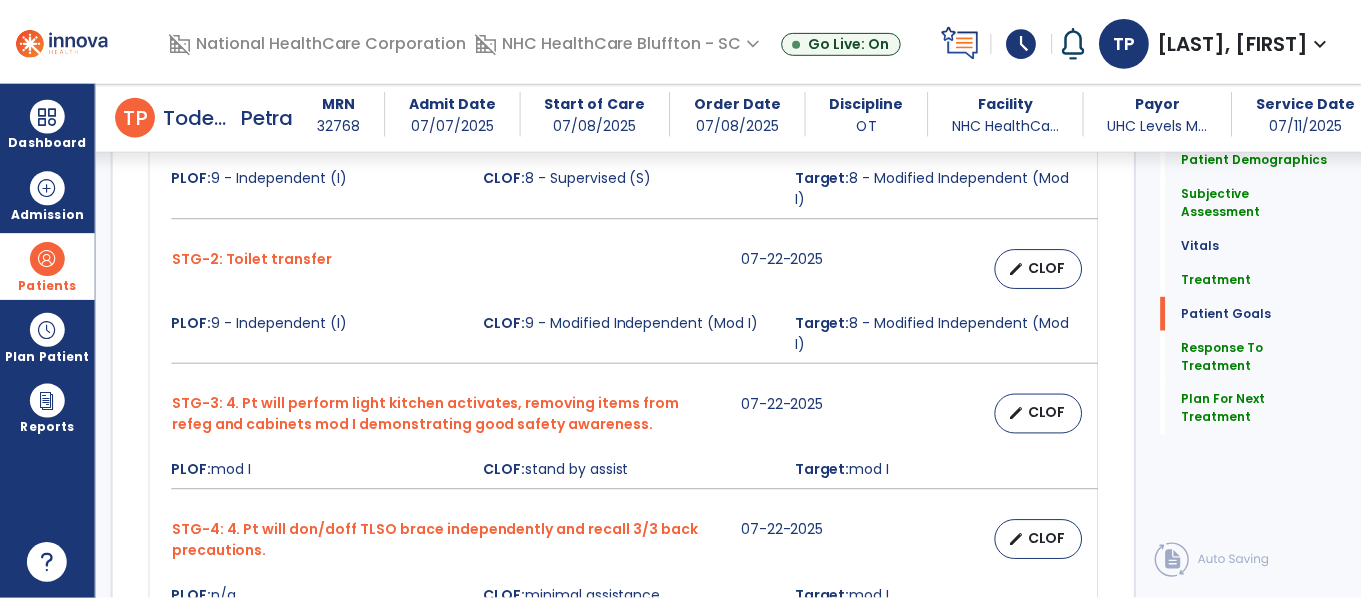 scroll, scrollTop: 1800, scrollLeft: 0, axis: vertical 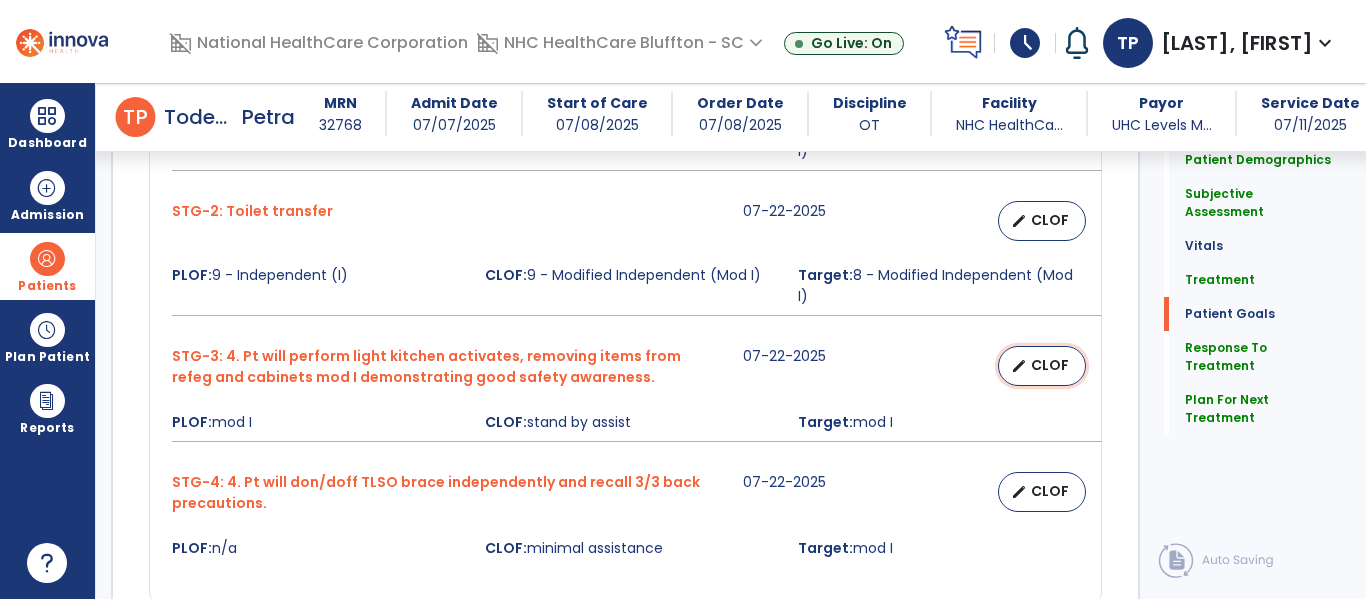 click on "edit   CLOF" at bounding box center (1042, 366) 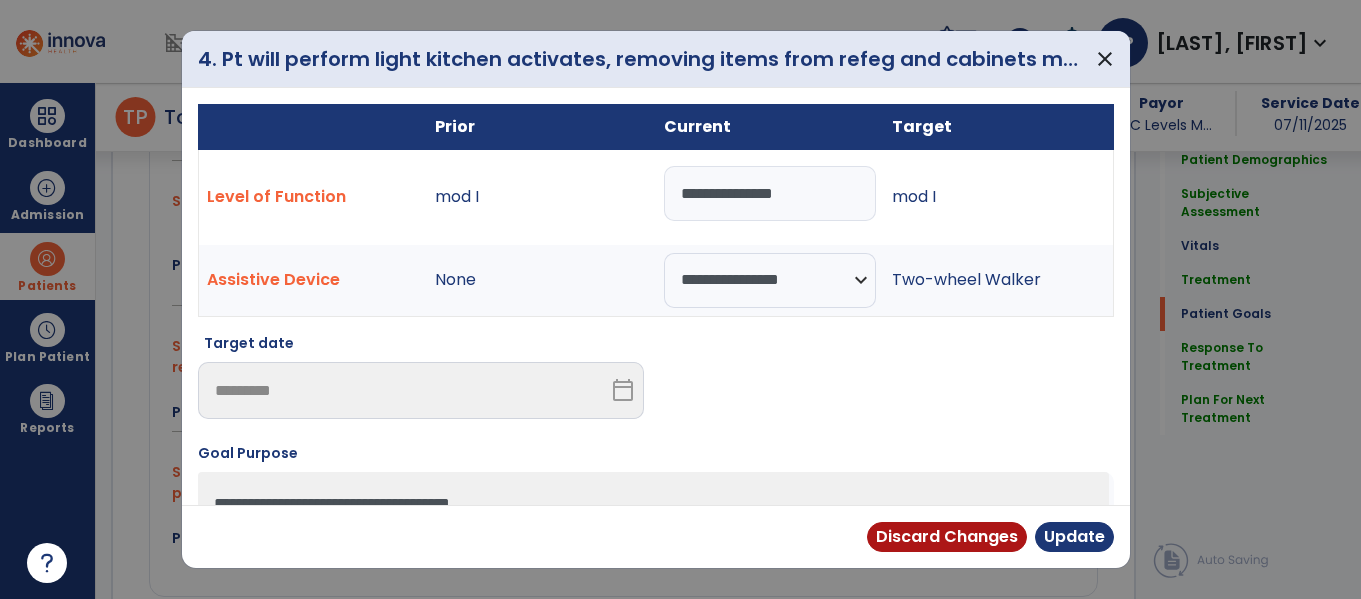 scroll, scrollTop: 1800, scrollLeft: 0, axis: vertical 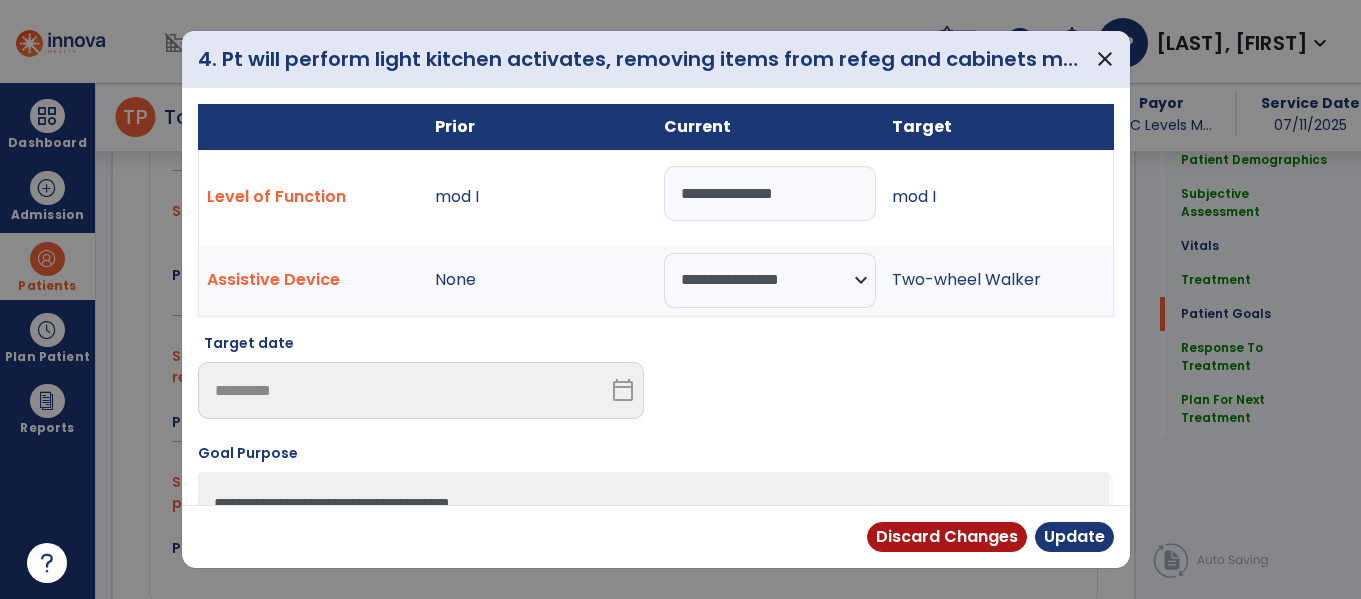 click on "**********" at bounding box center (770, 193) 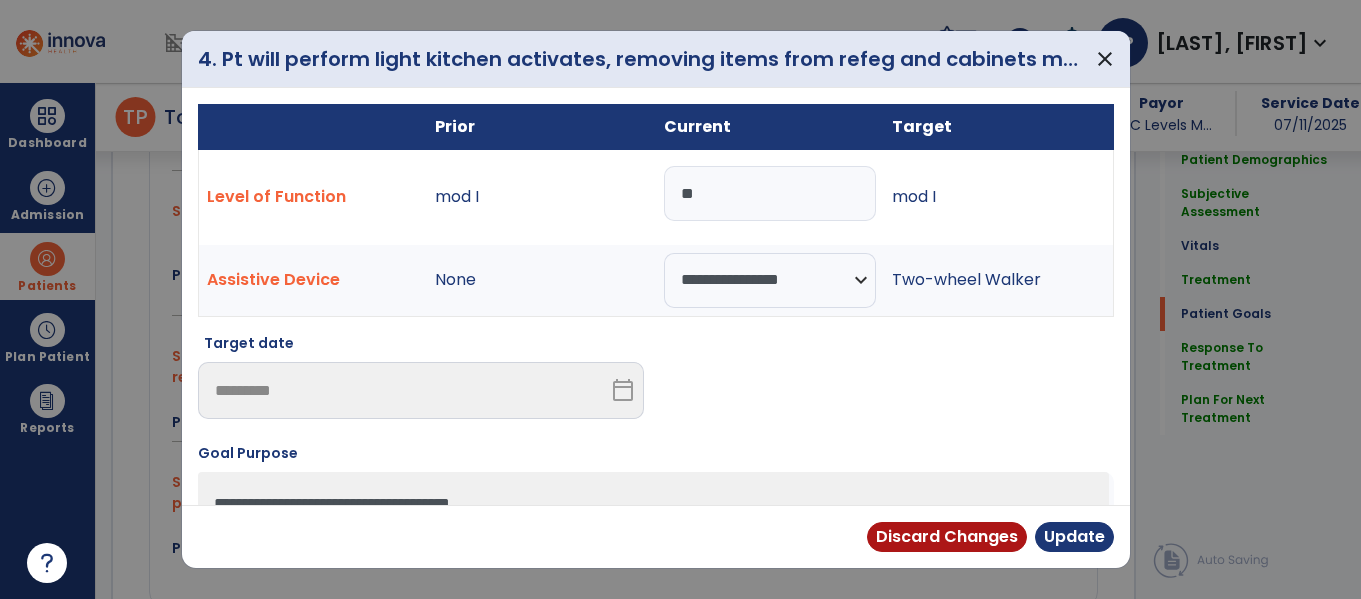 type on "*" 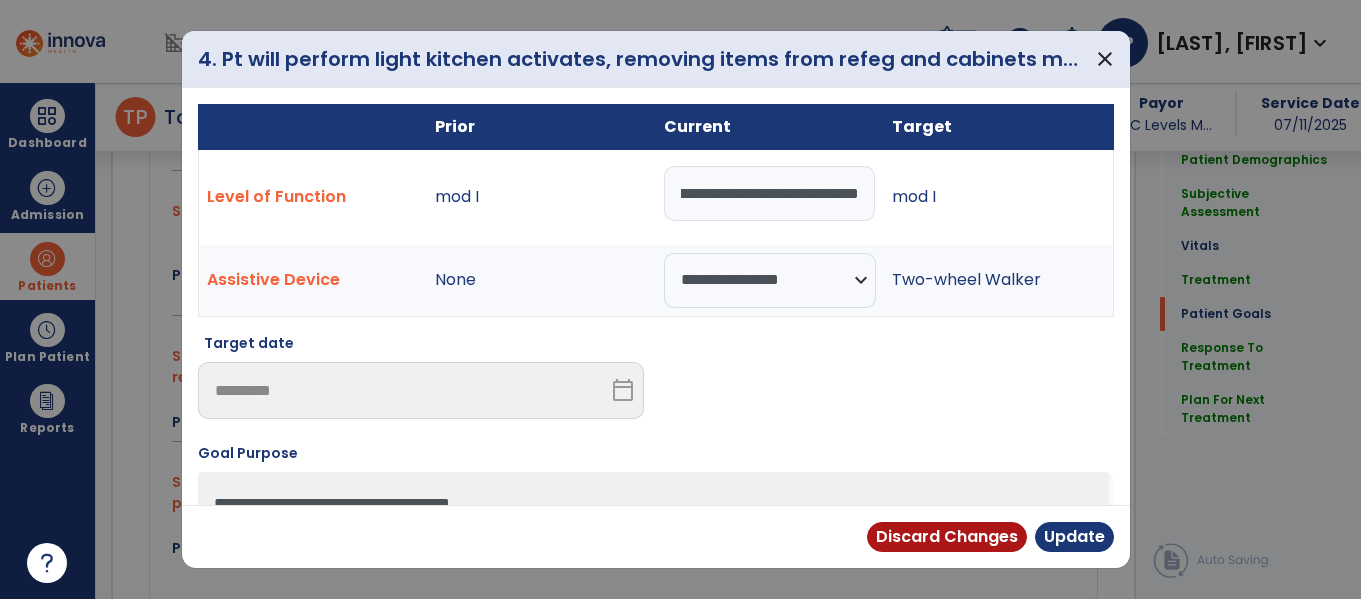 scroll, scrollTop: 0, scrollLeft: 102, axis: horizontal 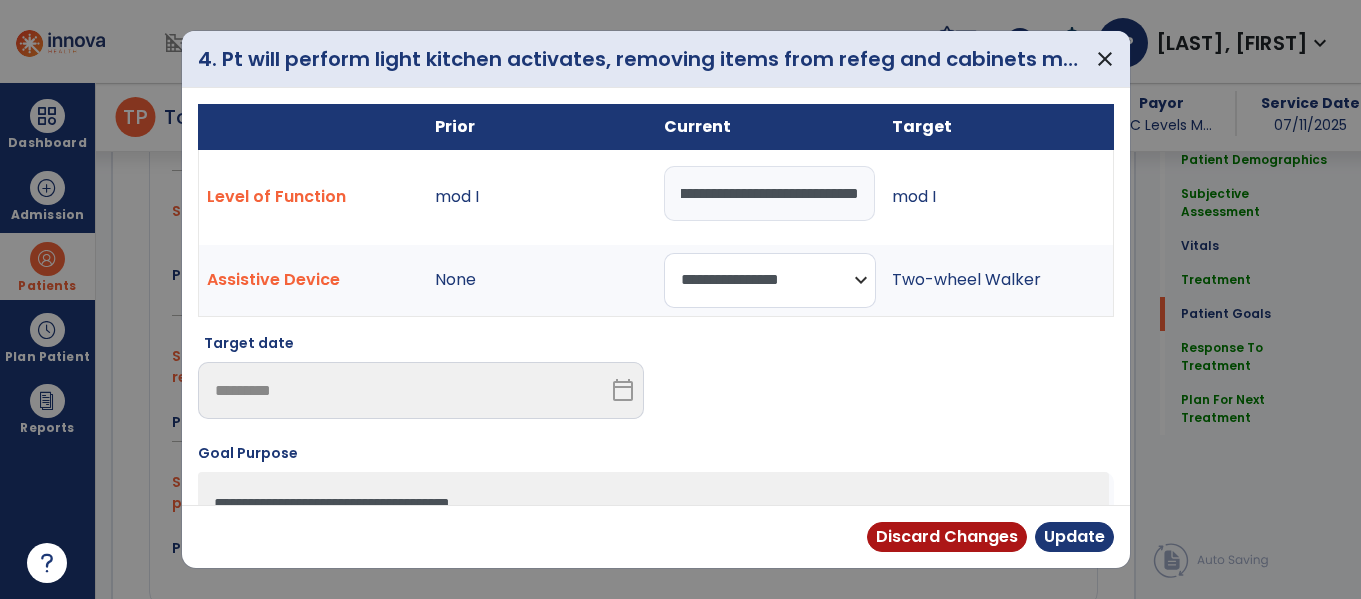 click on "**********" at bounding box center [770, 280] 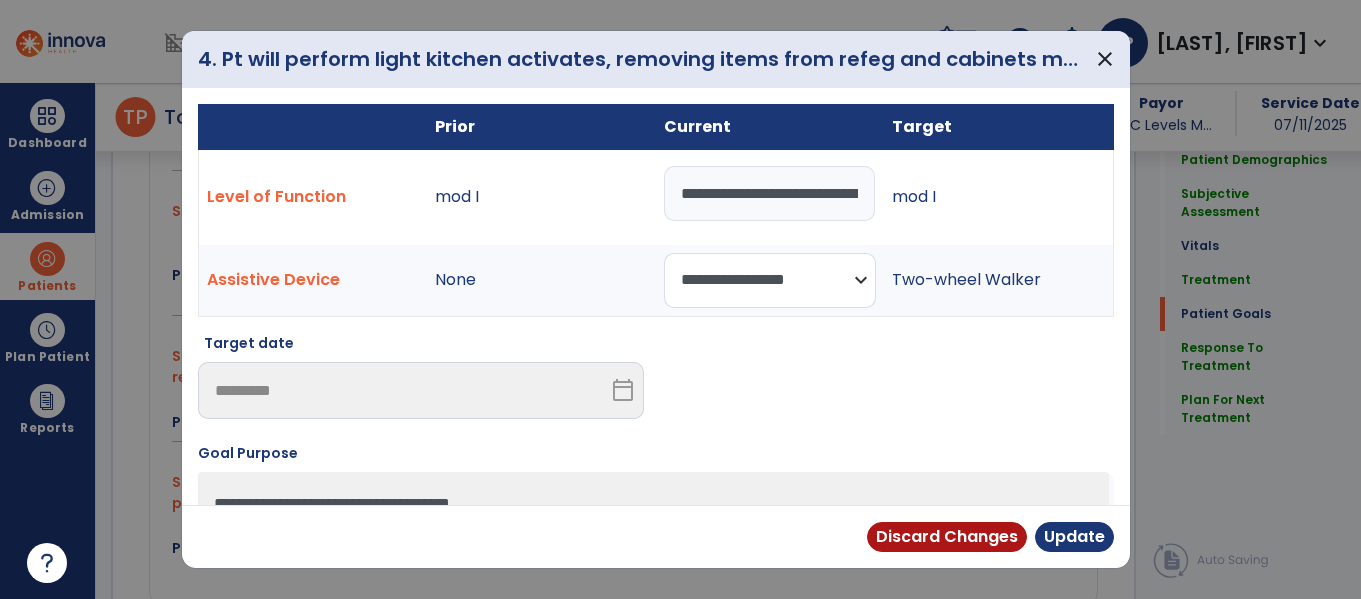 click on "**********" at bounding box center (770, 280) 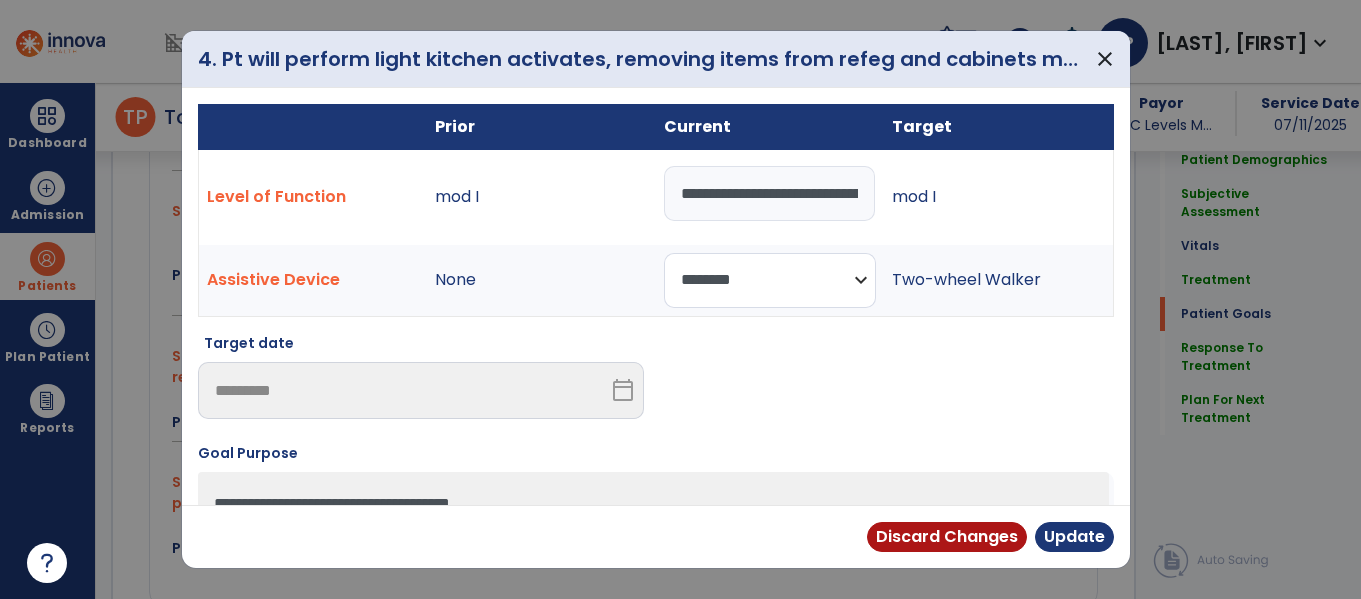 click on "**********" at bounding box center [770, 280] 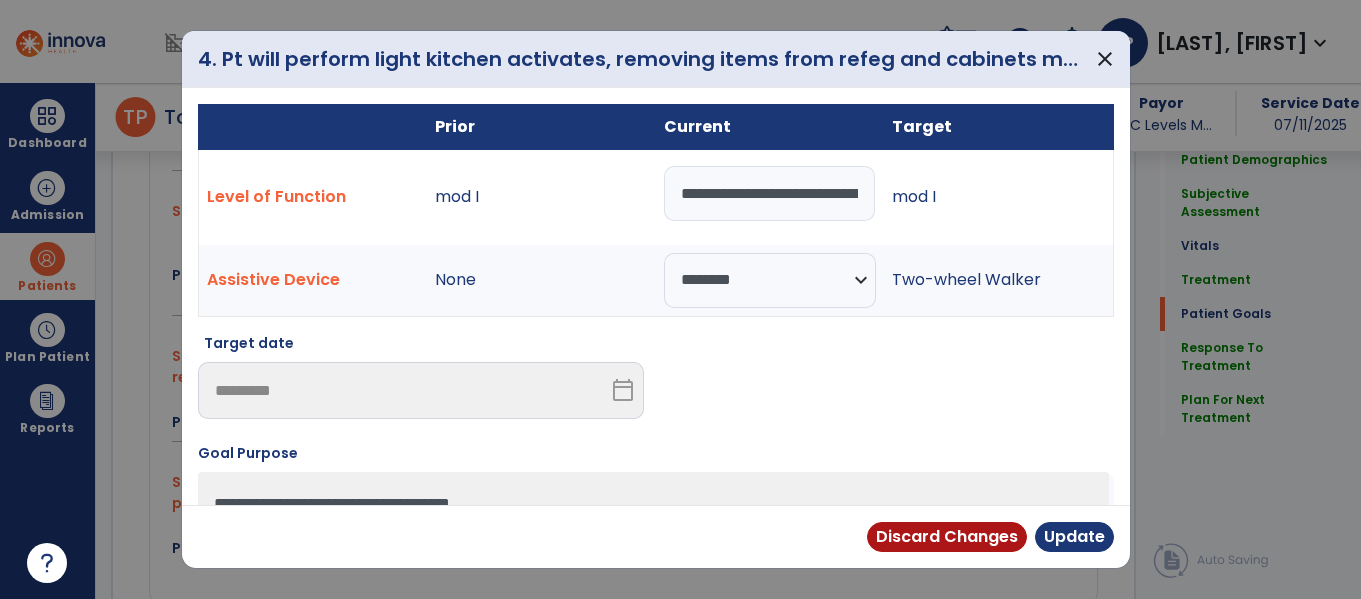 click on "Discard Changes  Update" at bounding box center (656, 536) 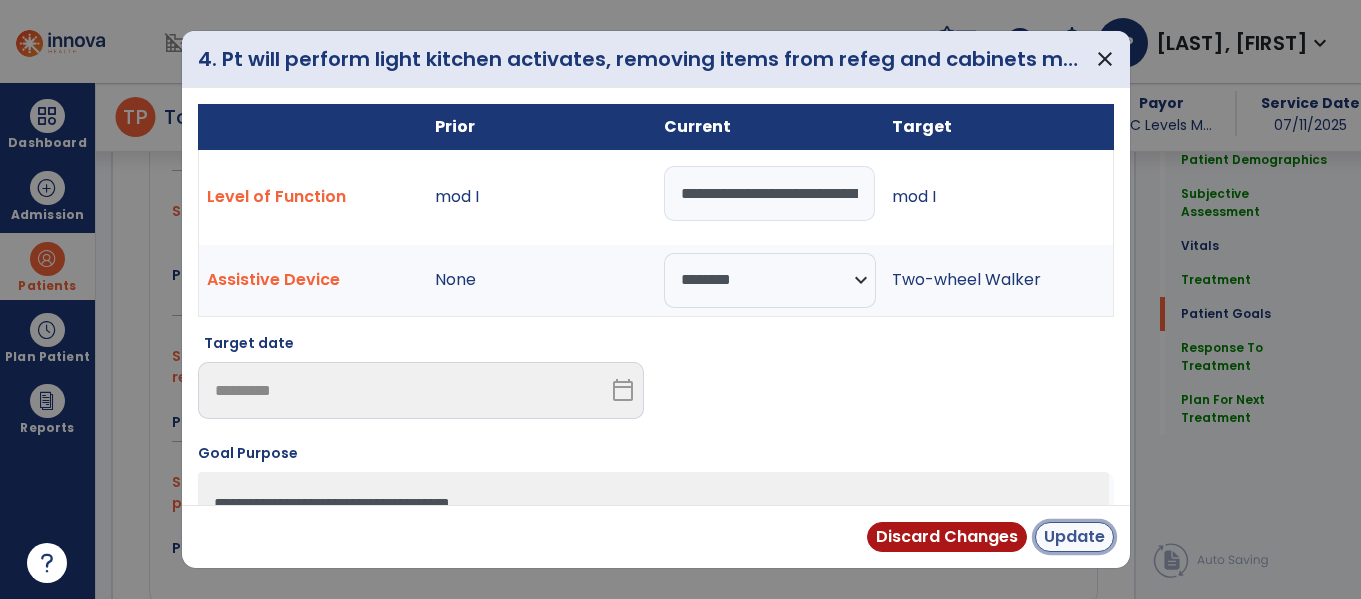click on "Update" at bounding box center (1074, 537) 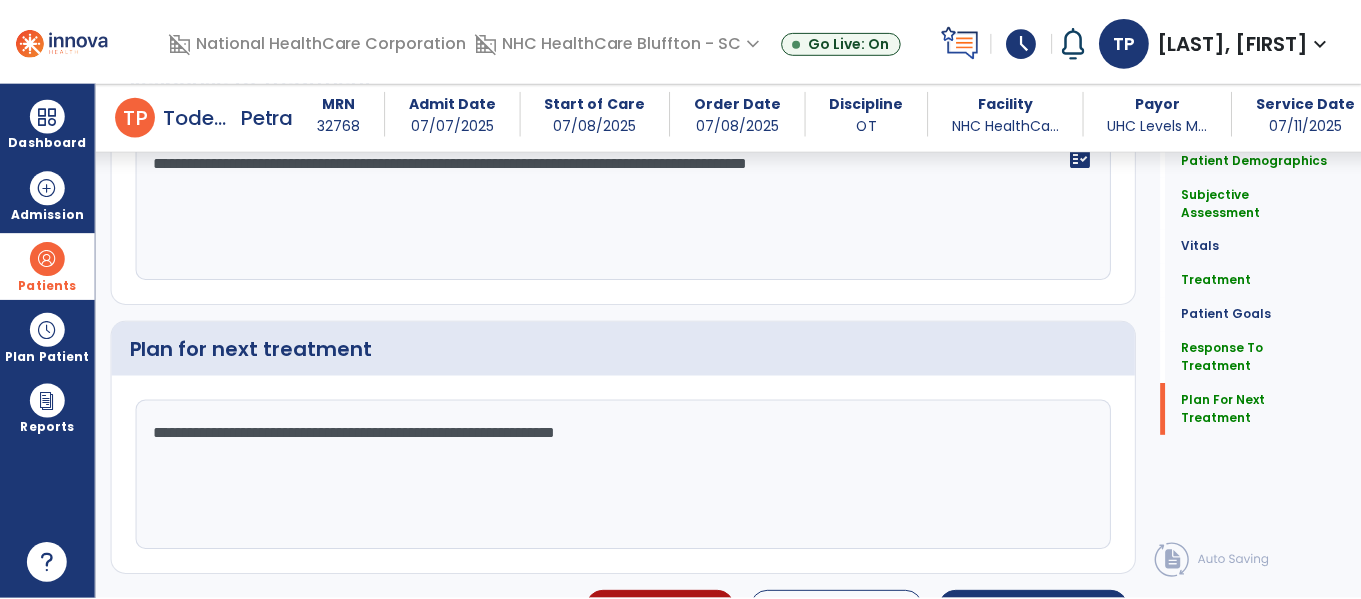 scroll, scrollTop: 2431, scrollLeft: 0, axis: vertical 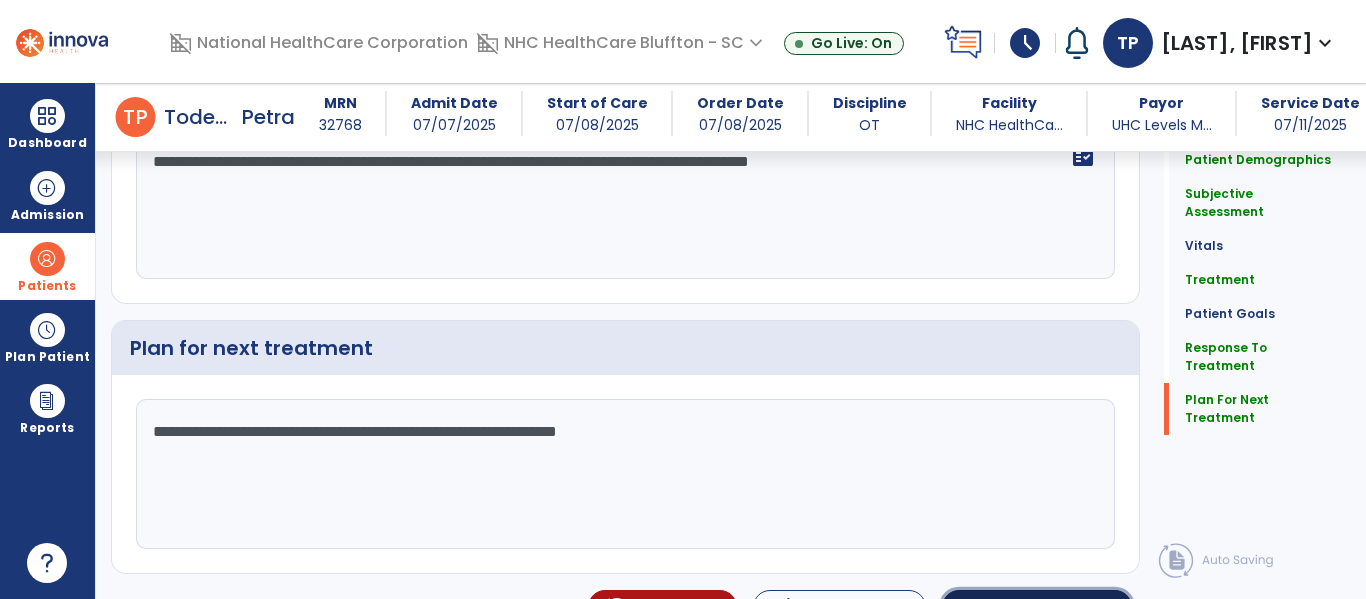 click on "Sign Doc" 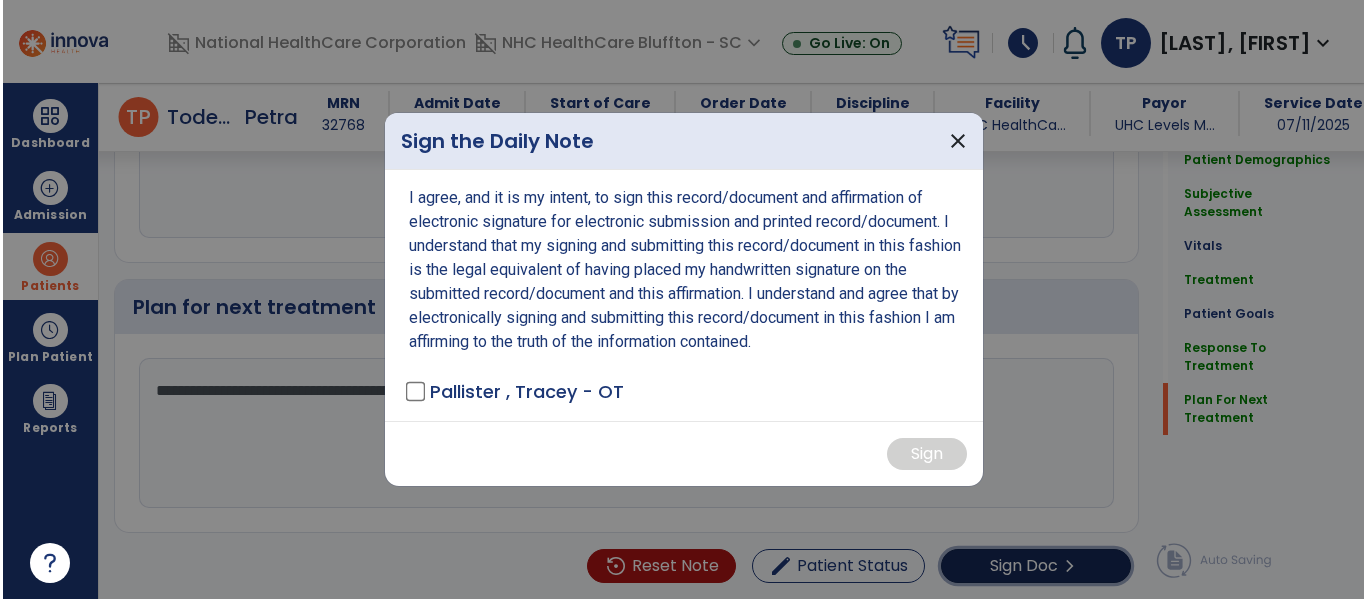 scroll, scrollTop: 2473, scrollLeft: 0, axis: vertical 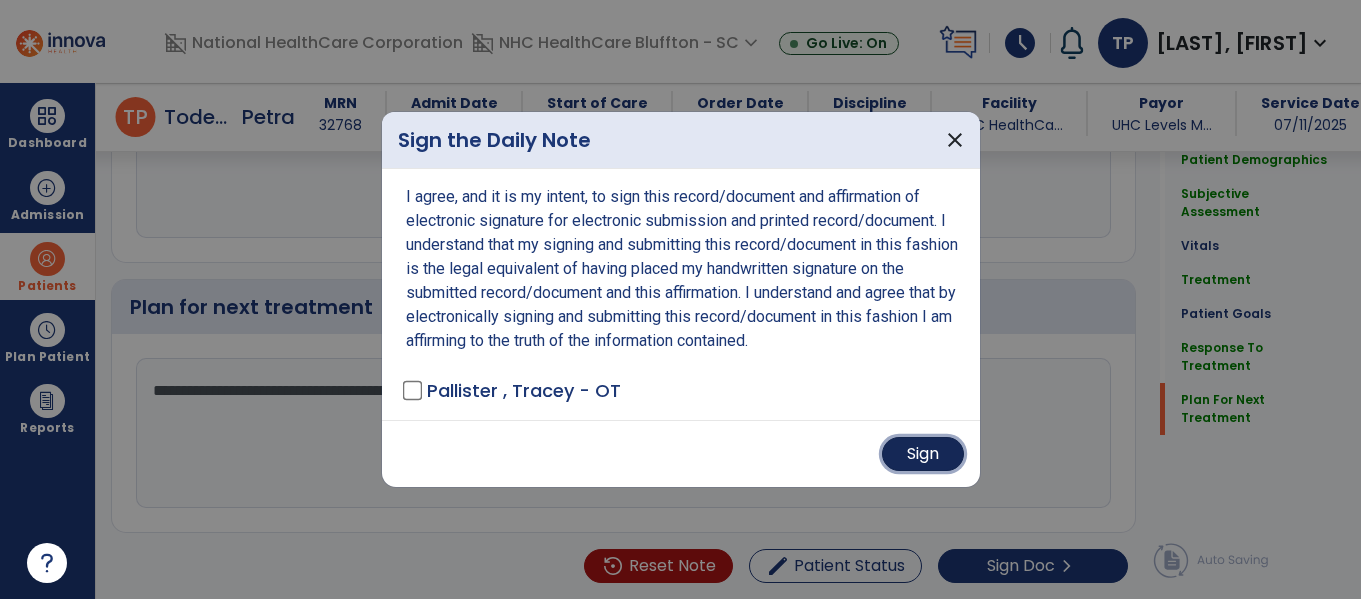 click on "Sign" at bounding box center [923, 454] 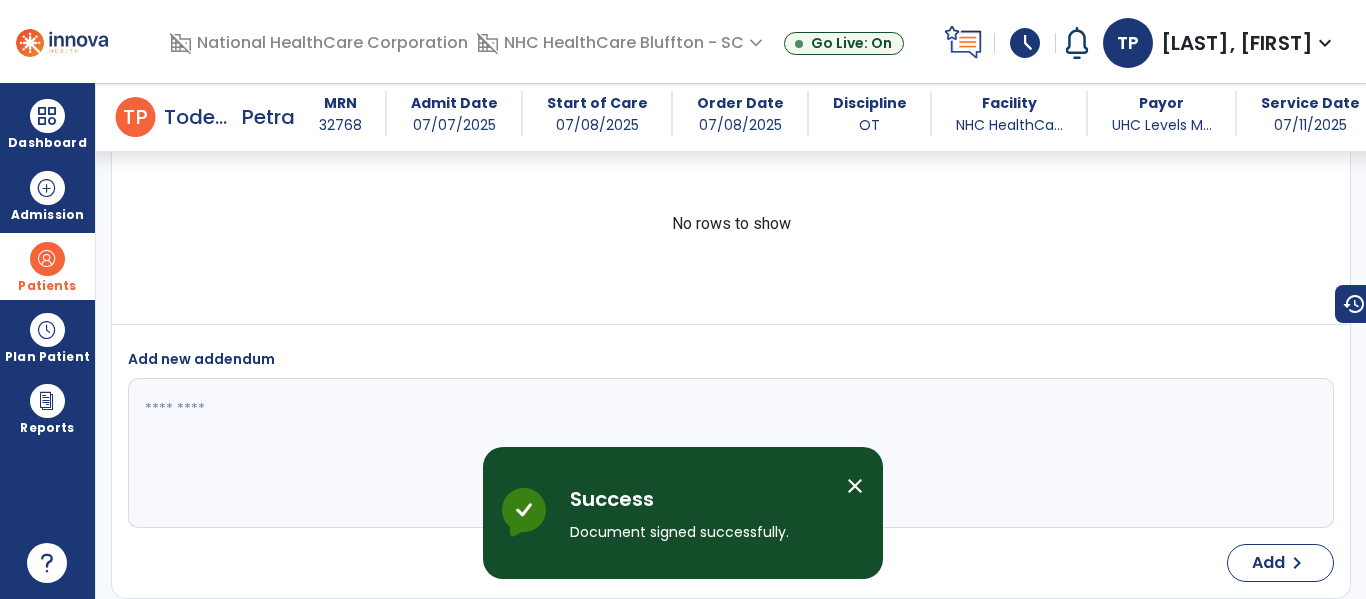 scroll, scrollTop: 3472, scrollLeft: 0, axis: vertical 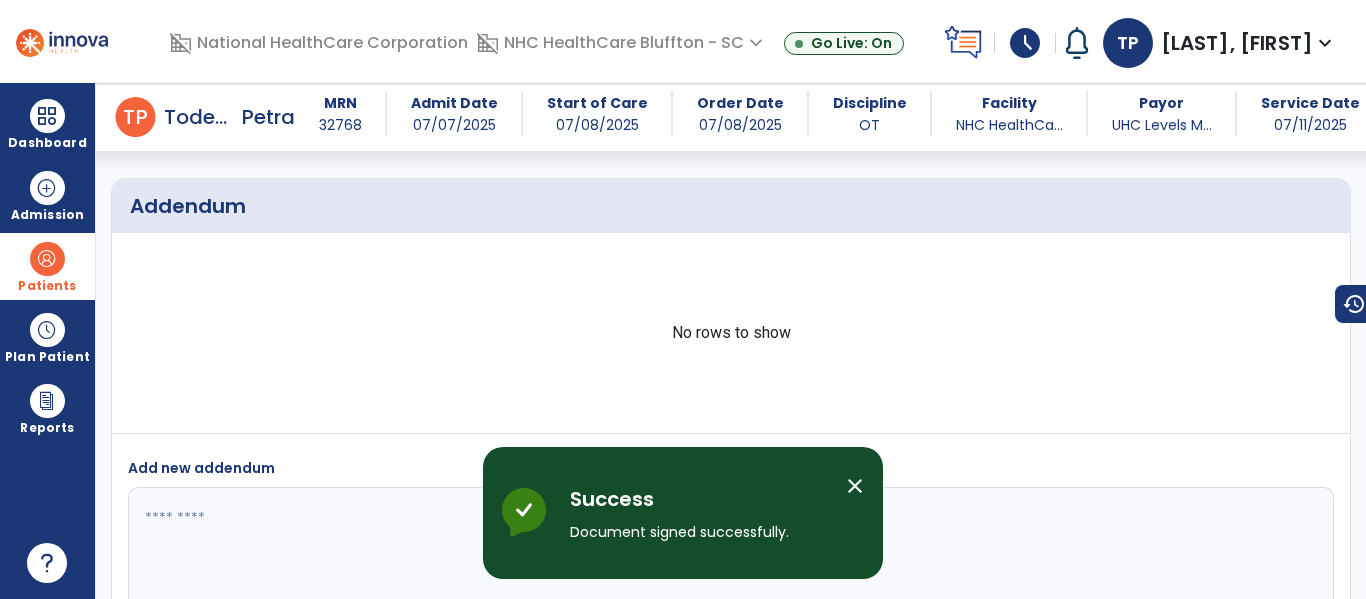 click on "close" at bounding box center [855, 486] 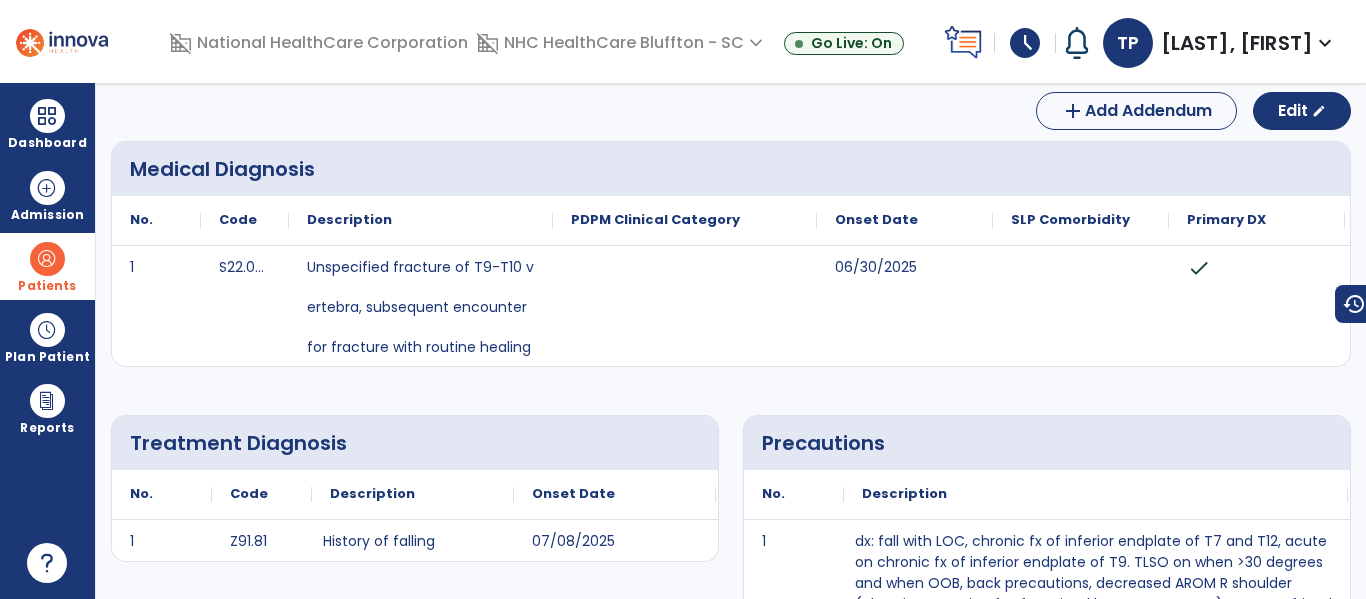 scroll, scrollTop: 0, scrollLeft: 0, axis: both 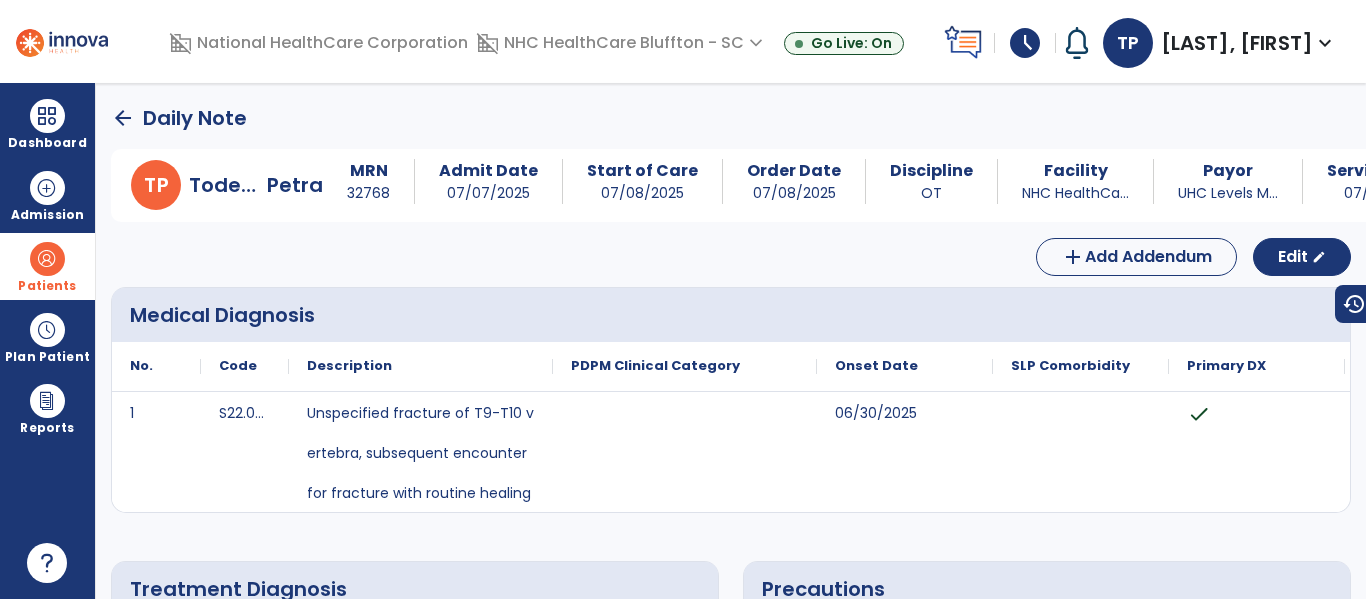 click on "arrow_back" 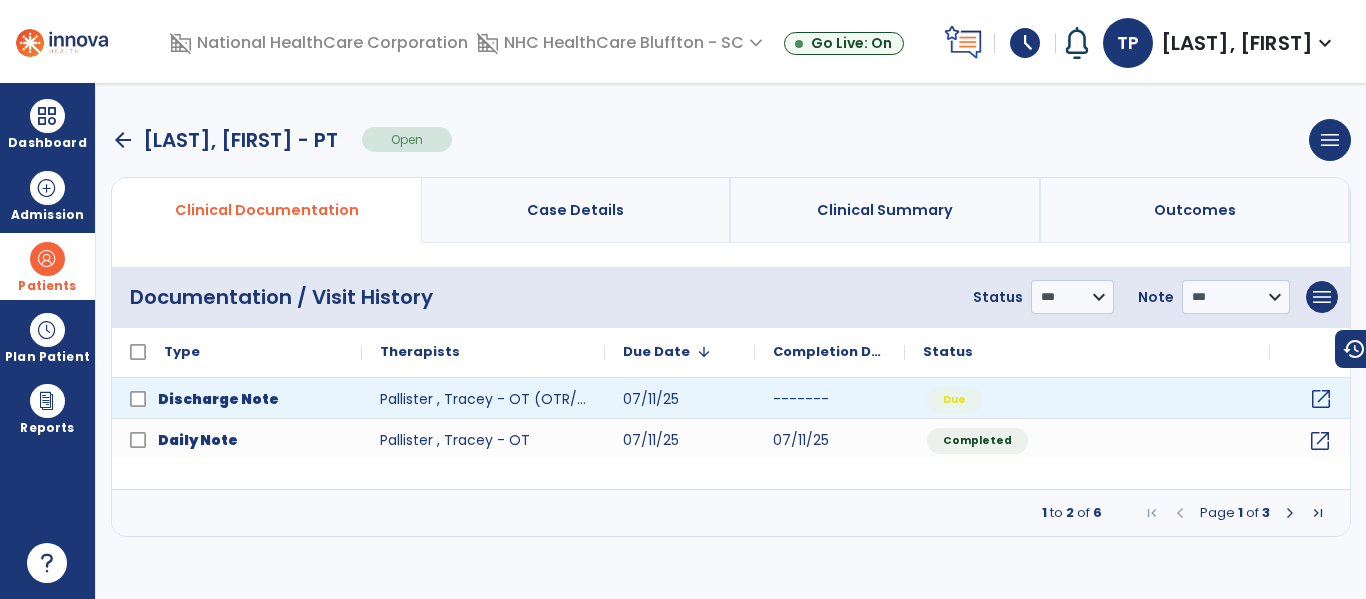 click on "open_in_new" 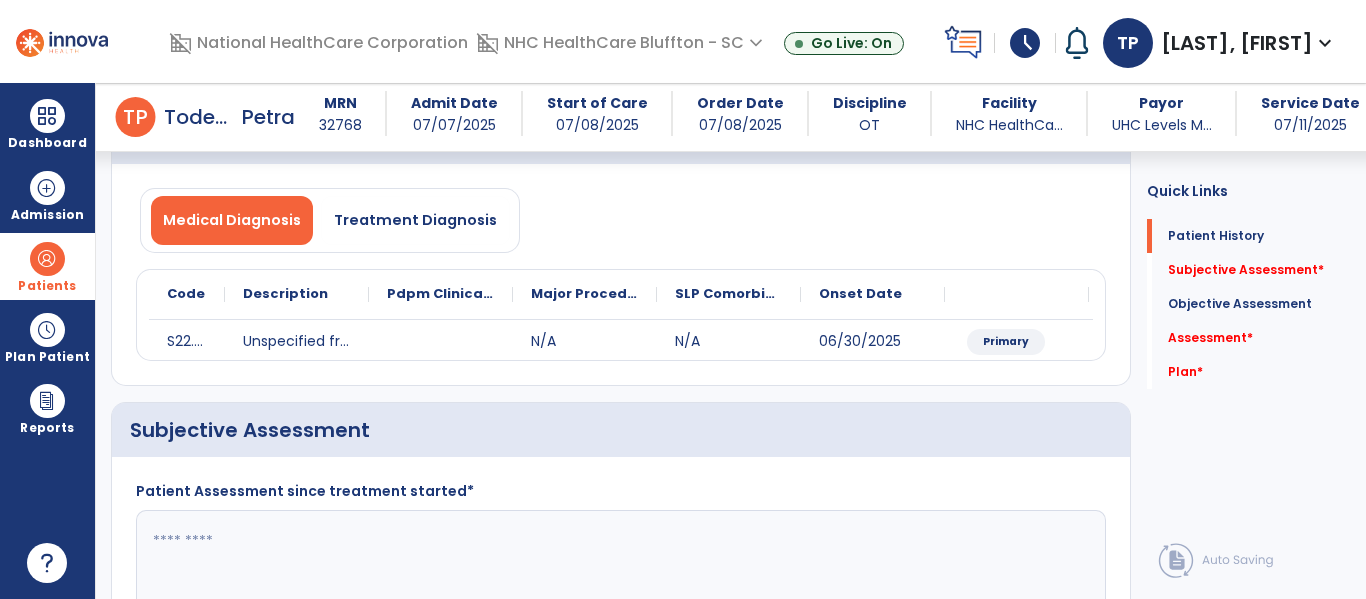 scroll, scrollTop: 200, scrollLeft: 0, axis: vertical 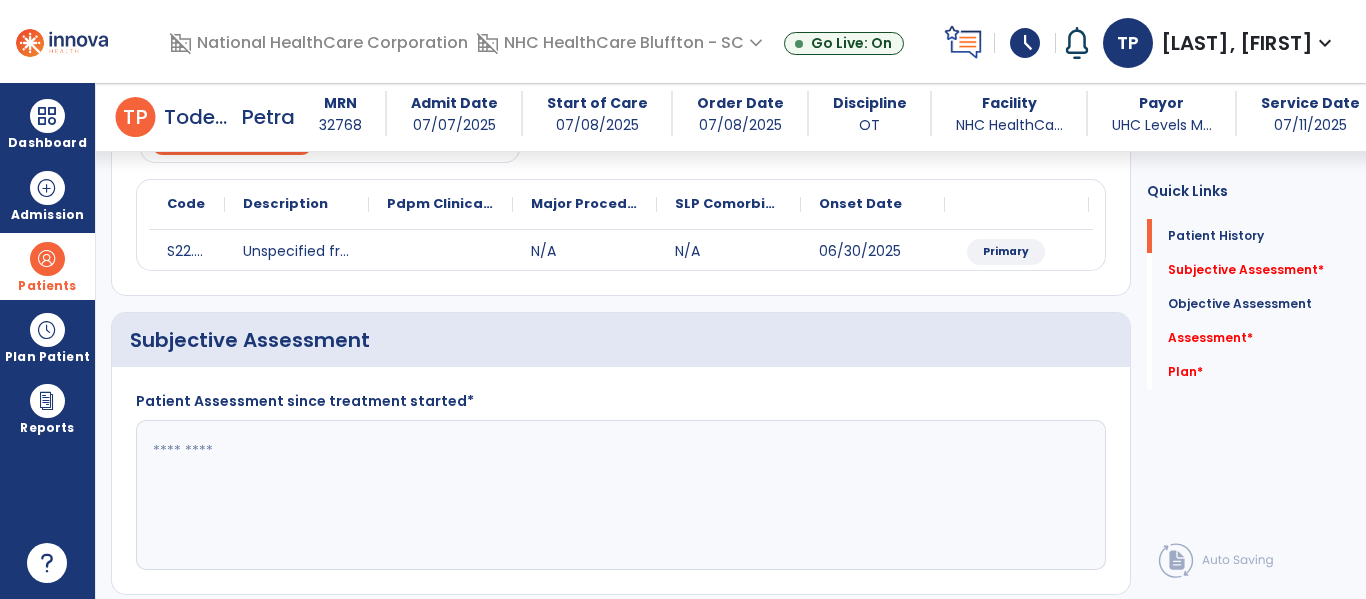 click 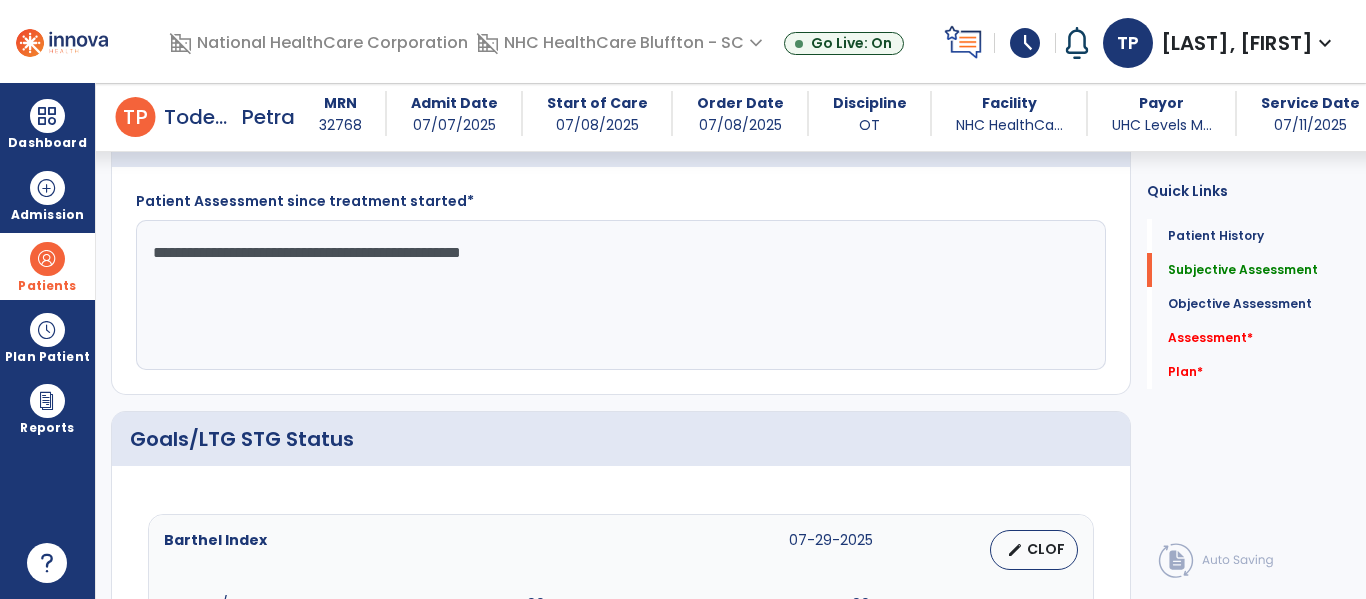scroll, scrollTop: 600, scrollLeft: 0, axis: vertical 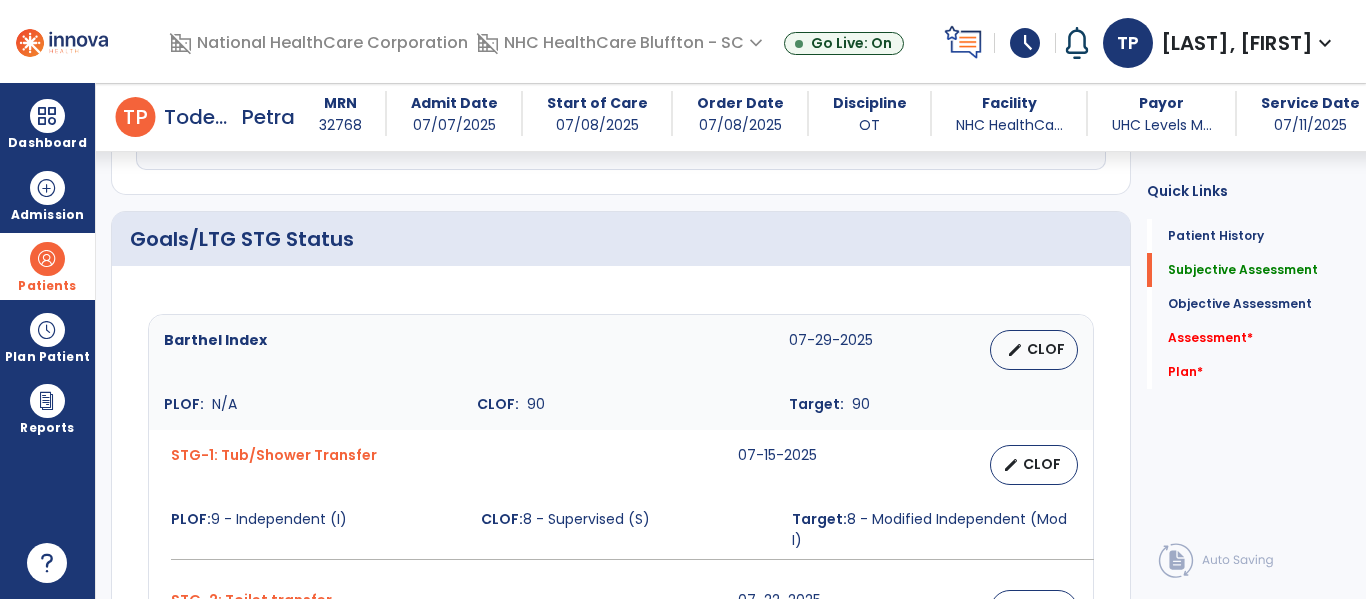 type on "**********" 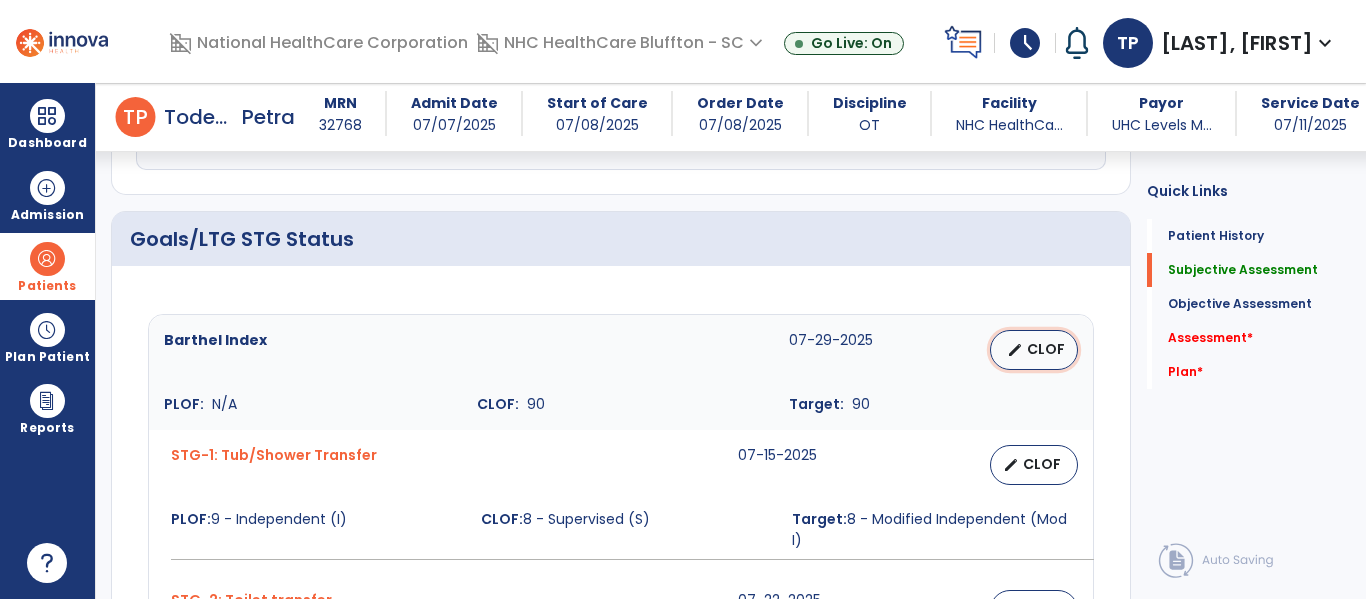 click on "CLOF" at bounding box center [1046, 349] 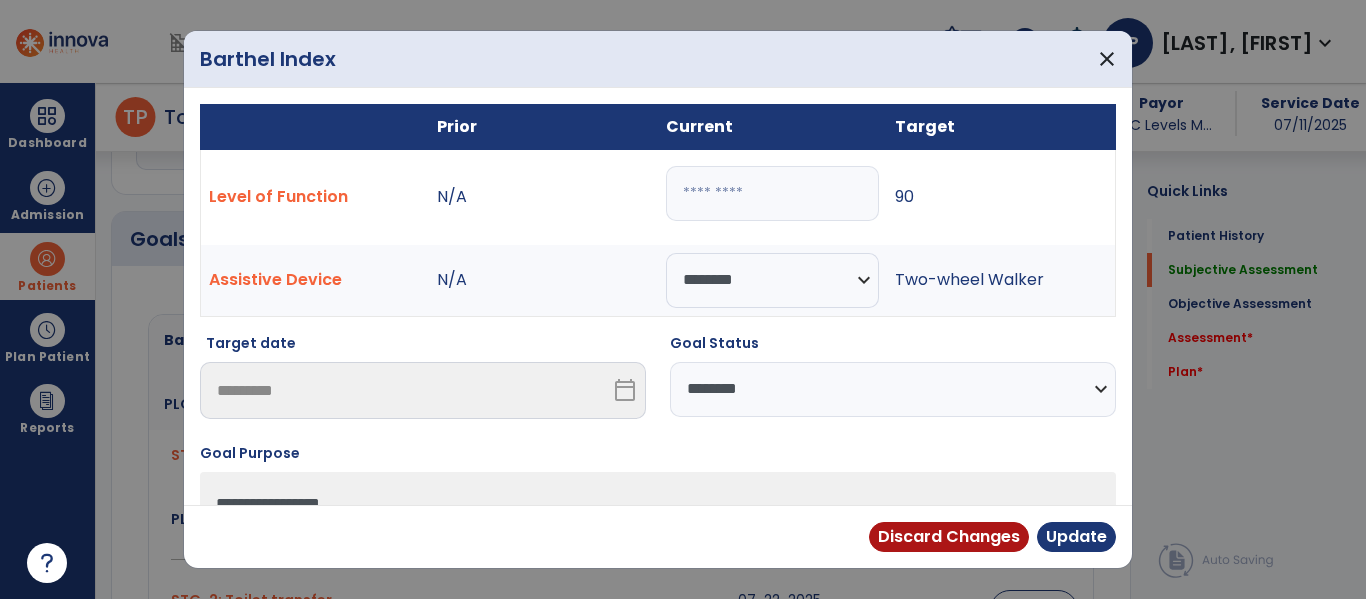scroll, scrollTop: 600, scrollLeft: 0, axis: vertical 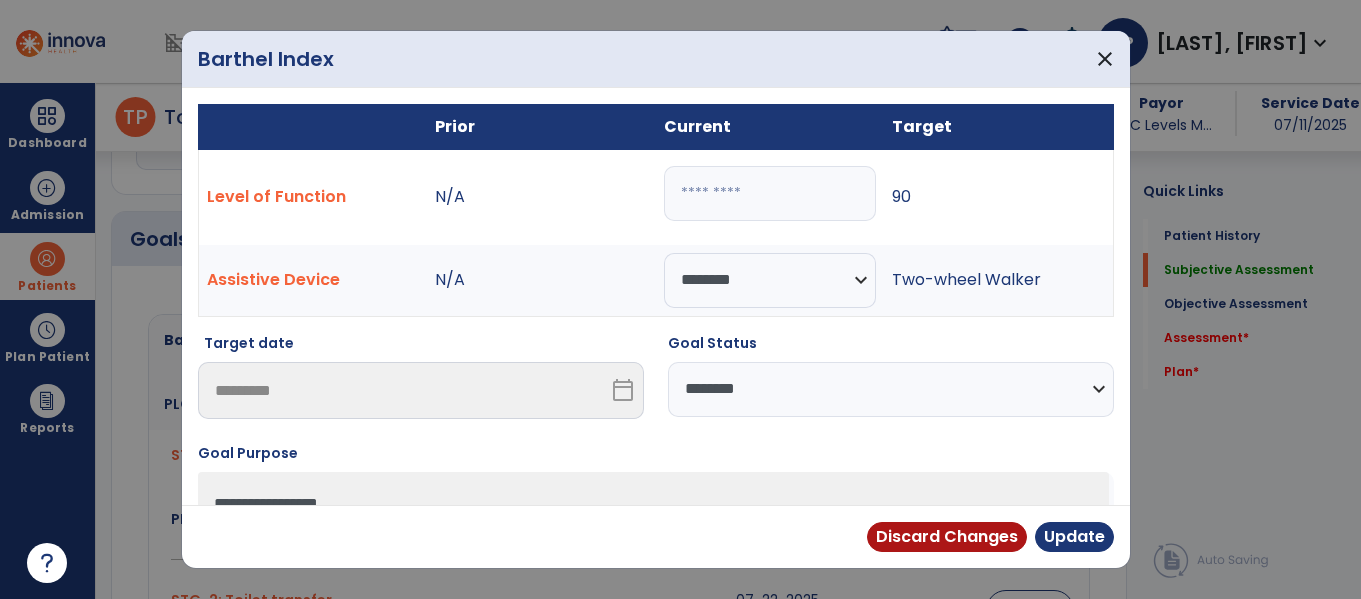 click on "**********" at bounding box center (891, 389) 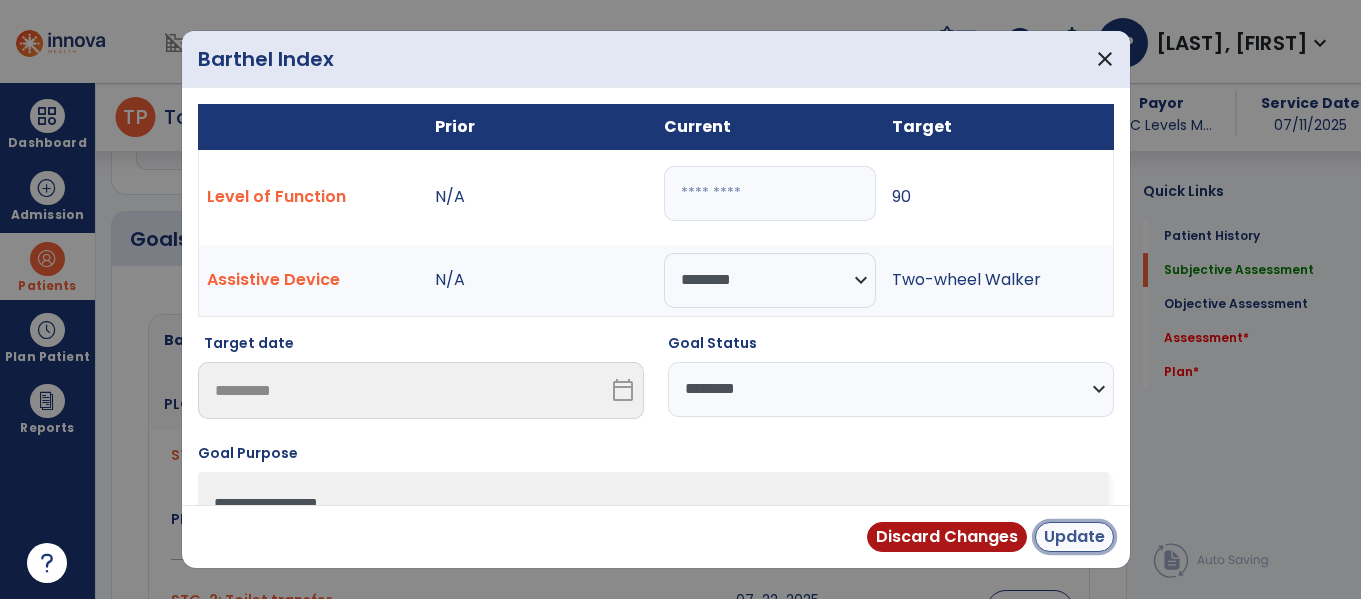 click on "Update" at bounding box center (1074, 537) 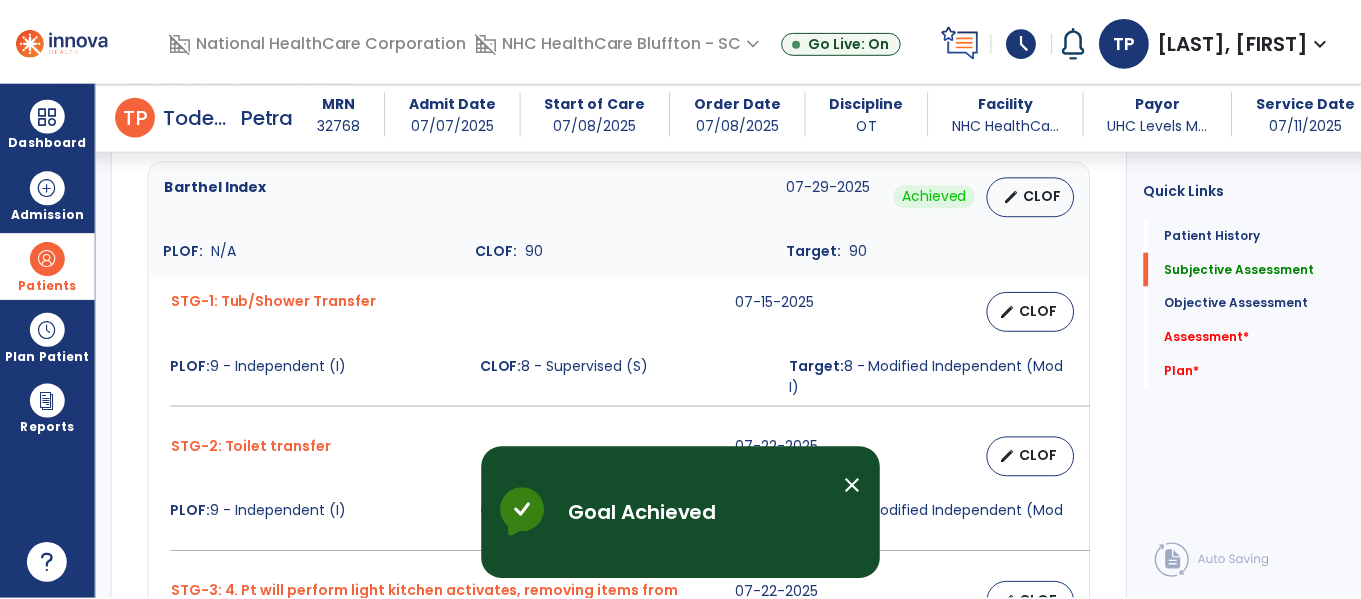scroll, scrollTop: 800, scrollLeft: 0, axis: vertical 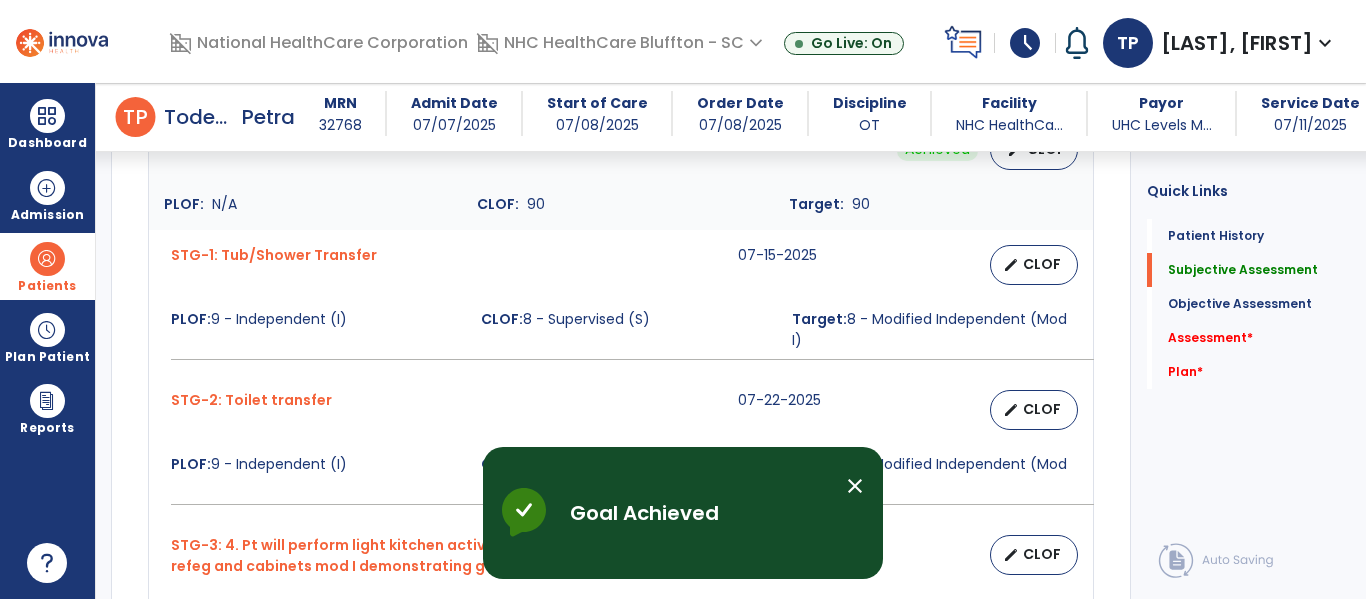 click on "close" at bounding box center [855, 486] 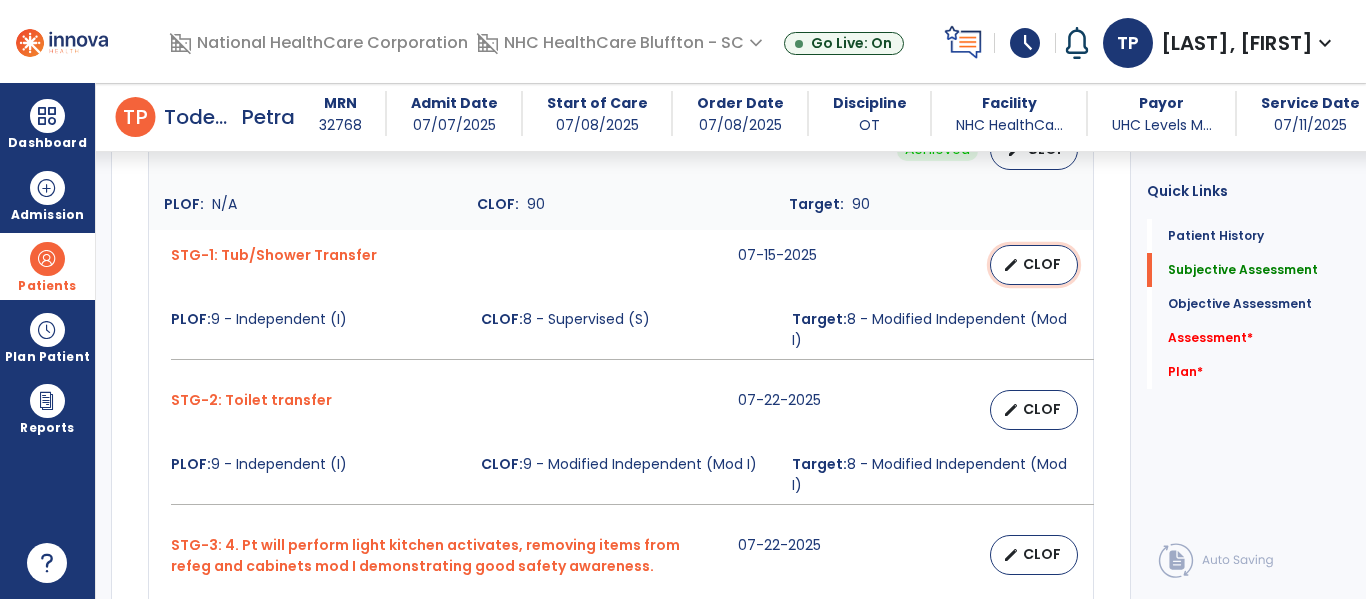 click on "CLOF" at bounding box center (1042, 264) 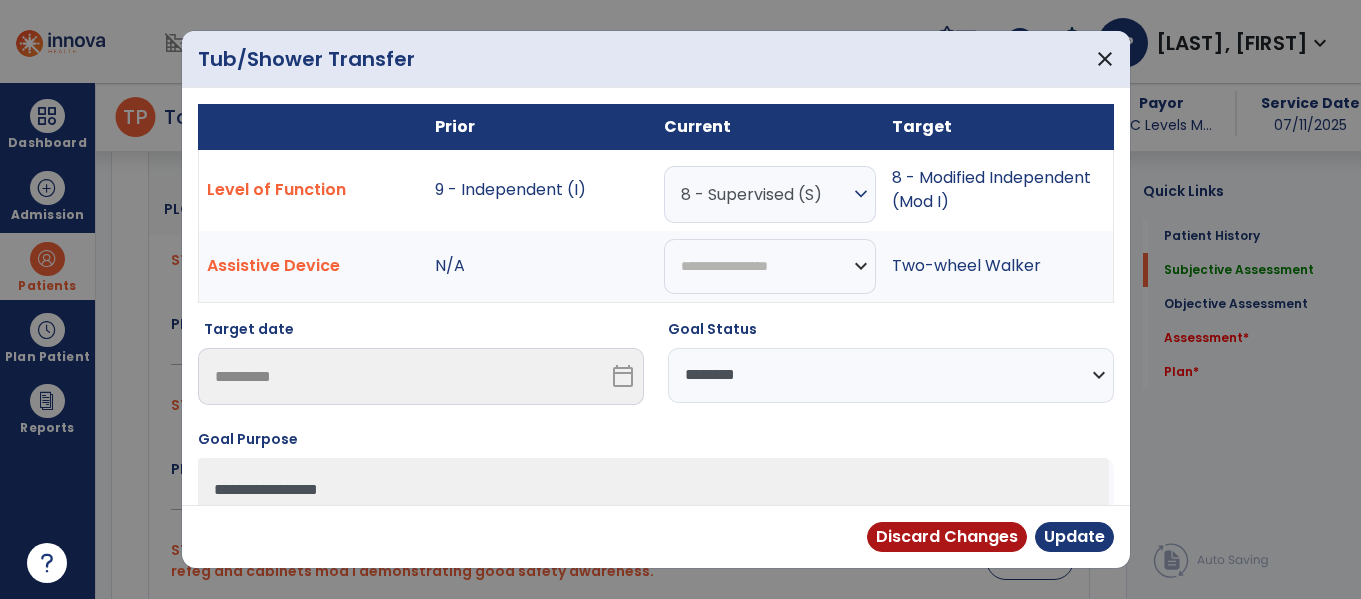 scroll, scrollTop: 800, scrollLeft: 0, axis: vertical 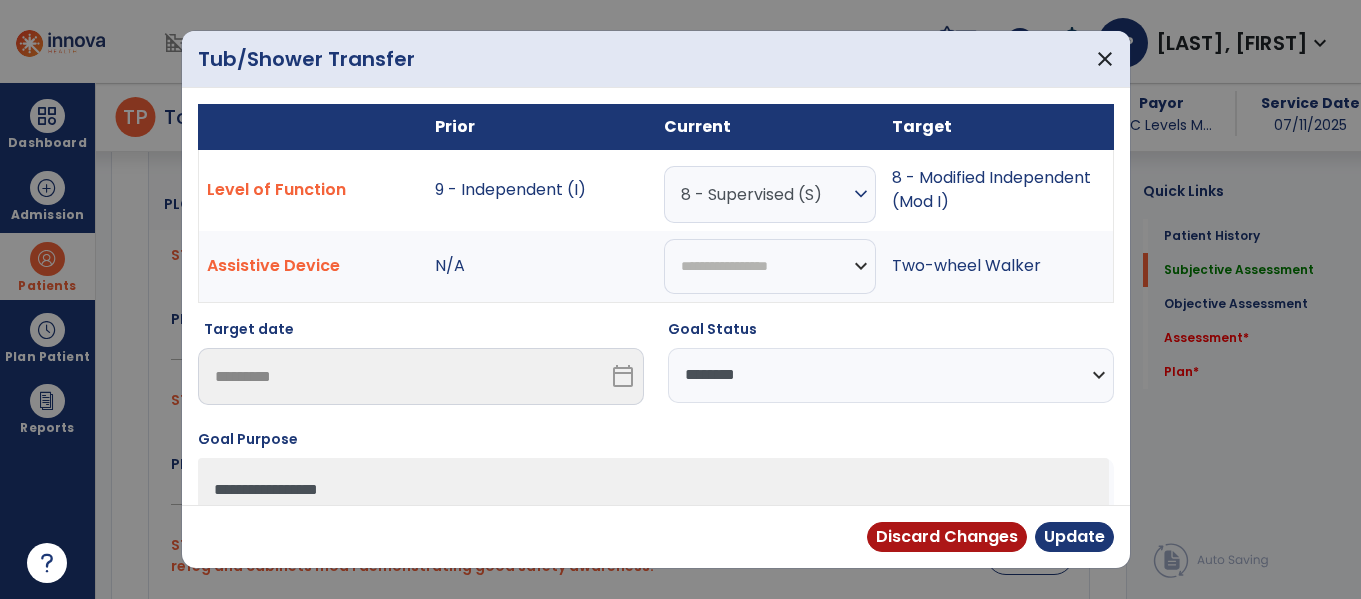 click on "**********" at bounding box center (891, 375) 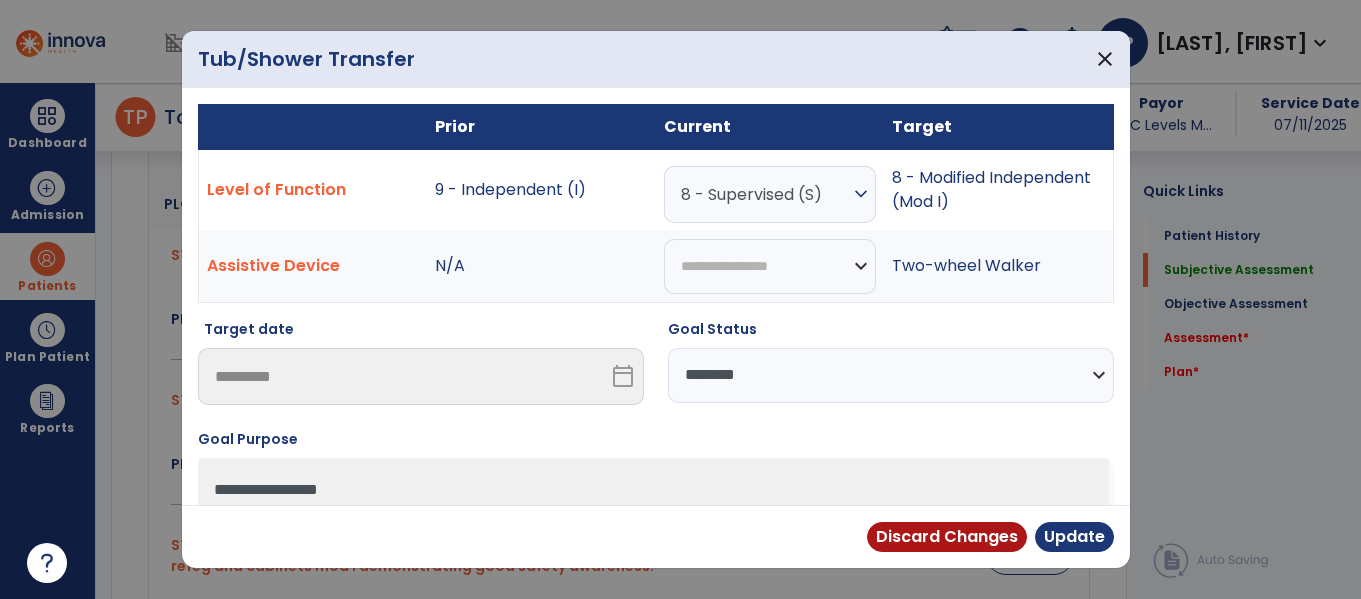 select on "**********" 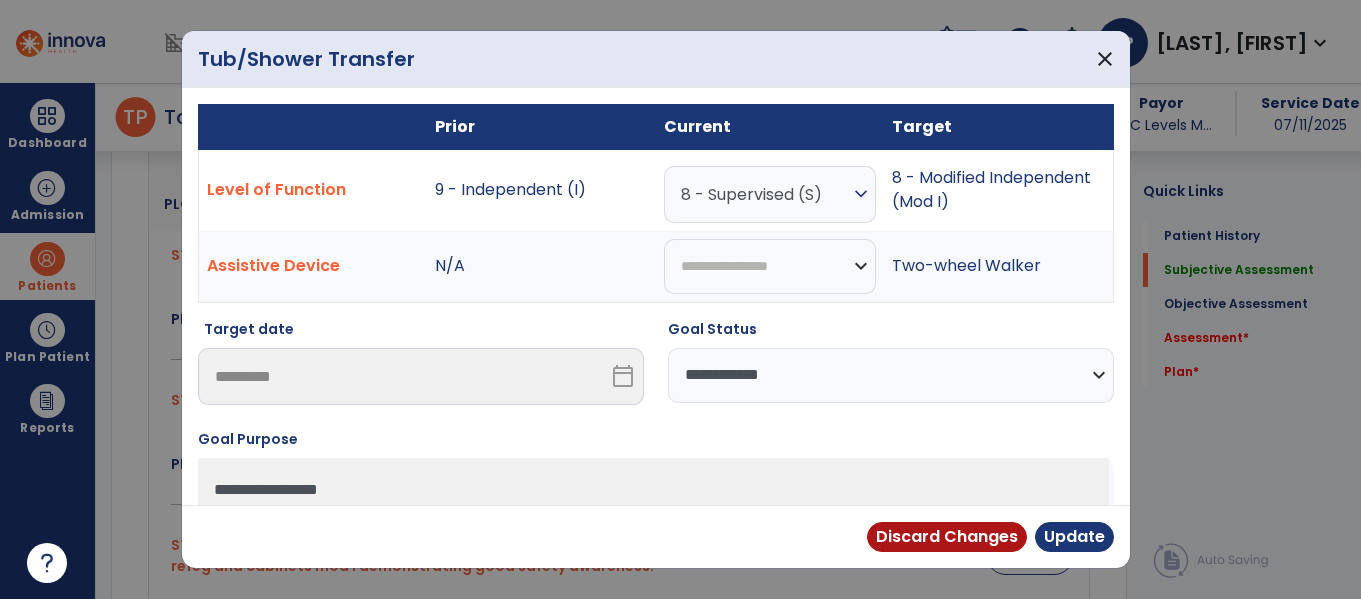 click on "**********" at bounding box center [891, 375] 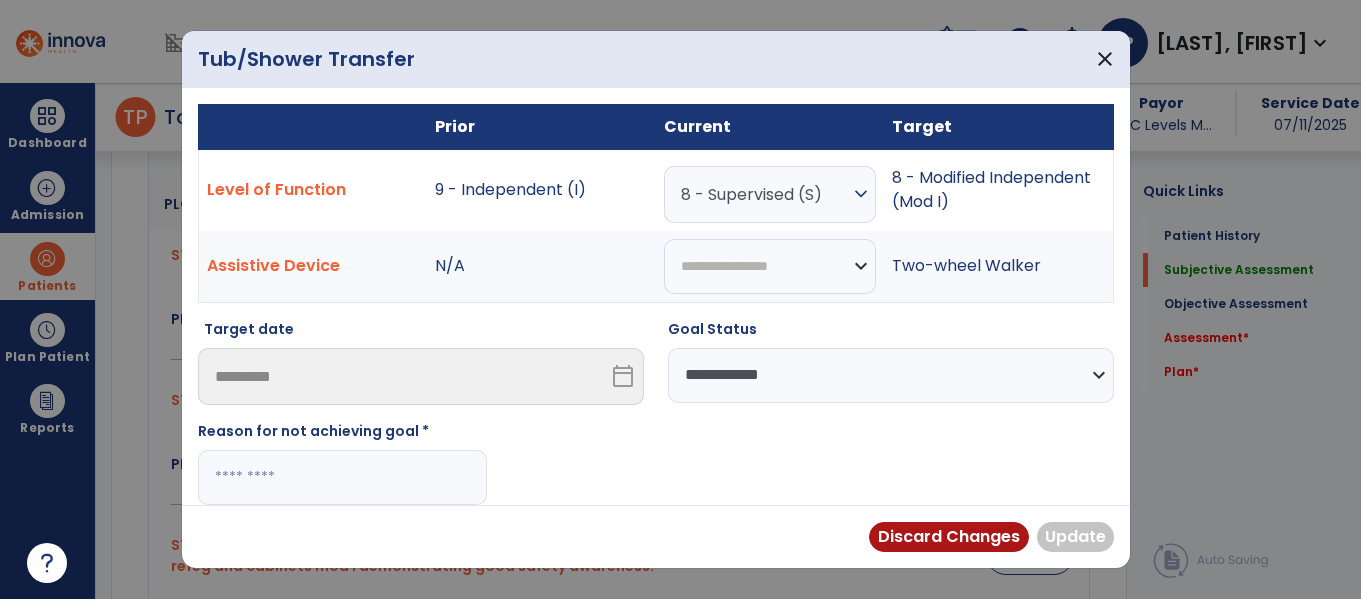 click at bounding box center [342, 477] 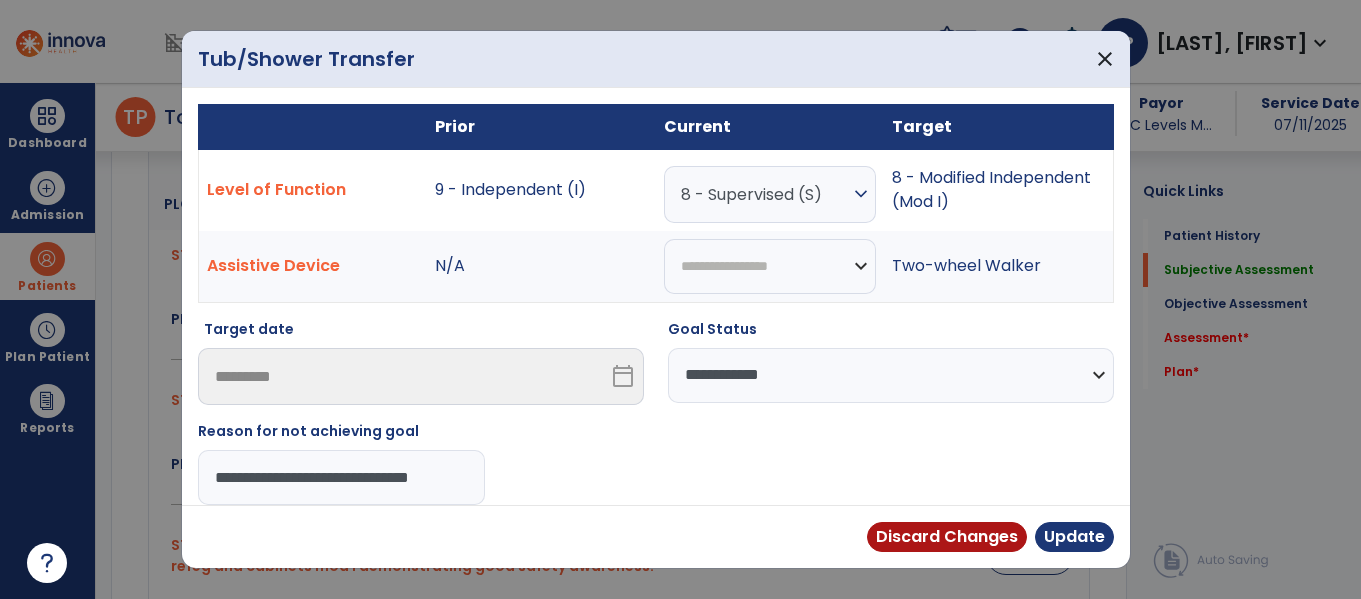 scroll, scrollTop: 0, scrollLeft: 20, axis: horizontal 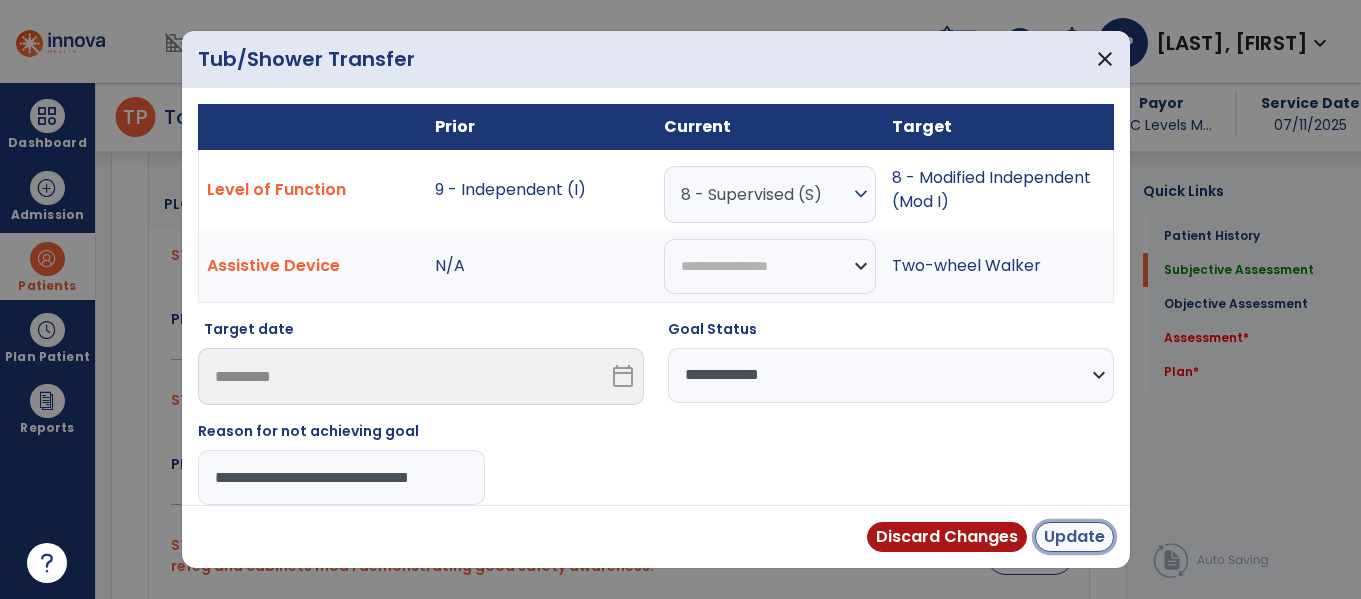 click on "Update" at bounding box center [1074, 537] 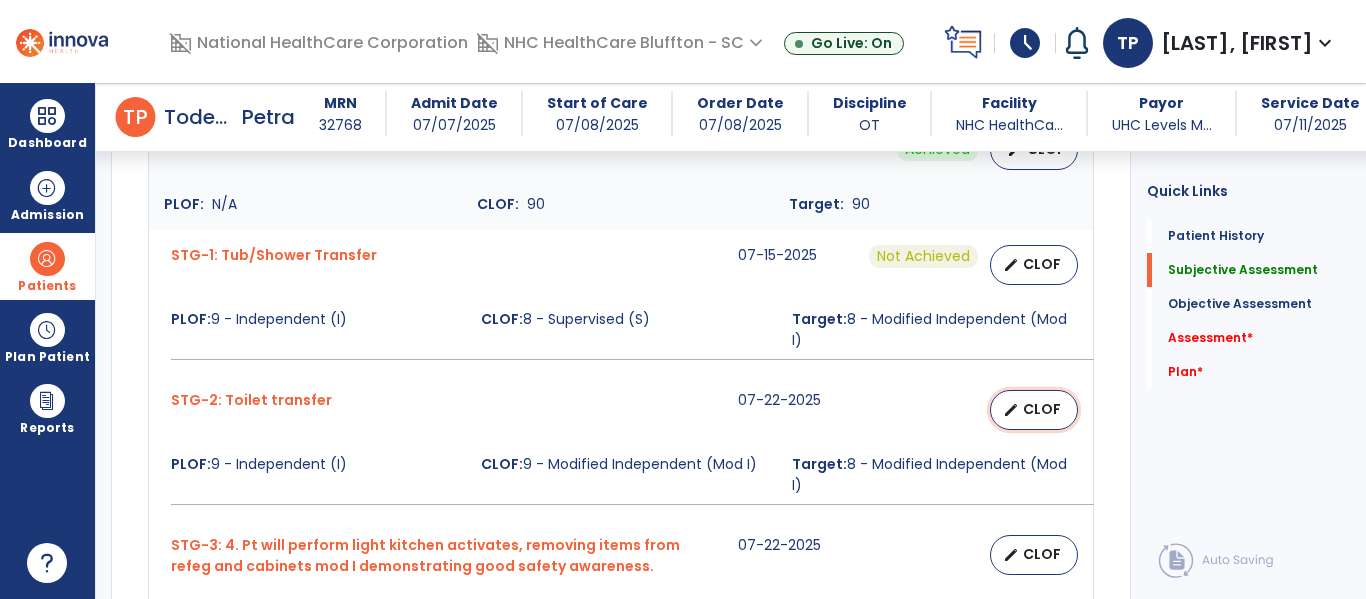 click on "CLOF" at bounding box center [1042, 409] 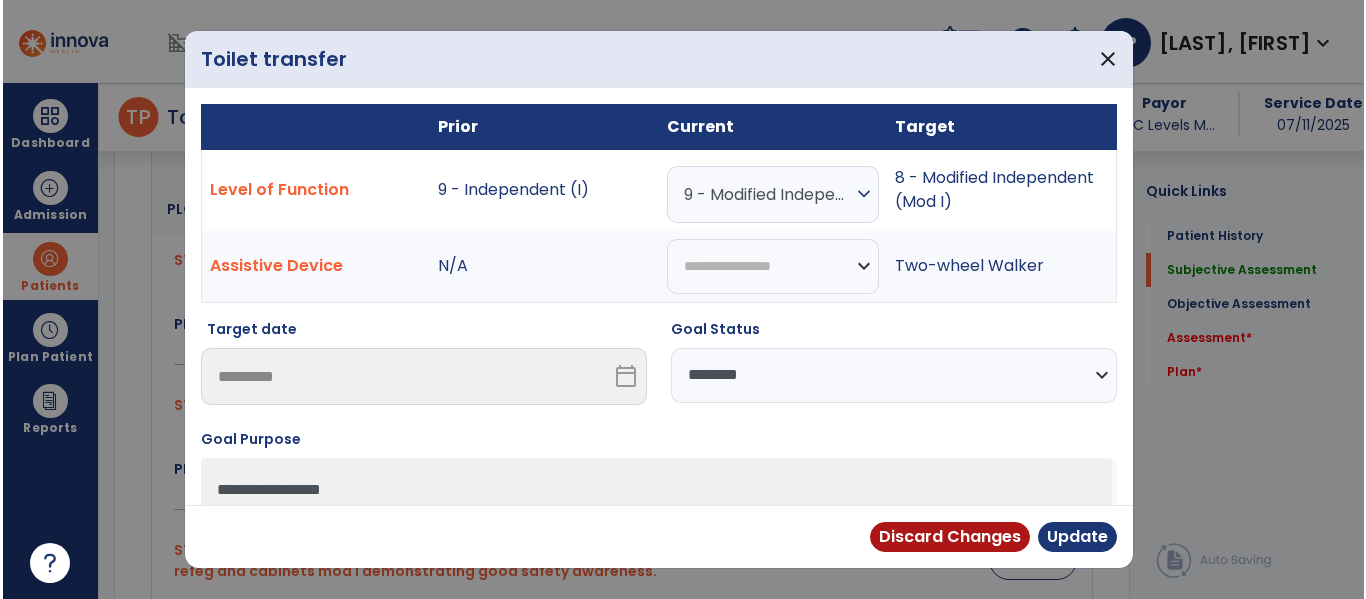 scroll, scrollTop: 800, scrollLeft: 0, axis: vertical 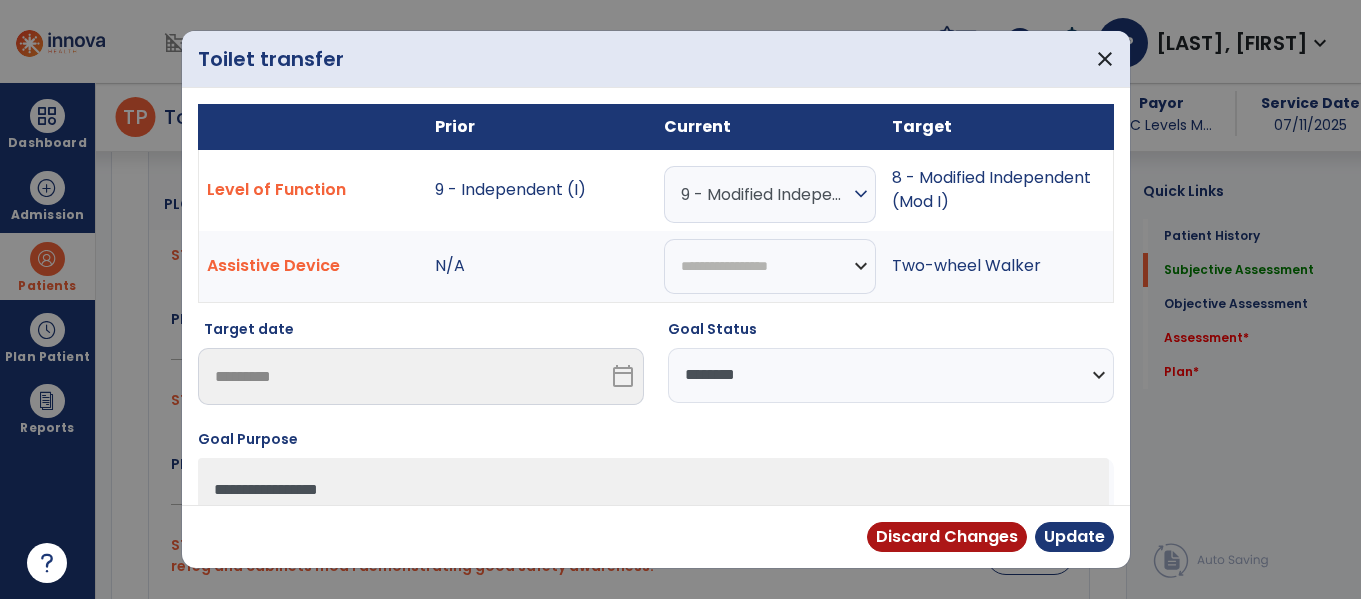 drag, startPoint x: 889, startPoint y: 360, endPoint x: 886, endPoint y: 370, distance: 10.440307 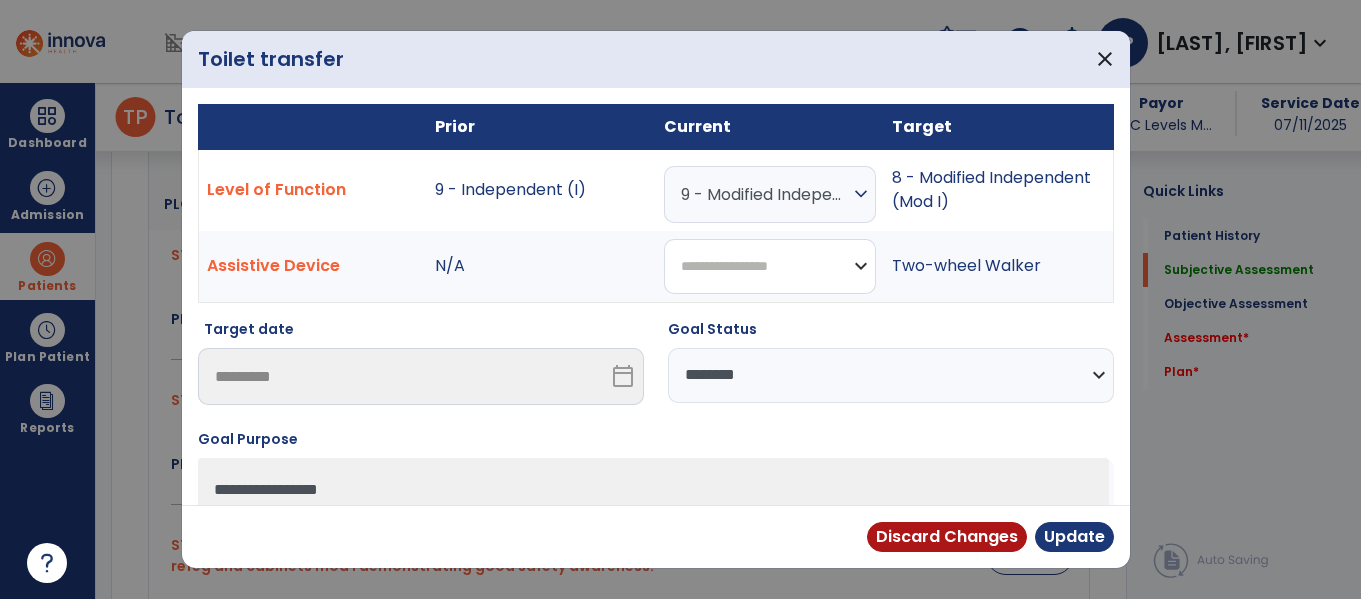 click on "**********" at bounding box center (770, 266) 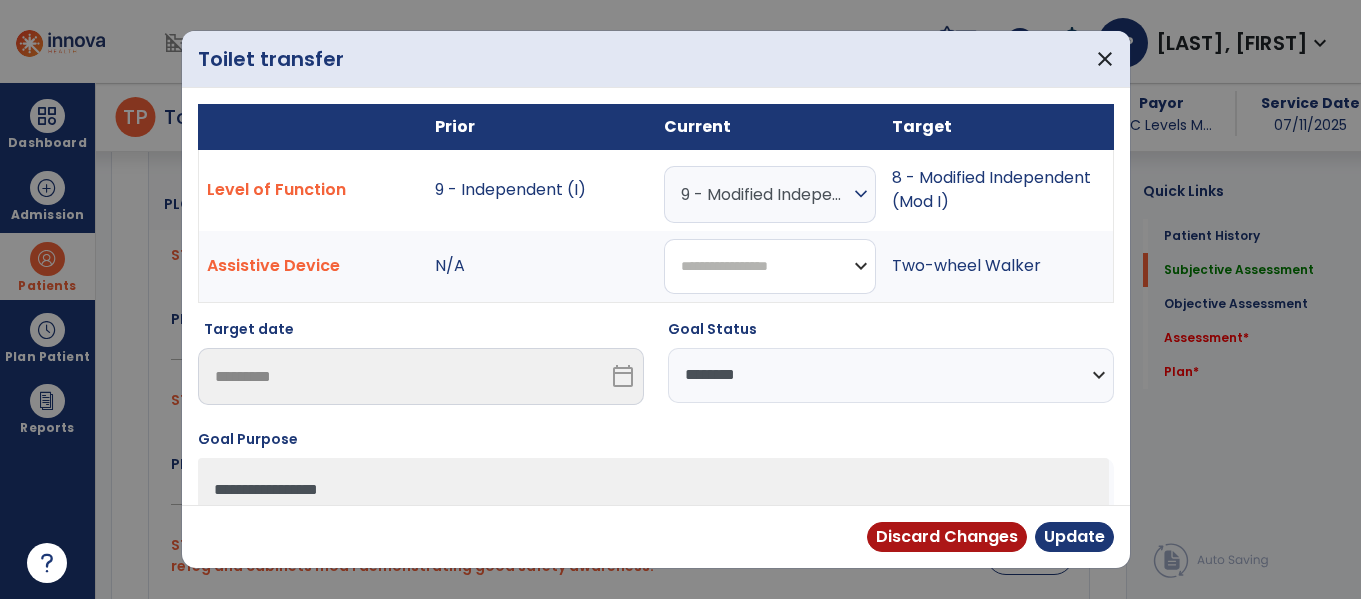 select on "********" 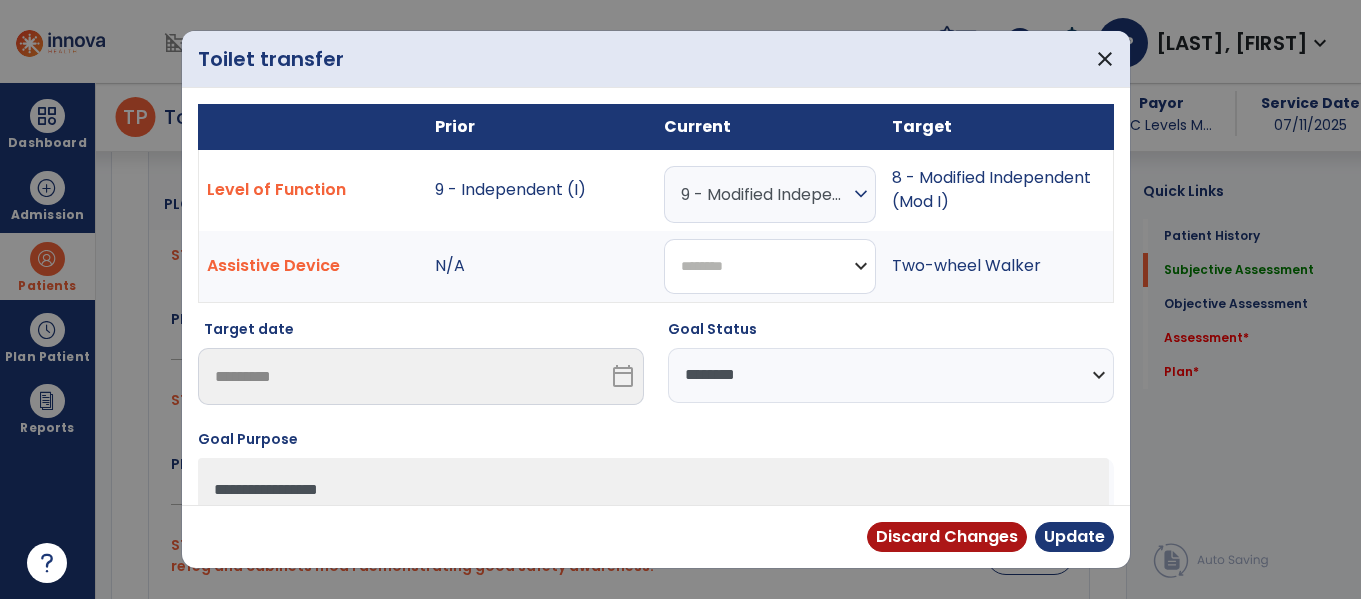 click on "**********" at bounding box center [770, 266] 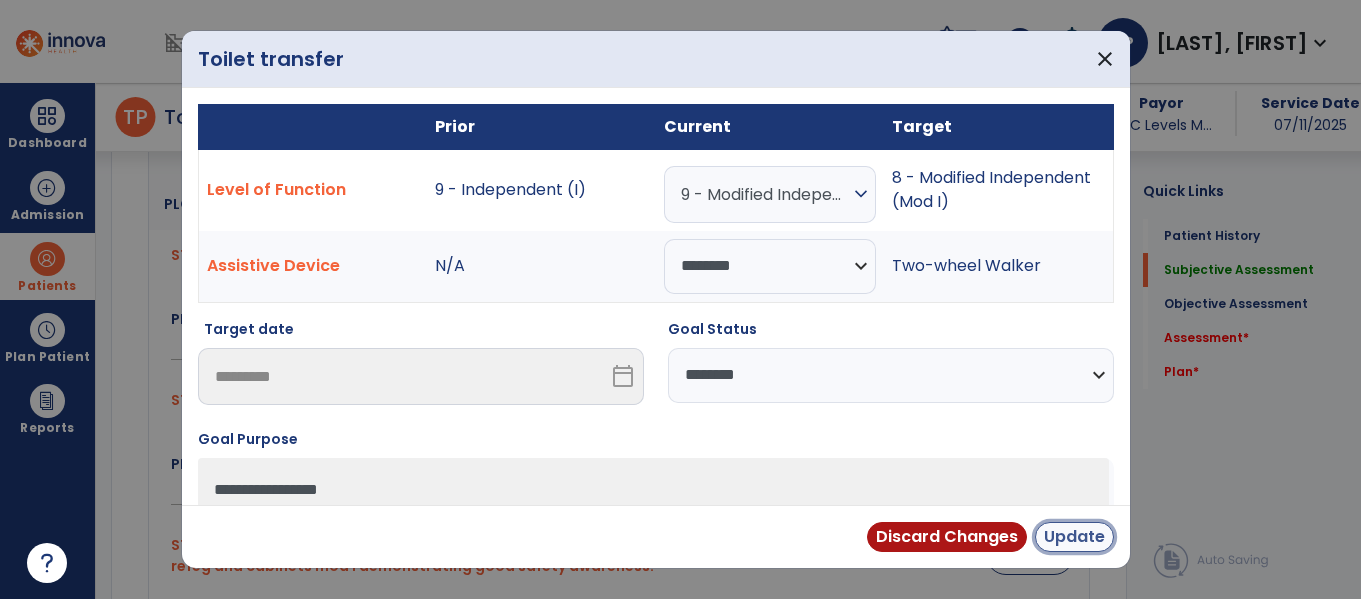 click on "Update" at bounding box center (1074, 537) 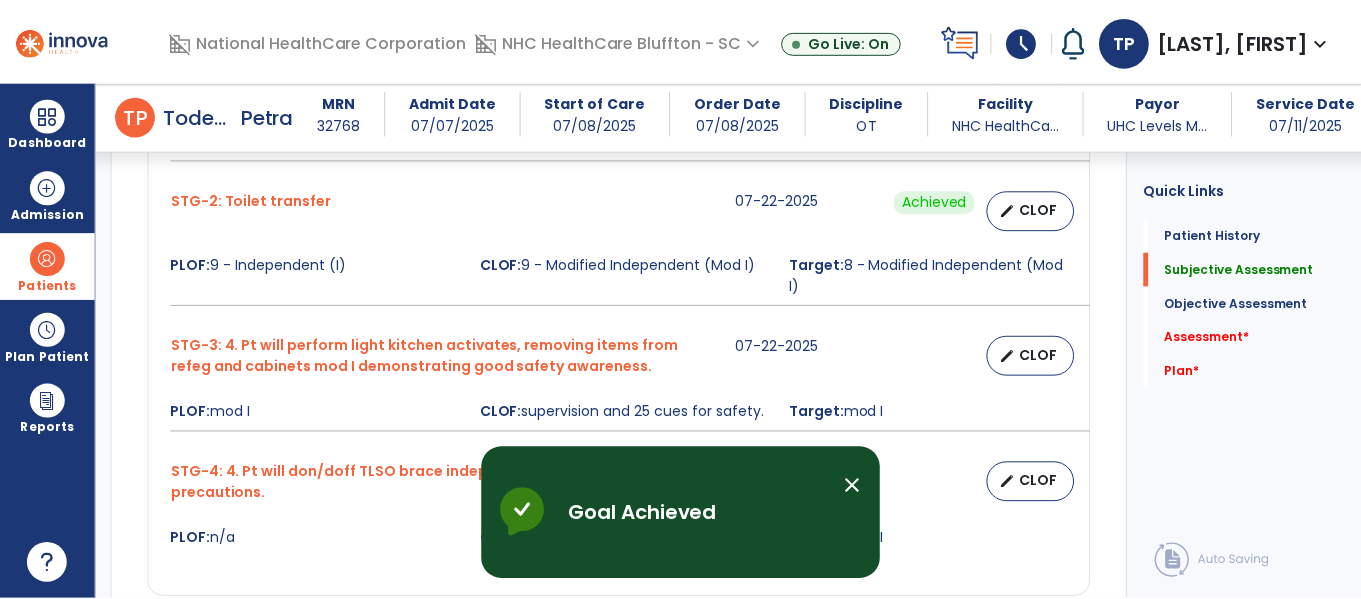 scroll, scrollTop: 1000, scrollLeft: 0, axis: vertical 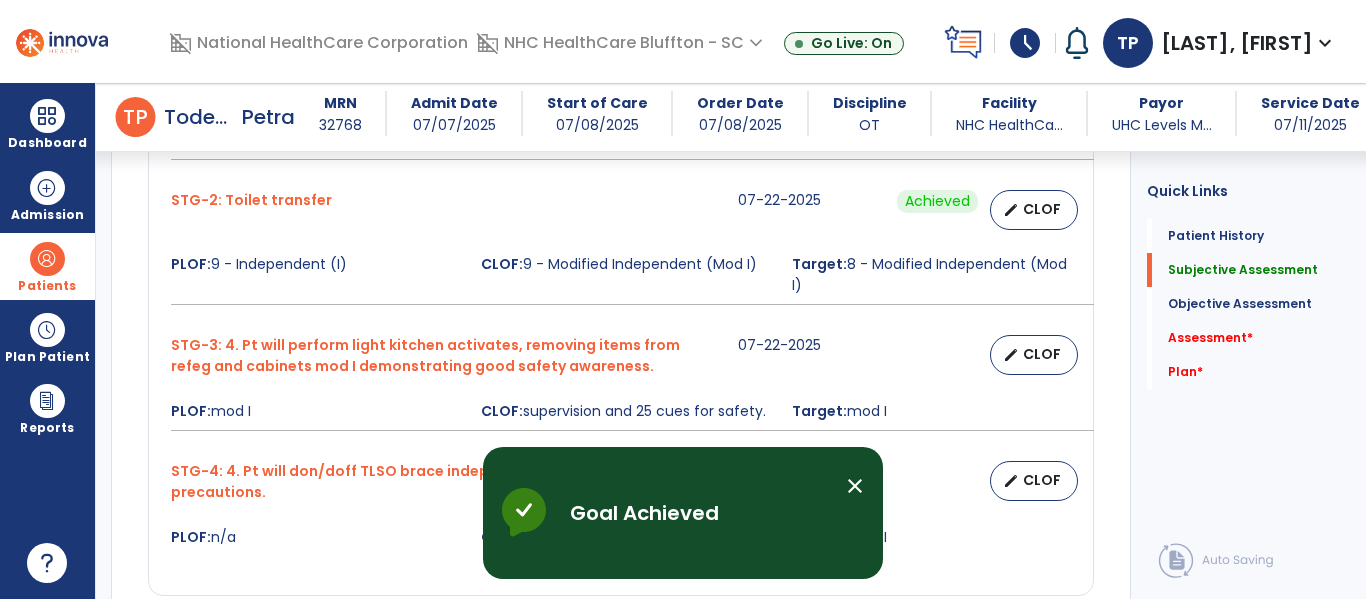 click on "close" at bounding box center (855, 486) 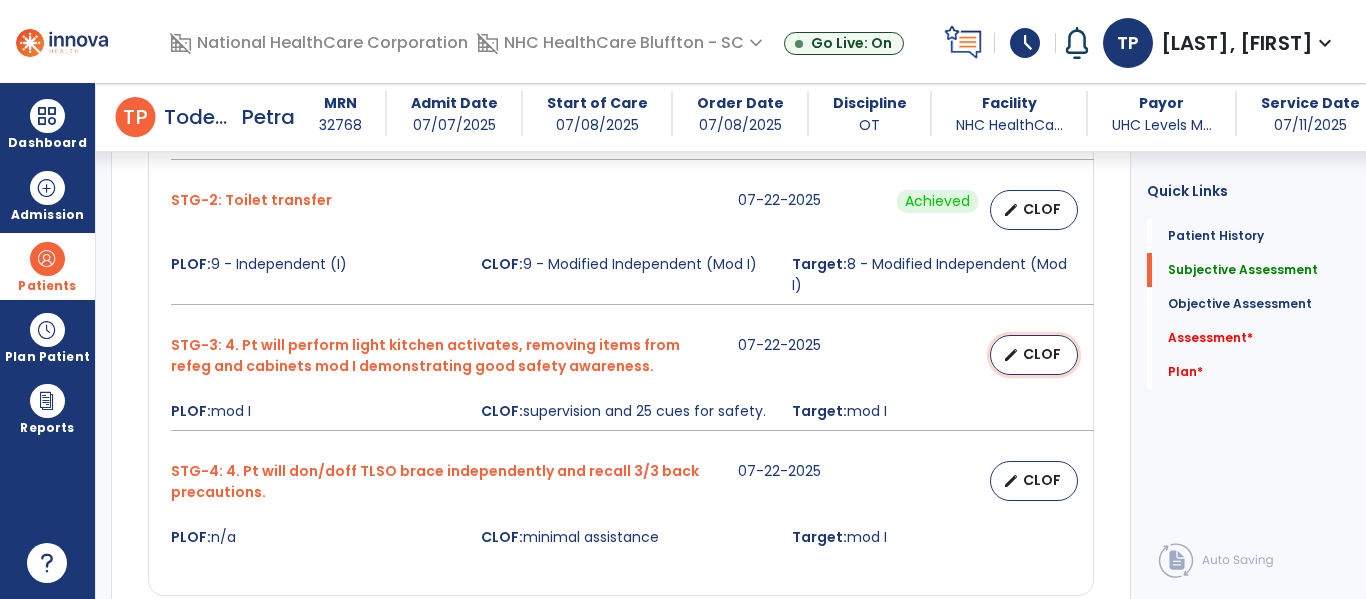 click on "edit" at bounding box center [1011, 355] 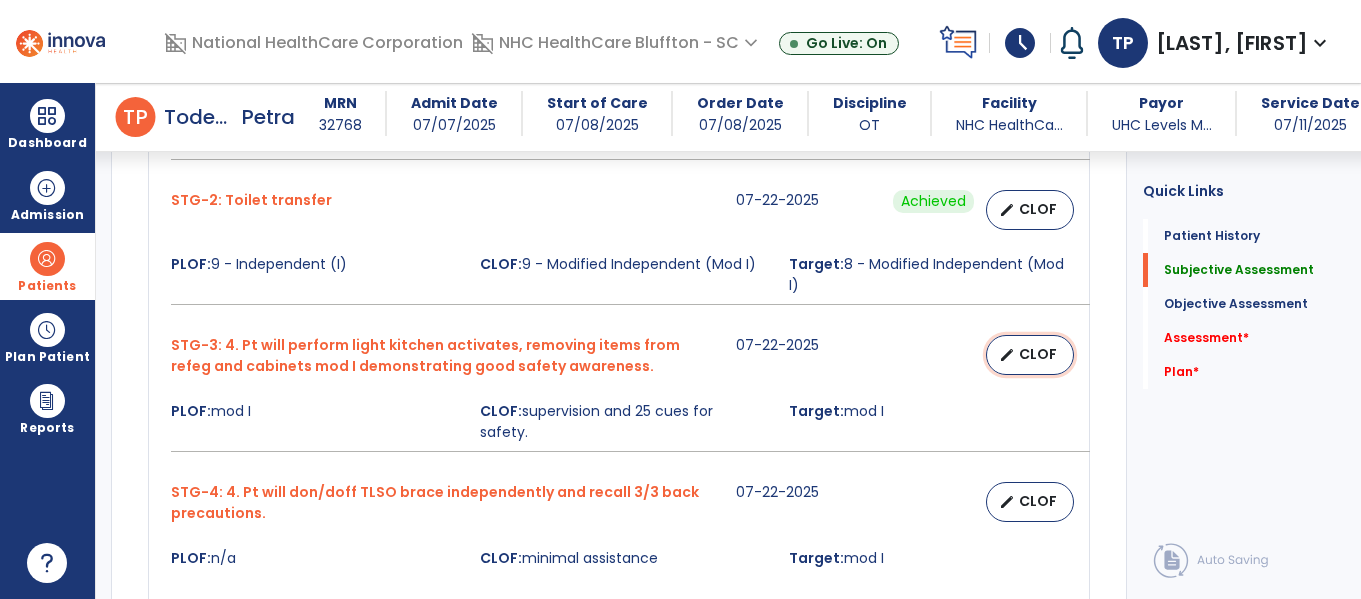 select on "********" 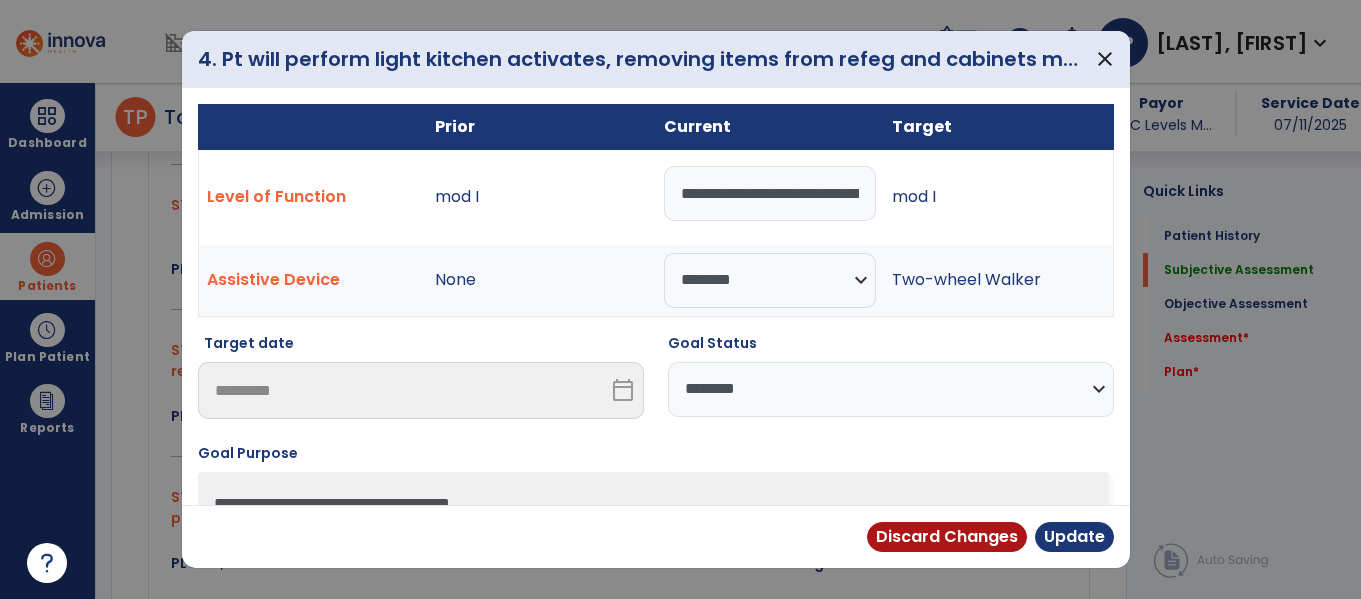 scroll, scrollTop: 1000, scrollLeft: 0, axis: vertical 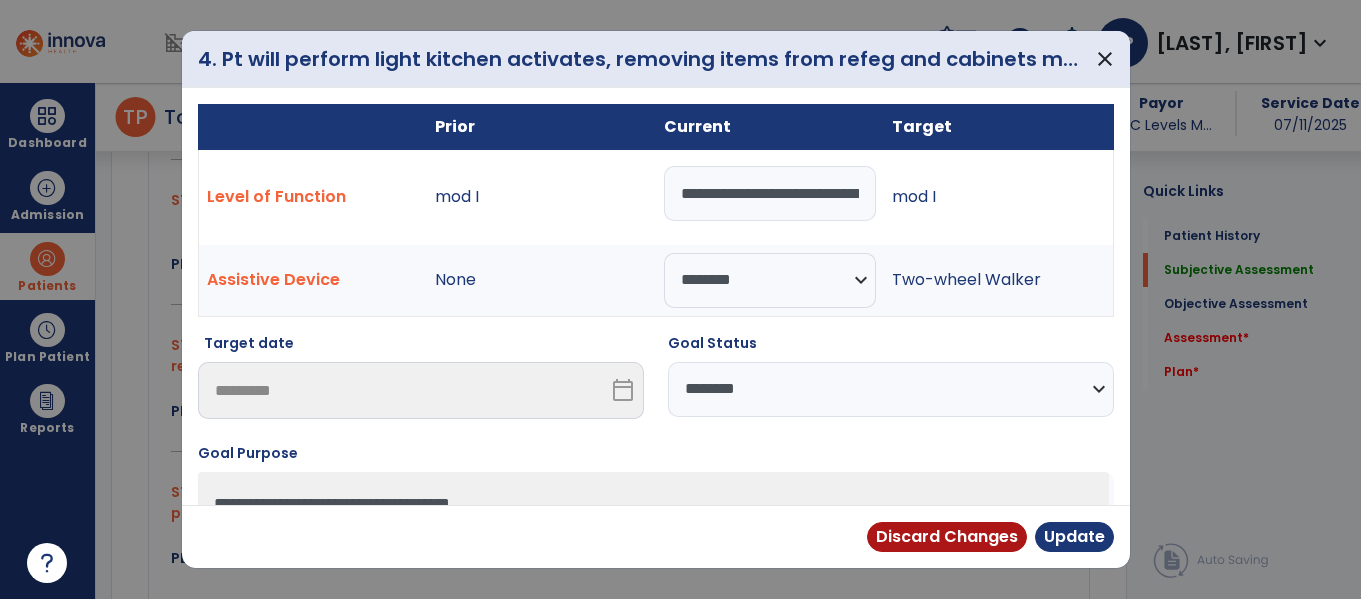 click on "**********" at bounding box center (891, 389) 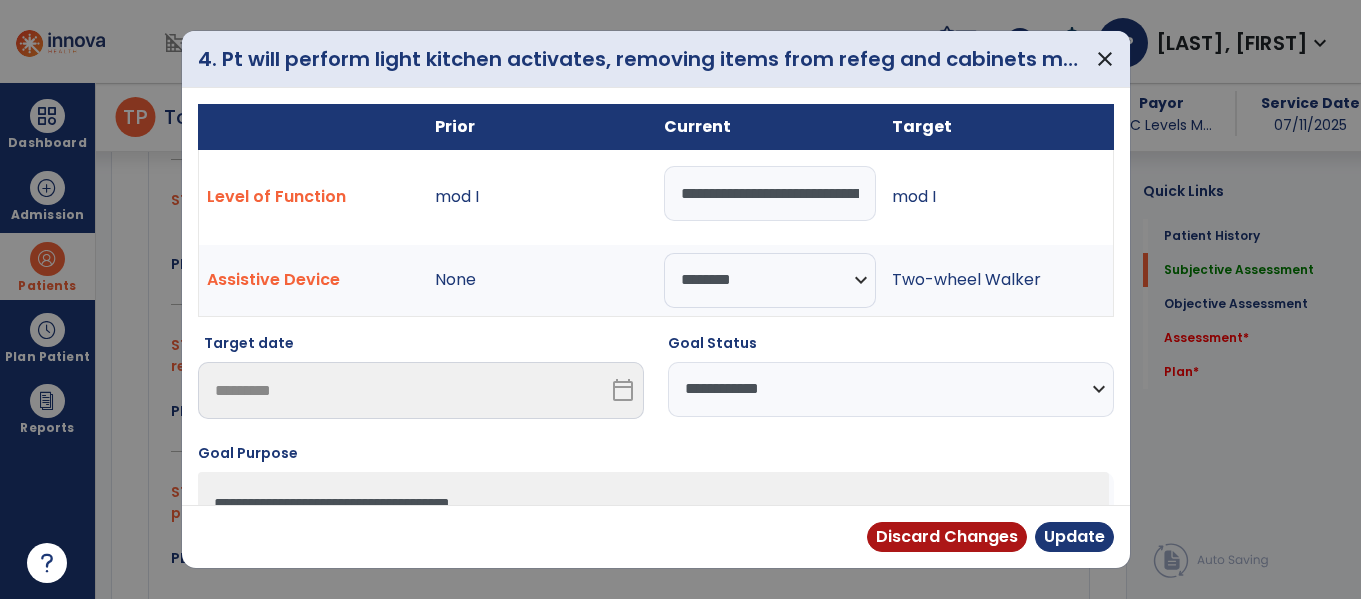 click on "**********" at bounding box center [891, 389] 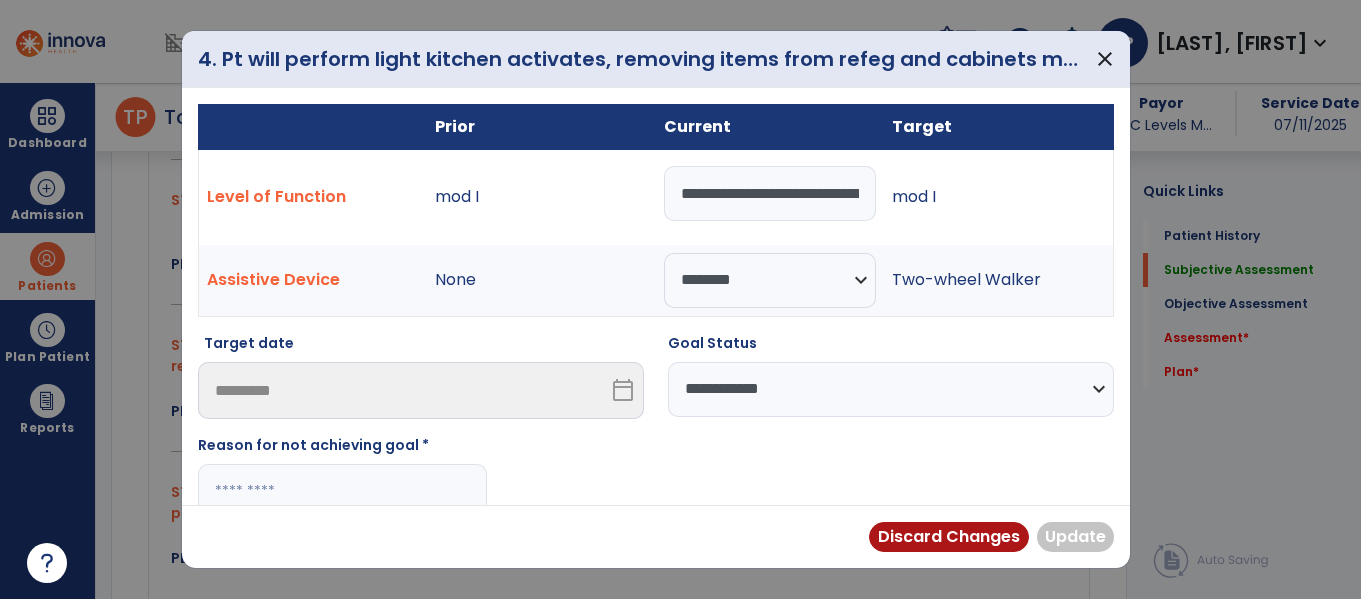 click at bounding box center [342, 491] 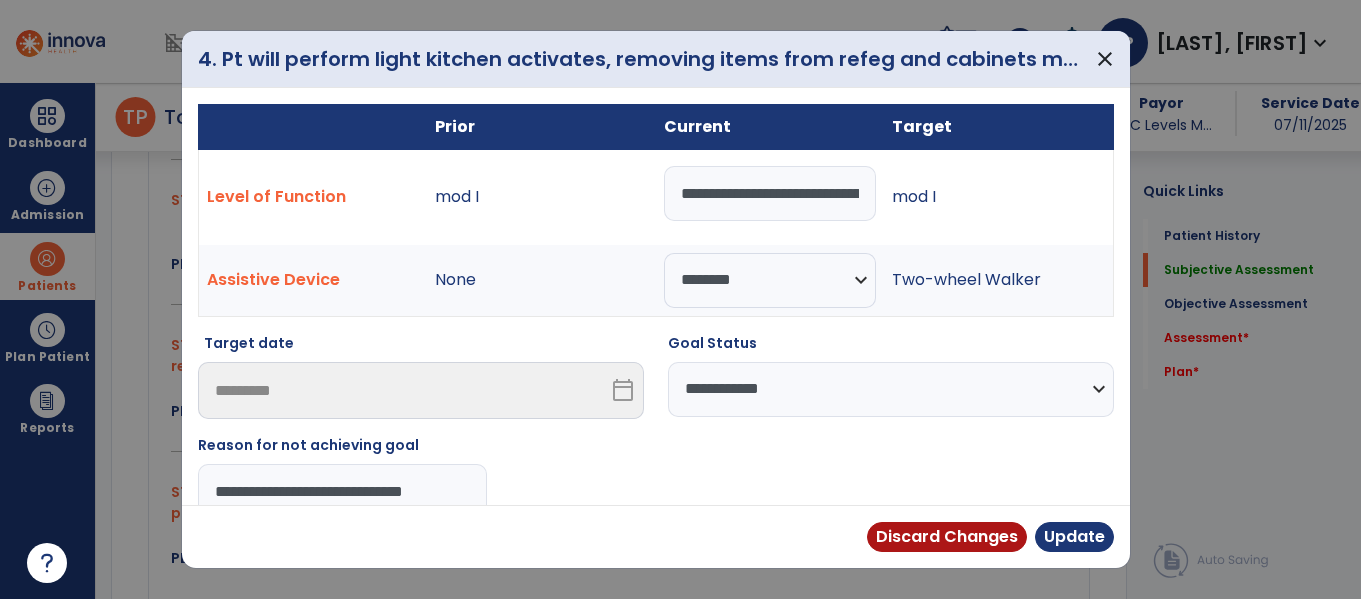 scroll, scrollTop: 0, scrollLeft: 24, axis: horizontal 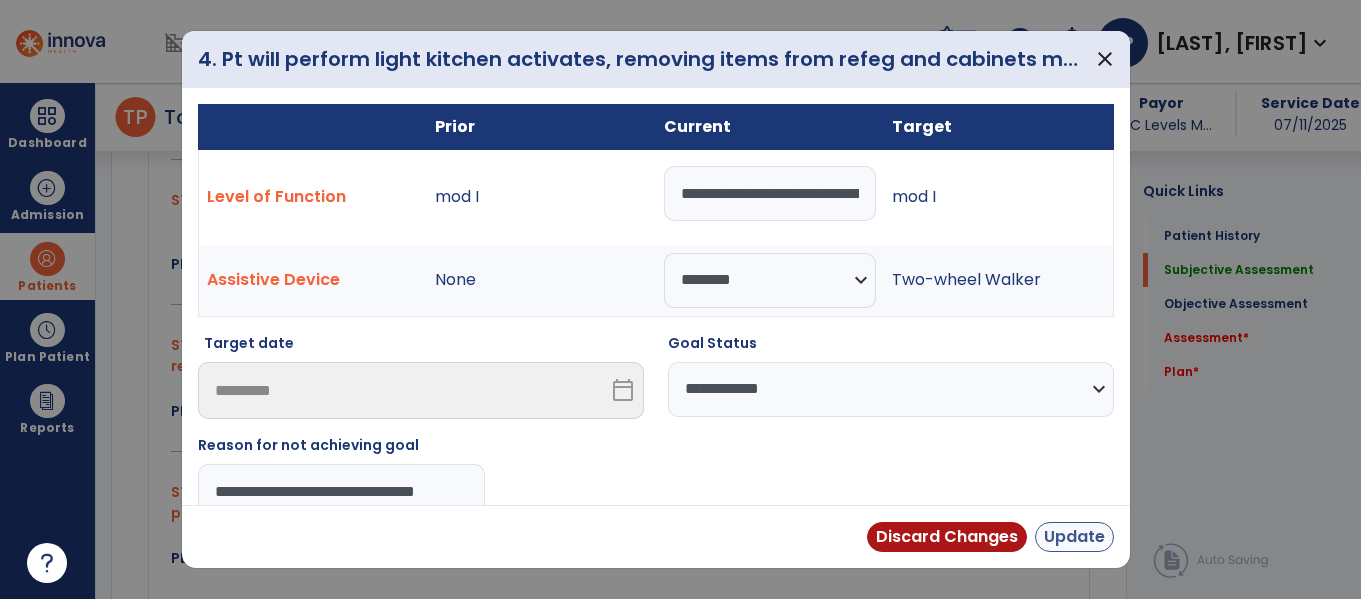 type on "**********" 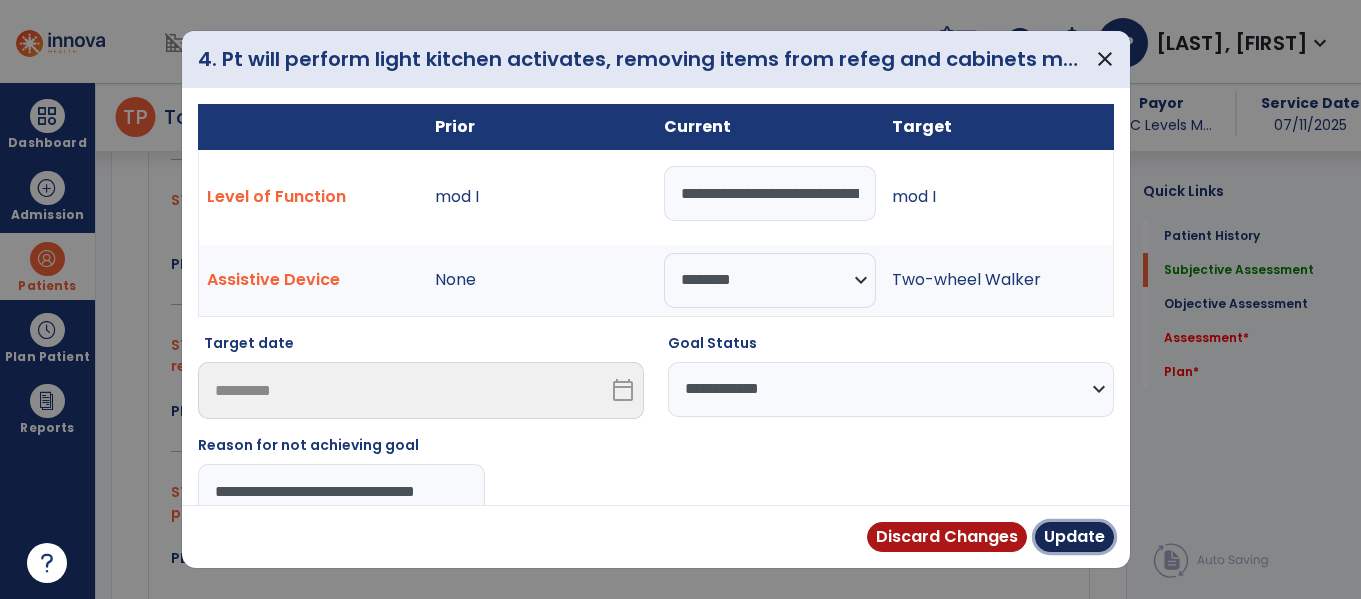 click on "Update" at bounding box center [1074, 537] 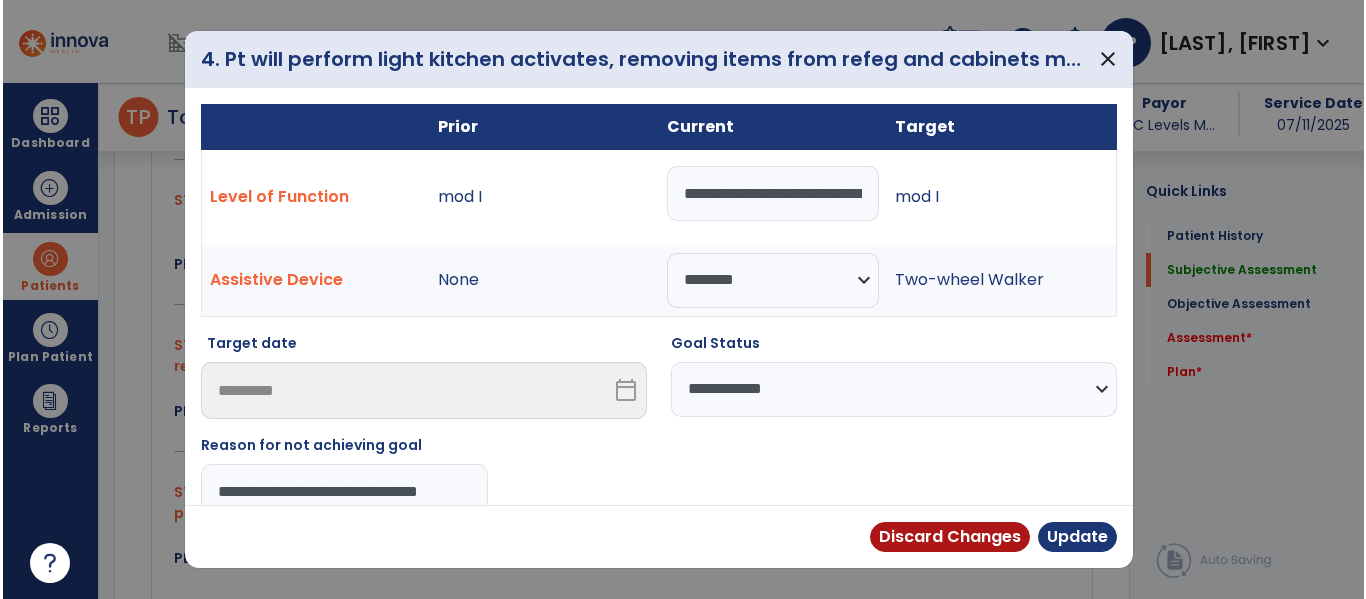 scroll, scrollTop: 0, scrollLeft: 0, axis: both 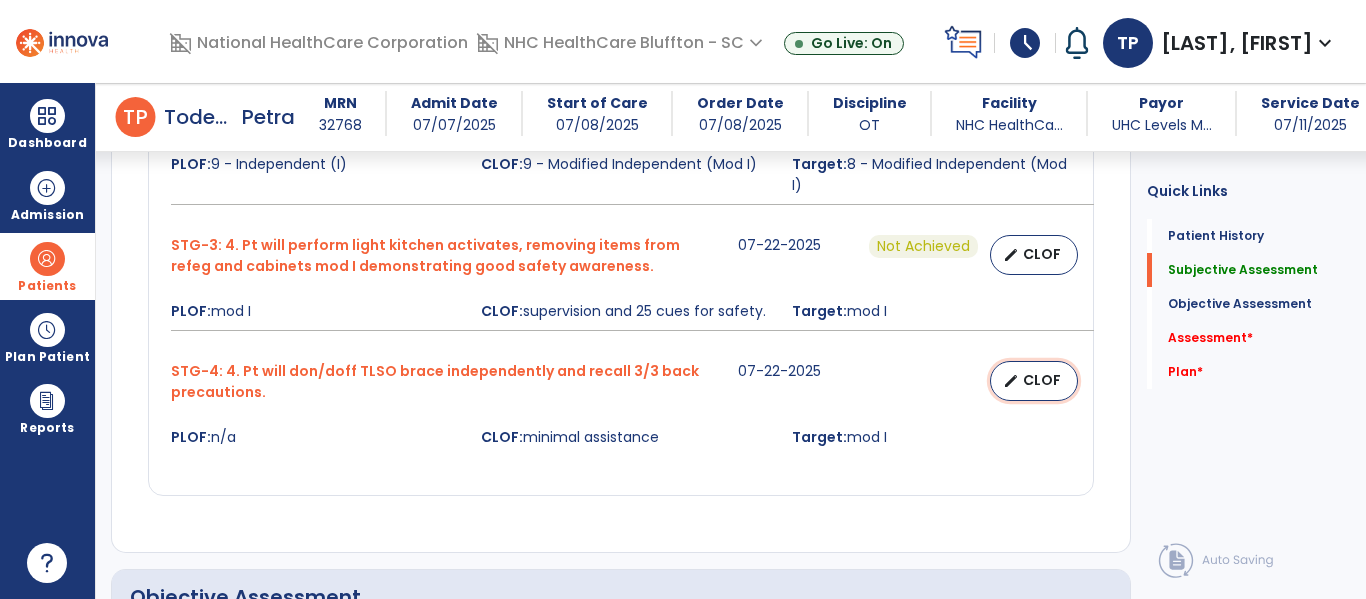 click on "edit   CLOF" at bounding box center [1034, 381] 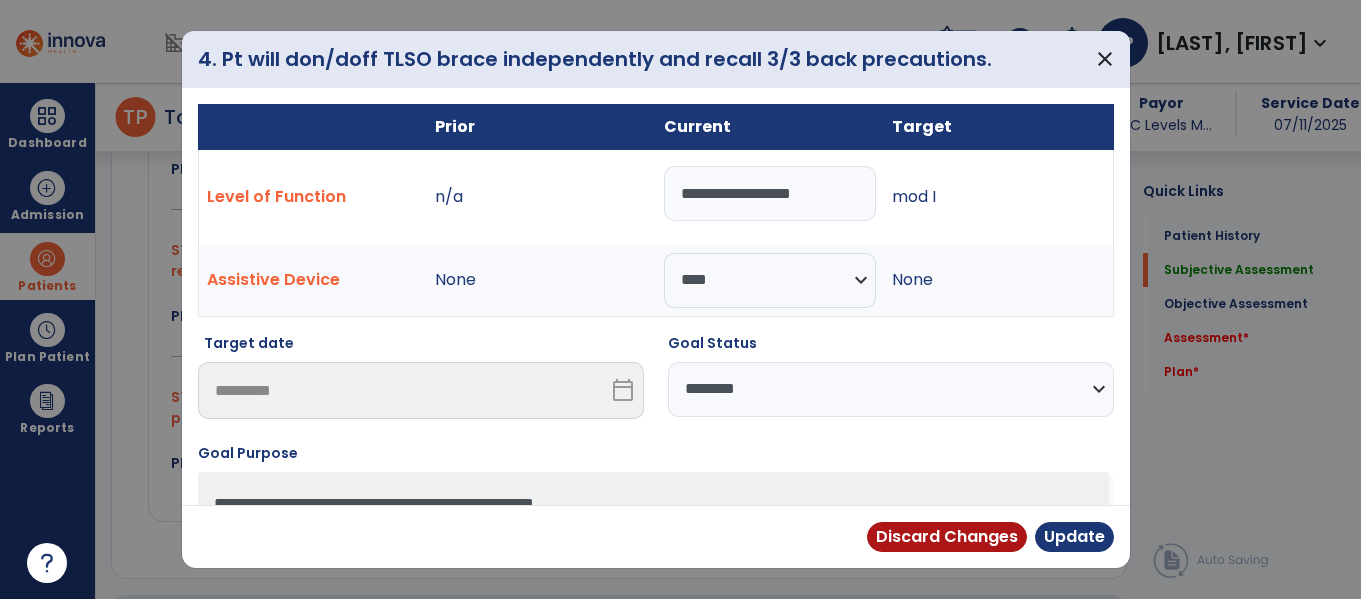 scroll, scrollTop: 1100, scrollLeft: 0, axis: vertical 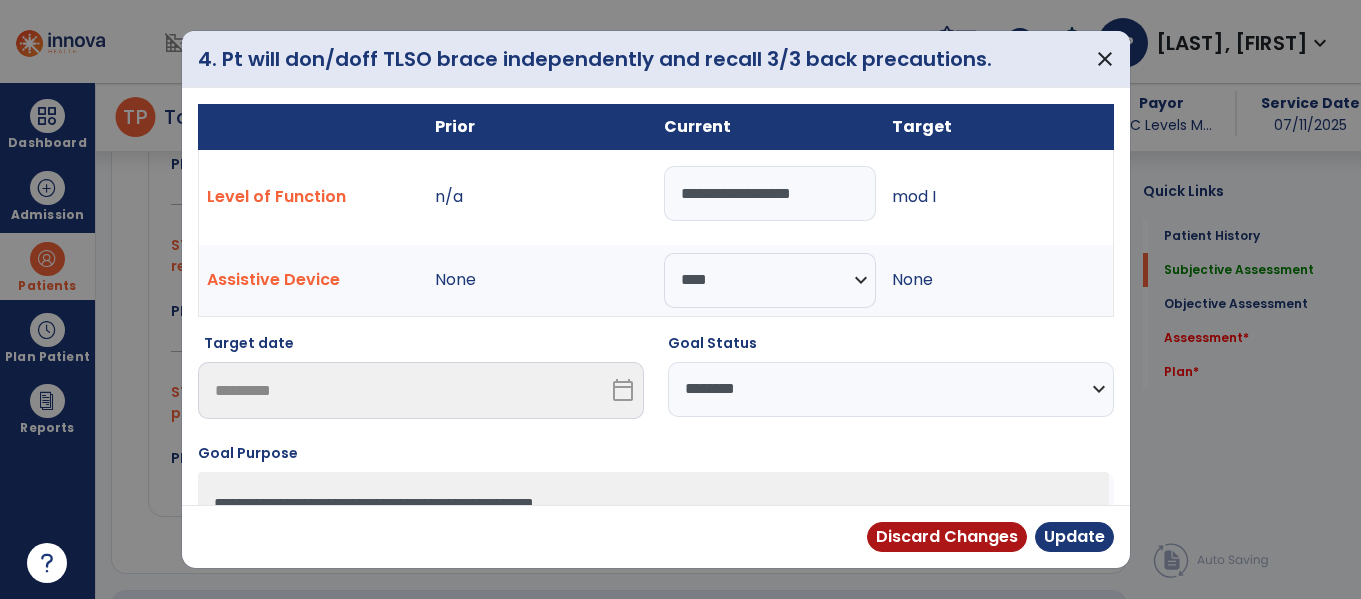 click on "**********" at bounding box center (891, 389) 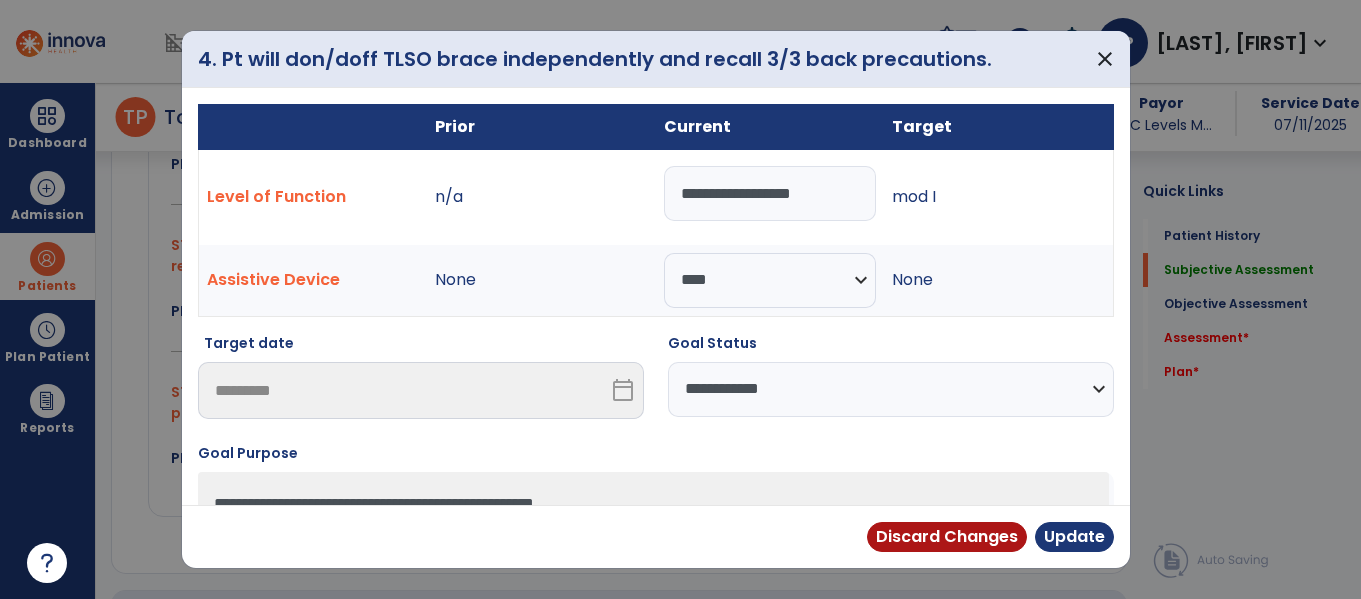 click on "**********" at bounding box center [891, 389] 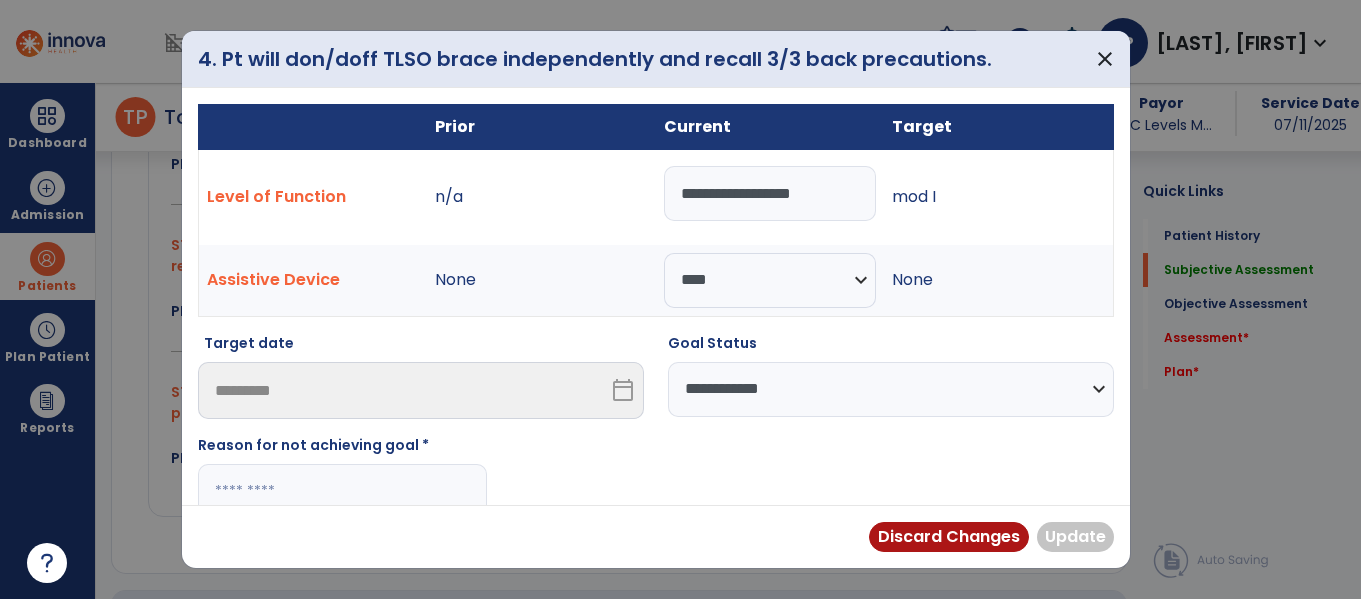 click at bounding box center [342, 491] 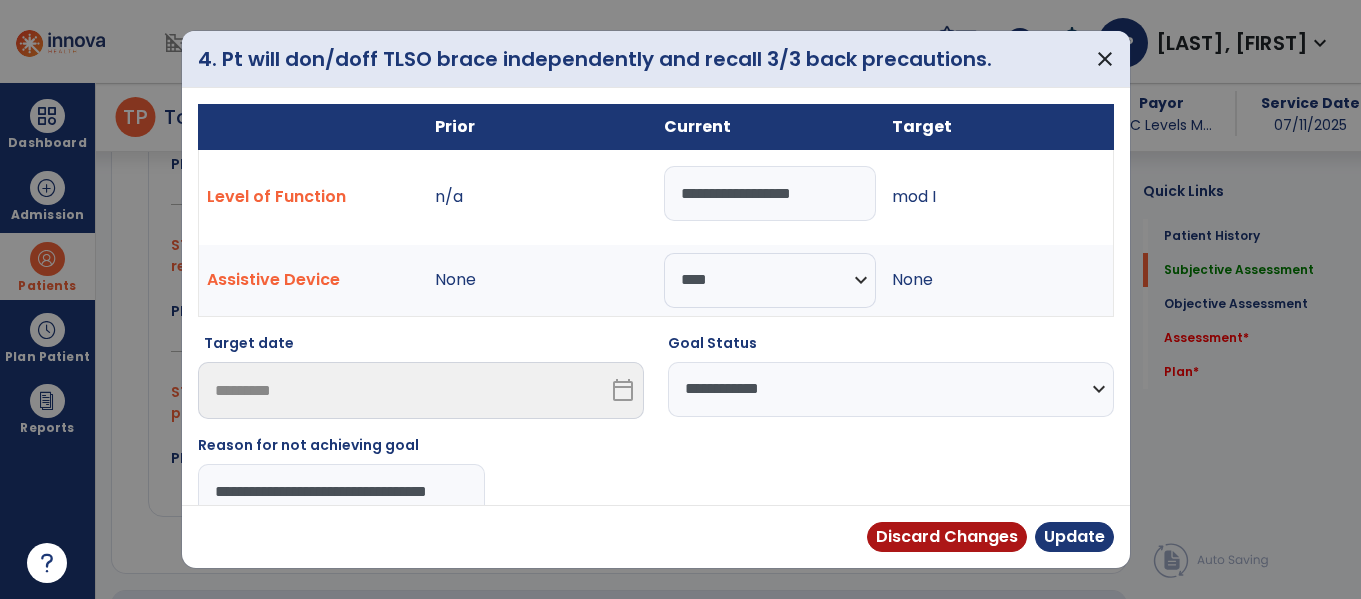 scroll, scrollTop: 0, scrollLeft: 31, axis: horizontal 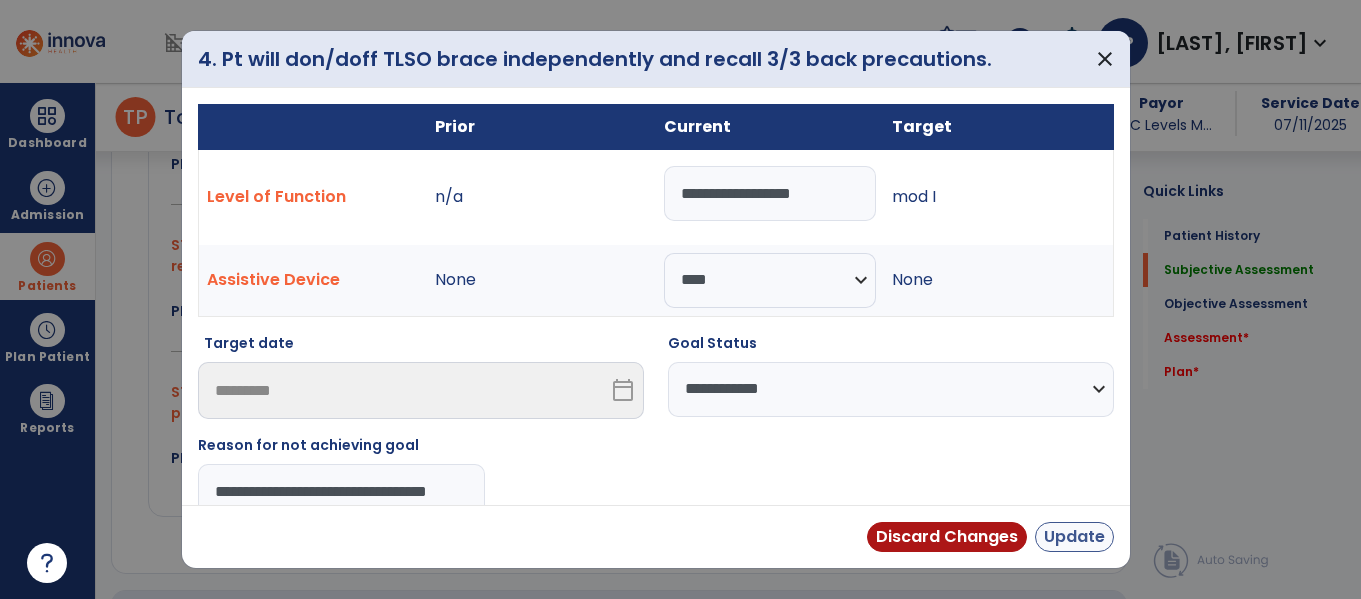type on "**********" 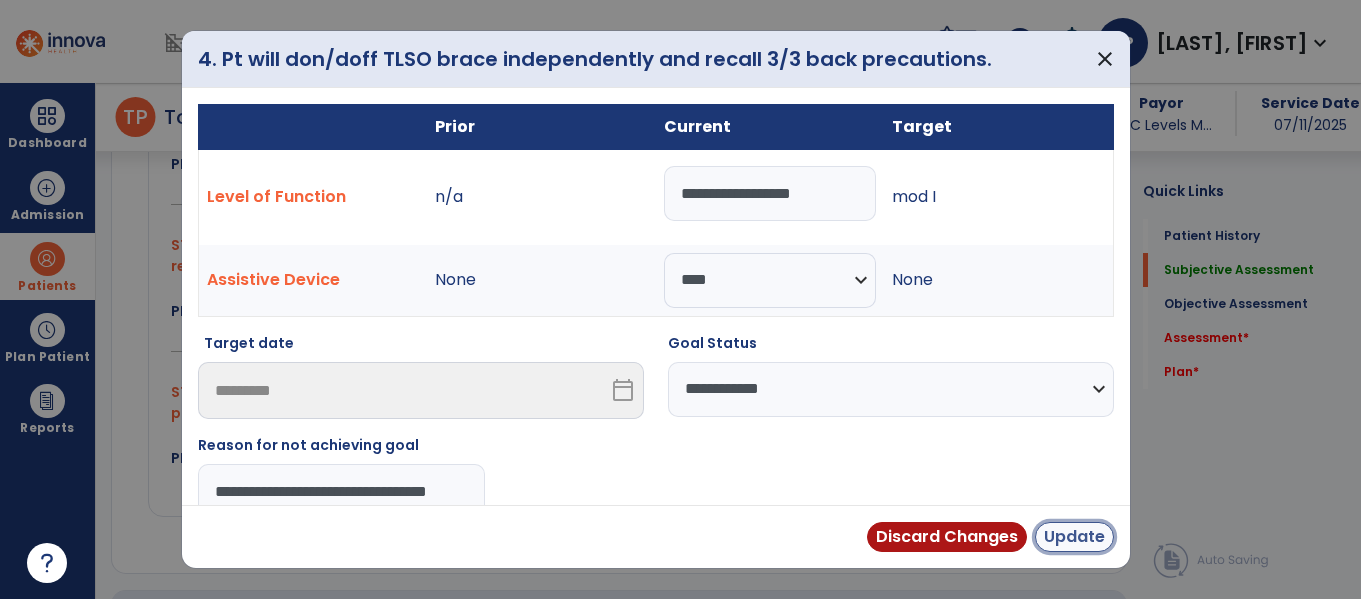 click on "Update" at bounding box center (1074, 537) 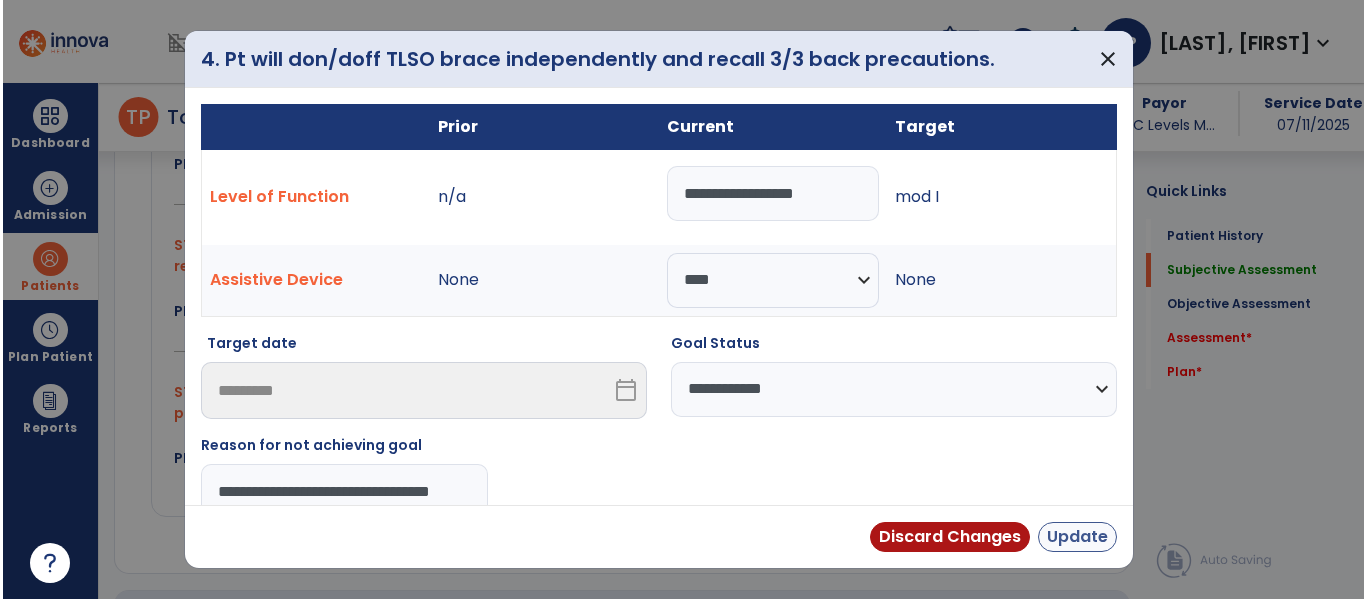 scroll, scrollTop: 0, scrollLeft: 0, axis: both 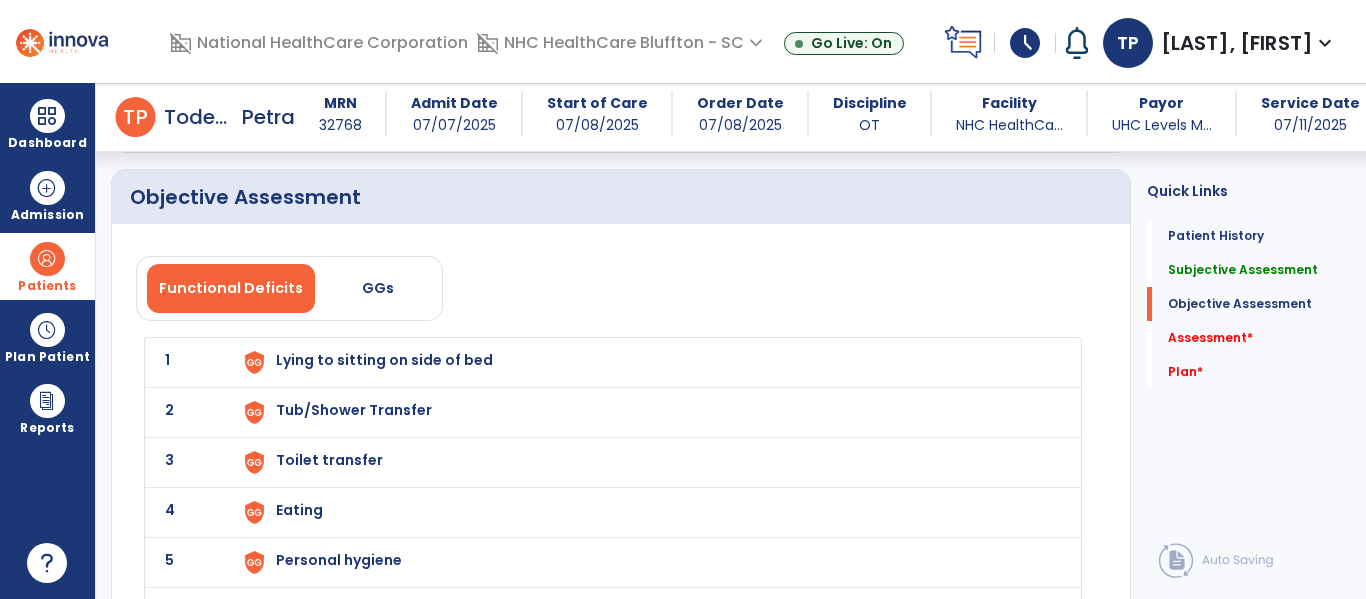 click on "Lying to sitting on side of bed" at bounding box center (384, 360) 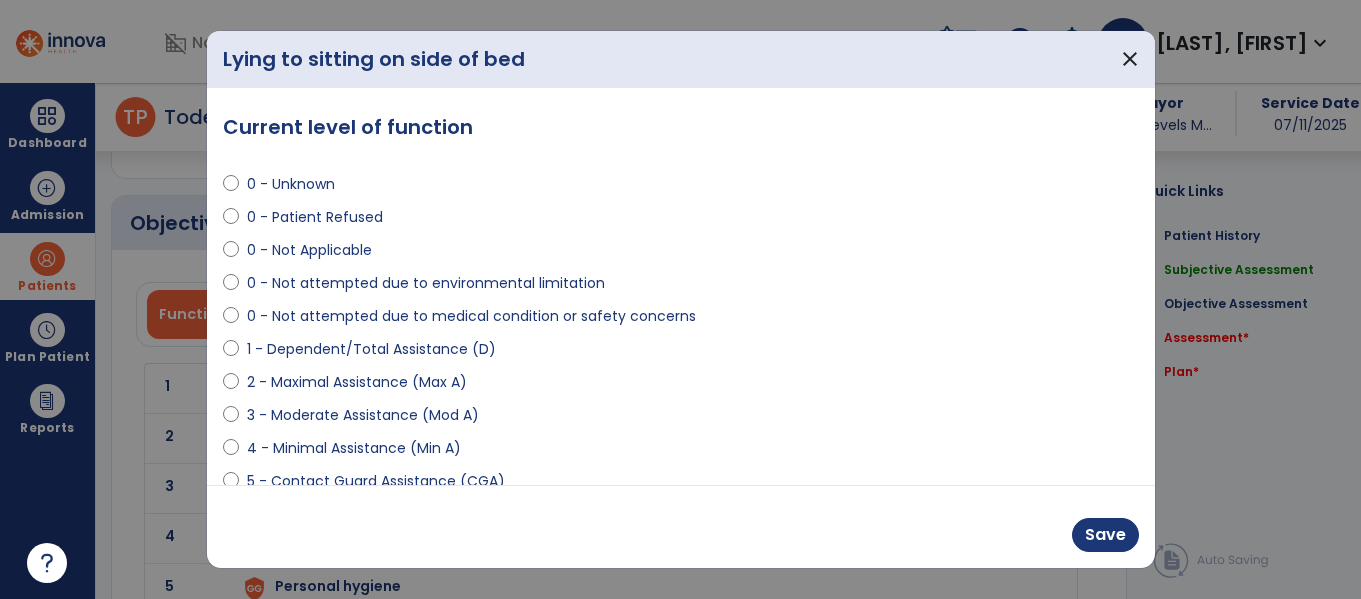 scroll, scrollTop: 1500, scrollLeft: 0, axis: vertical 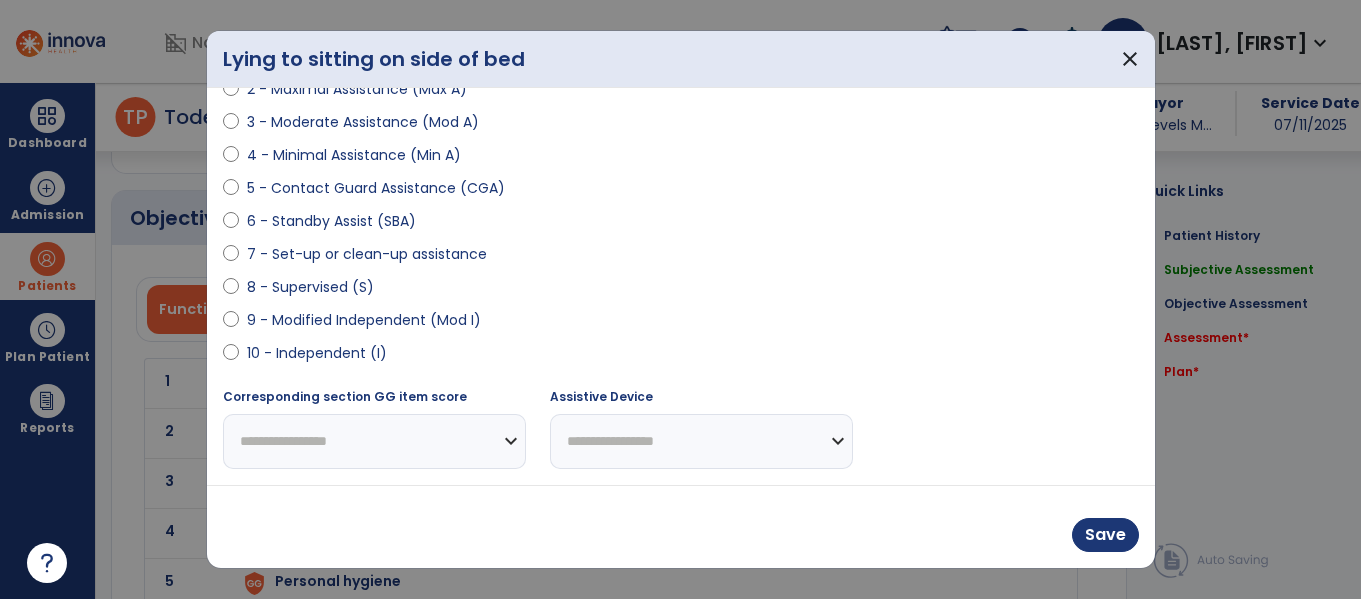 select on "**********" 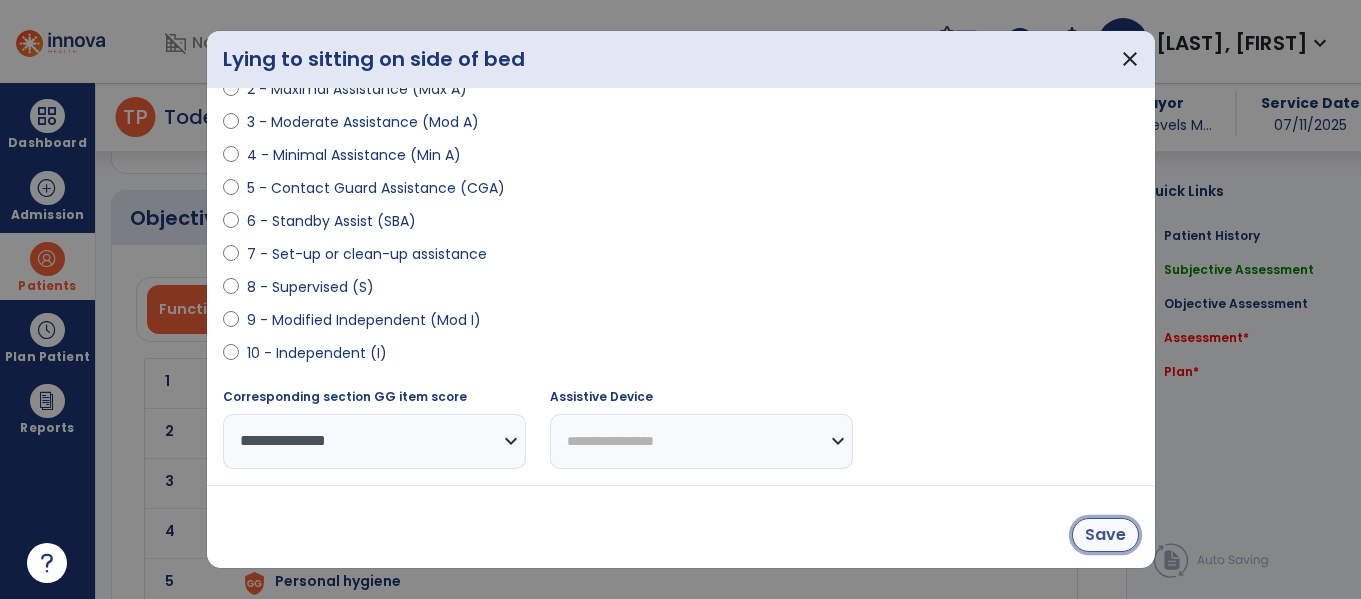 click on "Save" at bounding box center (1105, 535) 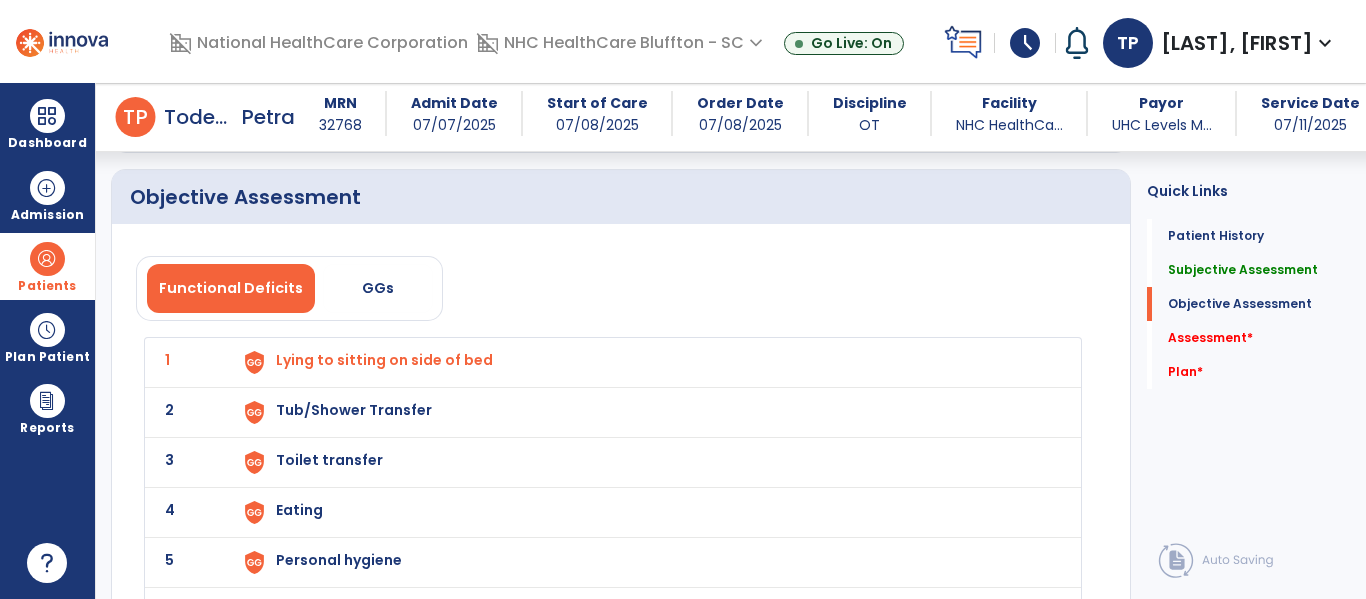 click on "Tub/Shower Transfer" at bounding box center (384, 360) 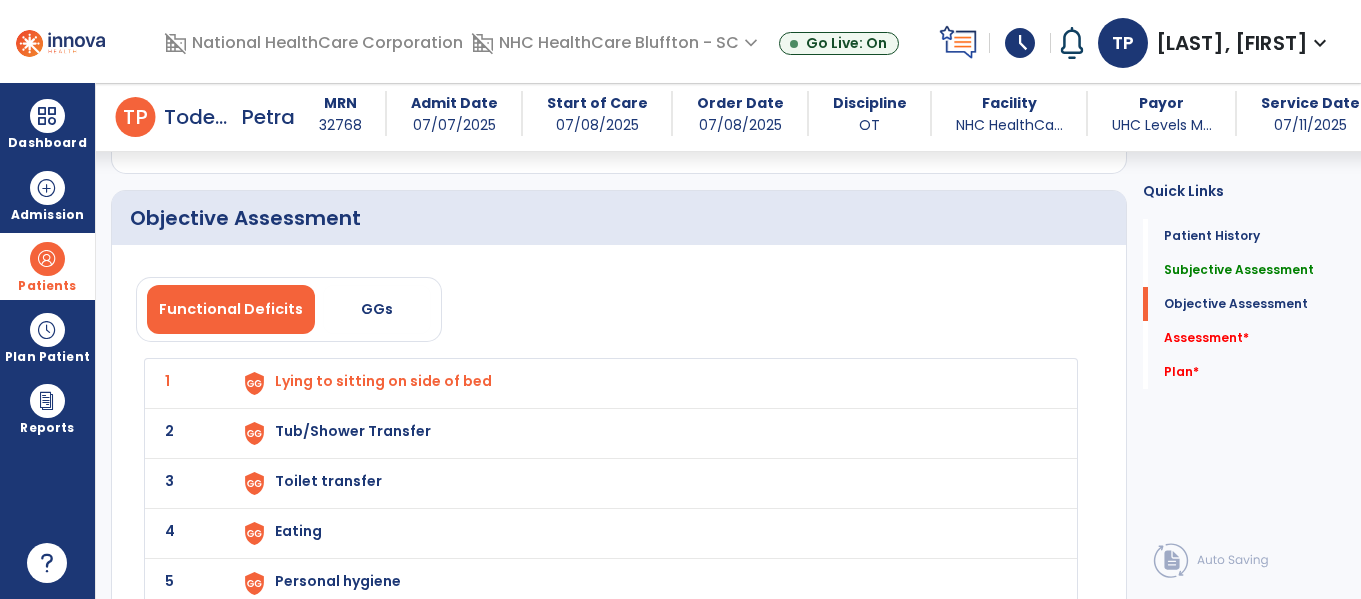 scroll, scrollTop: 1500, scrollLeft: 0, axis: vertical 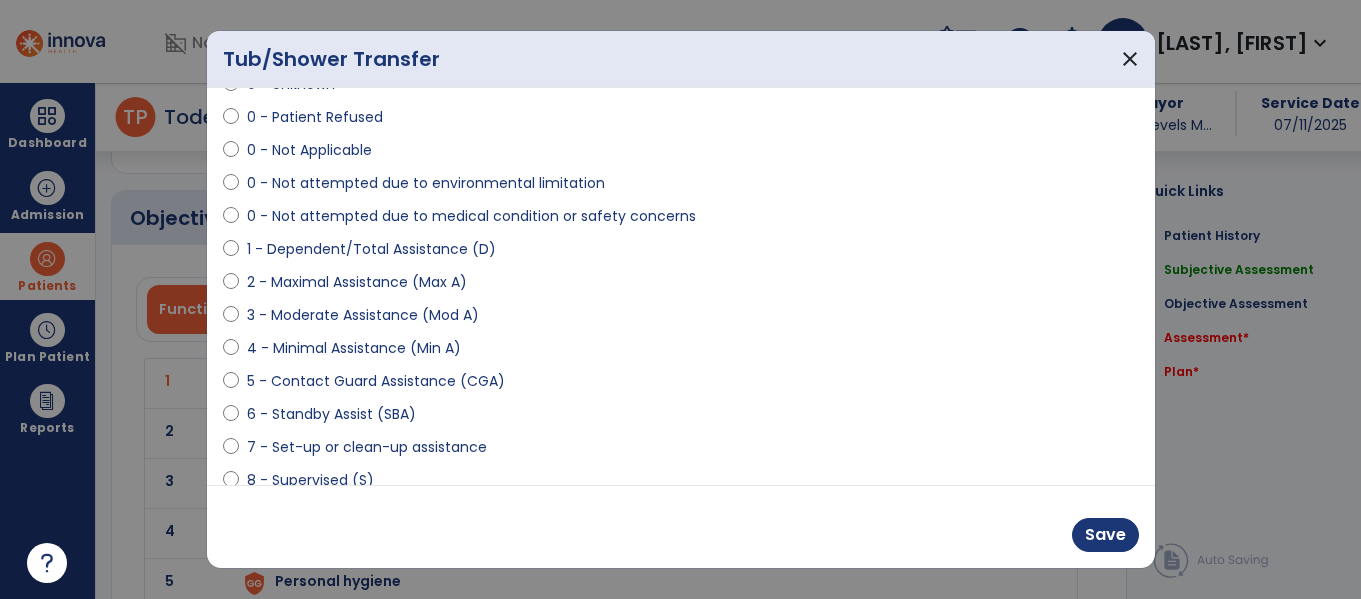 select on "**********" 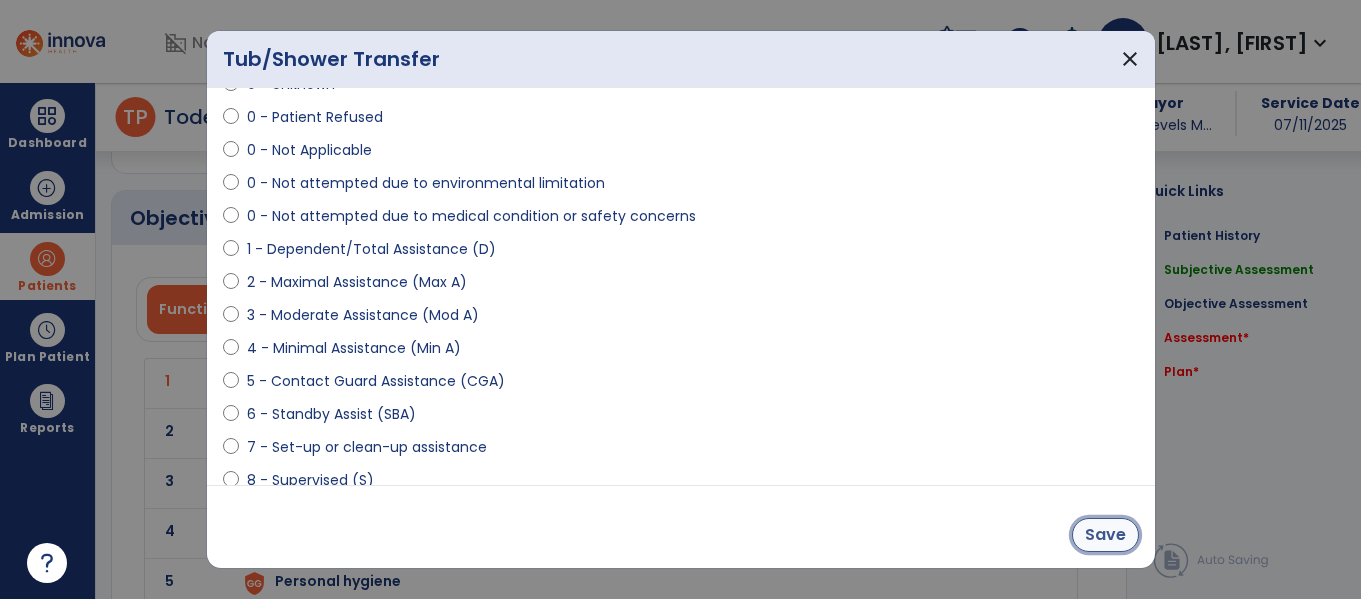 click on "Save" at bounding box center [1105, 535] 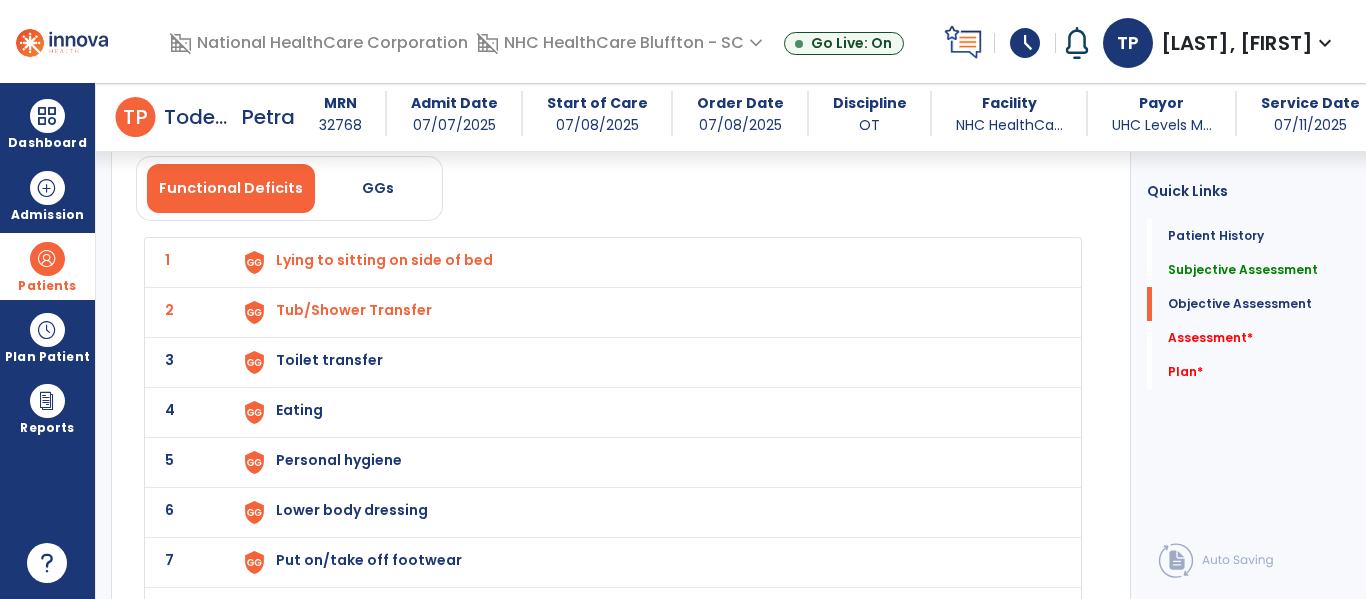 click on "Toilet transfer" at bounding box center [384, 260] 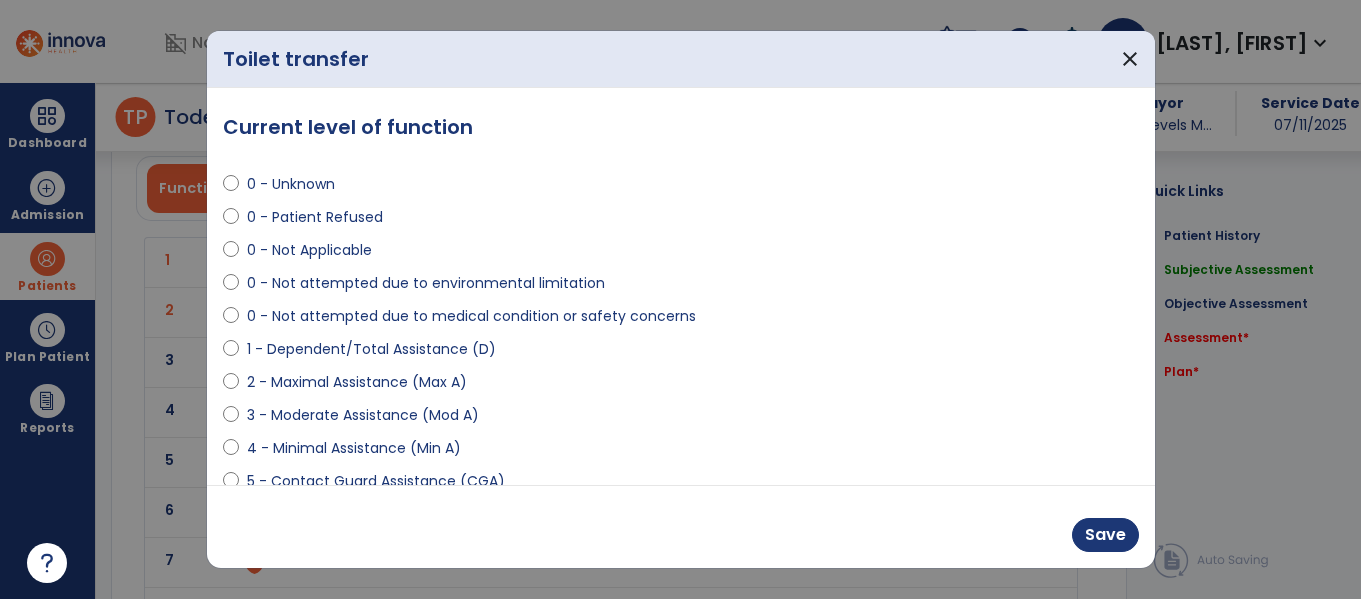 scroll, scrollTop: 1621, scrollLeft: 0, axis: vertical 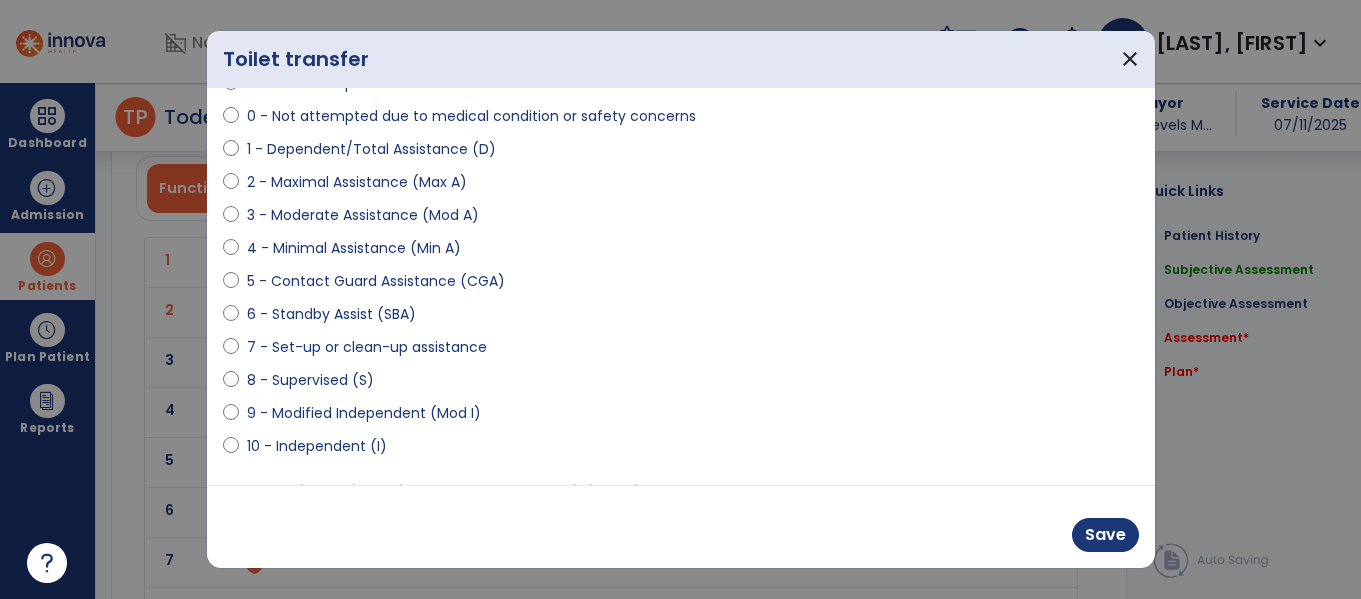 select on "**********" 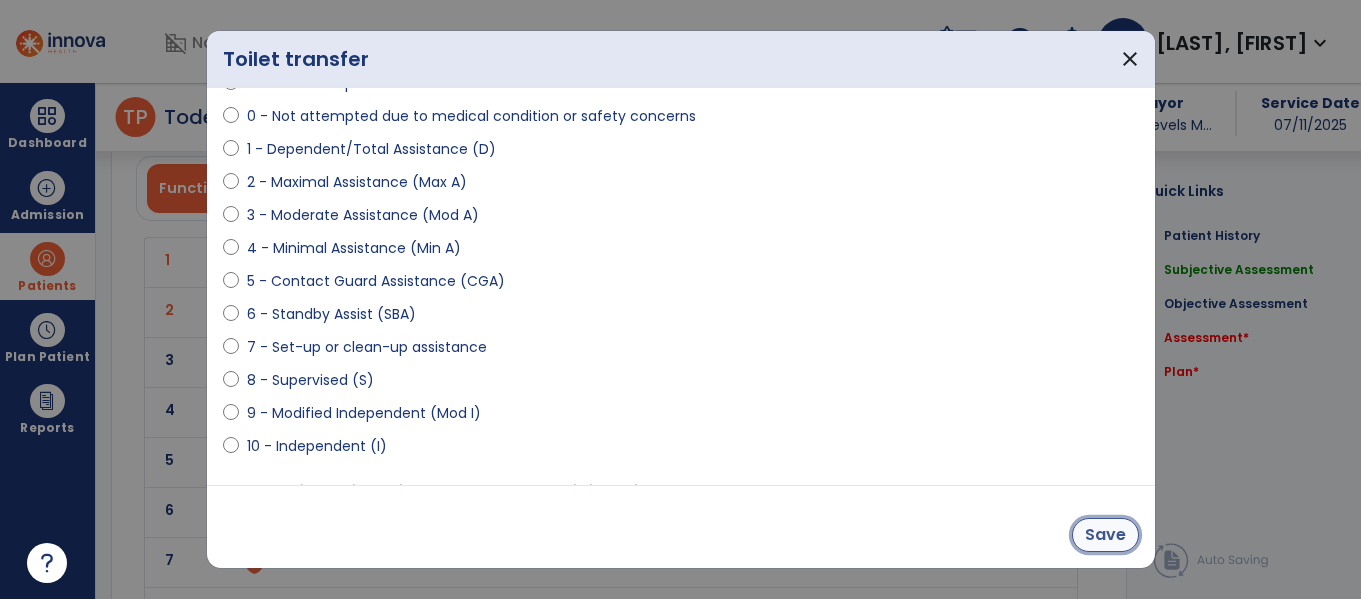 click on "Save" at bounding box center (1105, 535) 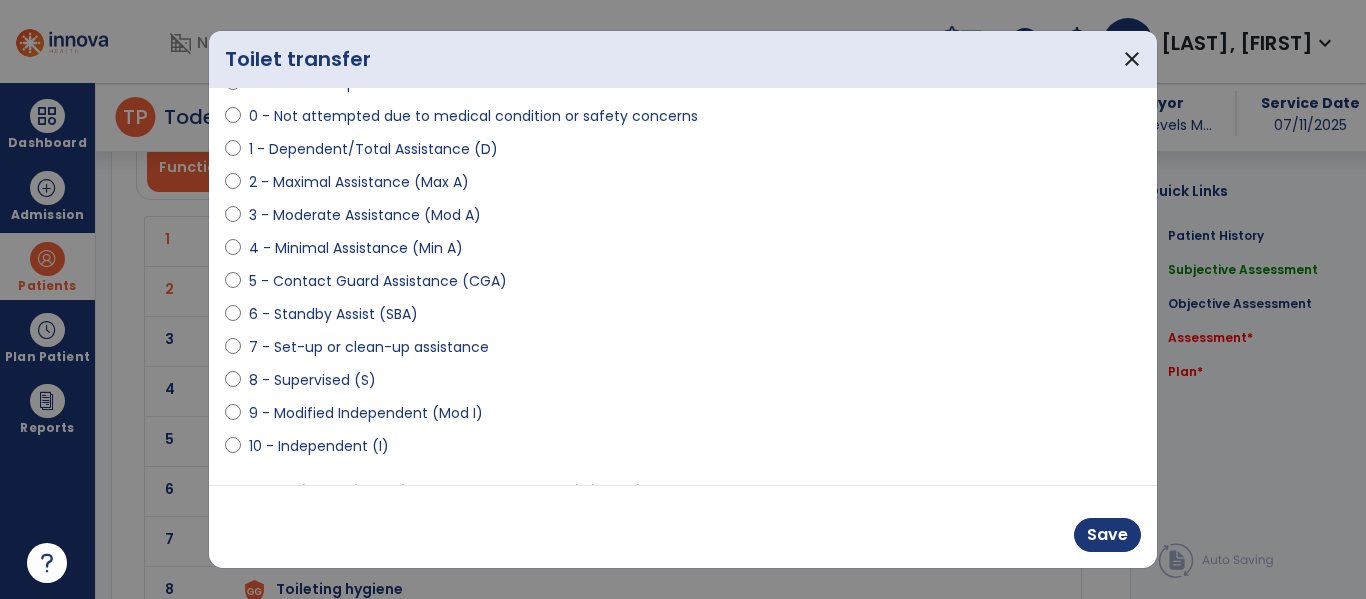 scroll, scrollTop: 1600, scrollLeft: 0, axis: vertical 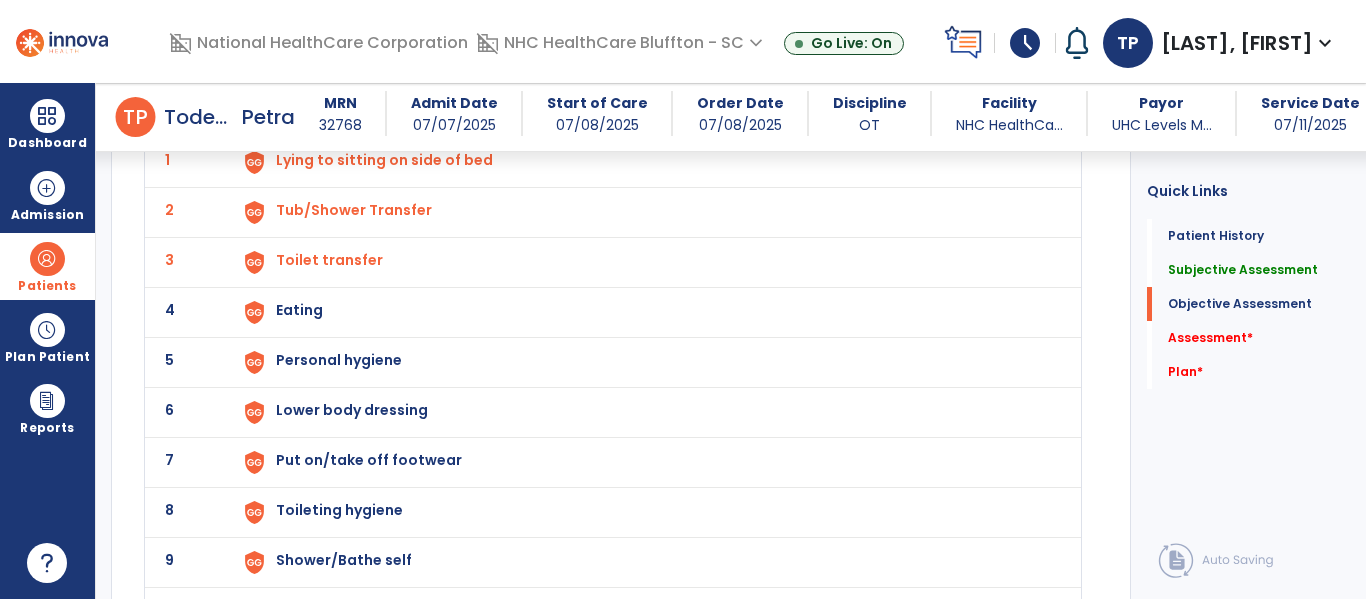click on "Eating" at bounding box center (384, 160) 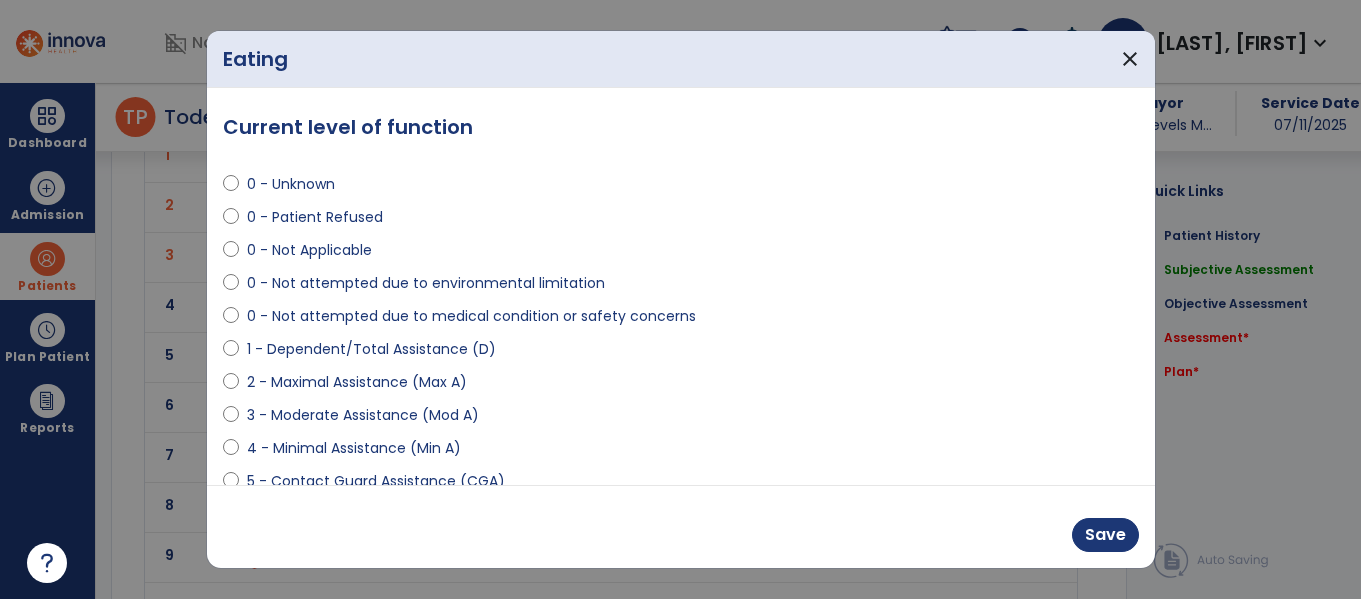 scroll, scrollTop: 1721, scrollLeft: 0, axis: vertical 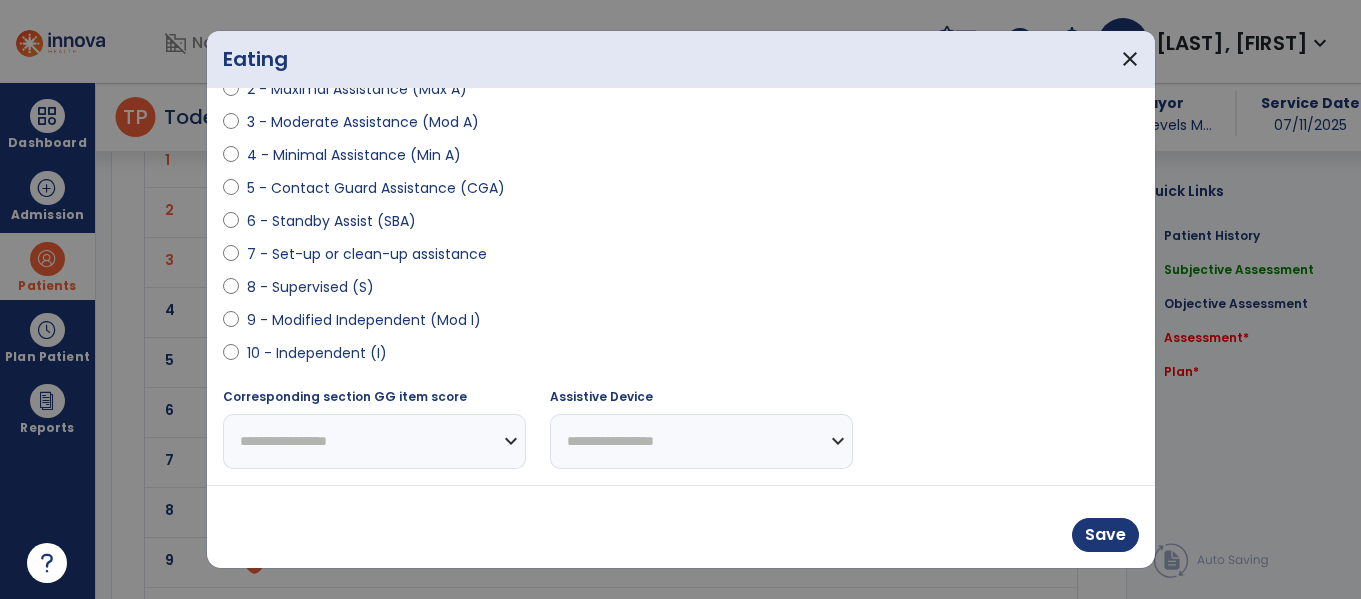 select on "**********" 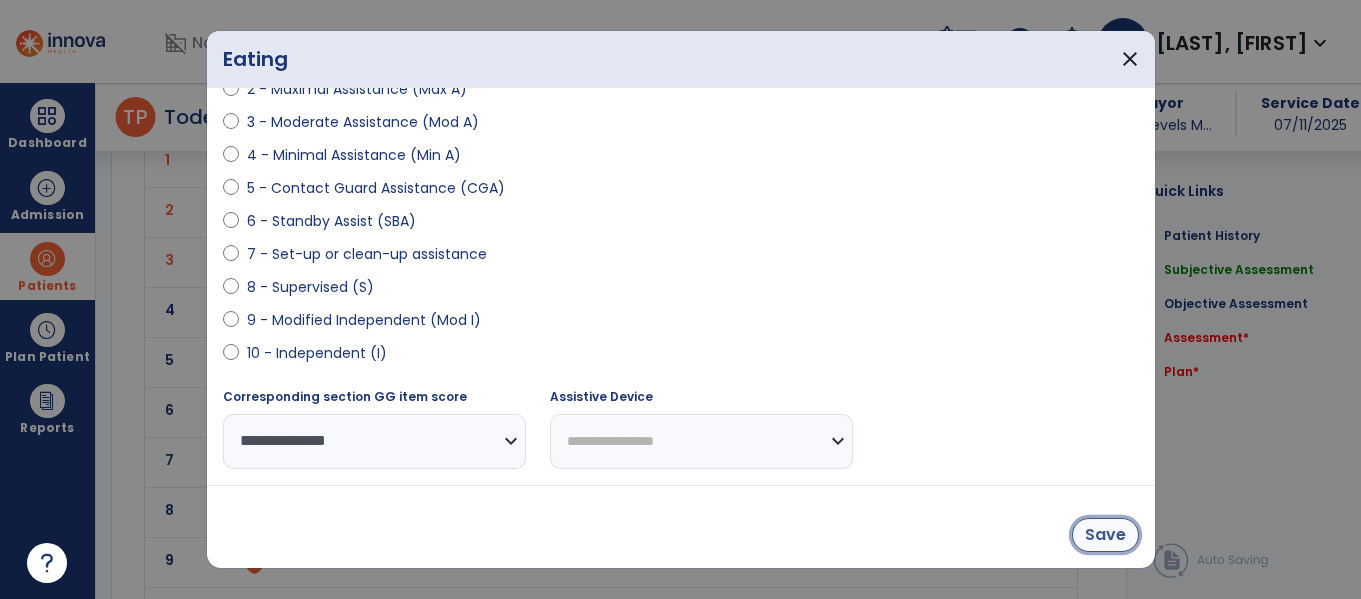 click on "Save" at bounding box center (1105, 535) 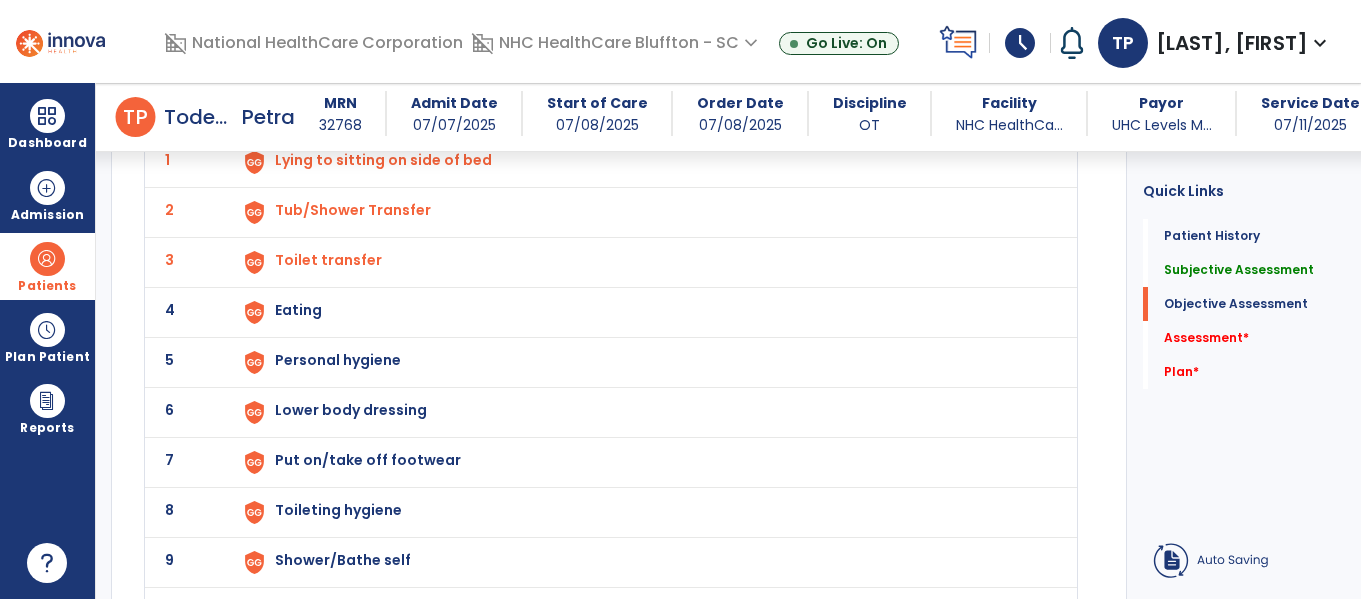 scroll, scrollTop: 1700, scrollLeft: 0, axis: vertical 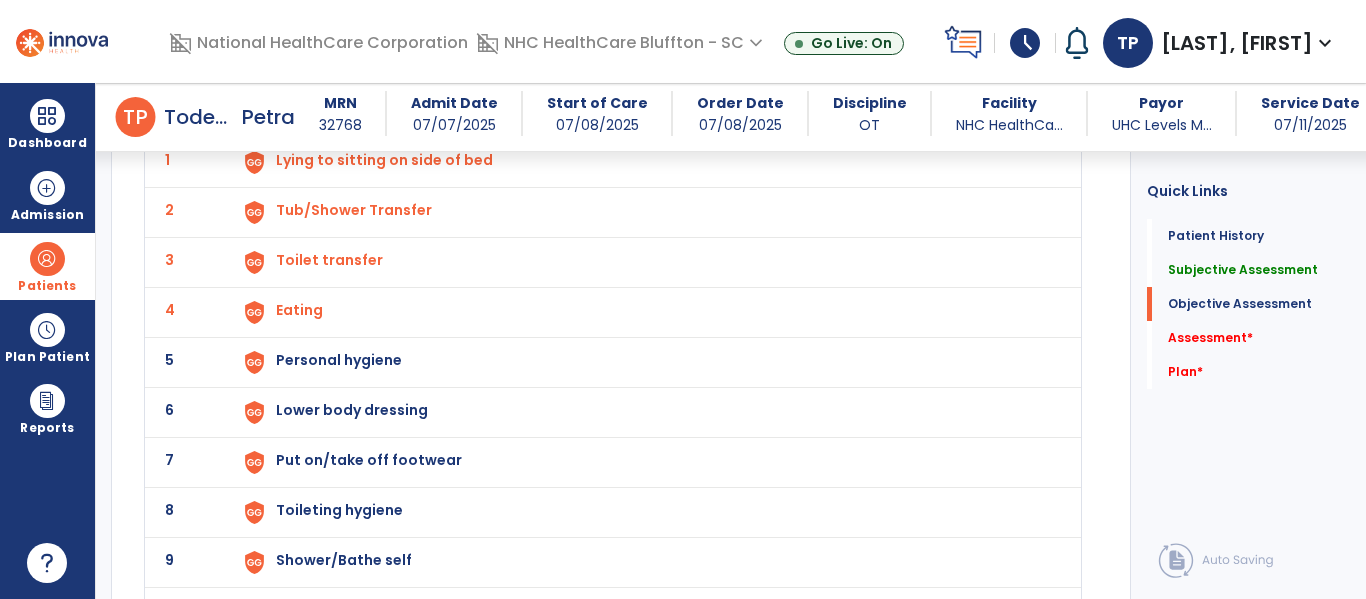 click on "Personal hygiene" at bounding box center (646, 162) 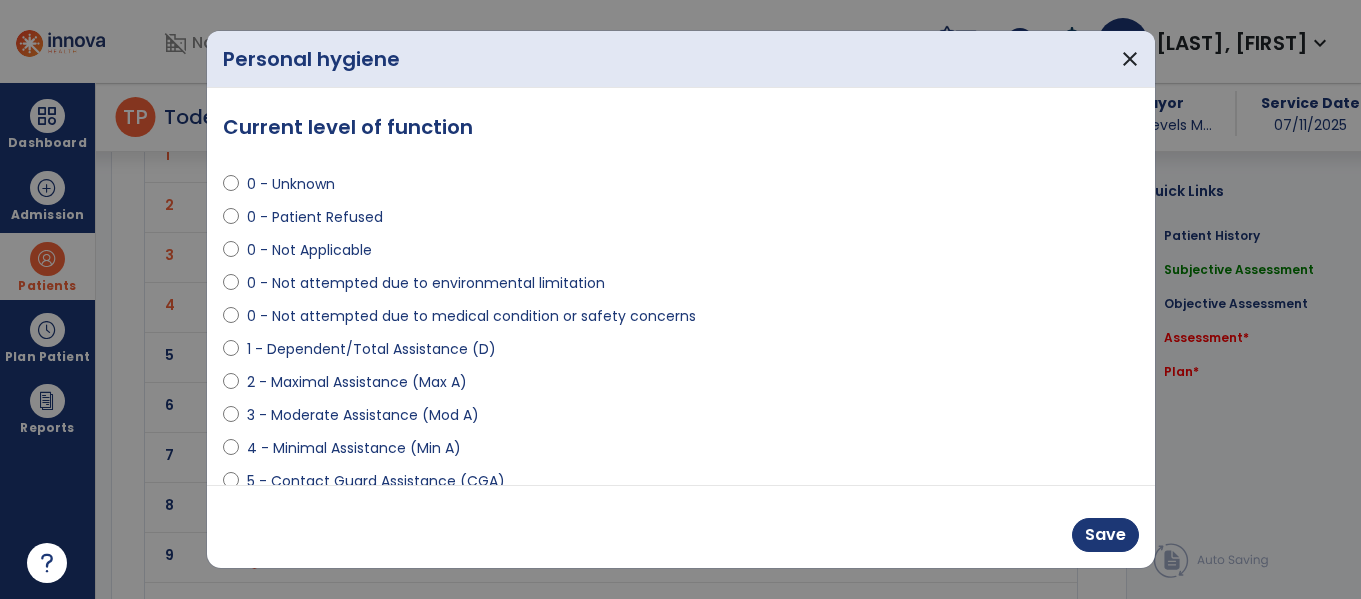 scroll, scrollTop: 1721, scrollLeft: 0, axis: vertical 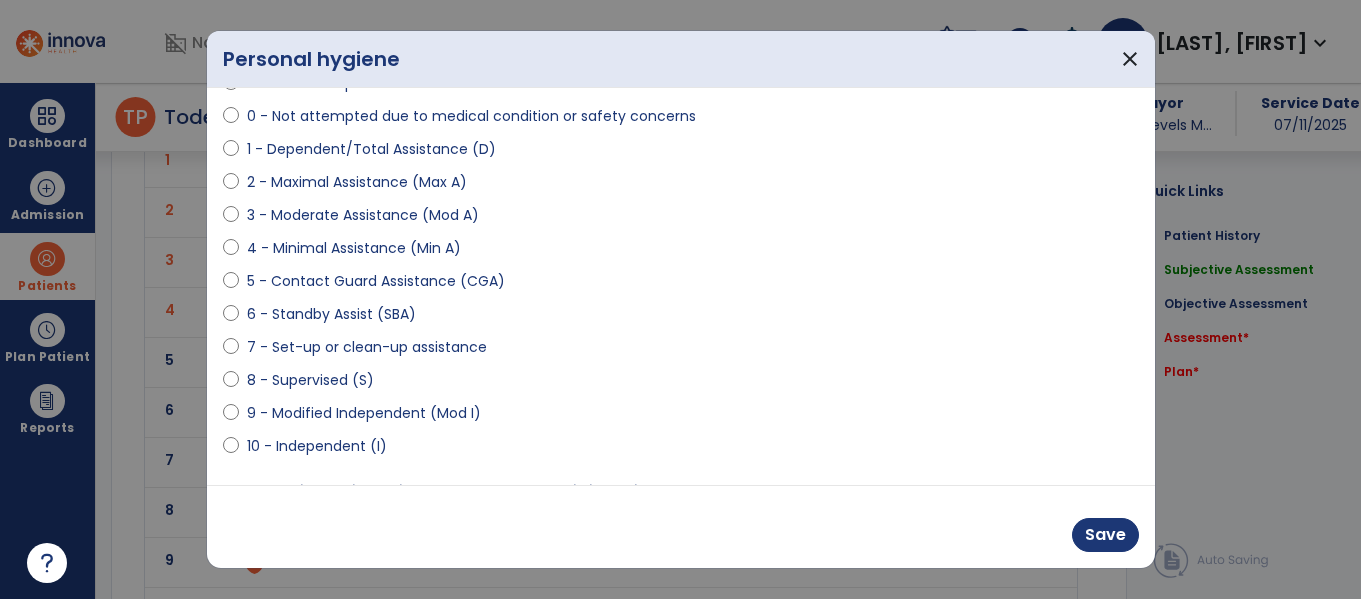 select on "**********" 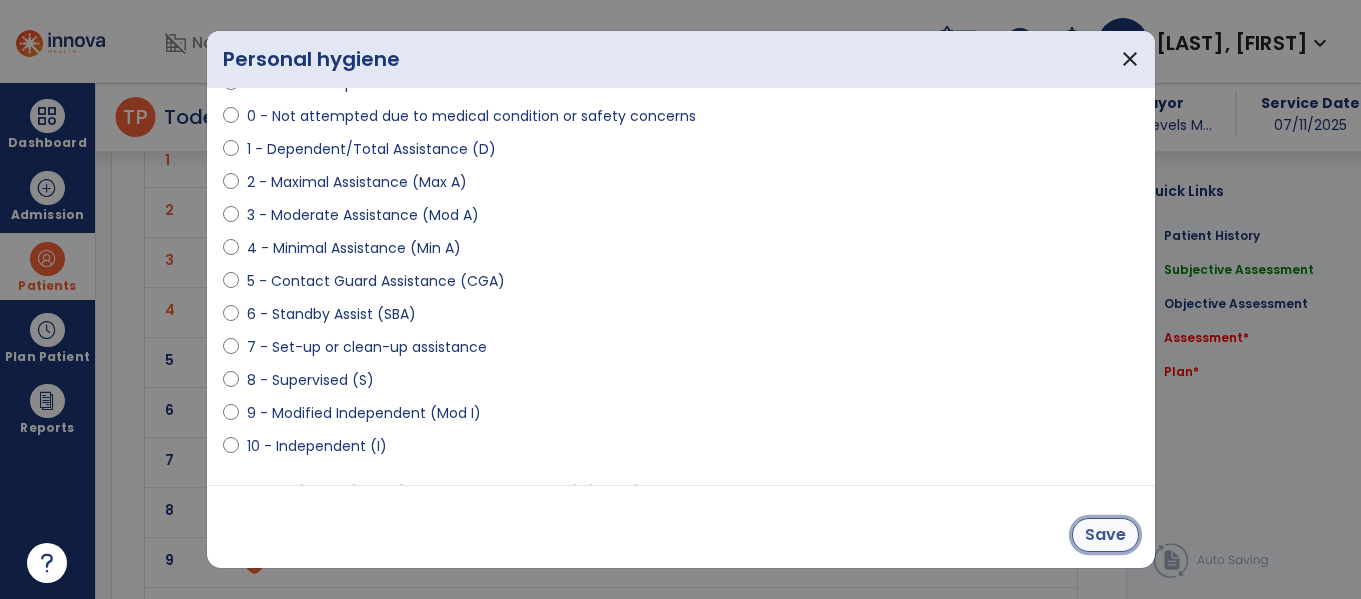 click on "Save" at bounding box center [1105, 535] 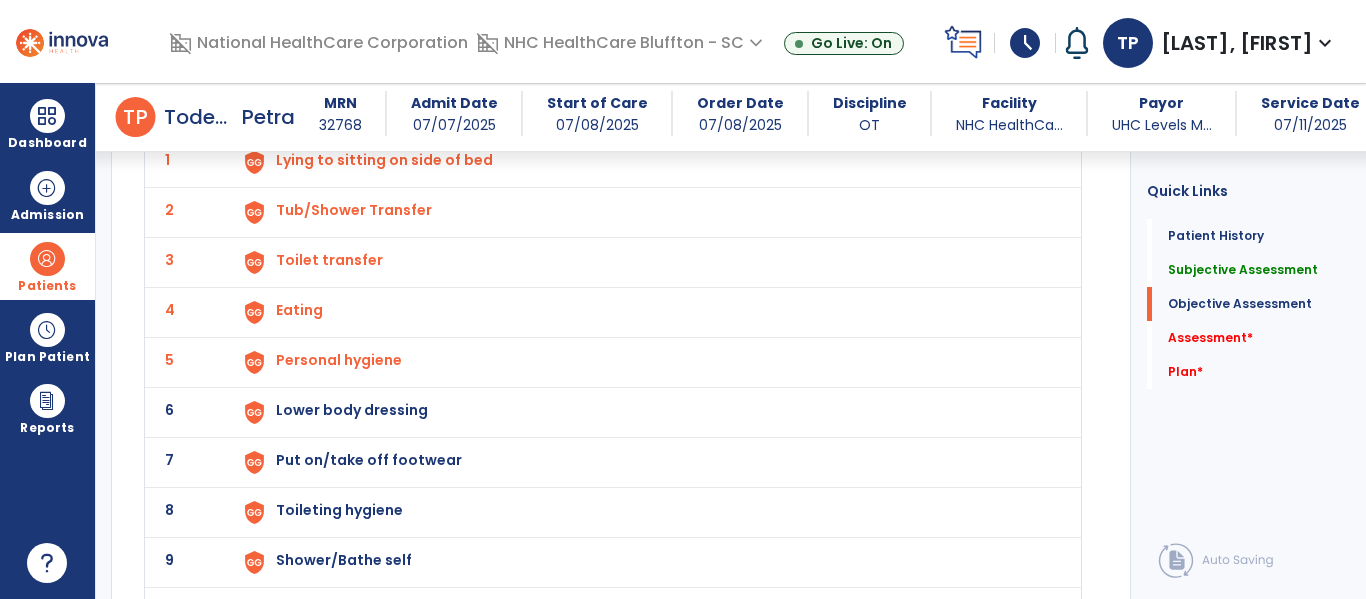 click on "Lower body dressing" at bounding box center (384, 160) 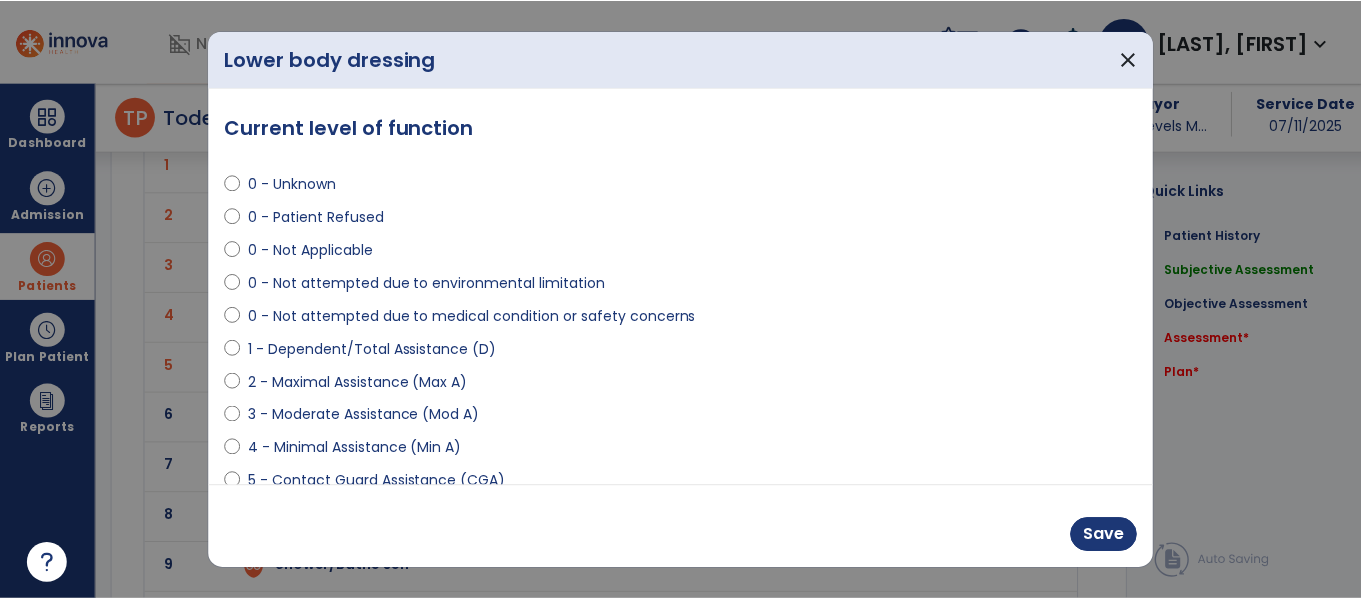 scroll, scrollTop: 1721, scrollLeft: 0, axis: vertical 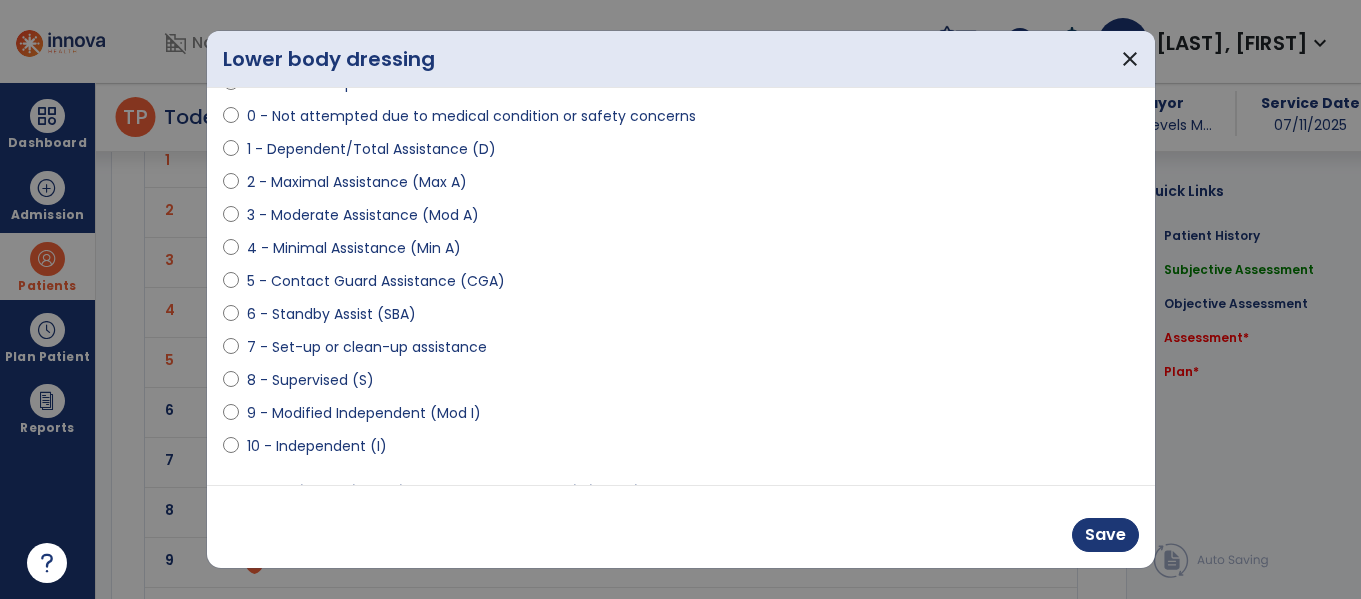 select on "**********" 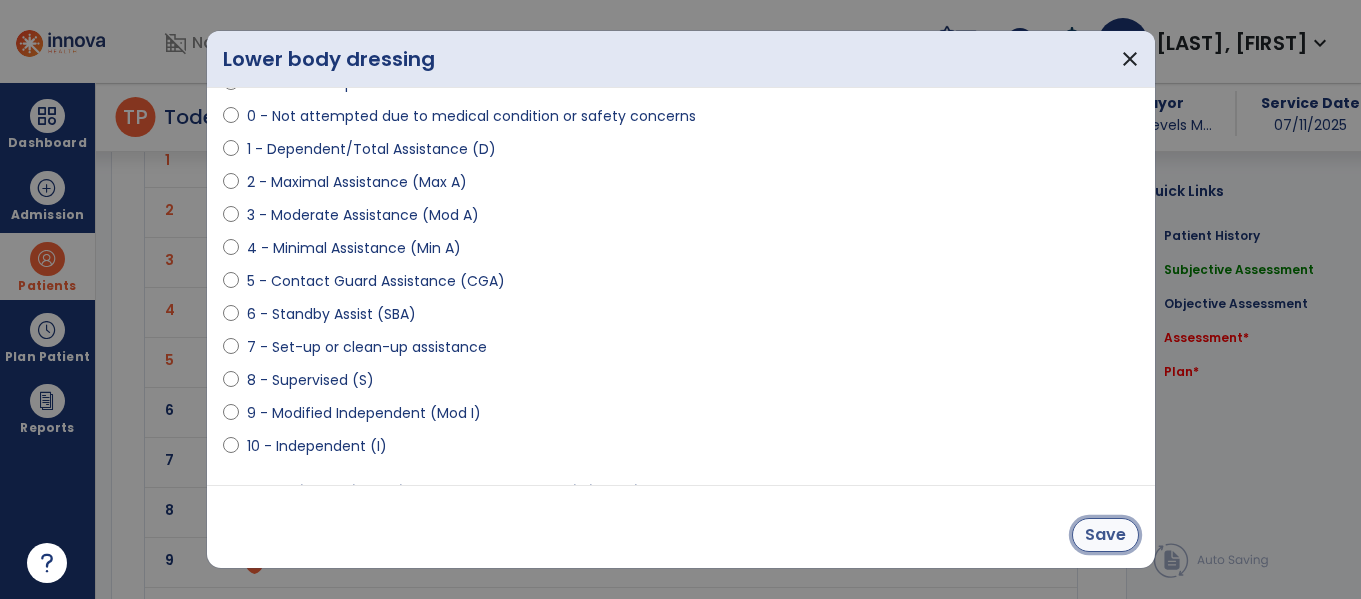 click on "Save" at bounding box center (1105, 535) 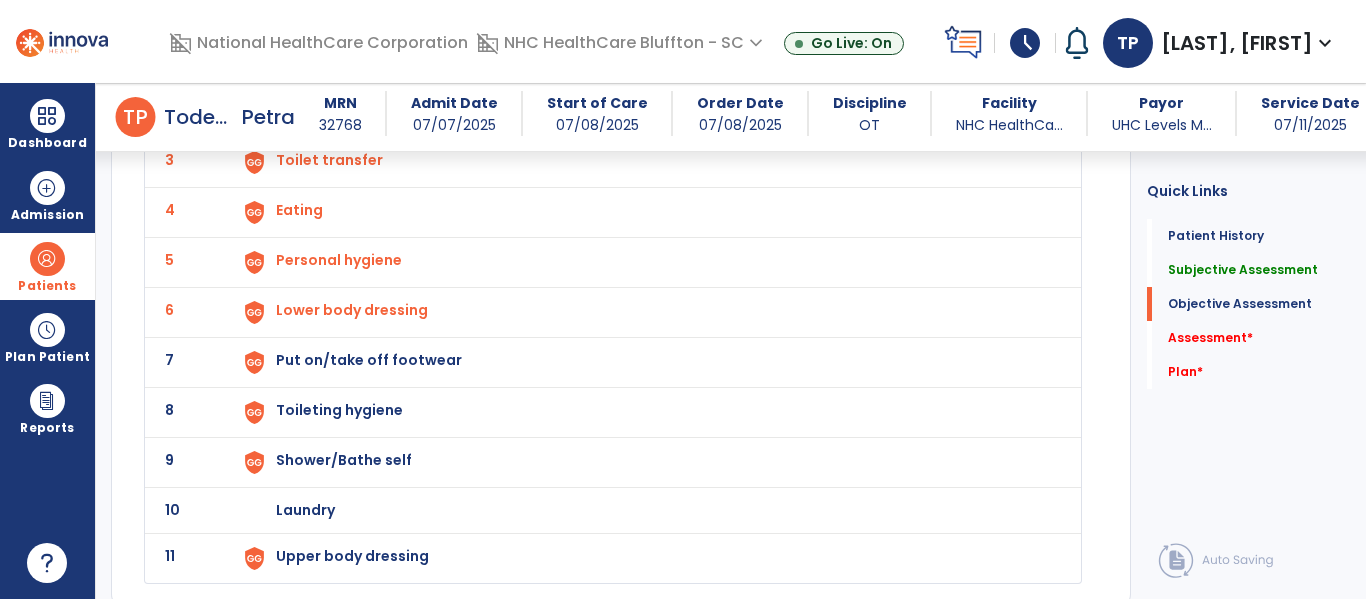 click on "Put on/take off footwear" at bounding box center (384, 60) 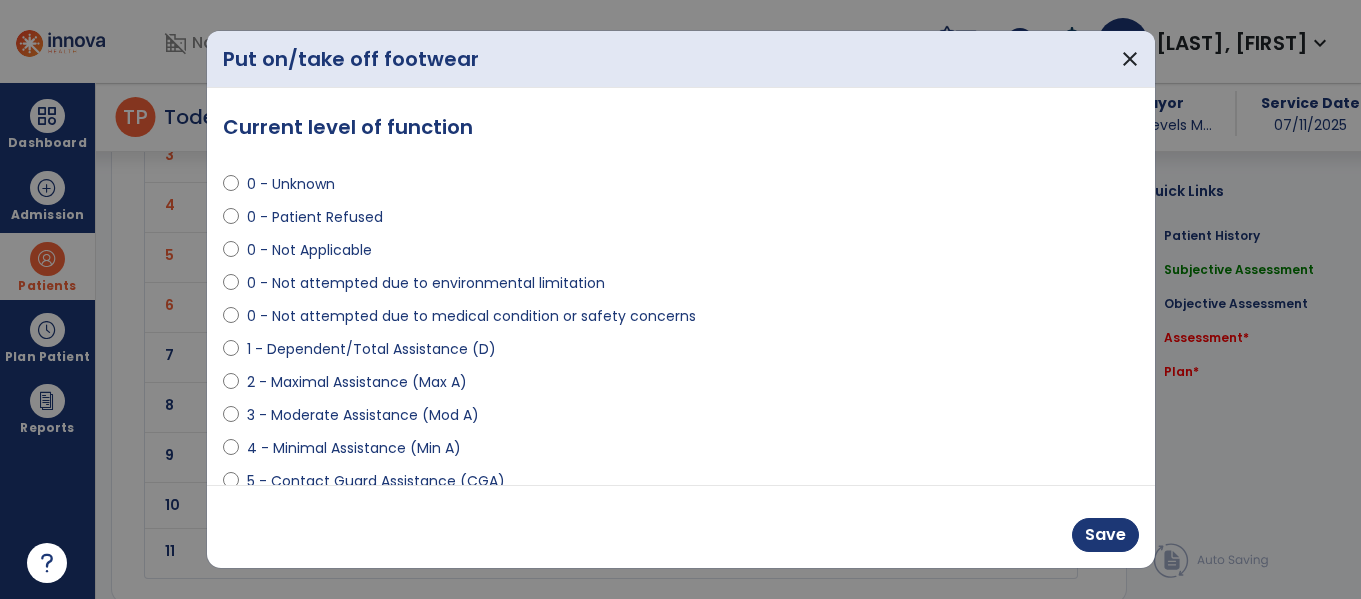scroll, scrollTop: 1821, scrollLeft: 0, axis: vertical 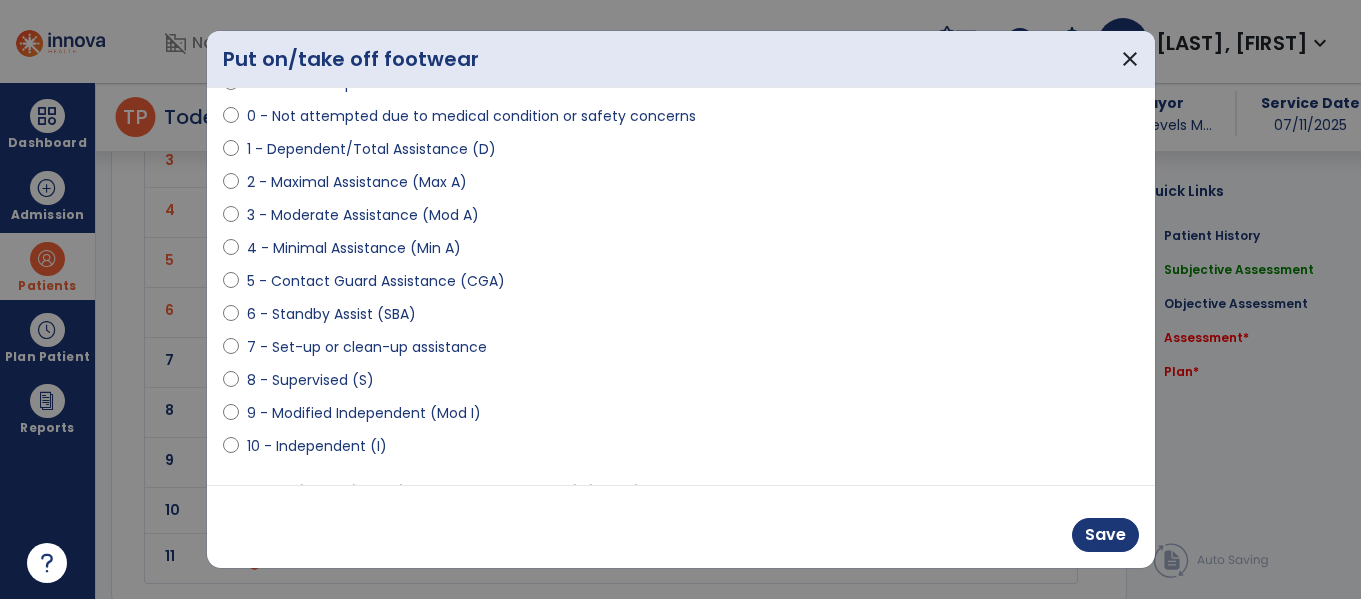 select on "**********" 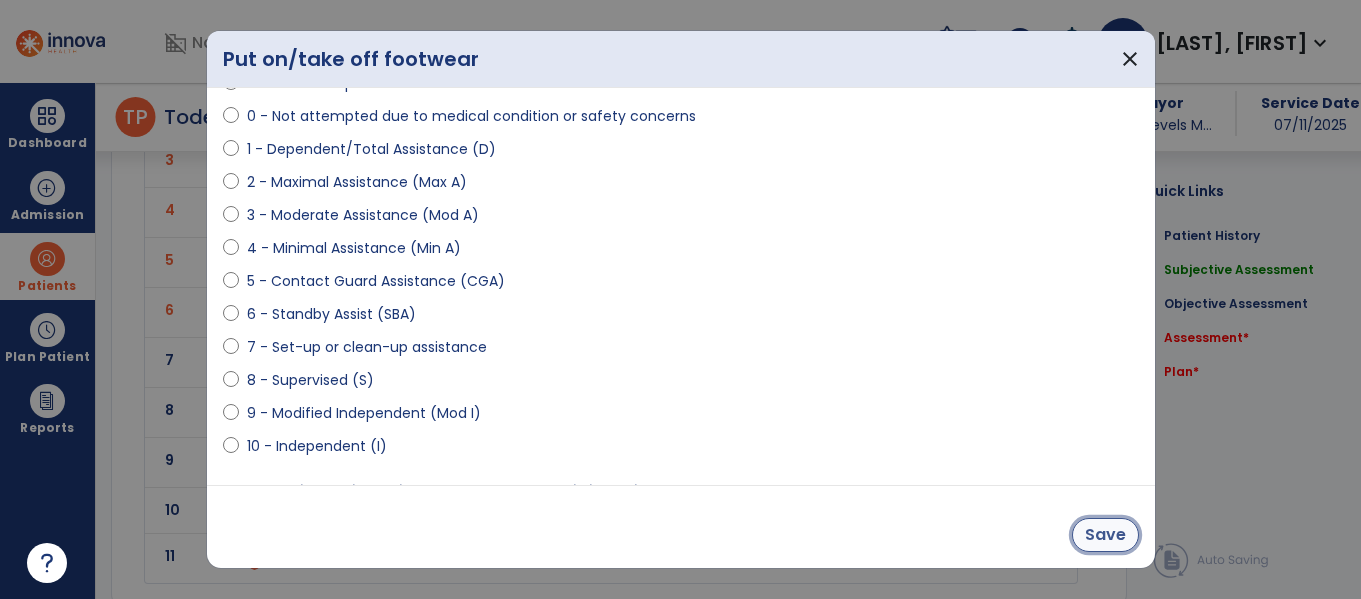 click on "Save" at bounding box center [1105, 535] 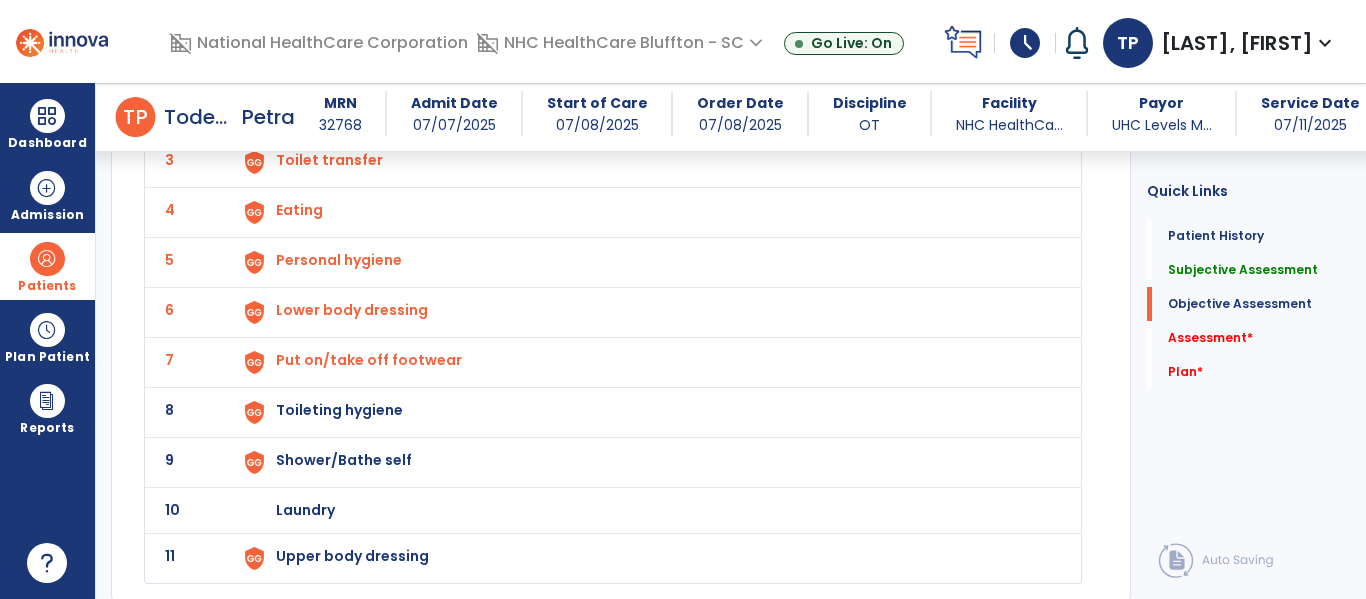 click on "Toileting hygiene" at bounding box center (384, 60) 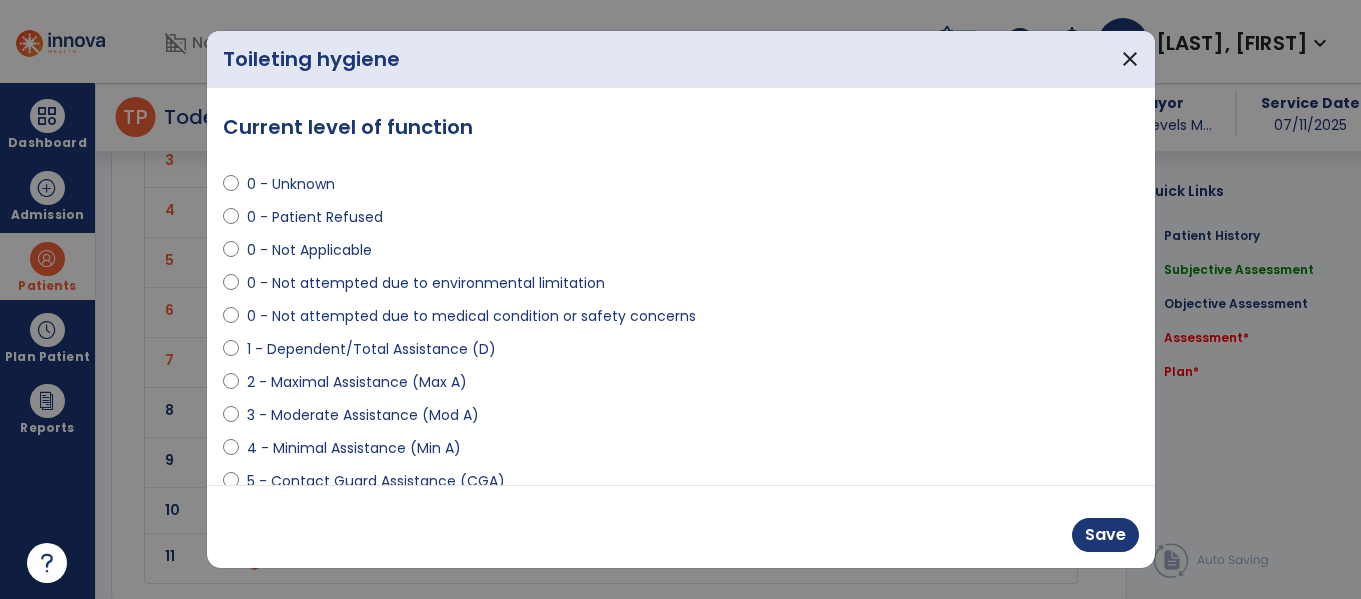 scroll, scrollTop: 1821, scrollLeft: 0, axis: vertical 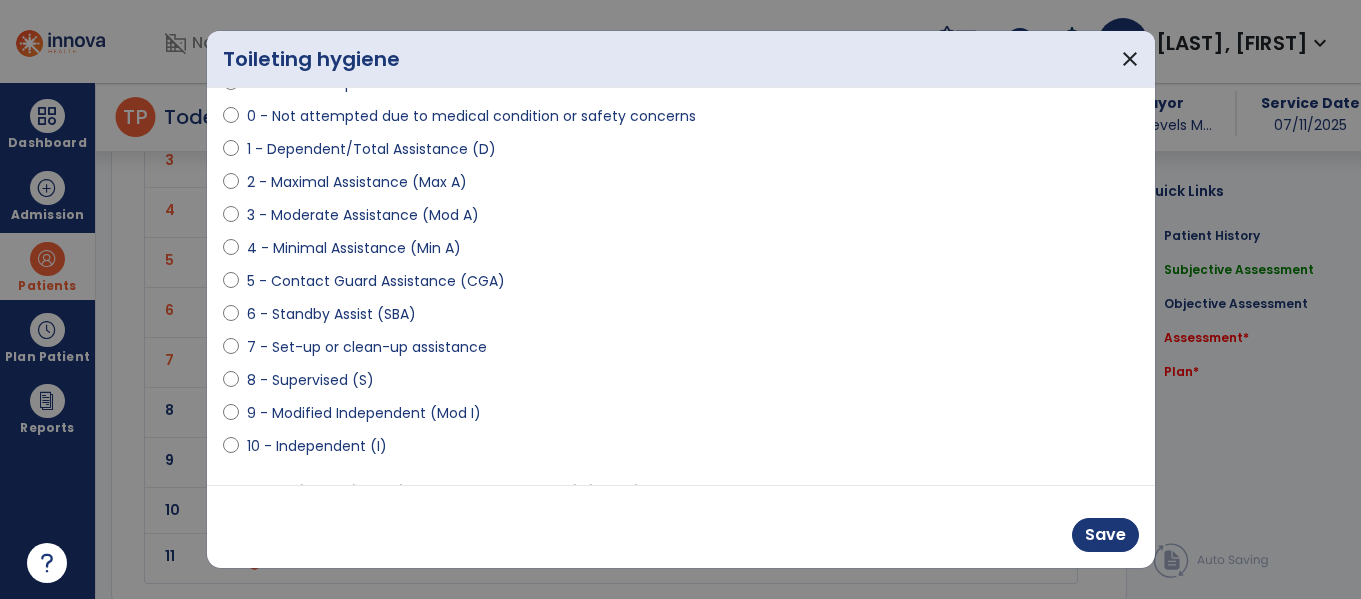 select on "**********" 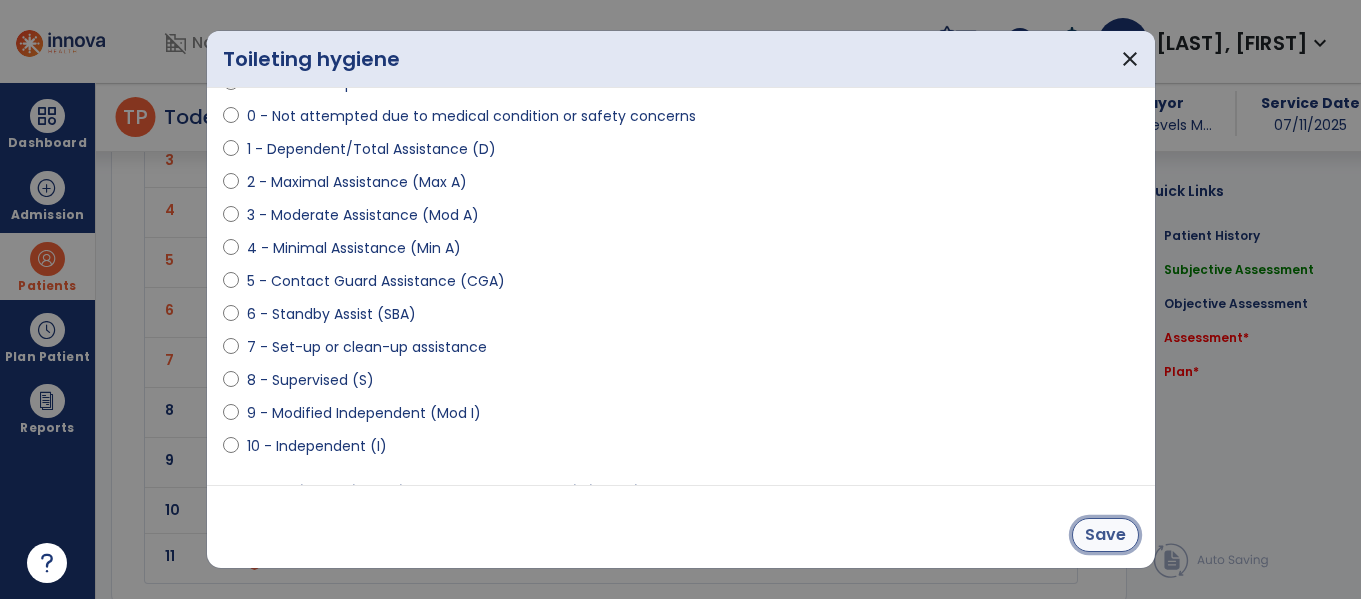 click on "Save" at bounding box center [1105, 535] 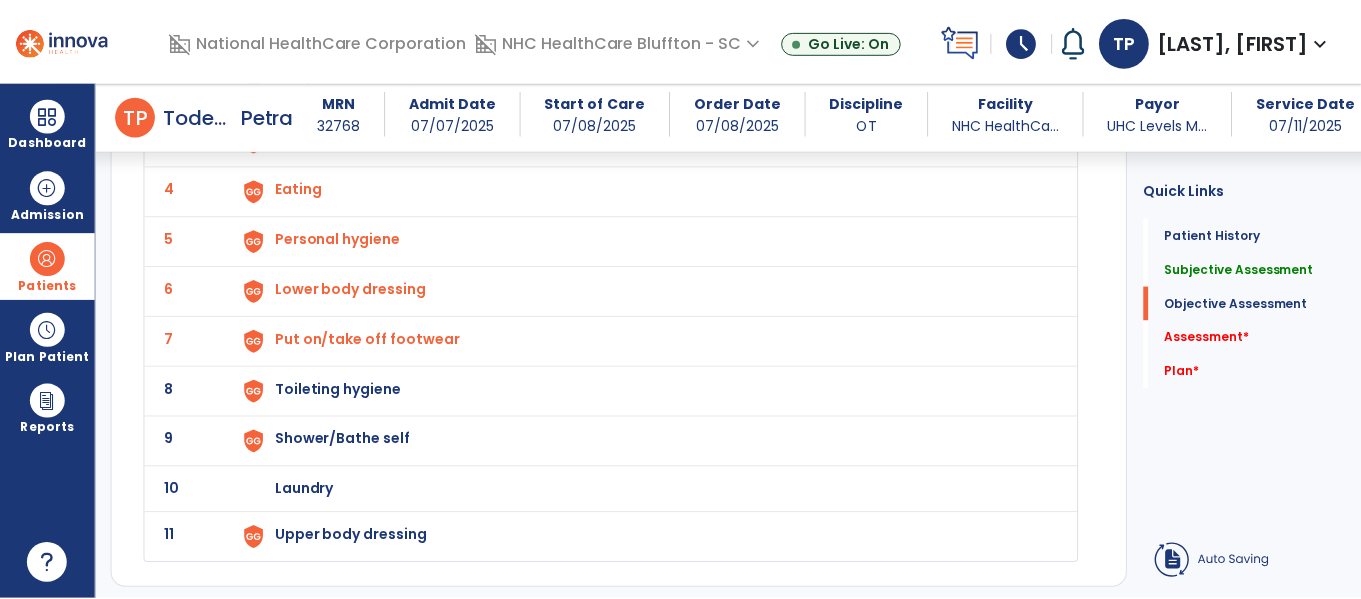 scroll, scrollTop: 1800, scrollLeft: 0, axis: vertical 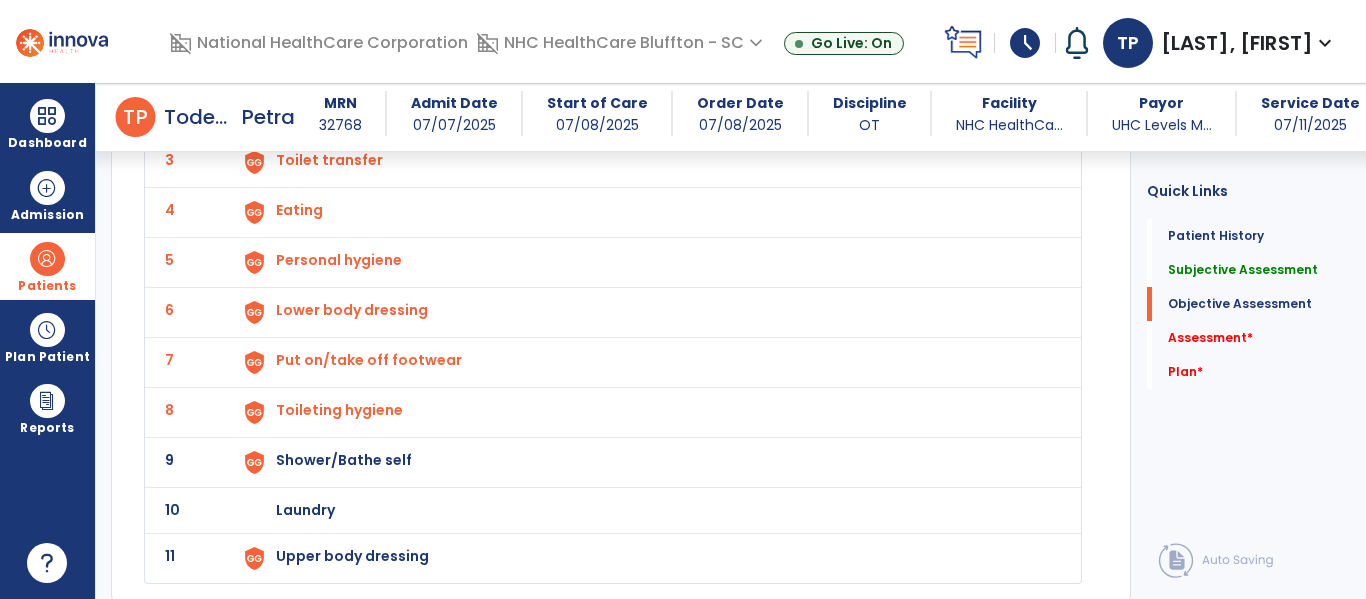 click on "Put on/take off footwear" at bounding box center (384, 60) 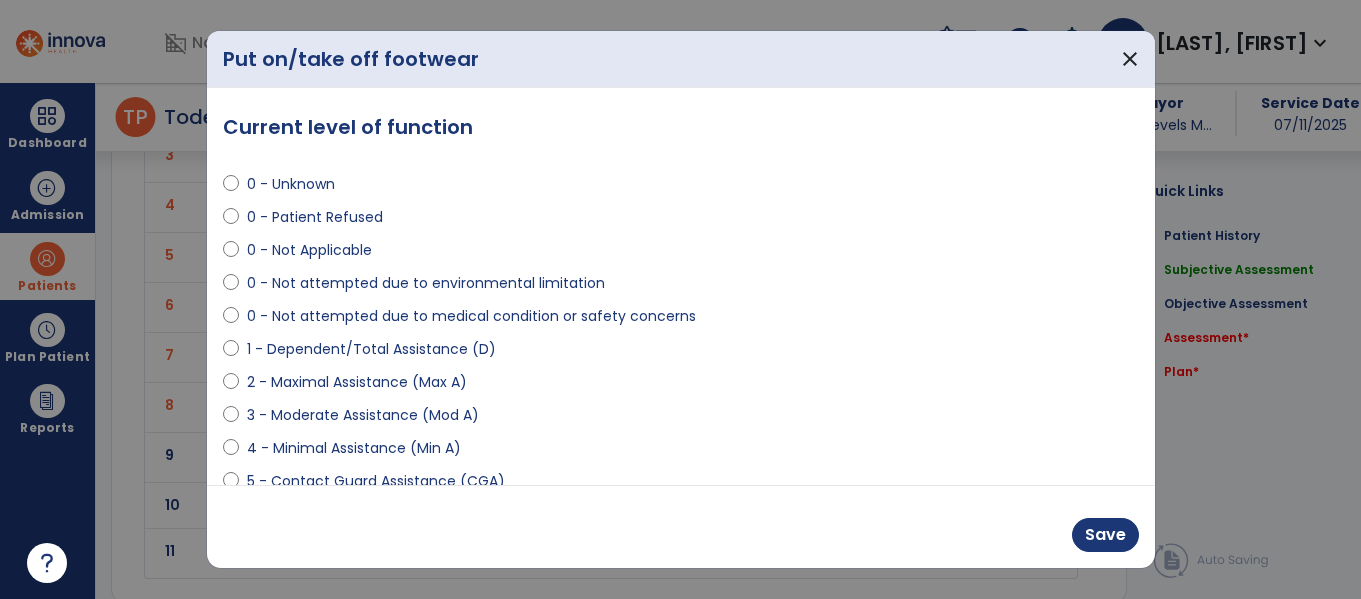 scroll, scrollTop: 1821, scrollLeft: 0, axis: vertical 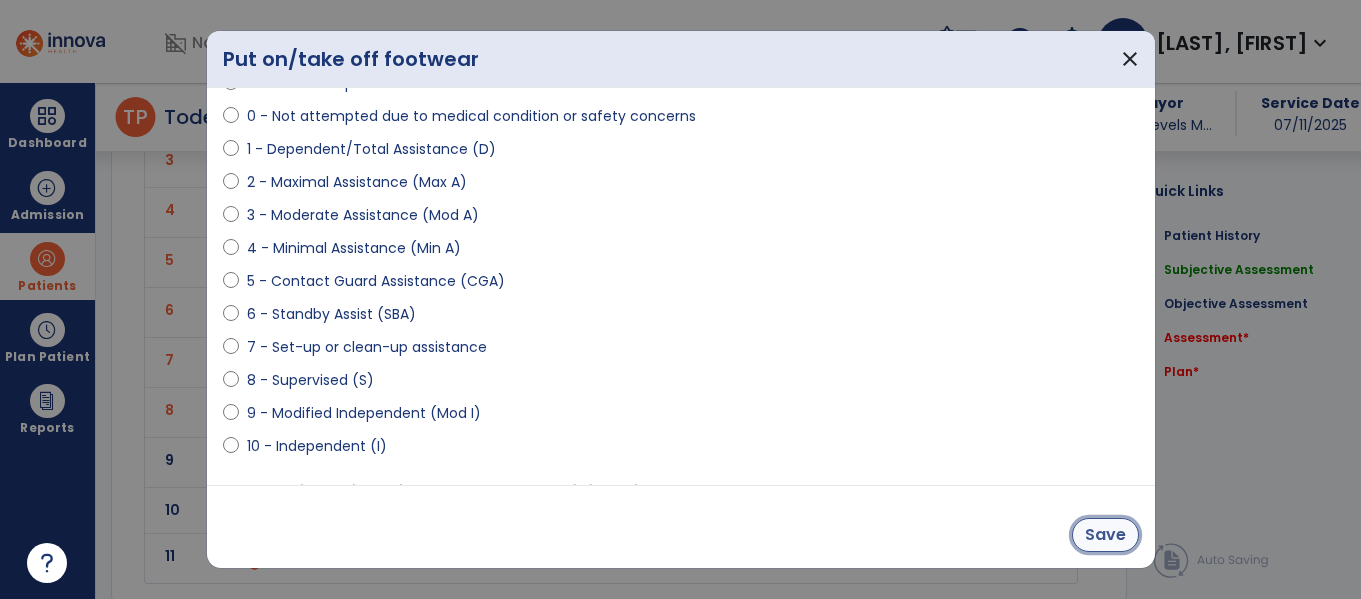click on "Save" at bounding box center [1105, 535] 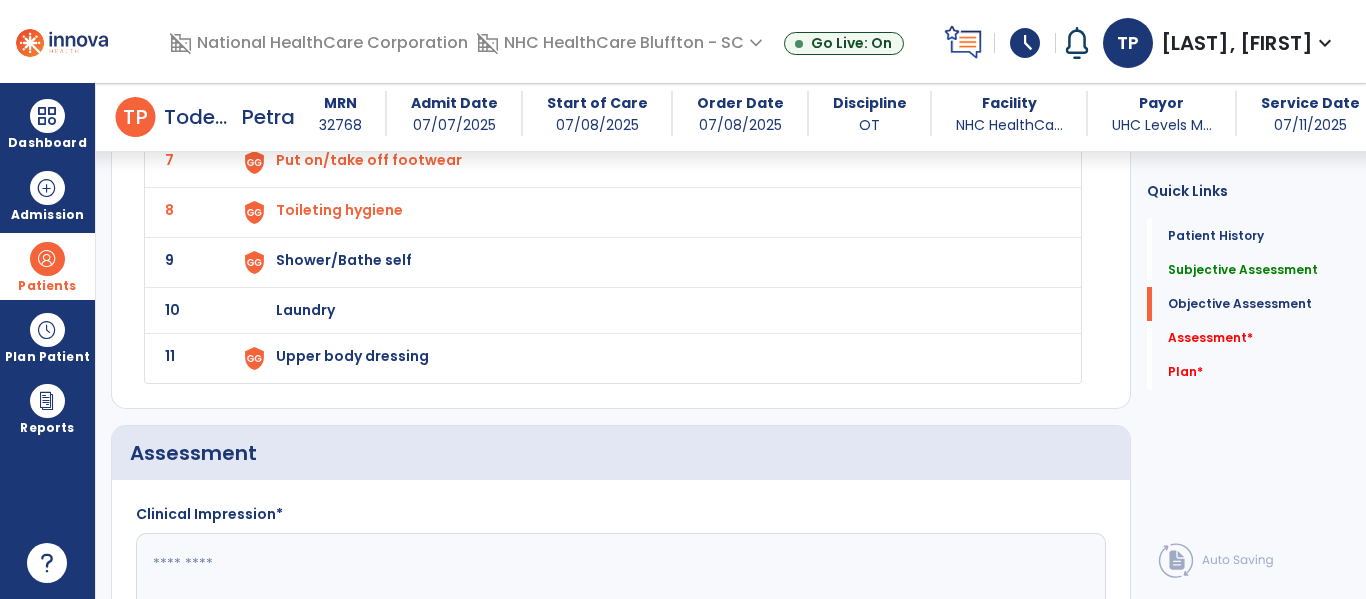 click on "Shower/Bathe self" at bounding box center (384, -140) 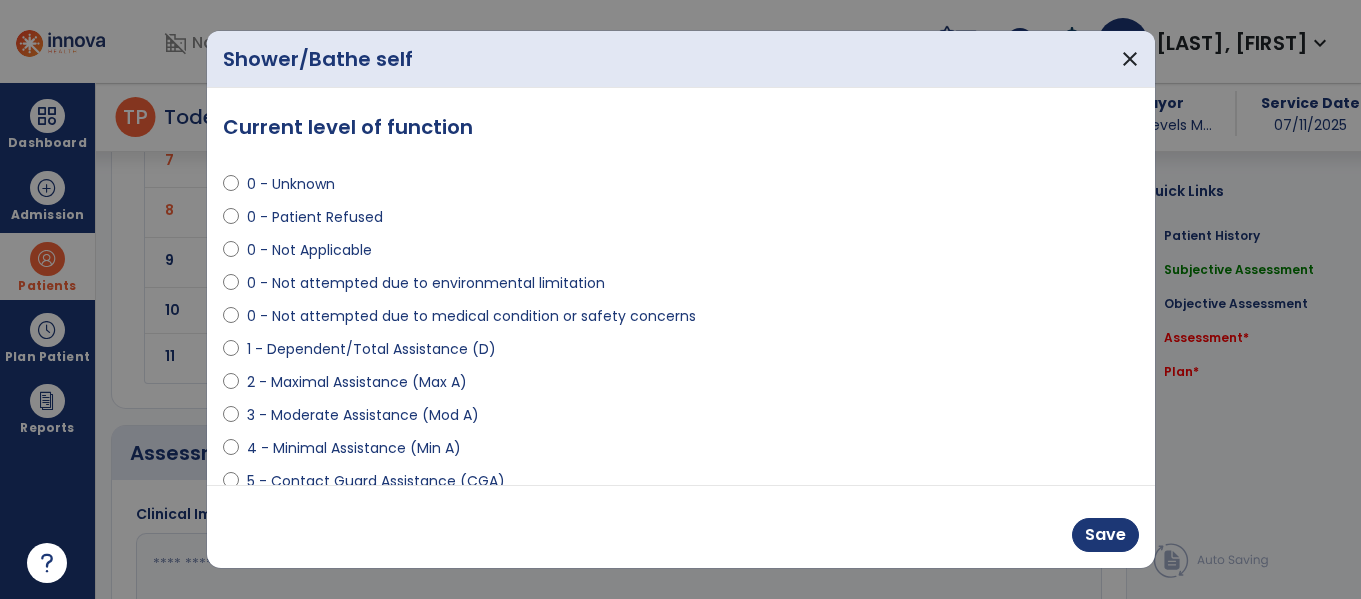 scroll, scrollTop: 2021, scrollLeft: 0, axis: vertical 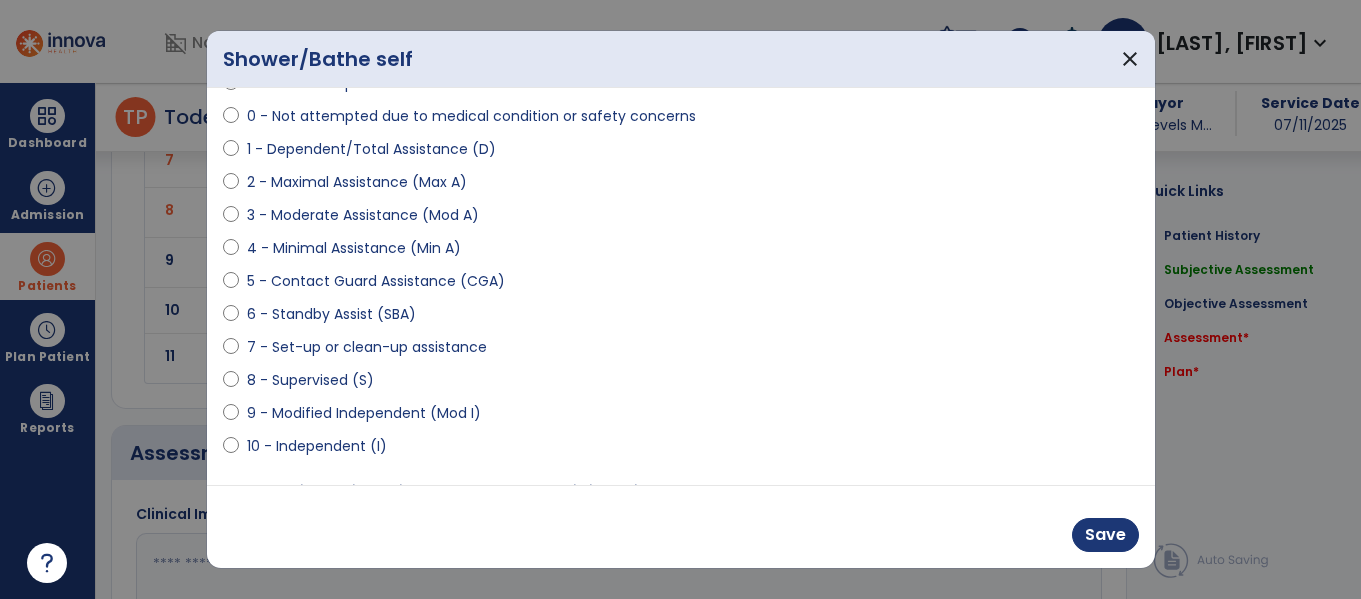 click on "0 - Unknown 0 - Patient Refused 0 - Not Applicable 0 - Not attempted due to environmental limitation 0 - Not attempted due to medical condition or safety concerns 1 - Dependent/Total Assistance (D) 2 - Maximal Assistance (Max A) 3 - Moderate Assistance (Mod A) 4 - Minimal Assistance (Min A) 5 - Contact Guard Assistance (CGA) 6 - Standby Assist (SBA) 7 - Set-up or clean-up assistance 8 - Supervised (S) 9 - Modified Independent (Mod I) 10 - Independent (I)" at bounding box center (681, 207) 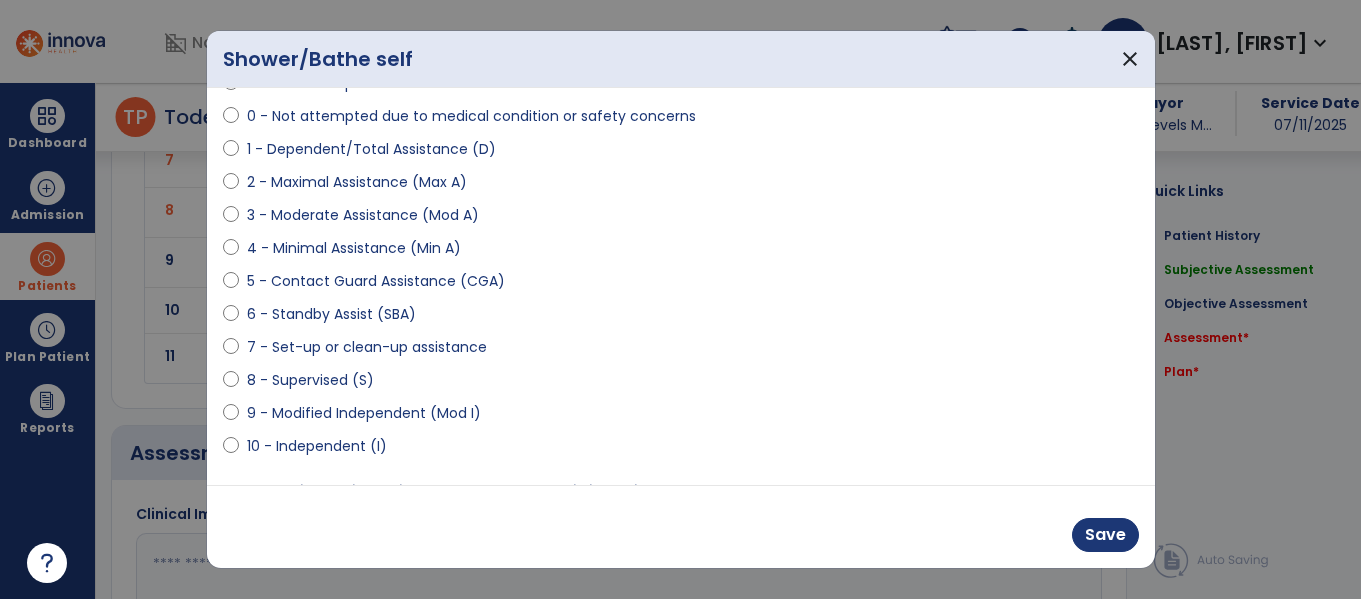 select on "**********" 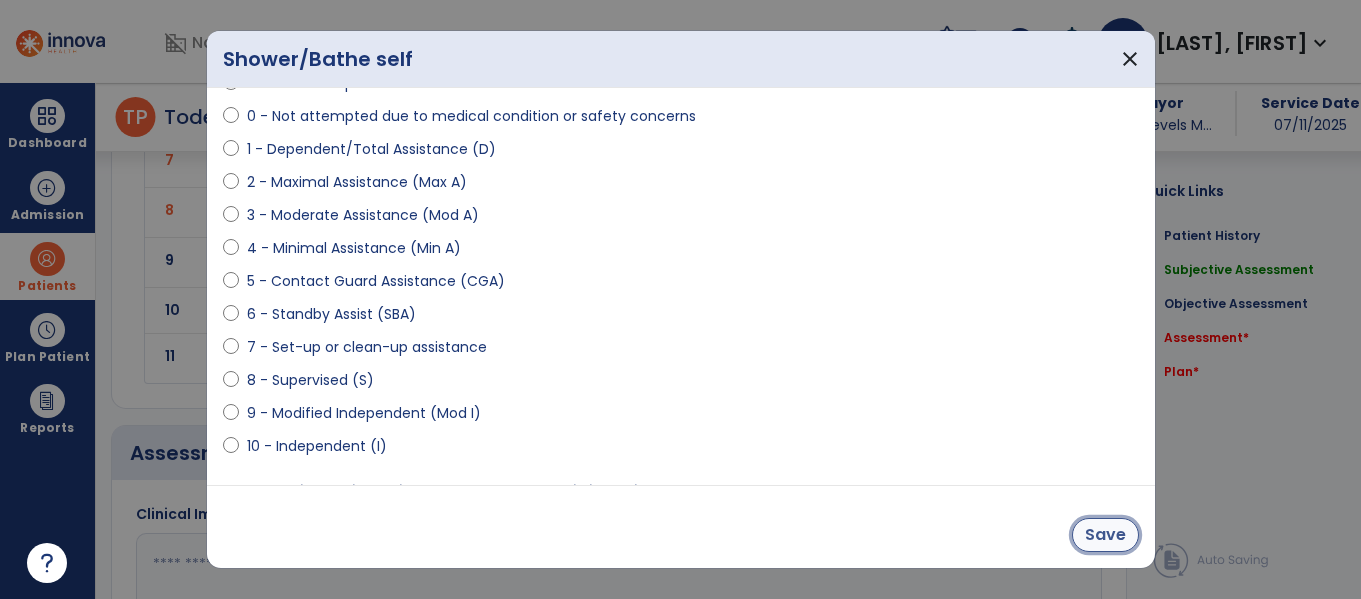 click on "Save" at bounding box center [1105, 535] 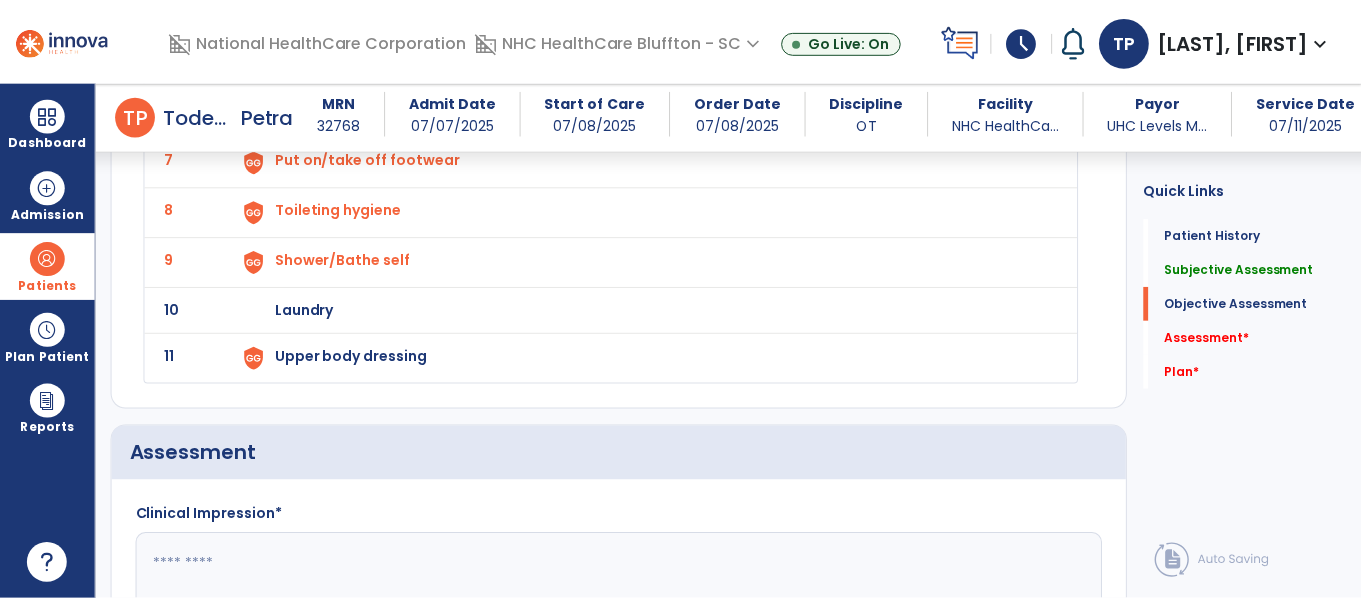 scroll, scrollTop: 2200, scrollLeft: 0, axis: vertical 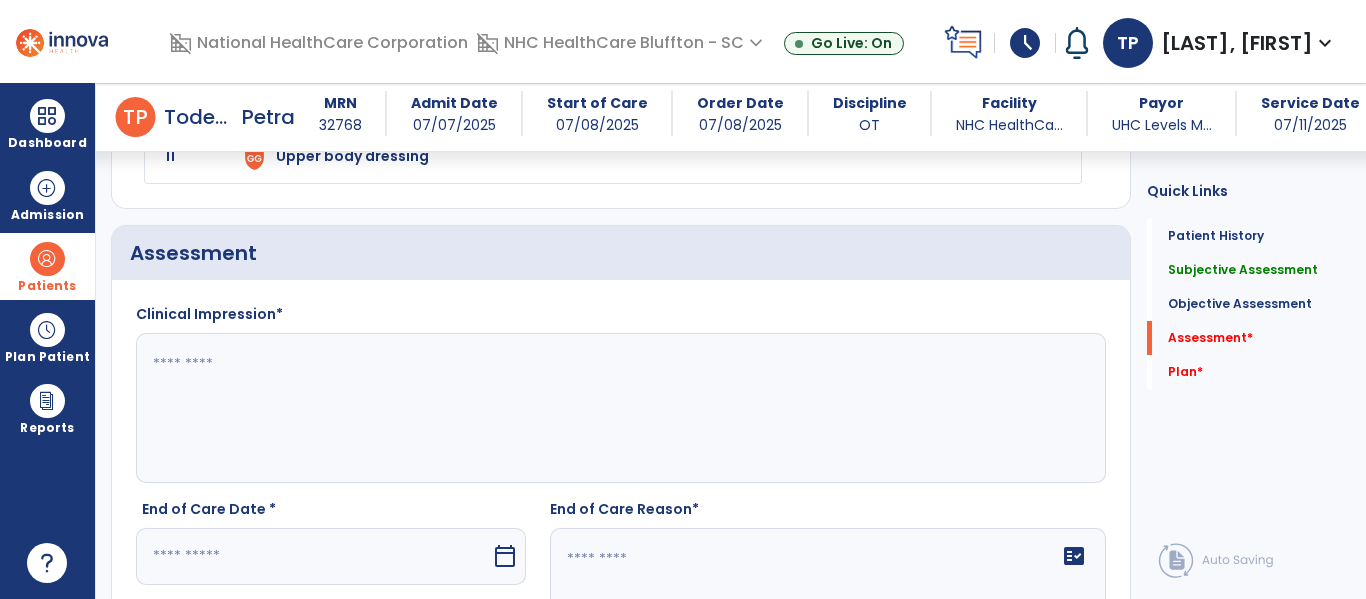 click on "Upper body dressing" at bounding box center (384, -340) 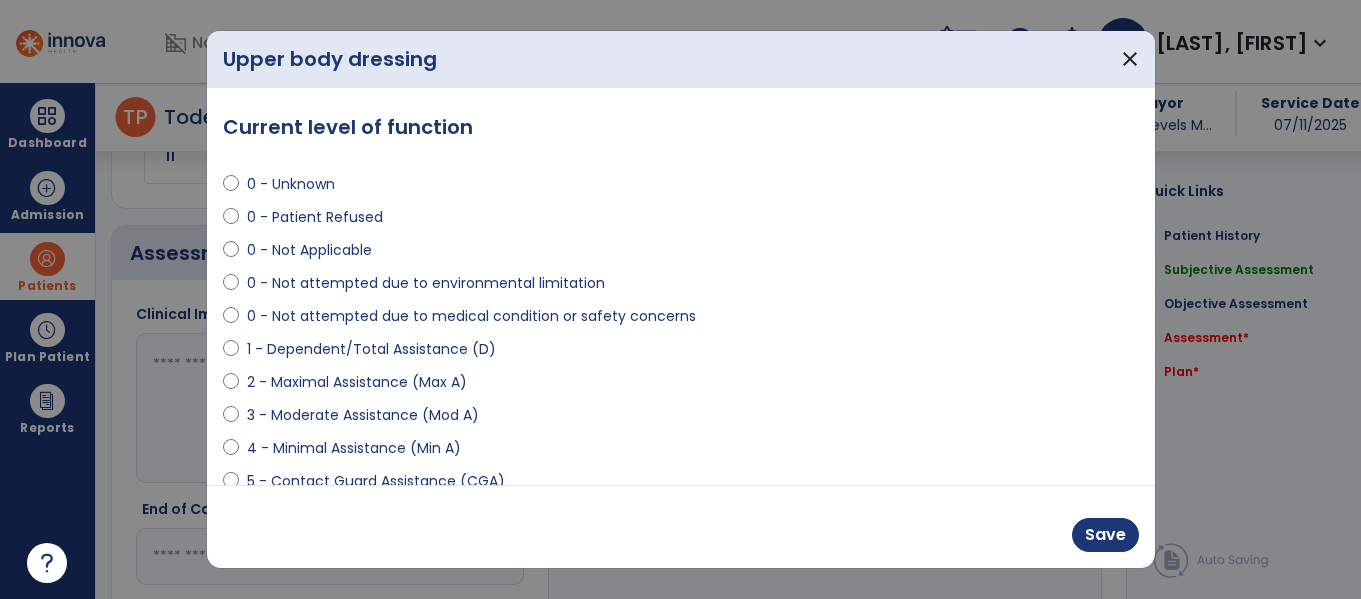 scroll, scrollTop: 2221, scrollLeft: 0, axis: vertical 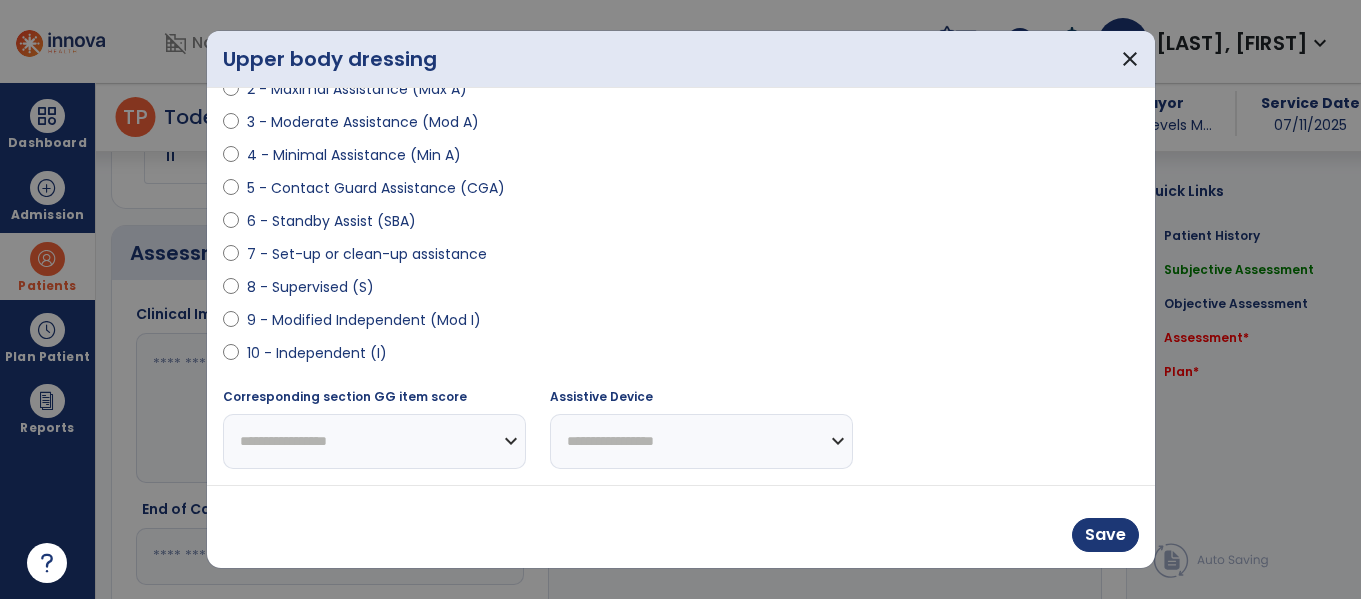 select on "**********" 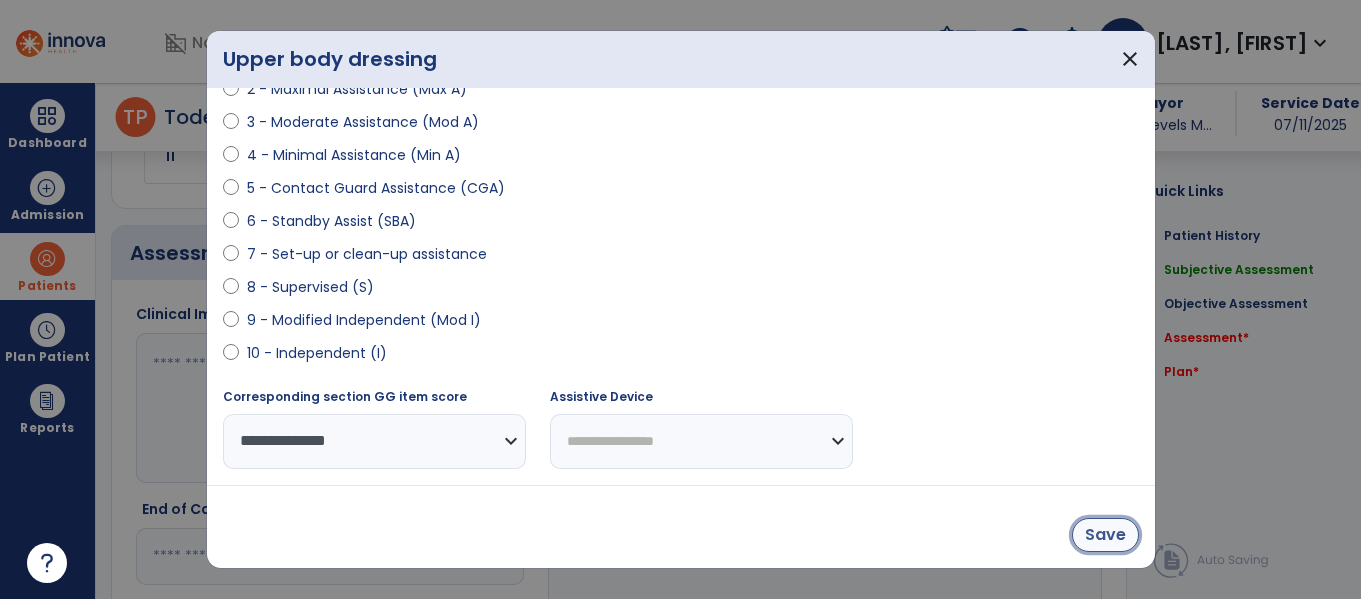 click on "Save" at bounding box center (1105, 535) 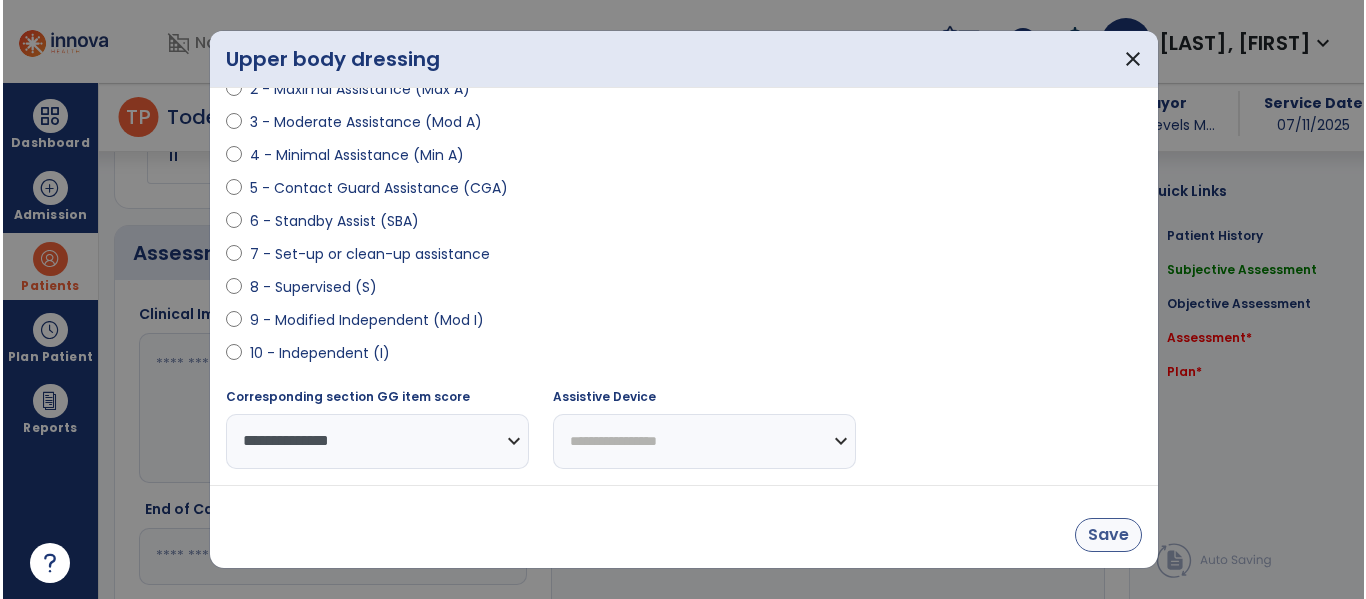 scroll, scrollTop: 2200, scrollLeft: 0, axis: vertical 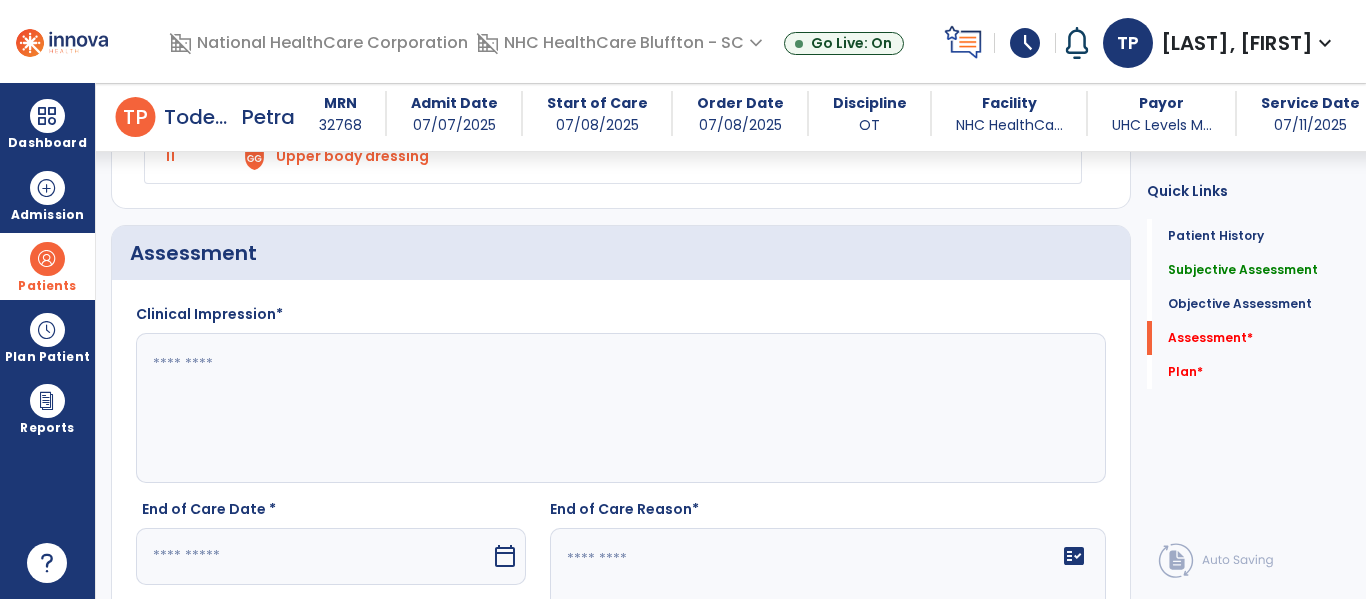 drag, startPoint x: 641, startPoint y: 416, endPoint x: 675, endPoint y: 396, distance: 39.446167 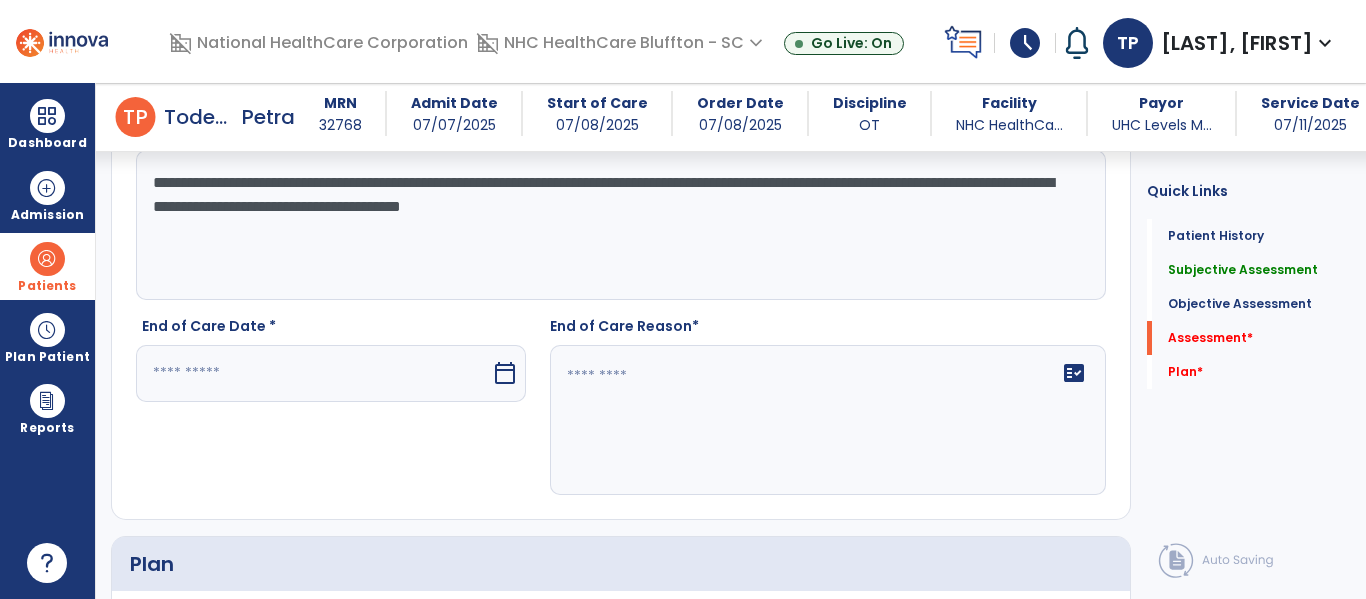 scroll, scrollTop: 2400, scrollLeft: 0, axis: vertical 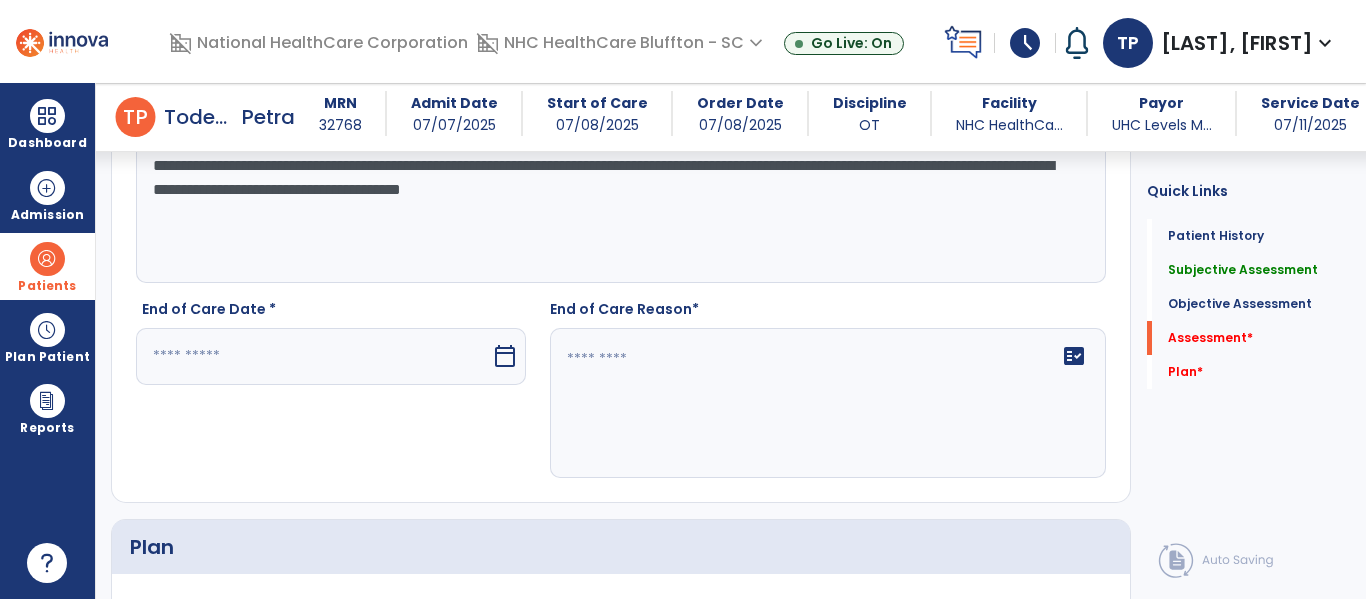 type on "**********" 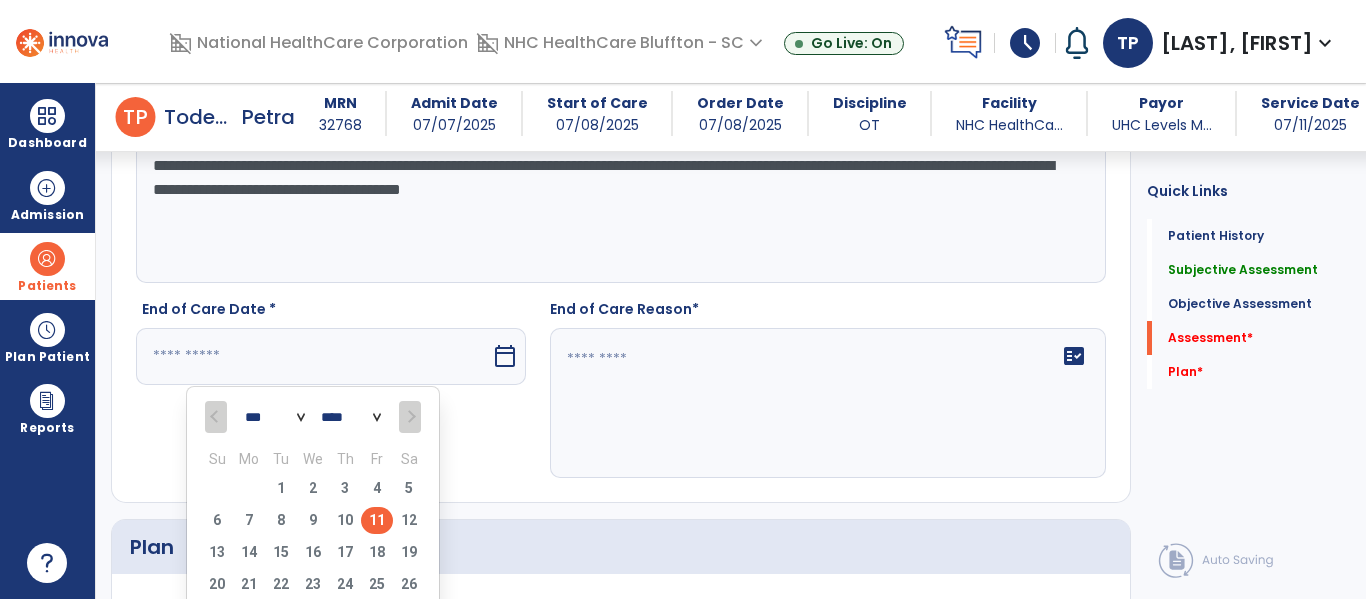 click on "11" at bounding box center (377, 520) 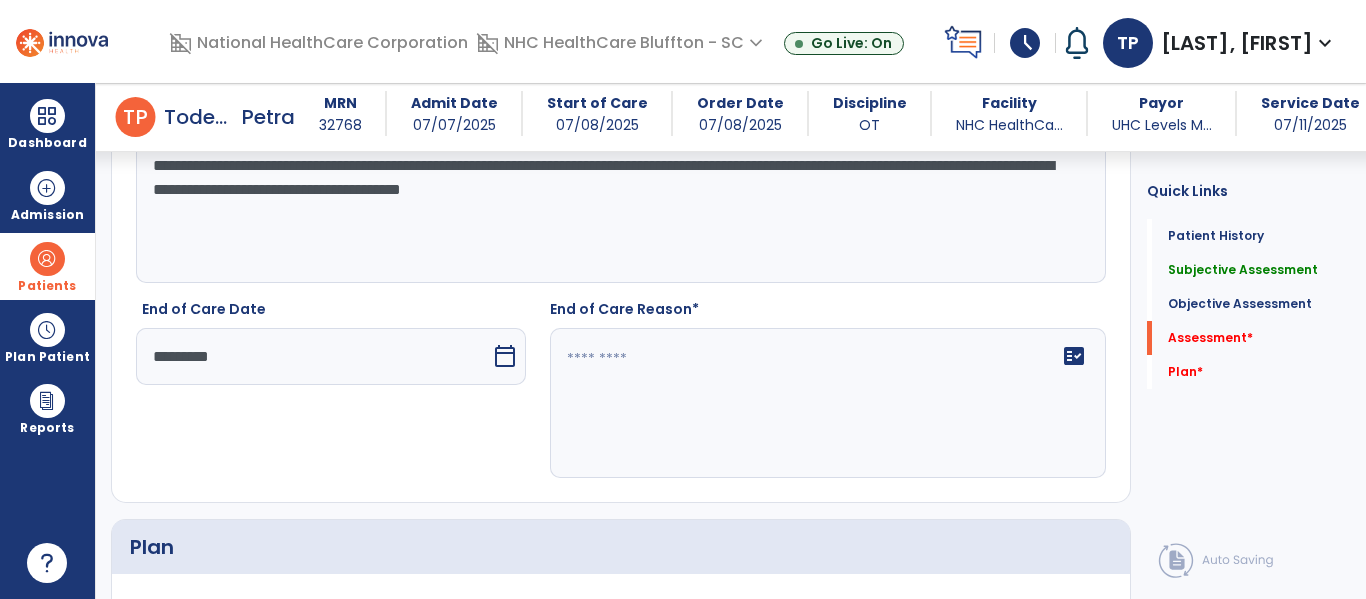 click 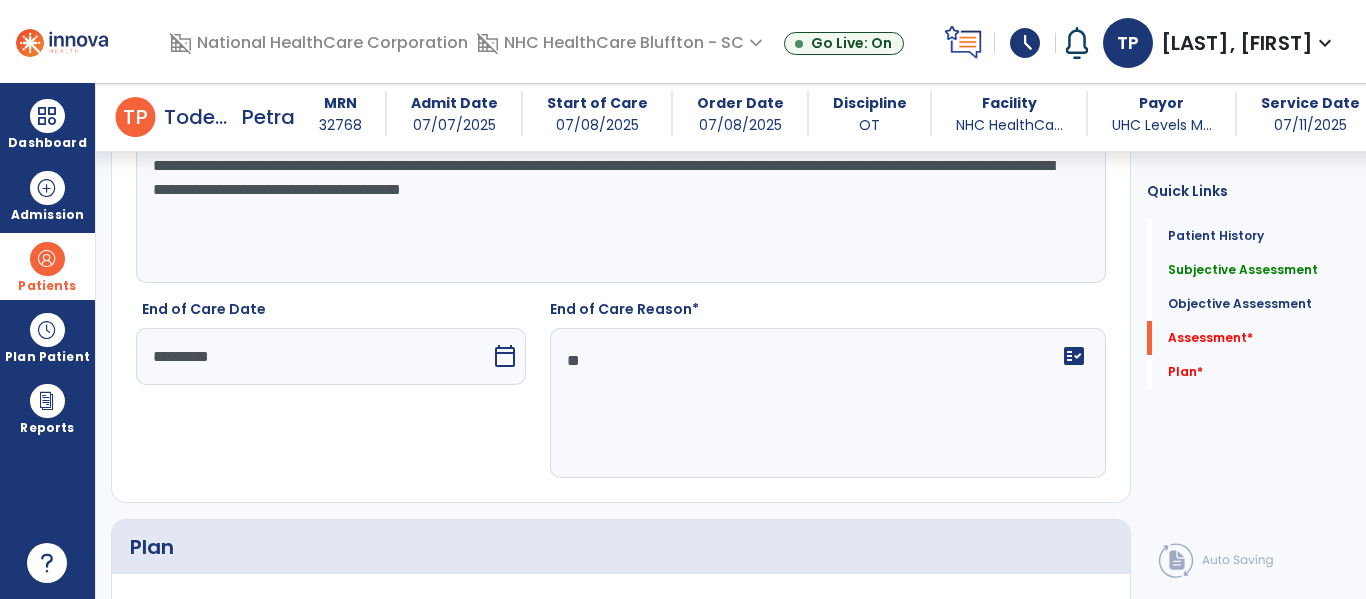 type on "*" 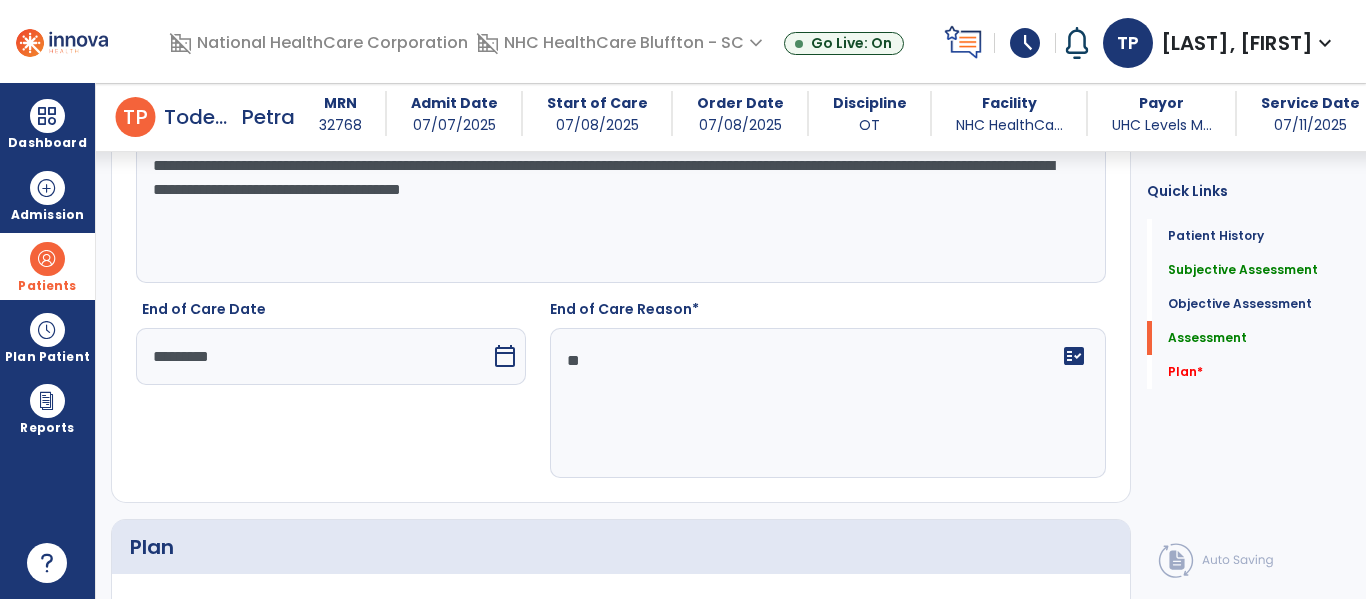 type on "*" 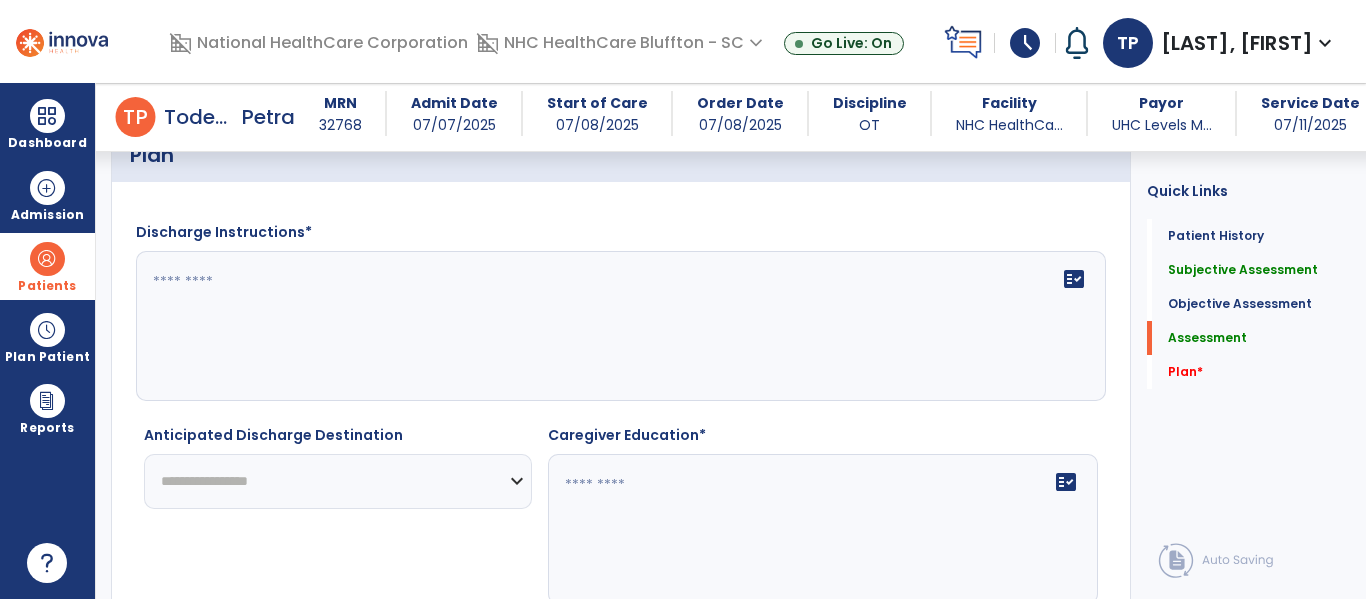 scroll, scrollTop: 2800, scrollLeft: 0, axis: vertical 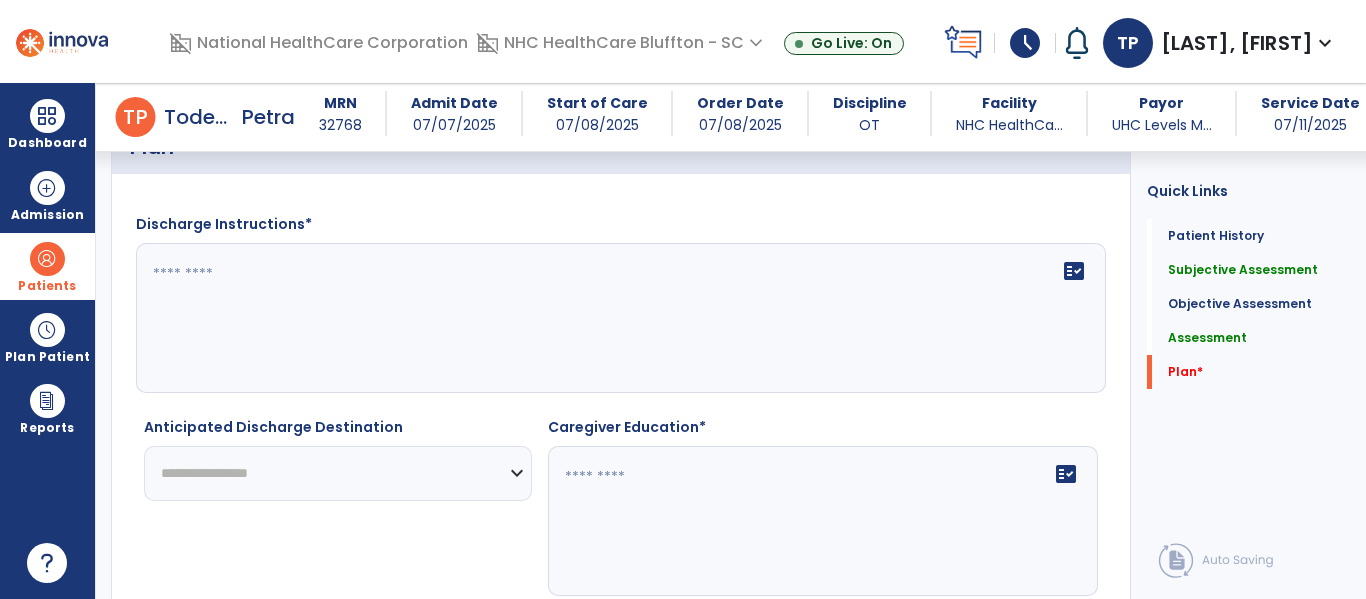 type on "**********" 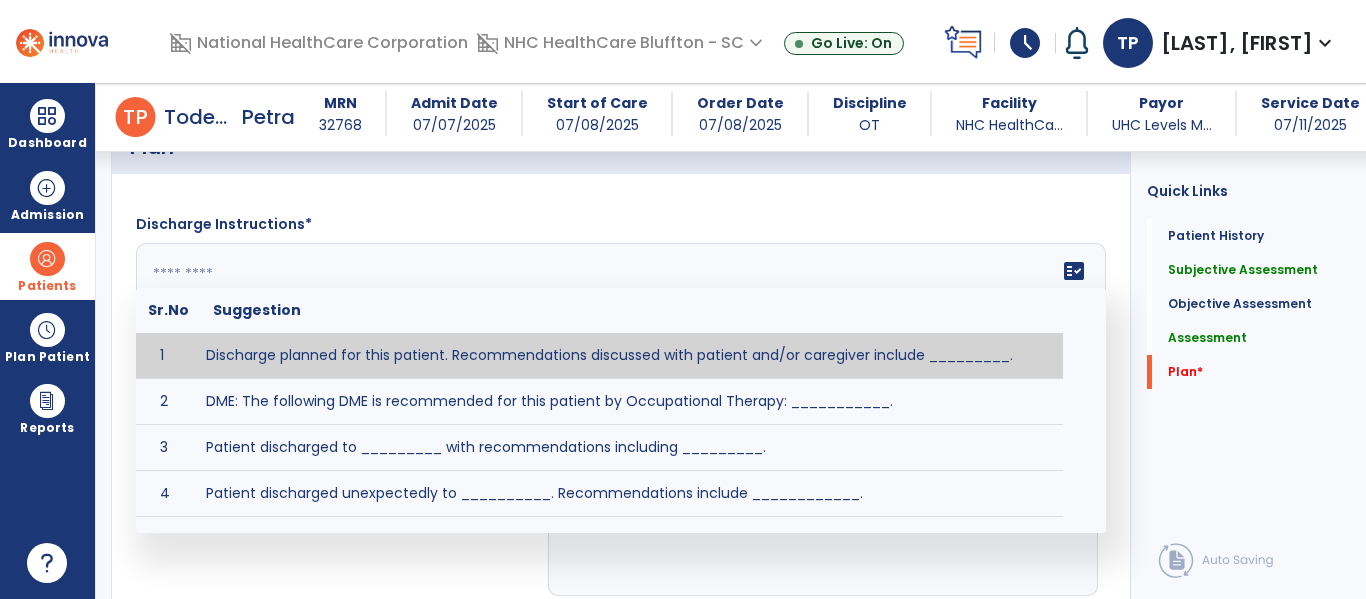 click on "fact_check  Sr.No Suggestion 1 Discharge planned for this patient. Recommendations discussed with patient and/or caregiver include _________. 2 DME: The following DME is recommended for this patient by Occupational Therapy: ___________. 3 Patient discharged to _________ with recommendations including _________. 4 Patient discharged unexpectedly to __________. Recommendations include ____________." 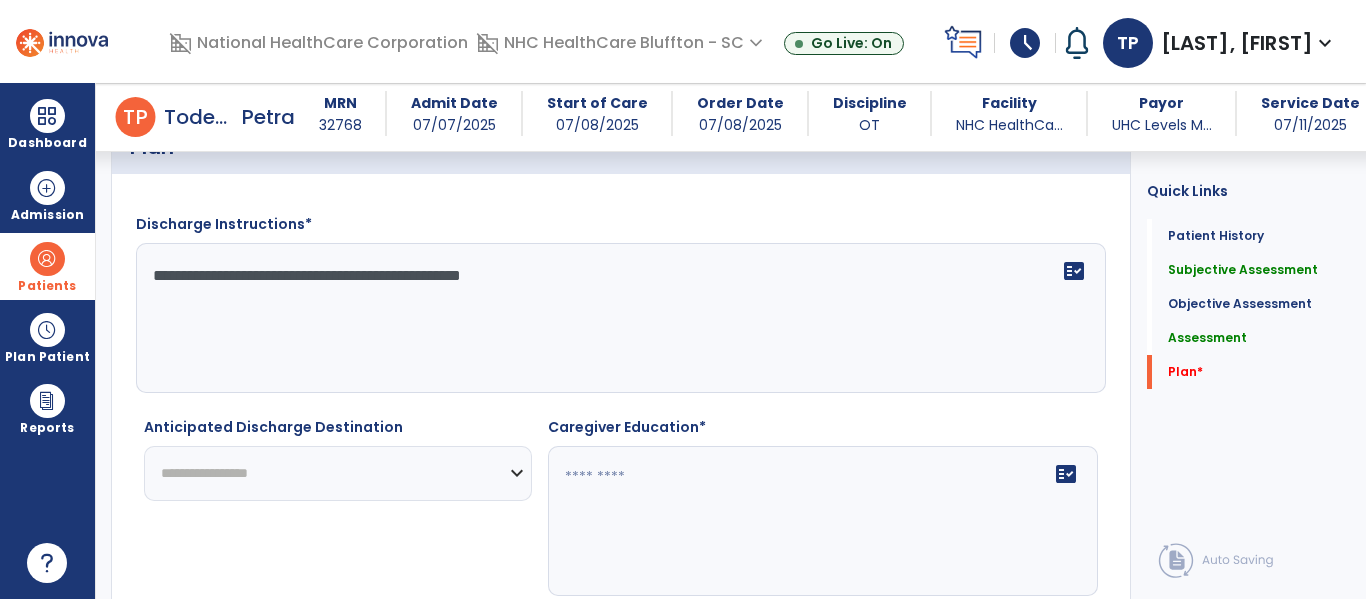 type on "**********" 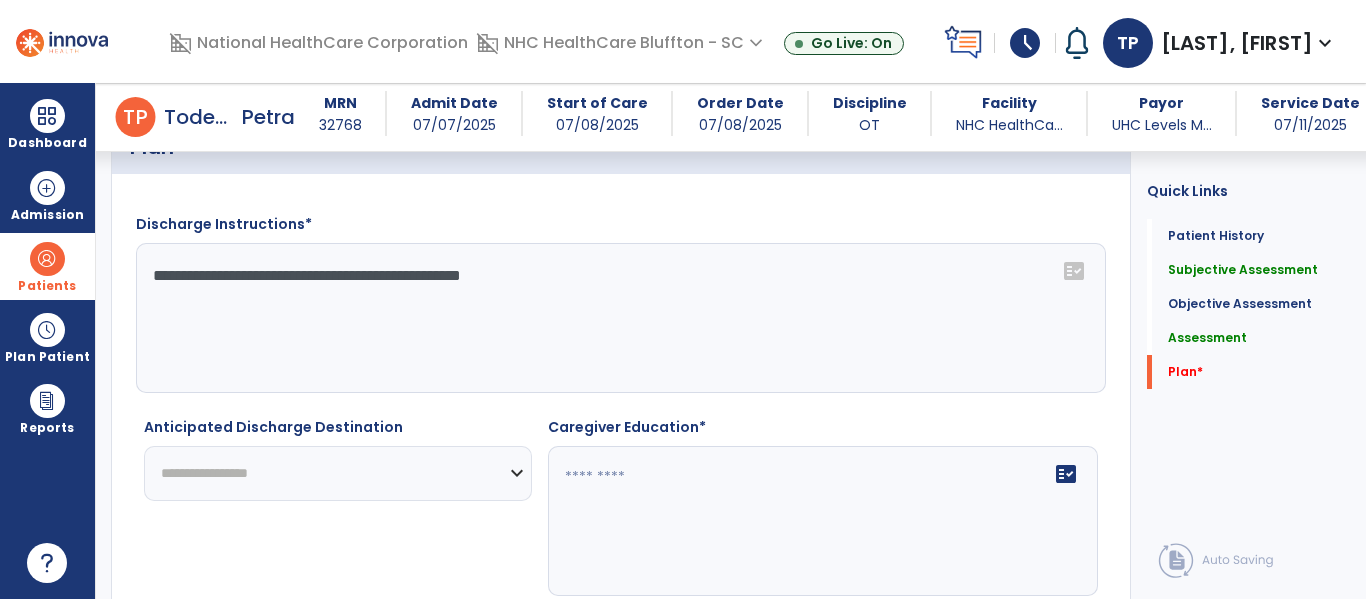 select on "**********" 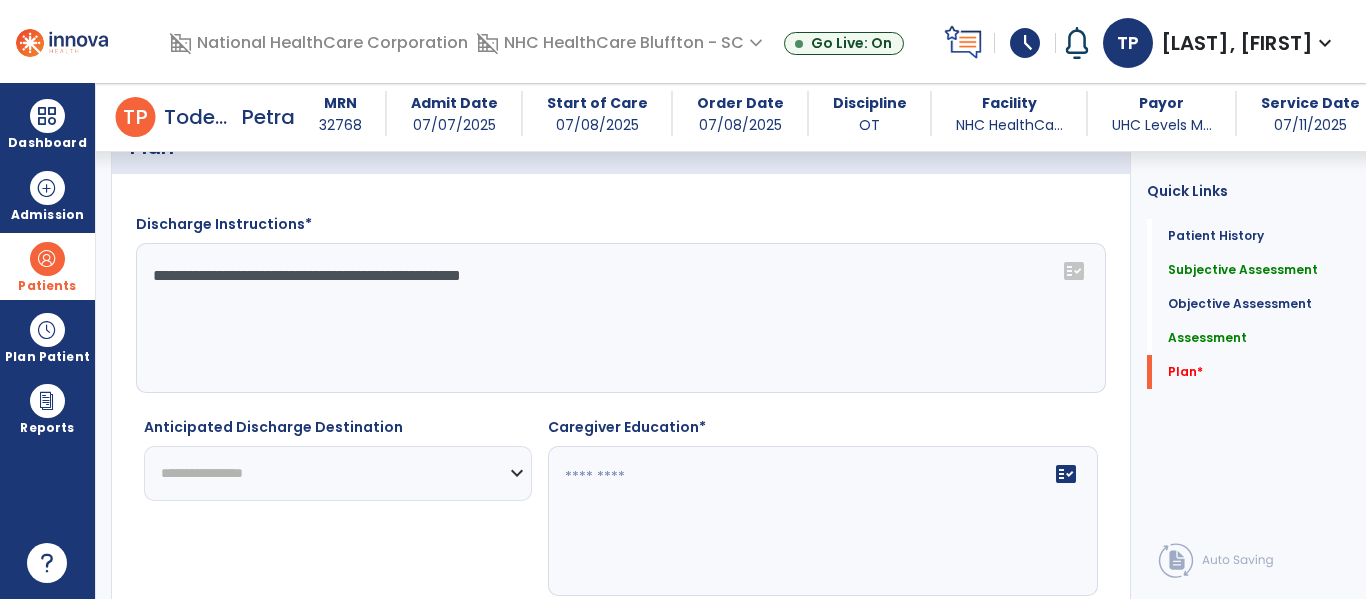 click on "**********" 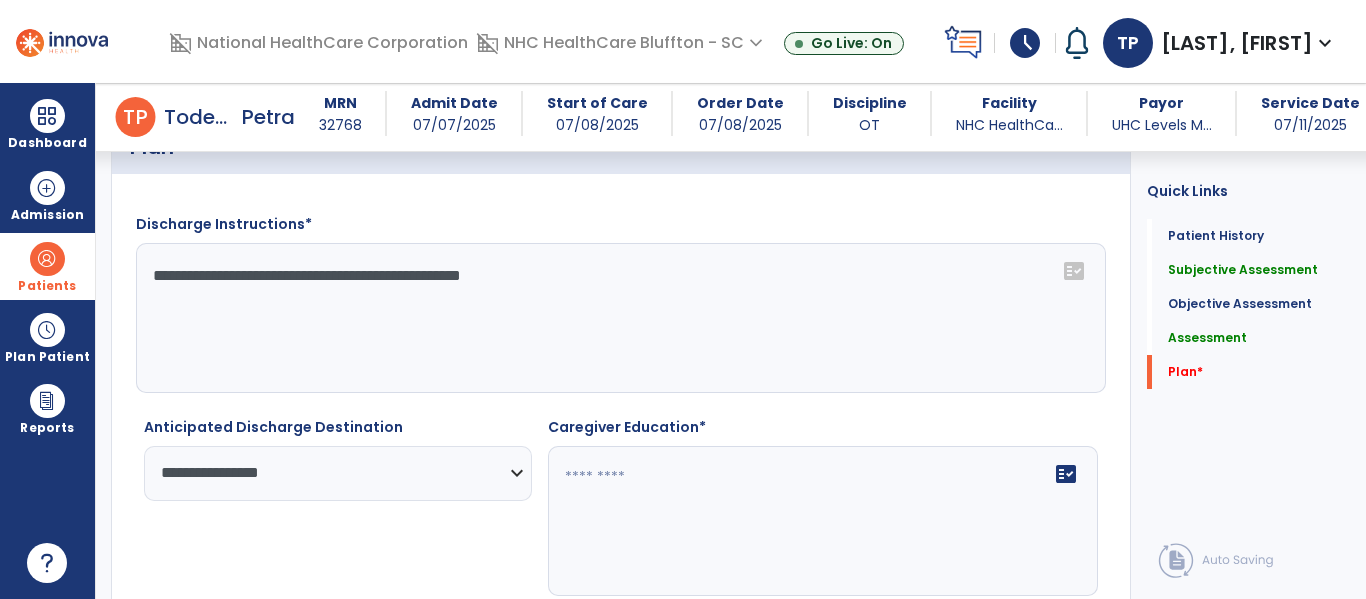 click 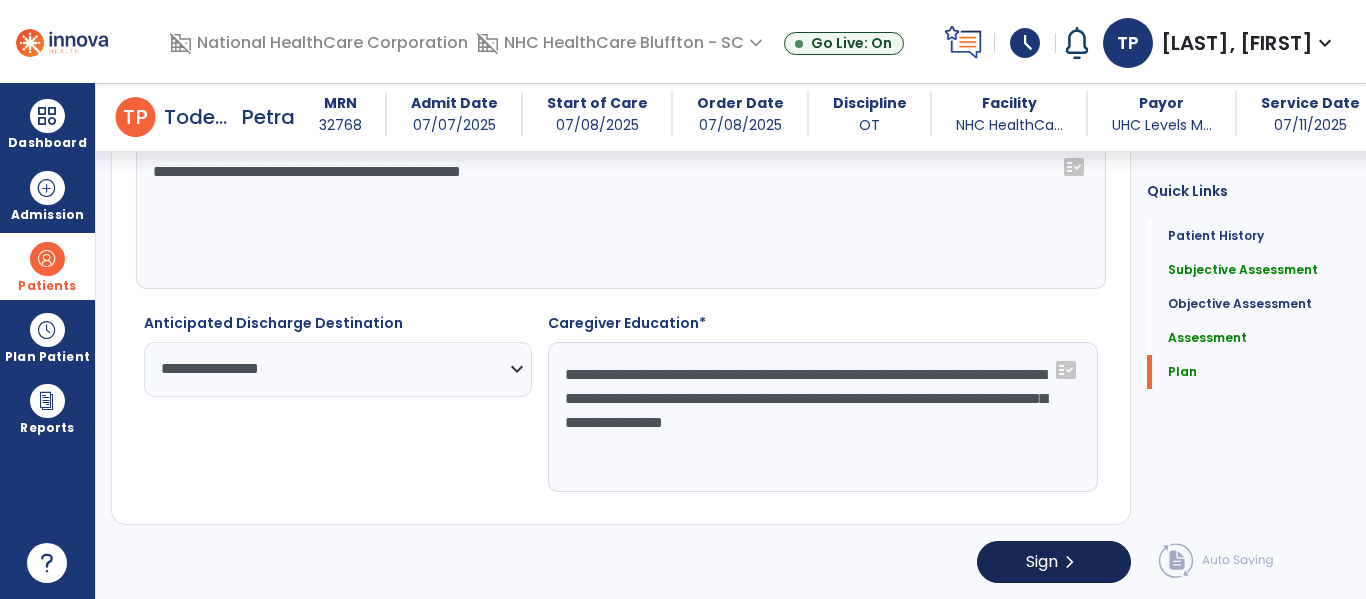 type on "**********" 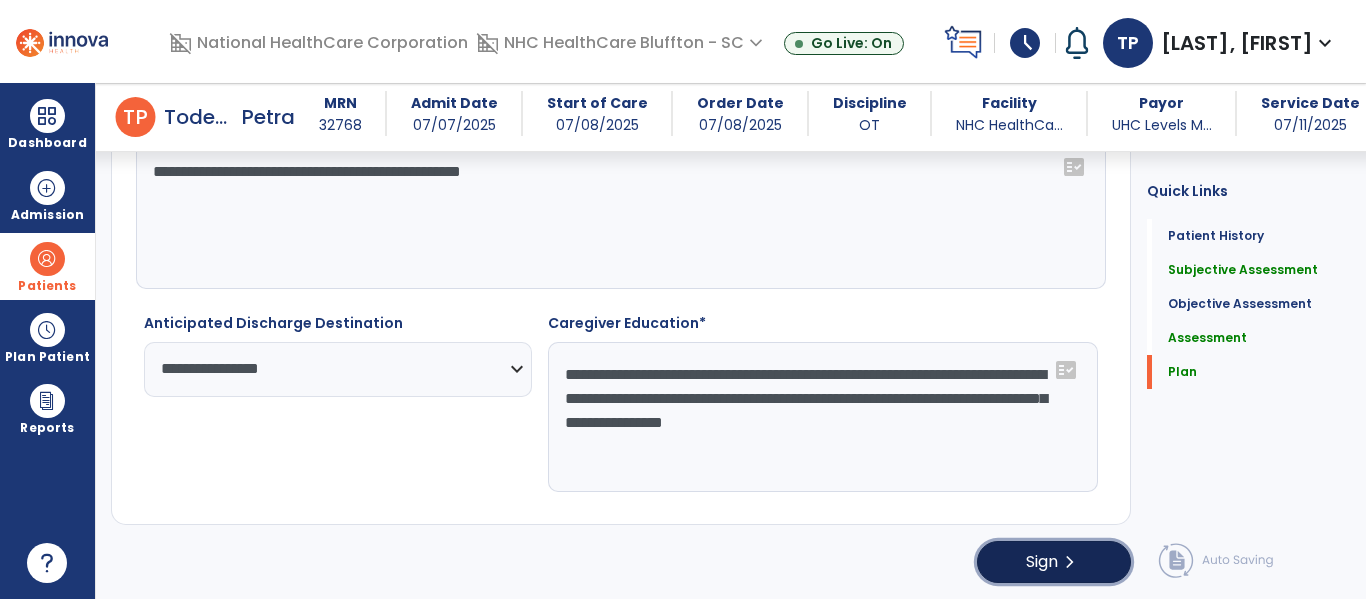 click on "Sign" 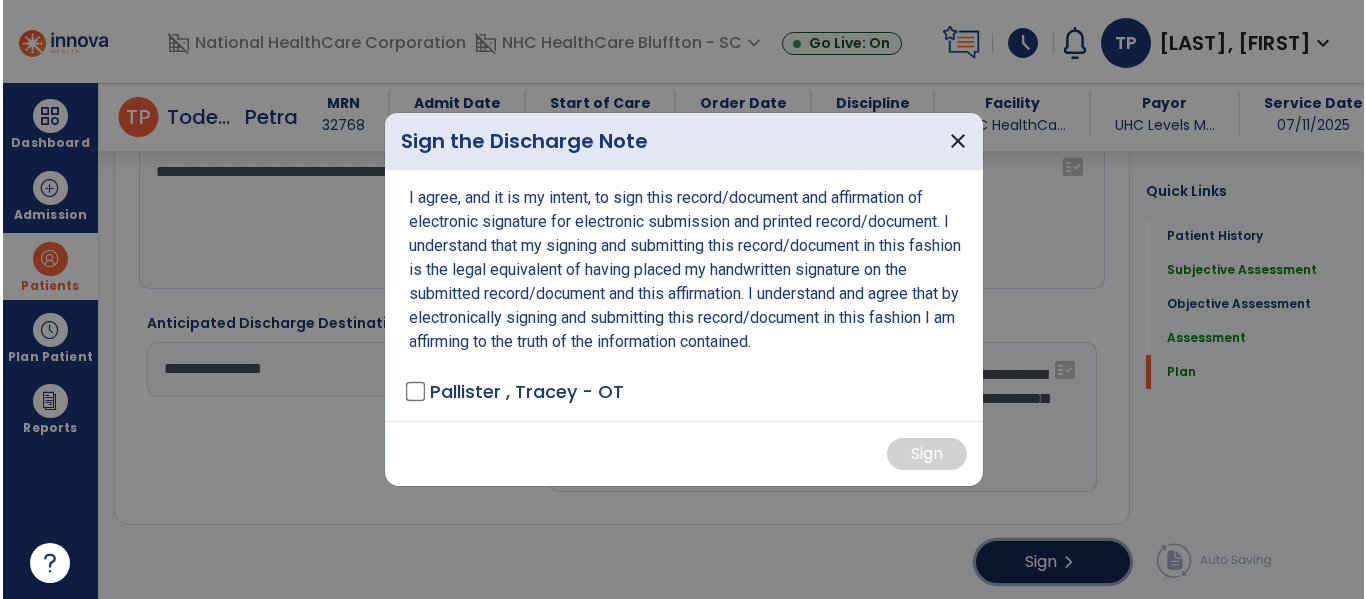 scroll, scrollTop: 2925, scrollLeft: 0, axis: vertical 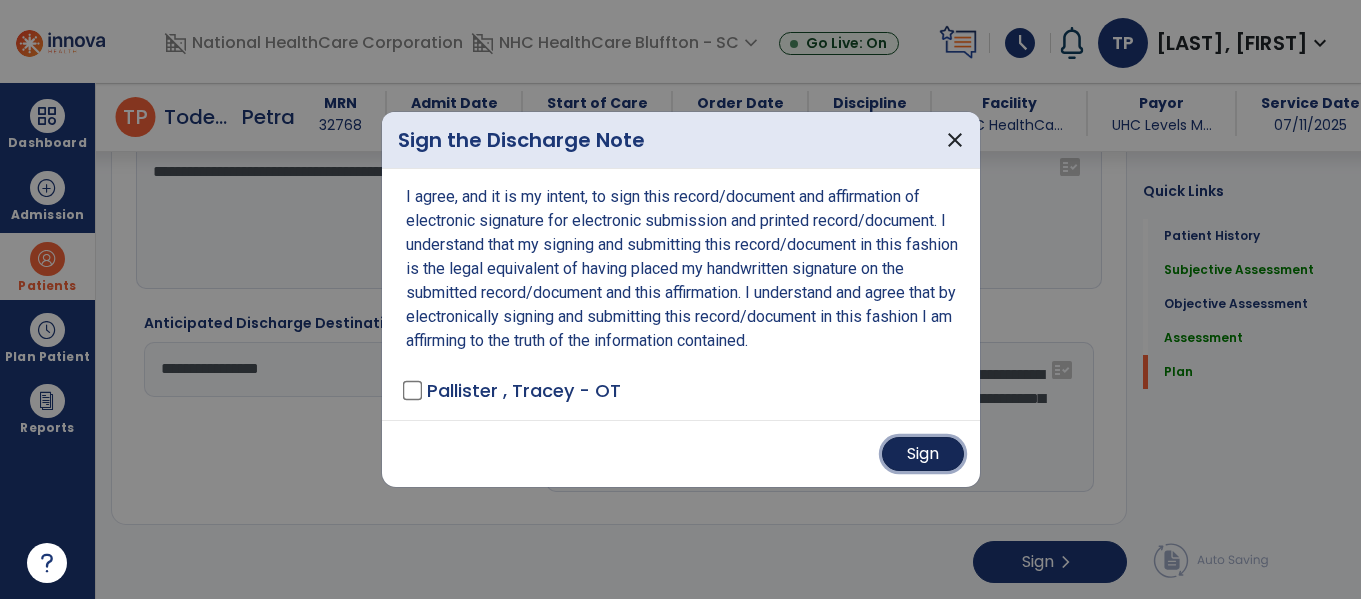click on "Sign" at bounding box center (923, 454) 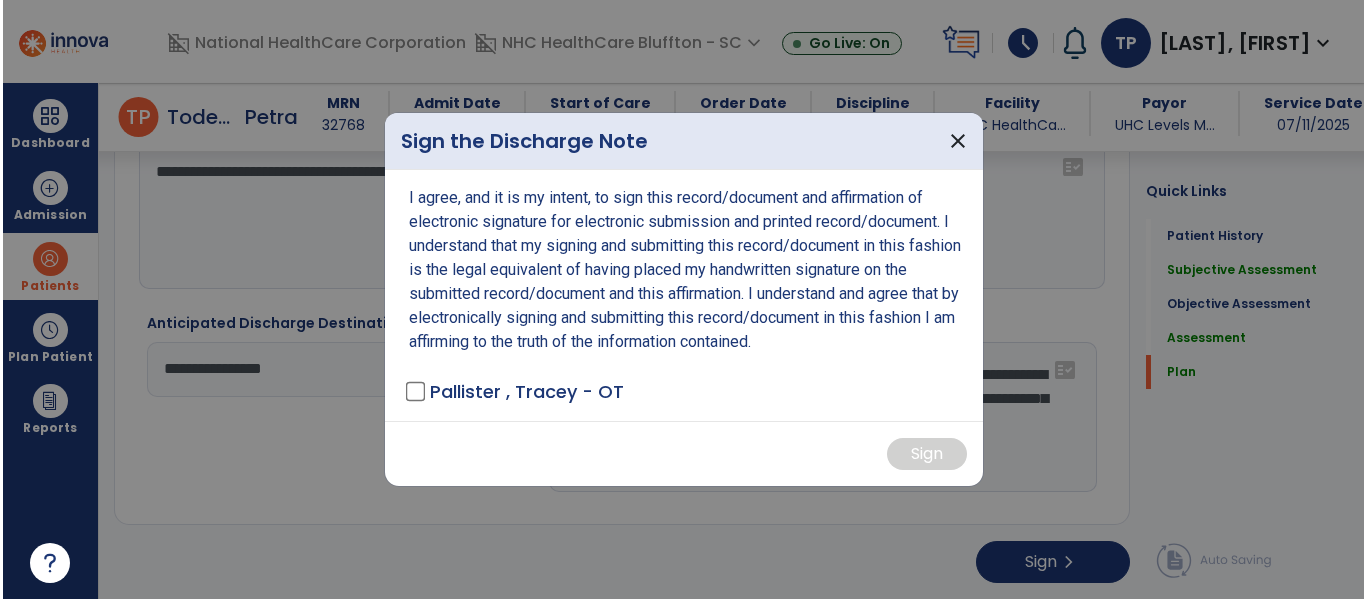 scroll, scrollTop: 0, scrollLeft: 0, axis: both 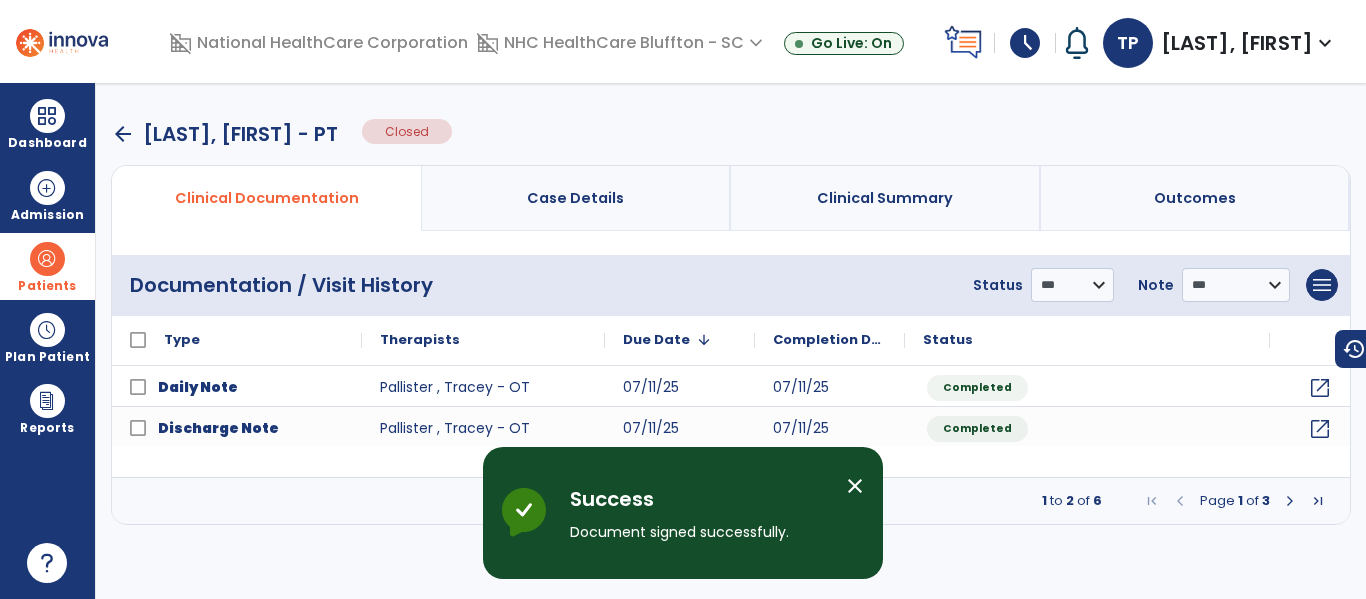 click on "close" at bounding box center (855, 486) 